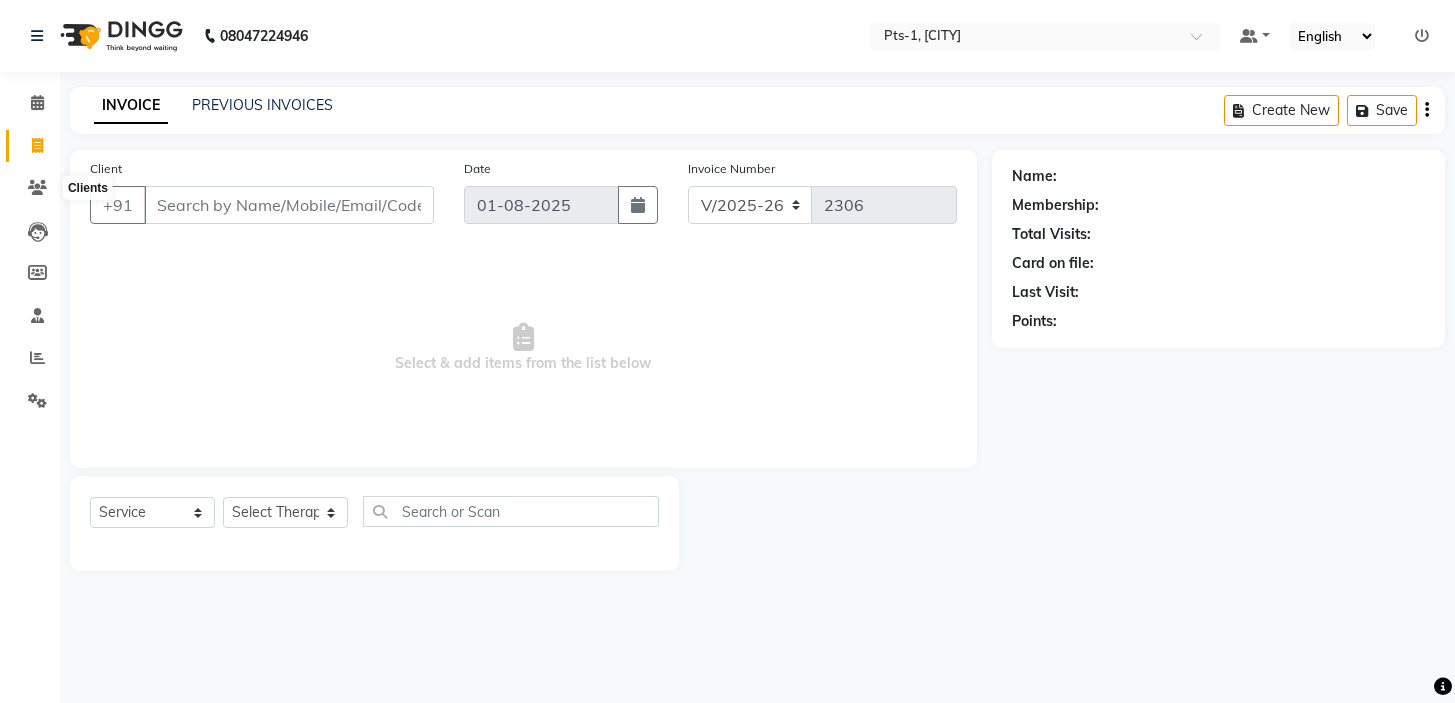 select on "5296" 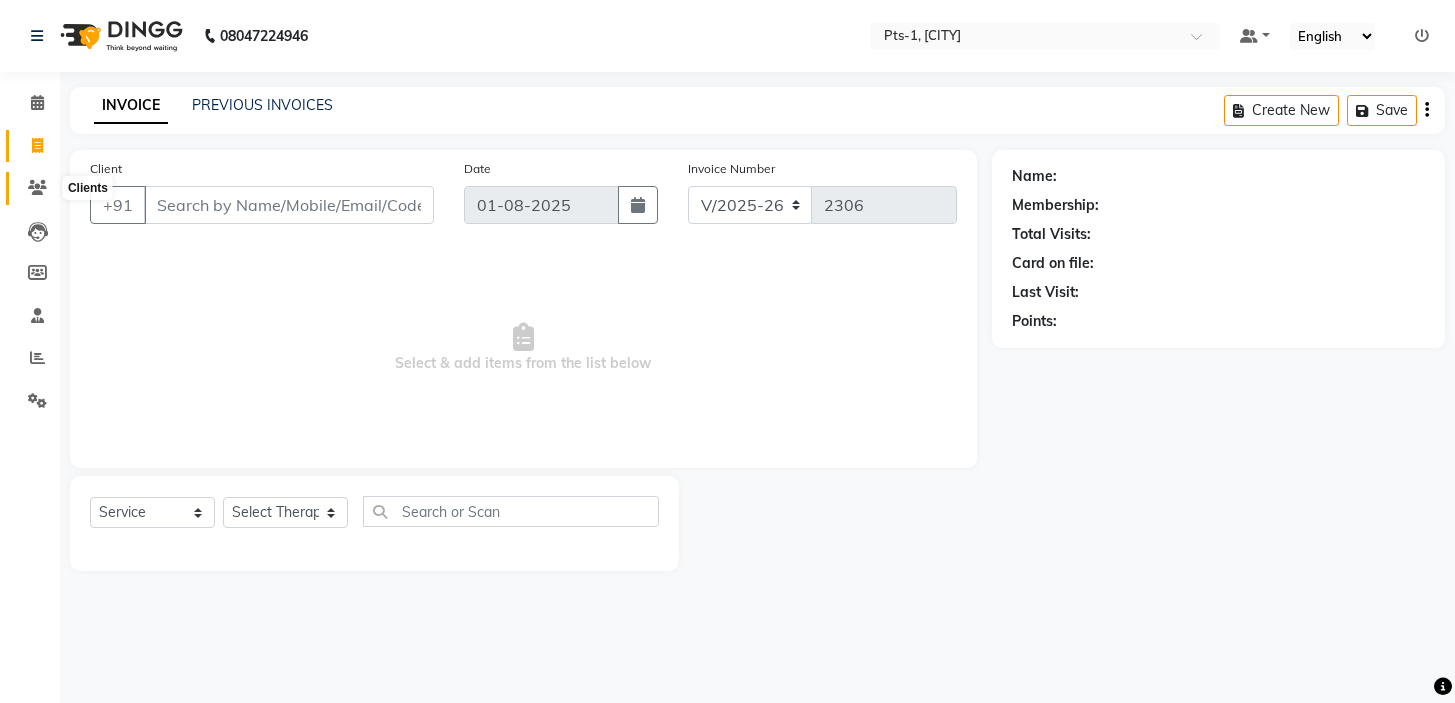 scroll, scrollTop: 0, scrollLeft: 0, axis: both 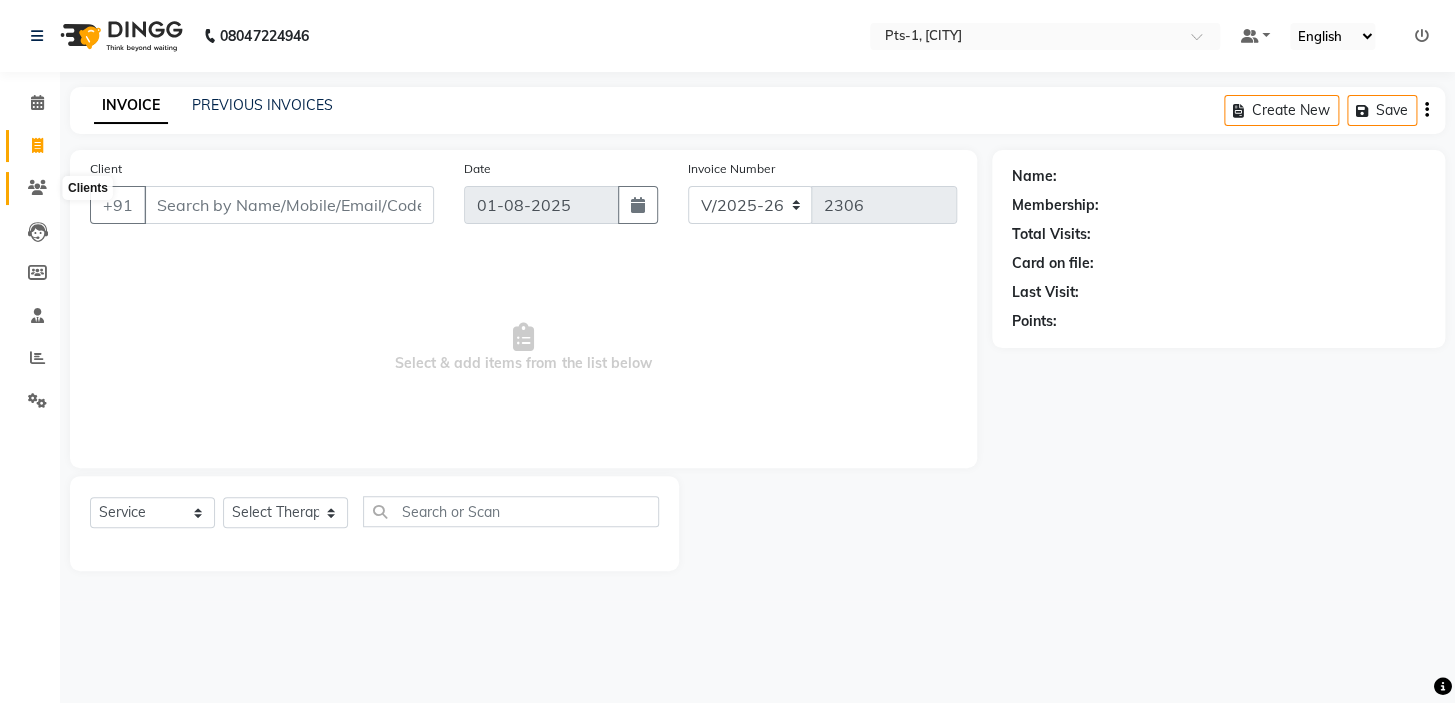 click 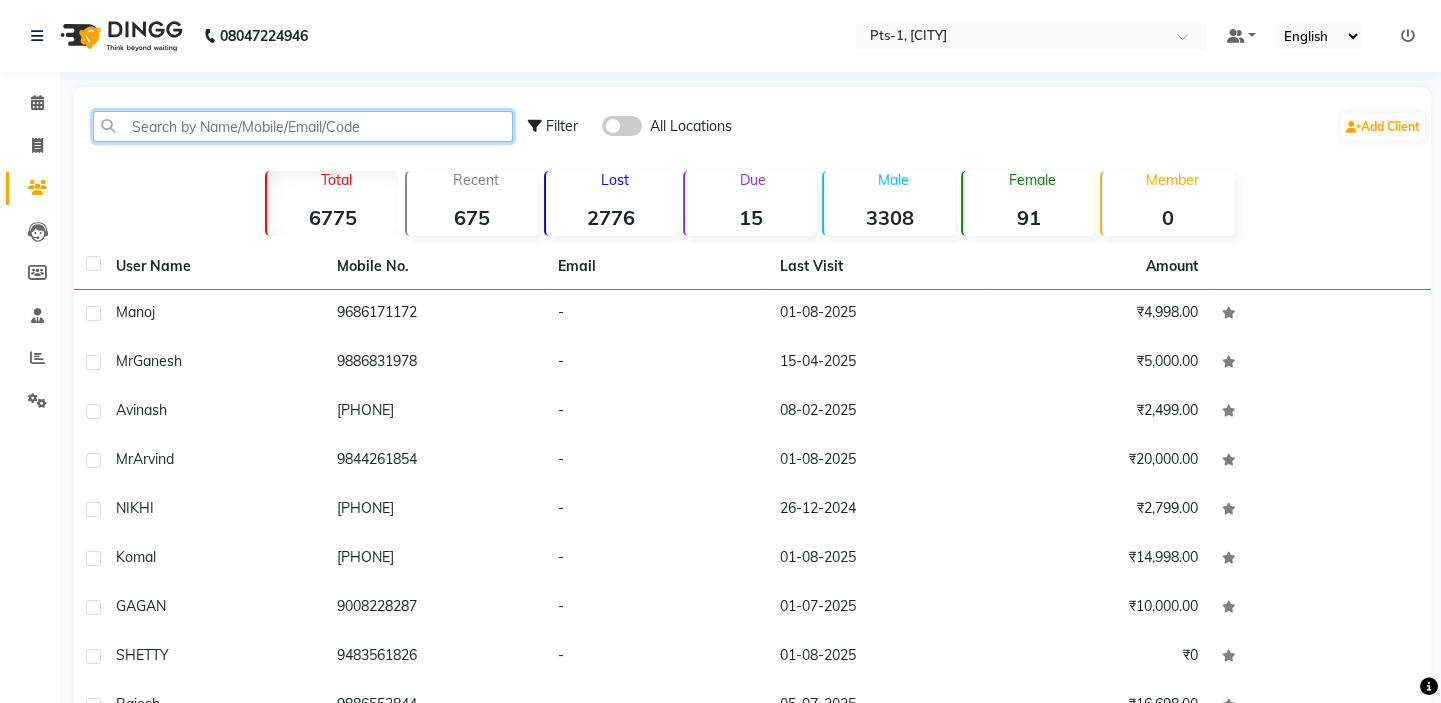 click 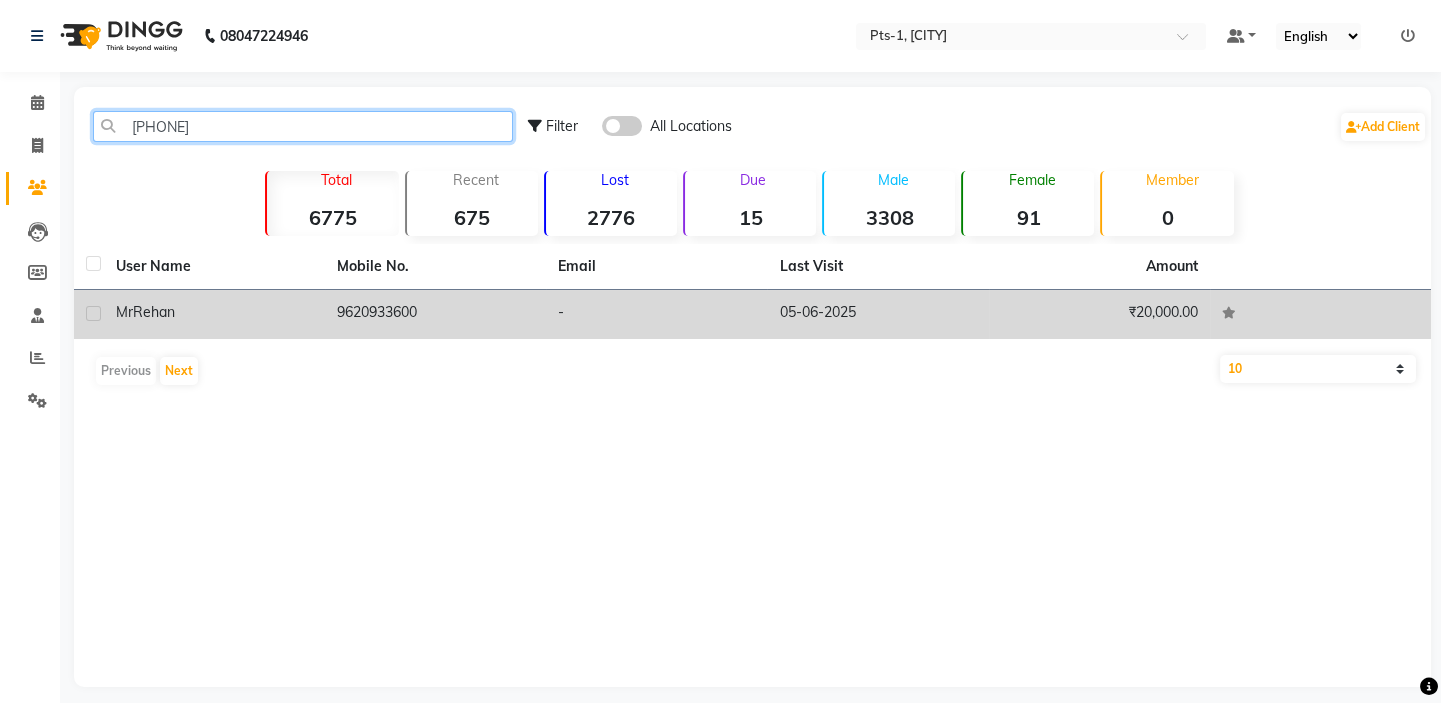 type on "[PHONE]" 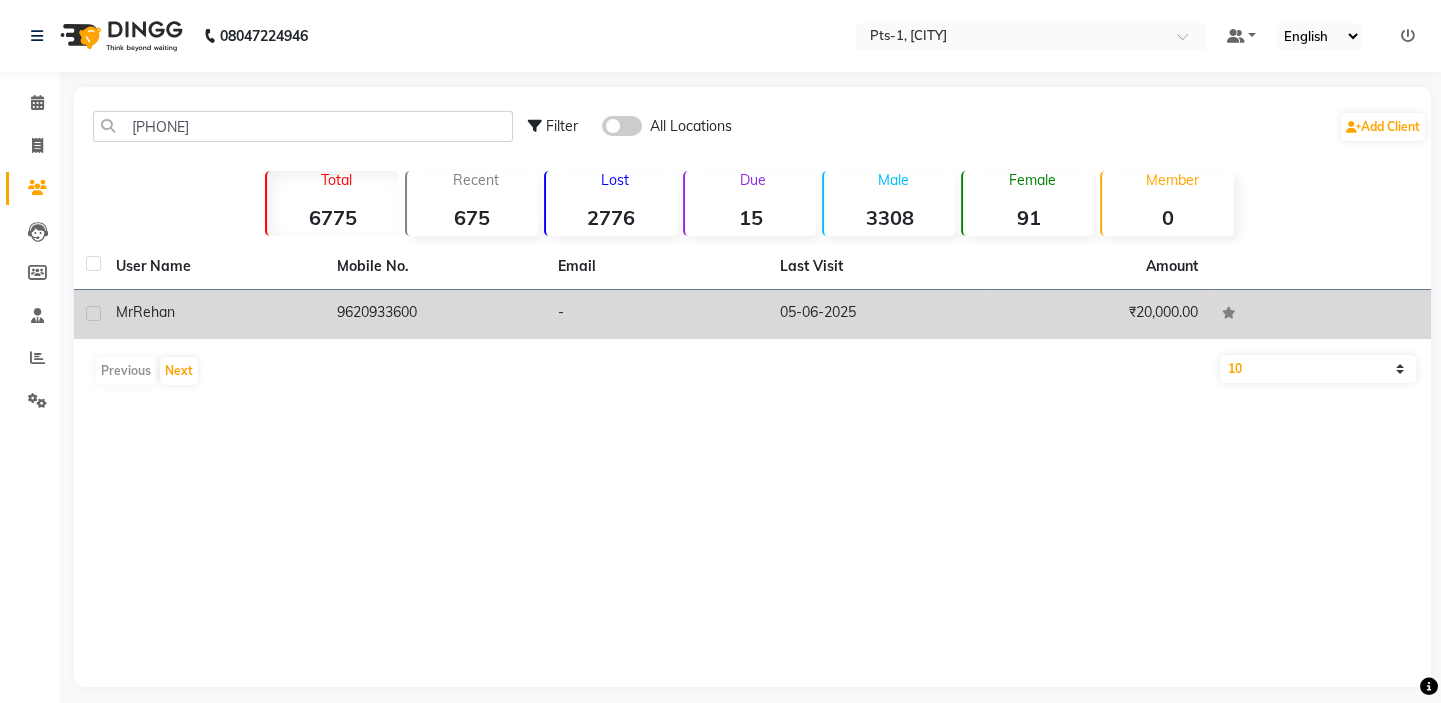 click on "9620933600" 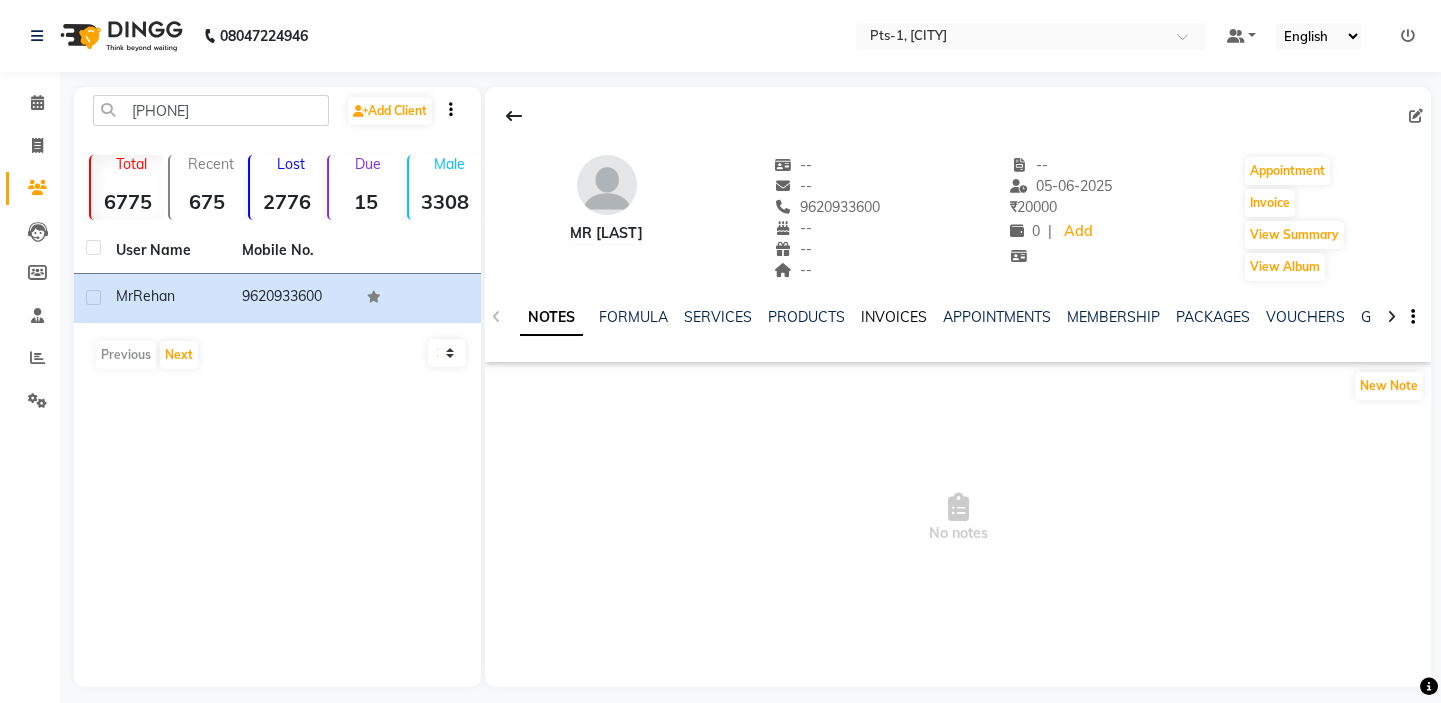 click on "INVOICES" 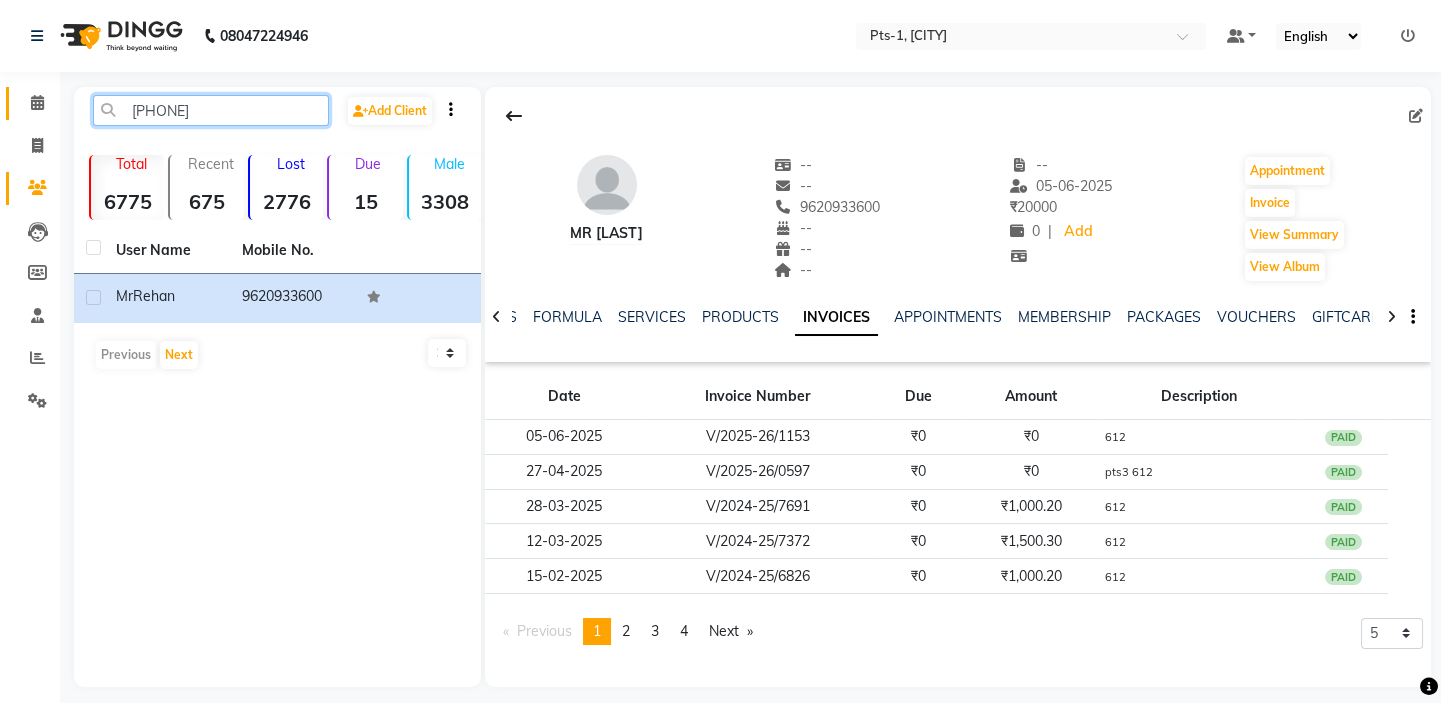 drag, startPoint x: 229, startPoint y: 113, endPoint x: 24, endPoint y: 110, distance: 205.02196 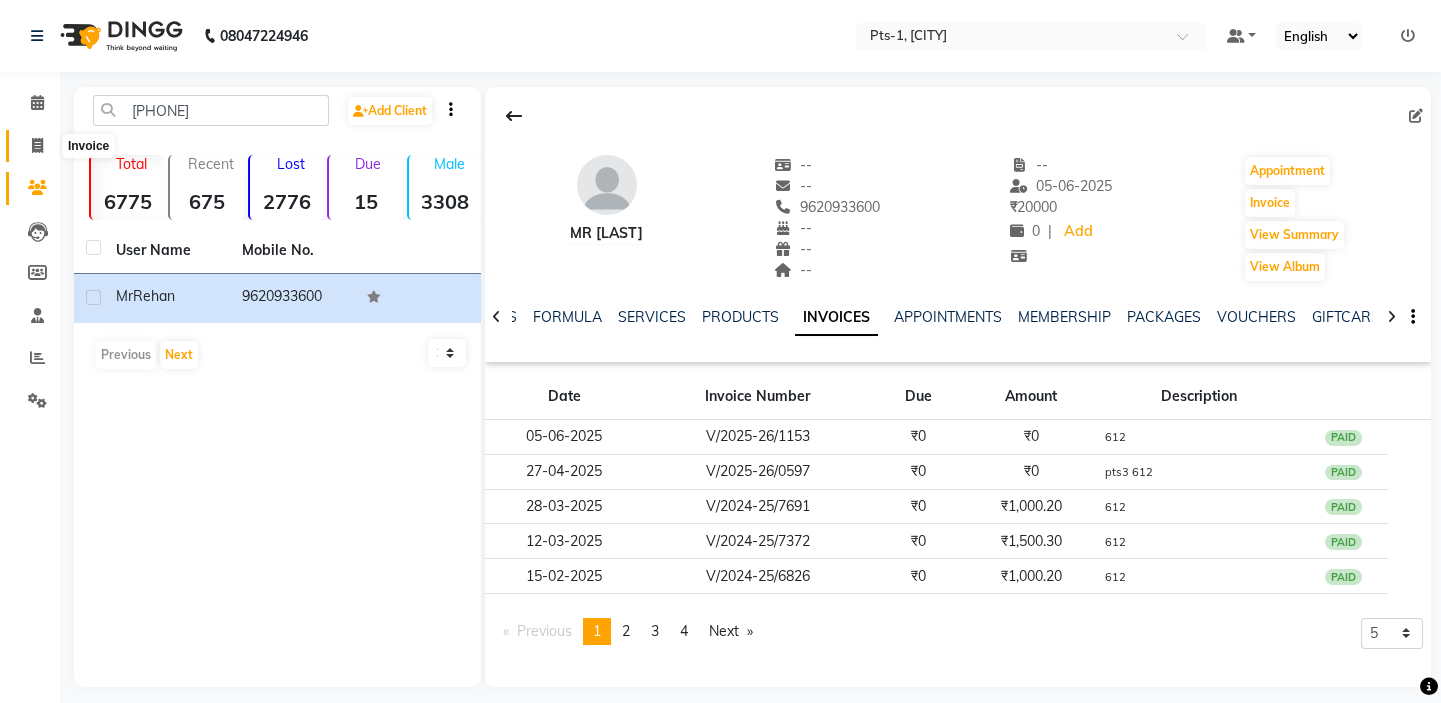 click 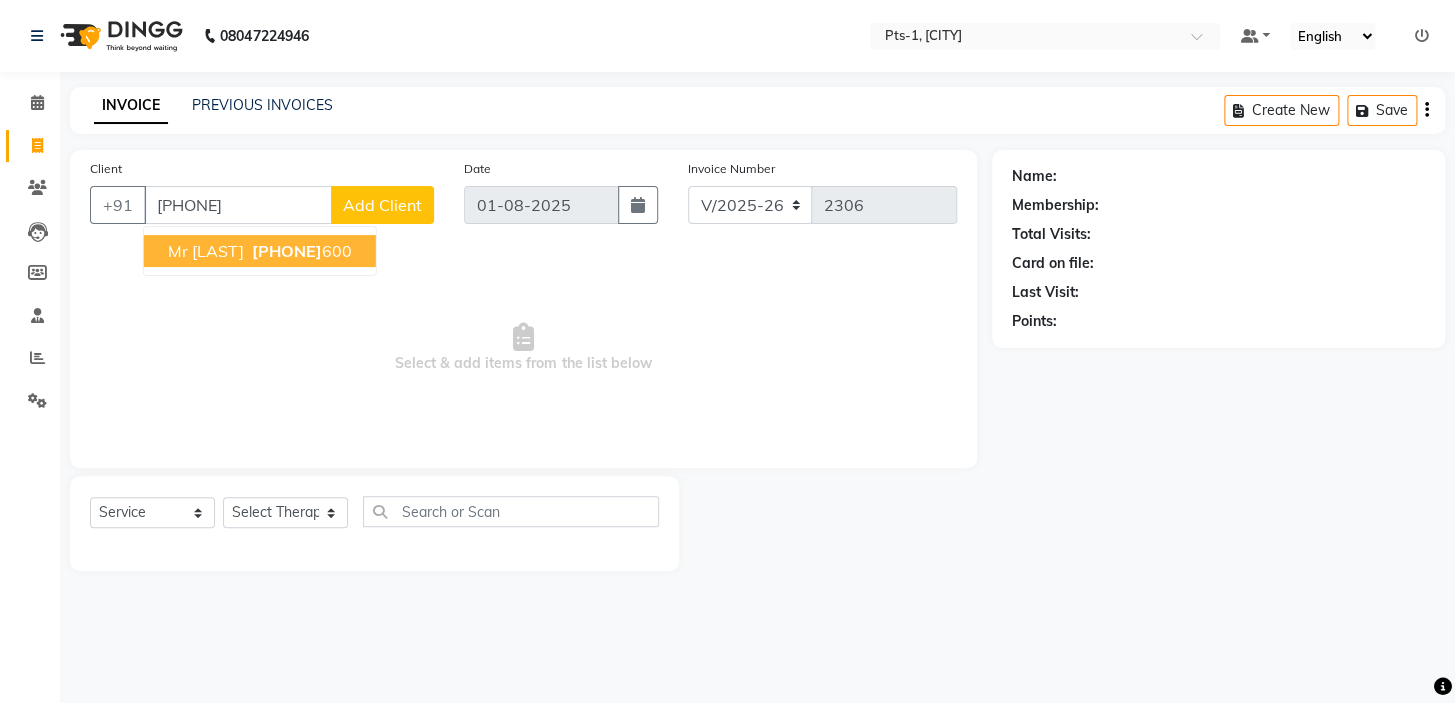 click on "Mr [LAST]" at bounding box center [206, 251] 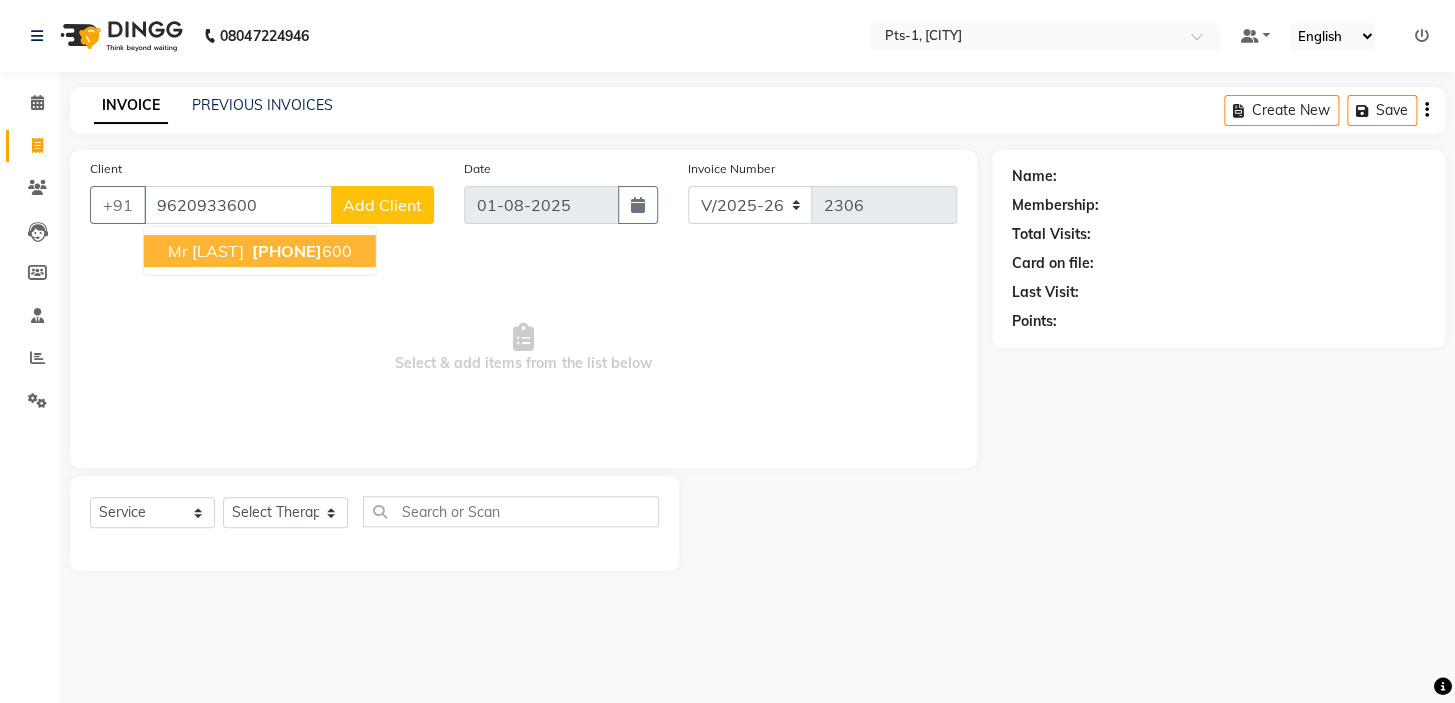 type on "9620933600" 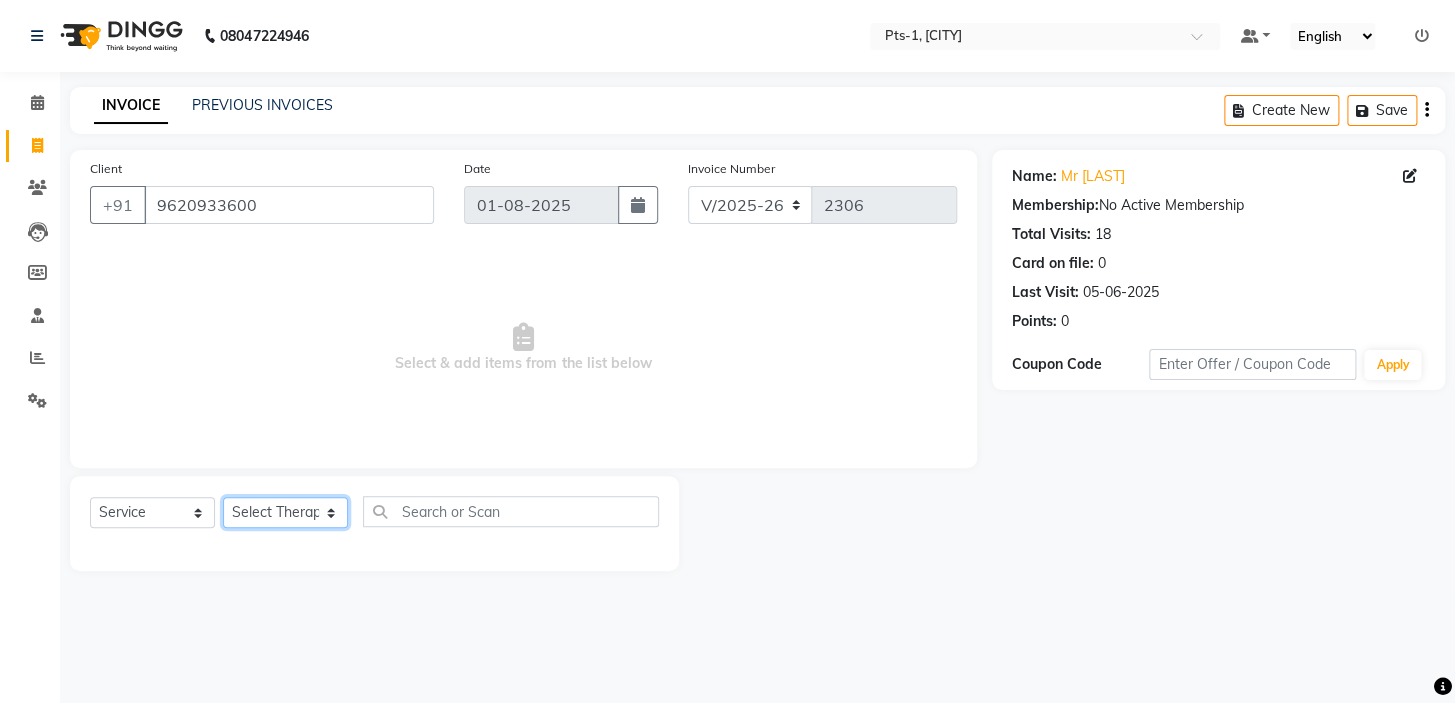 click on "Select Therapist Anand Annie anyone Babu Bela Gia Jeje Jenny Jincy JOE Lilly Nanny Rita Shodika Sun Tashi VINOD KUMAR" 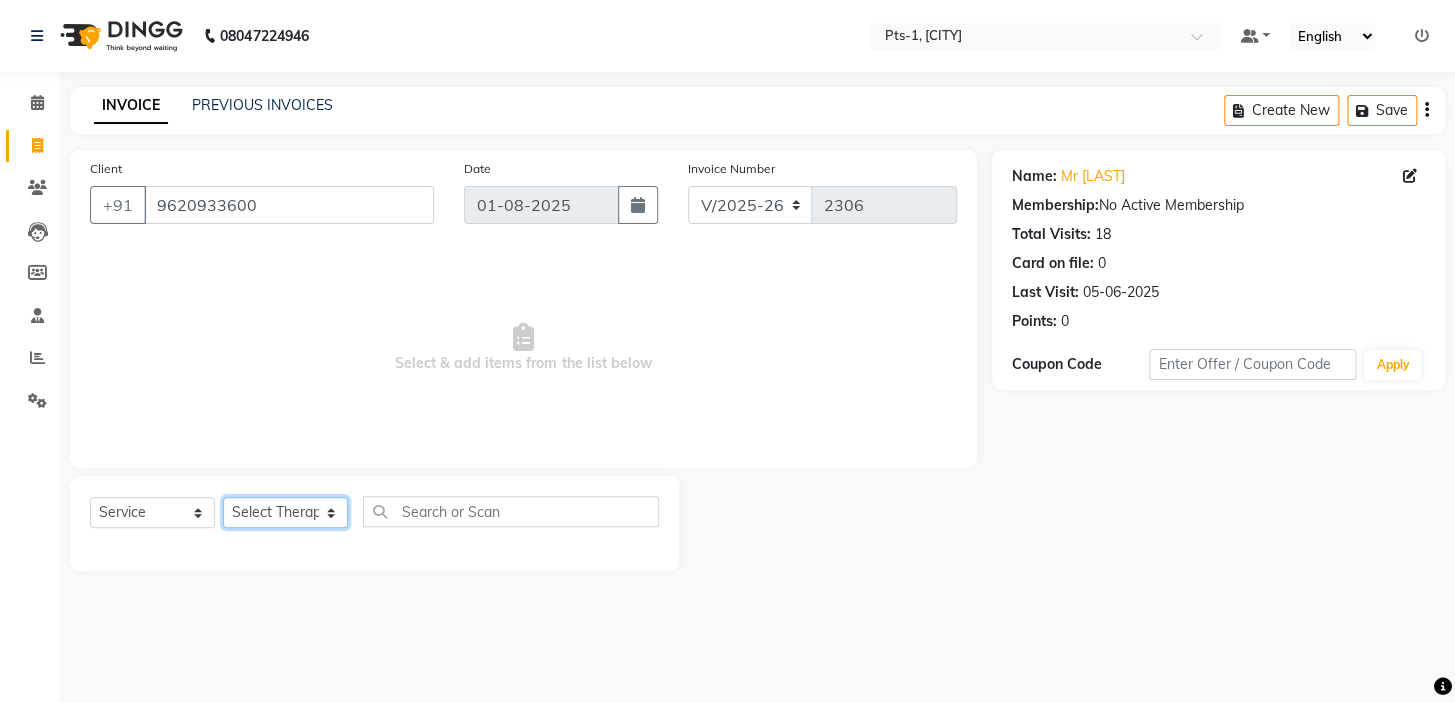 select on "34866" 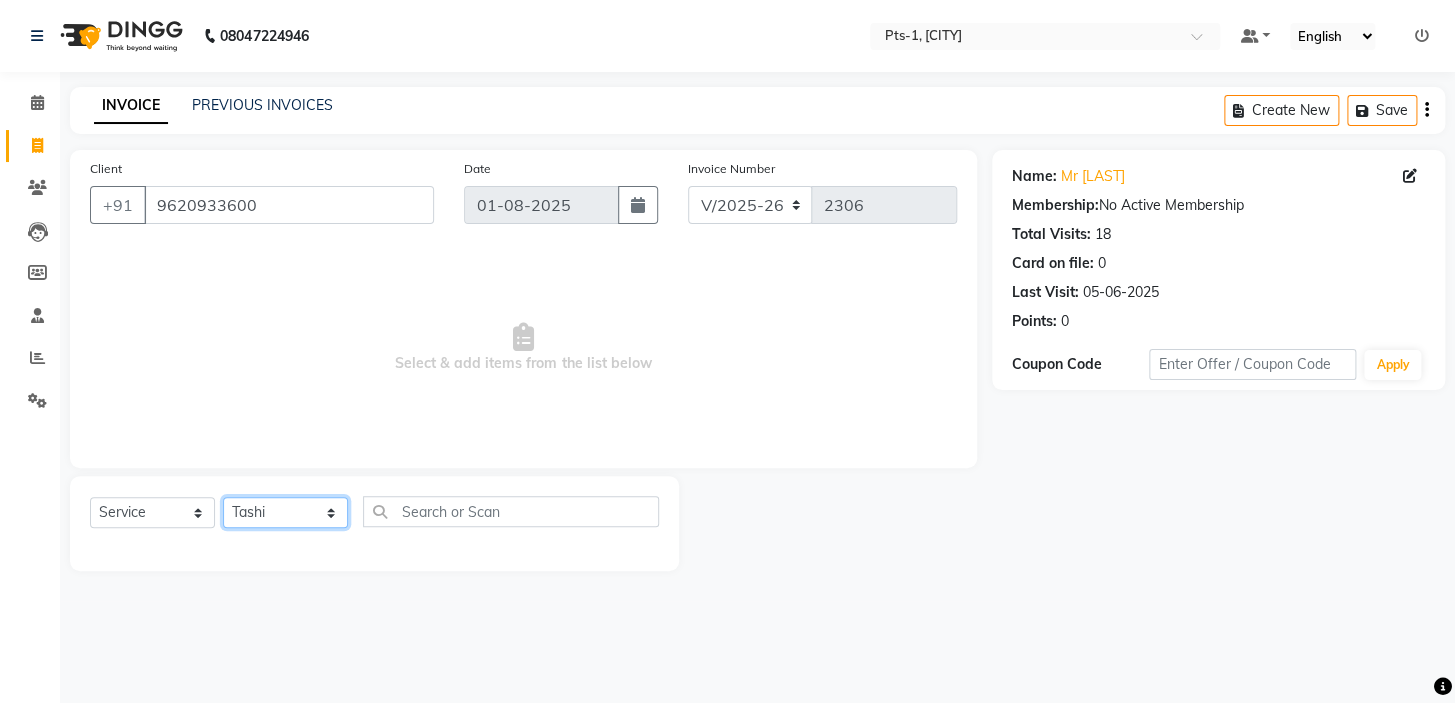 click on "Select Therapist Anand Annie anyone Babu Bela Gia Jeje Jenny Jincy JOE Lilly Nanny Rita Shodika Sun Tashi VINOD KUMAR" 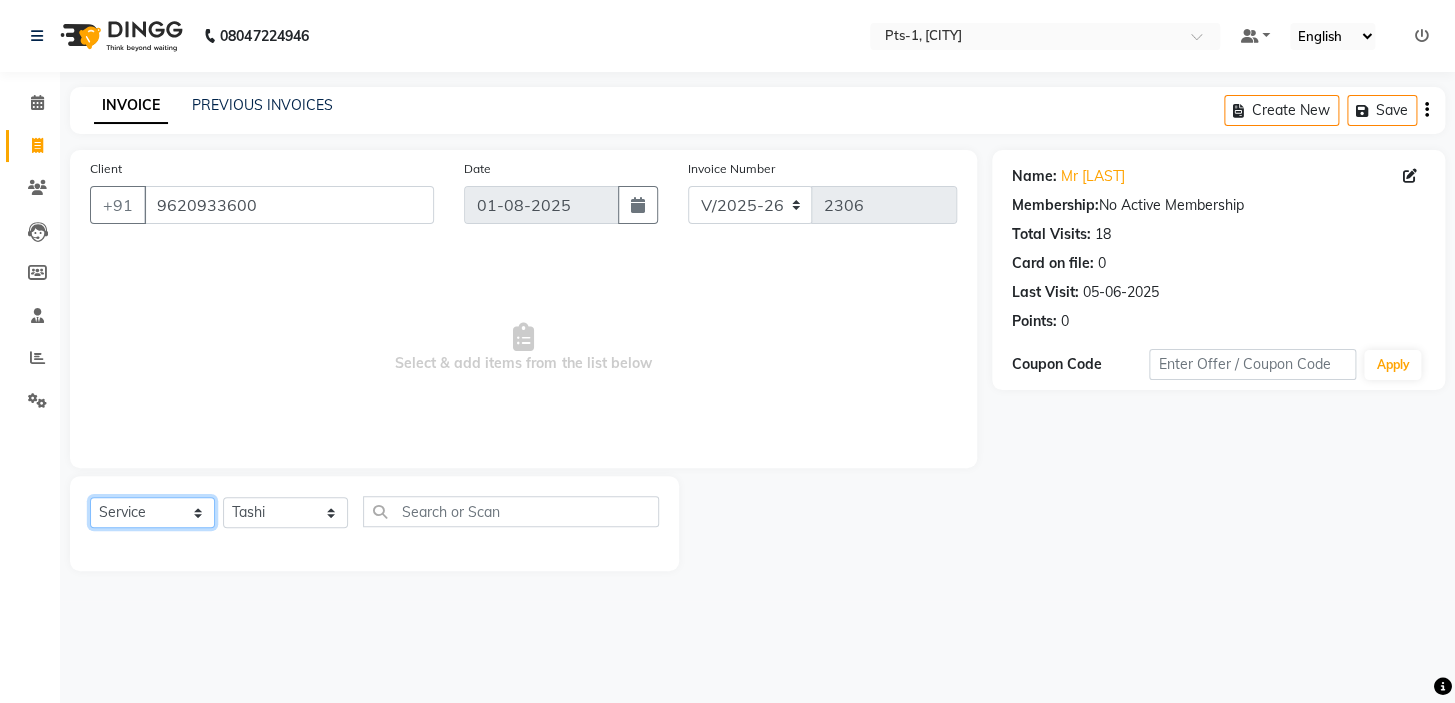 click on "Select  Service  Product  Membership  Package Voucher Prepaid Gift Card" 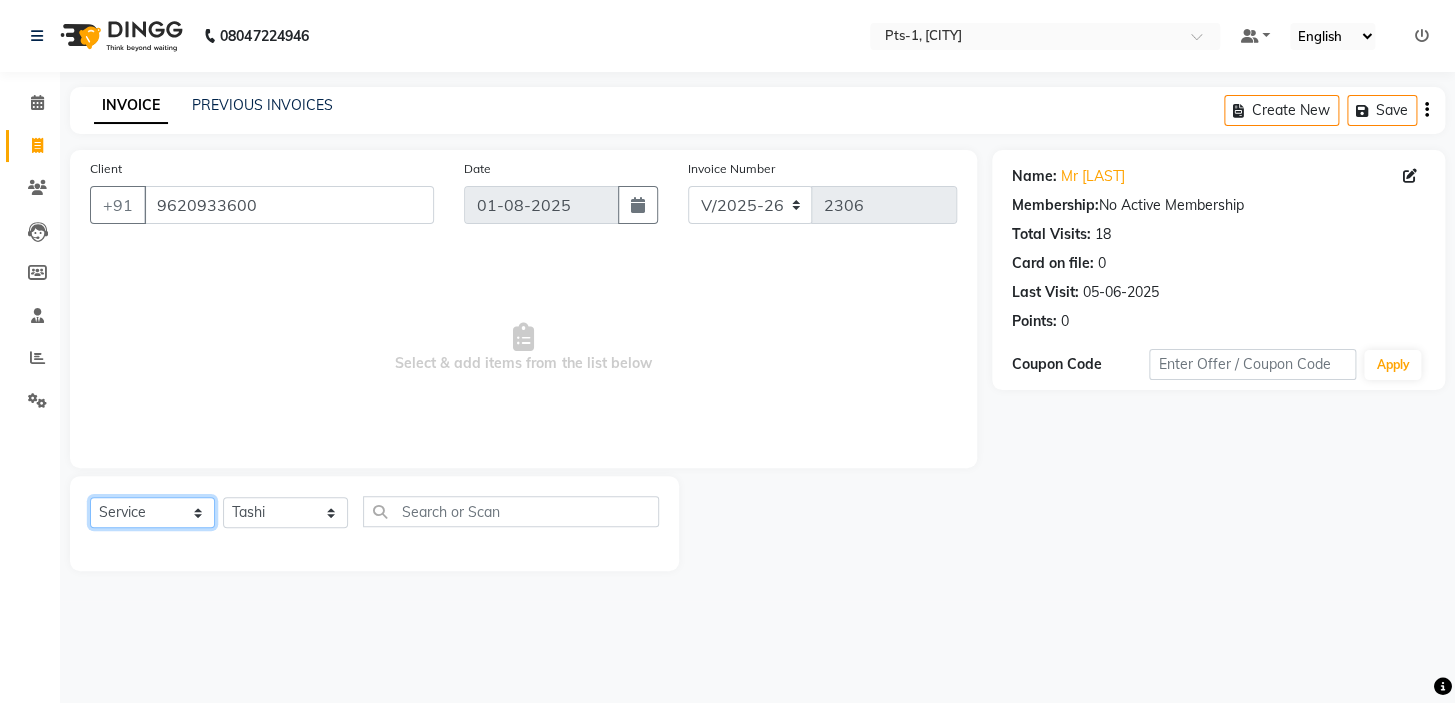 select on "package" 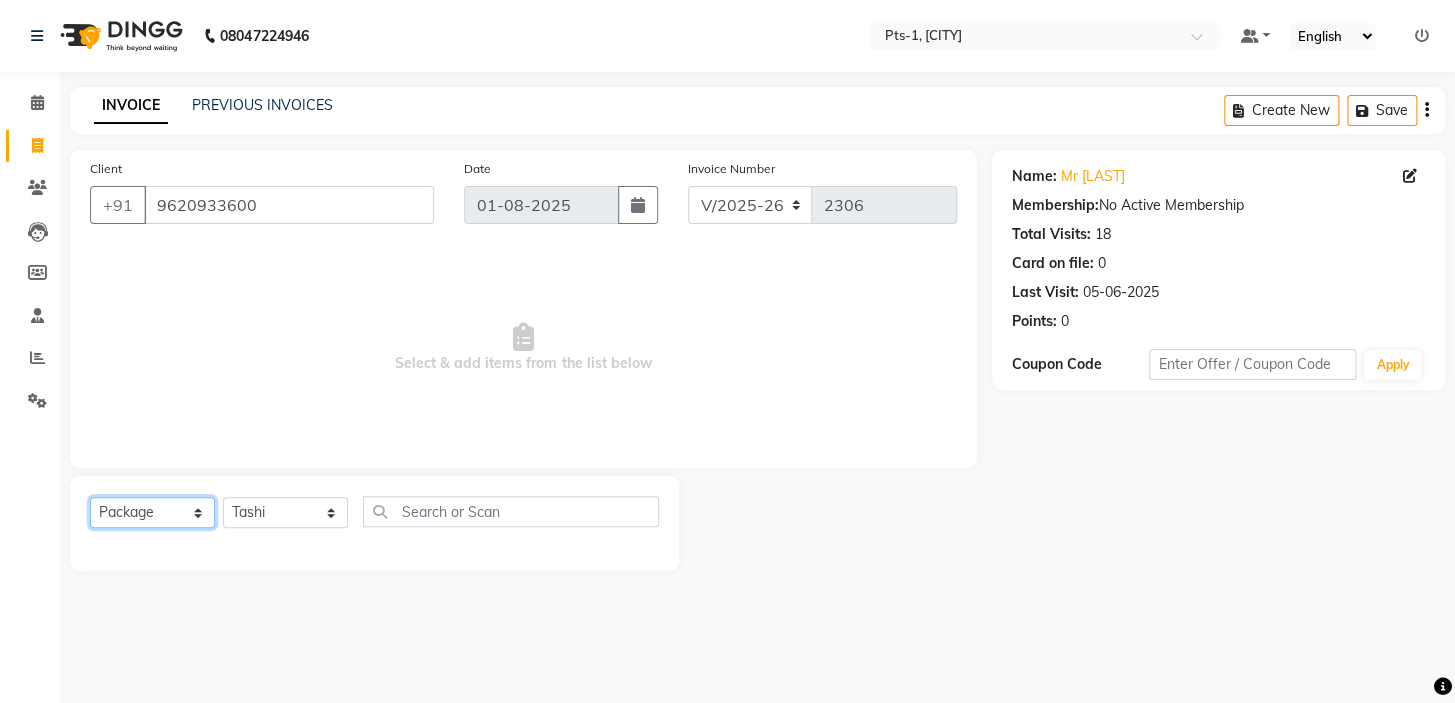 click on "Select  Service  Product  Membership  Package Voucher Prepaid Gift Card" 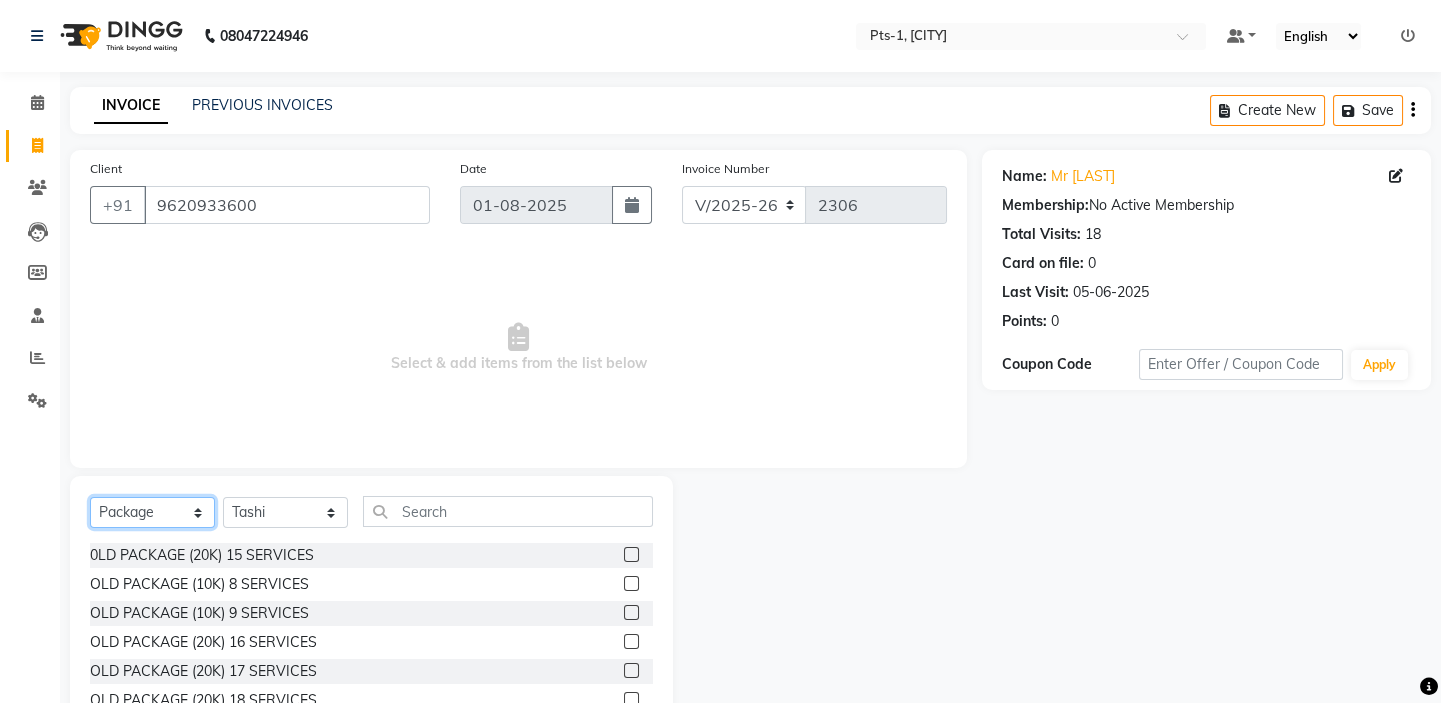 scroll, scrollTop: 234, scrollLeft: 0, axis: vertical 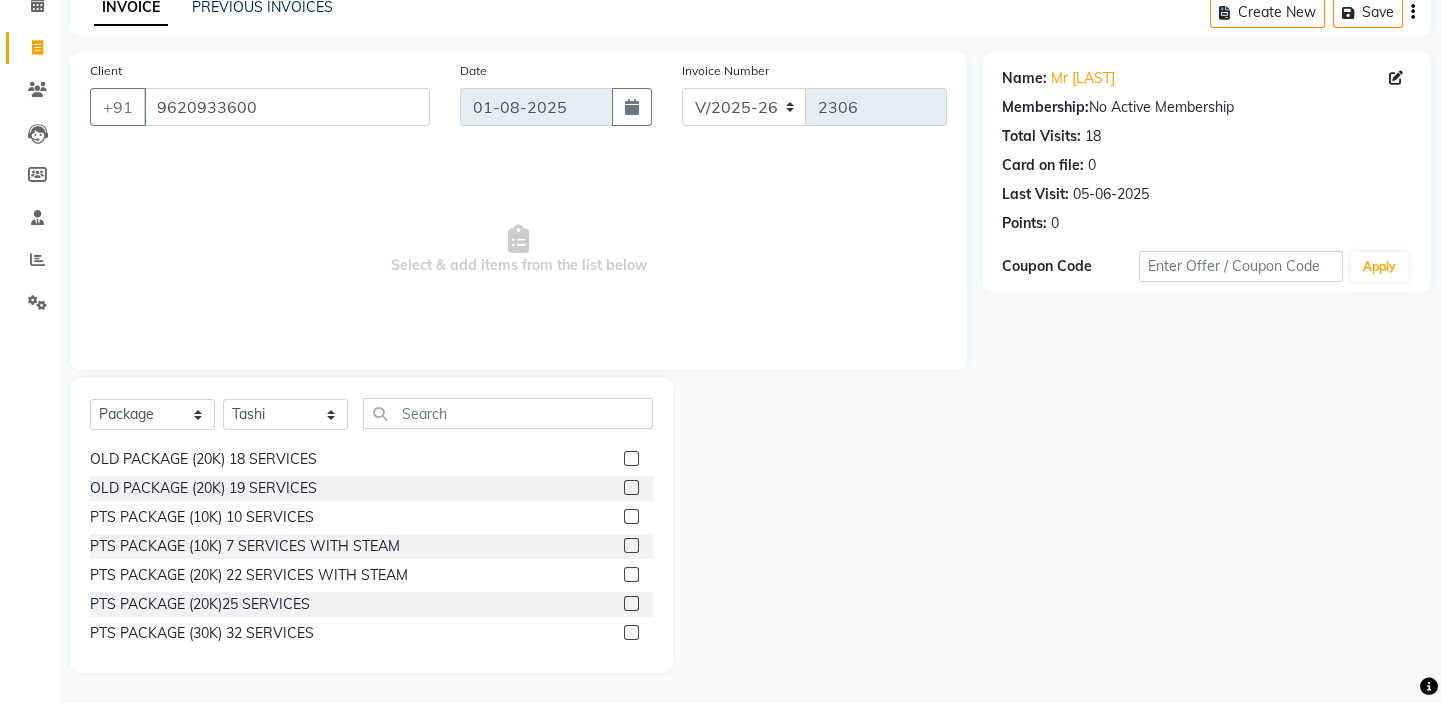 click 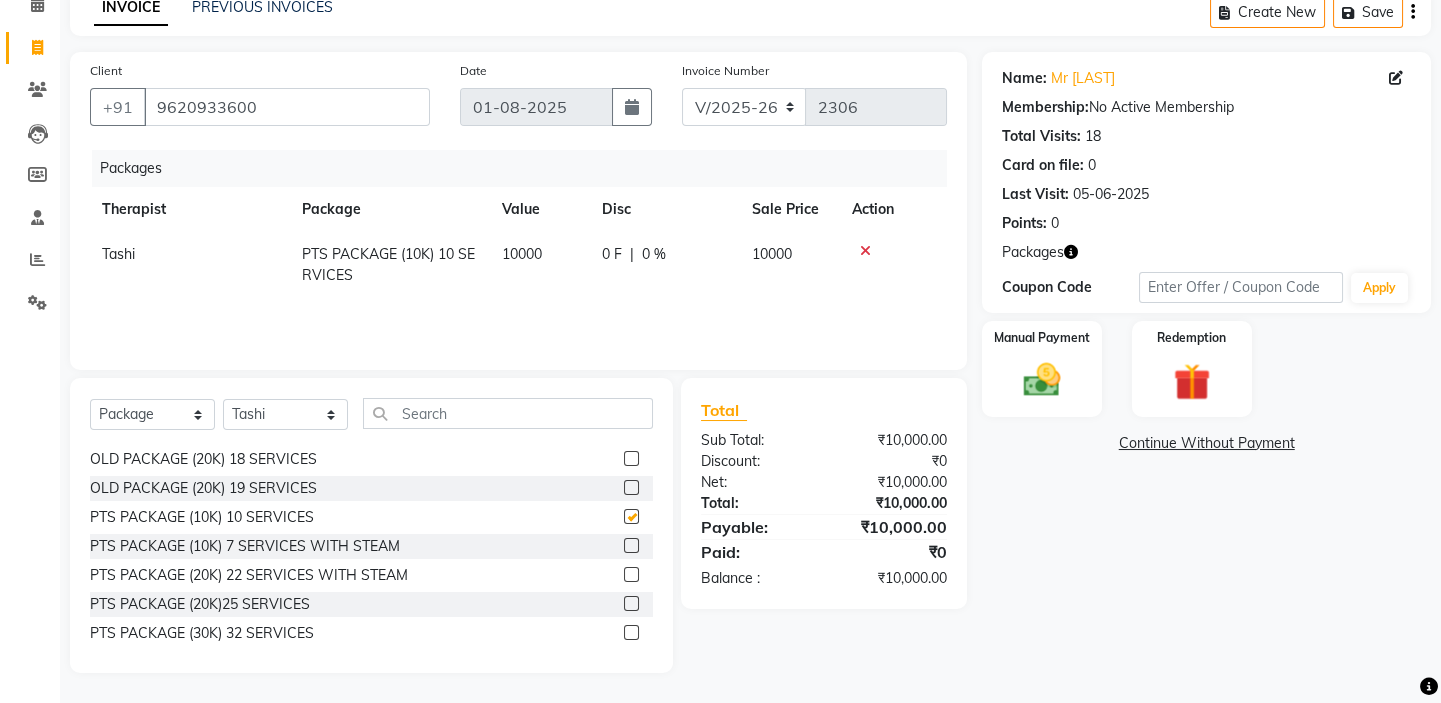 checkbox on "false" 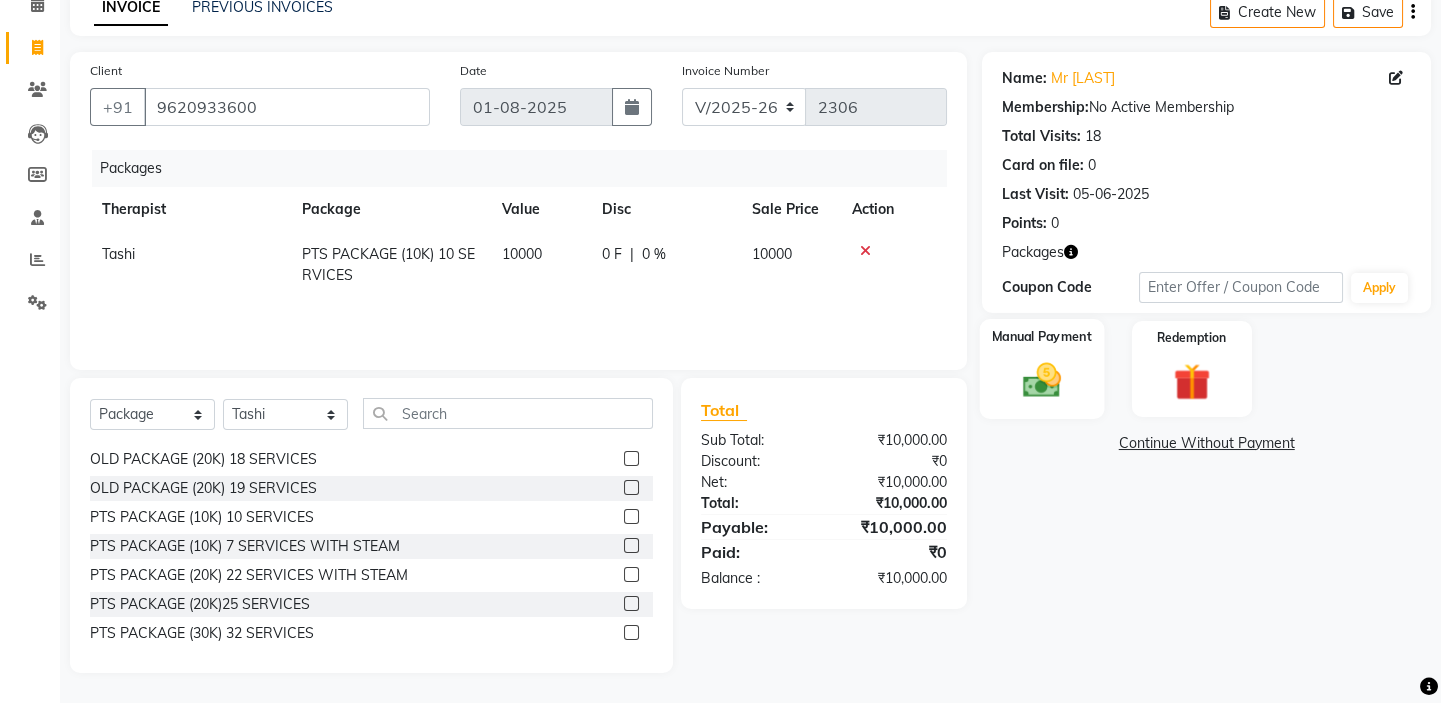 click 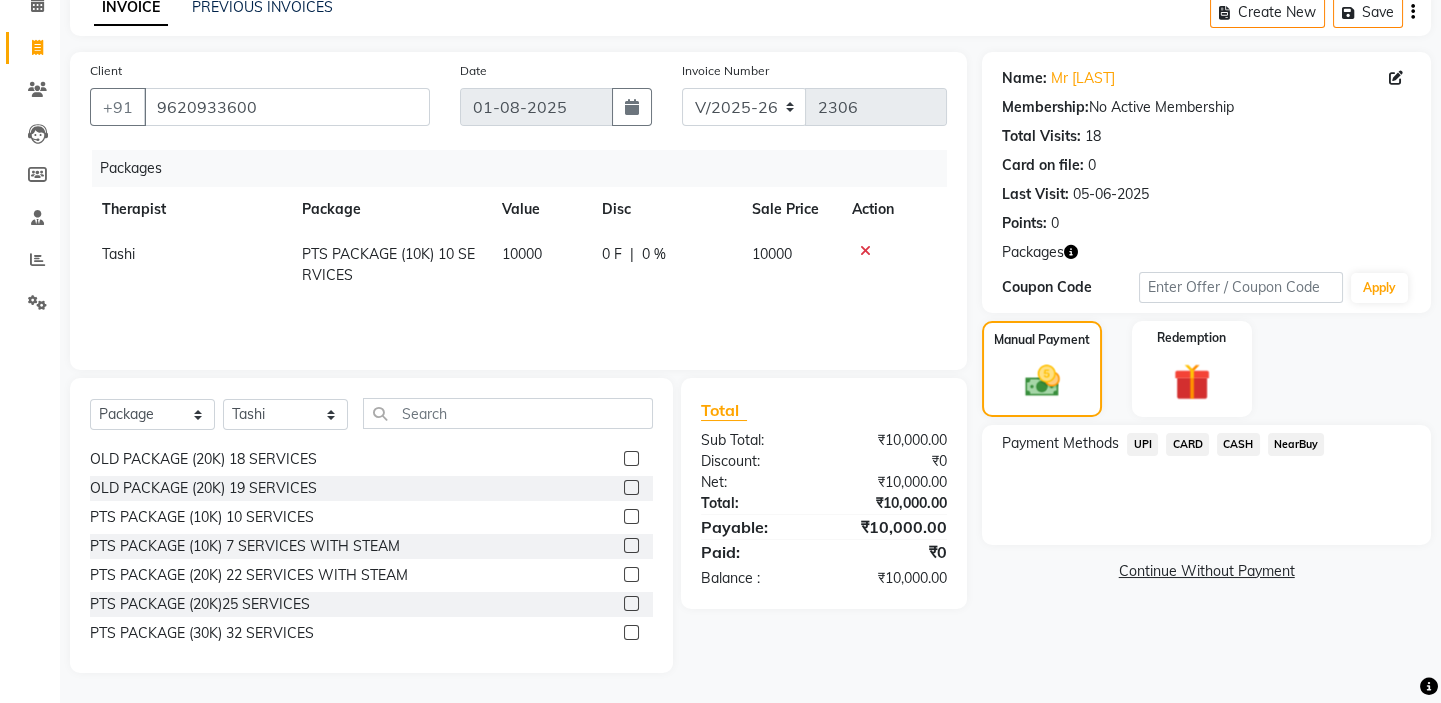 click on "UPI" 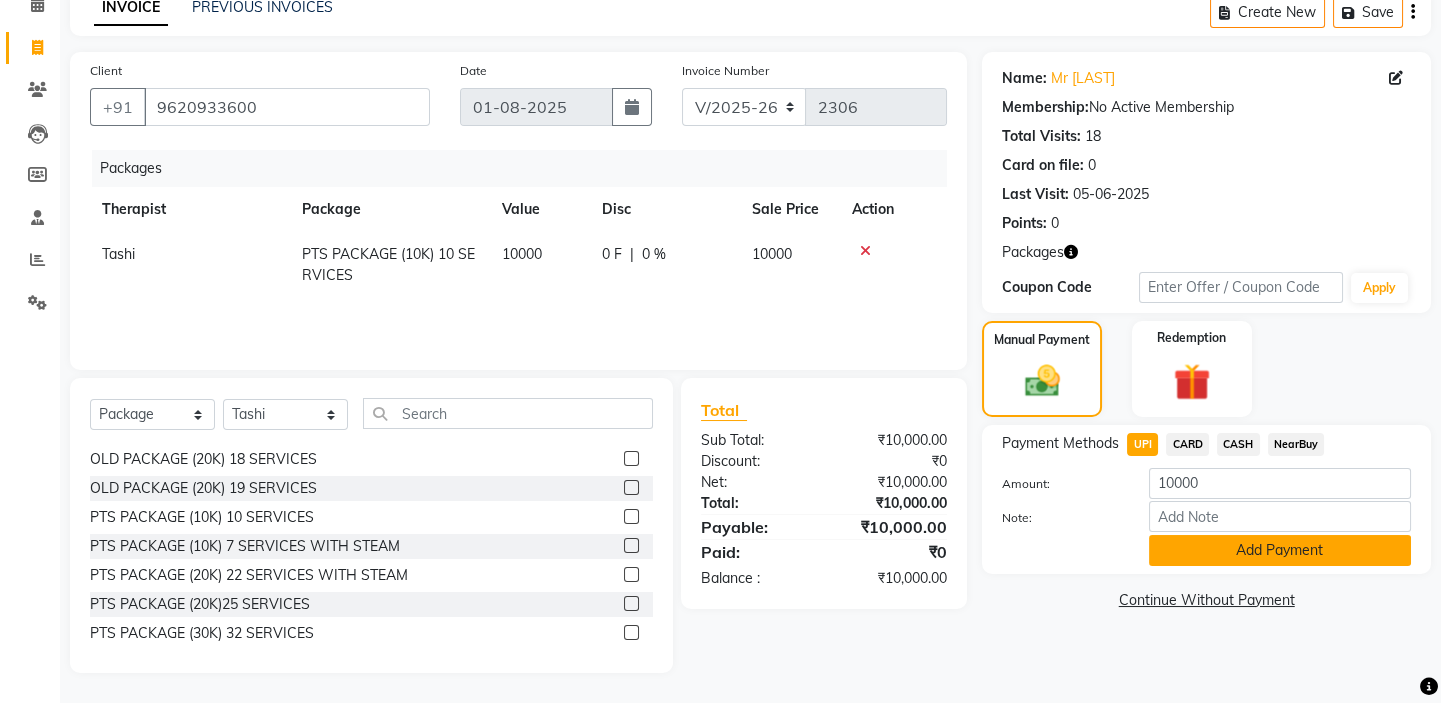 click on "Add Payment" 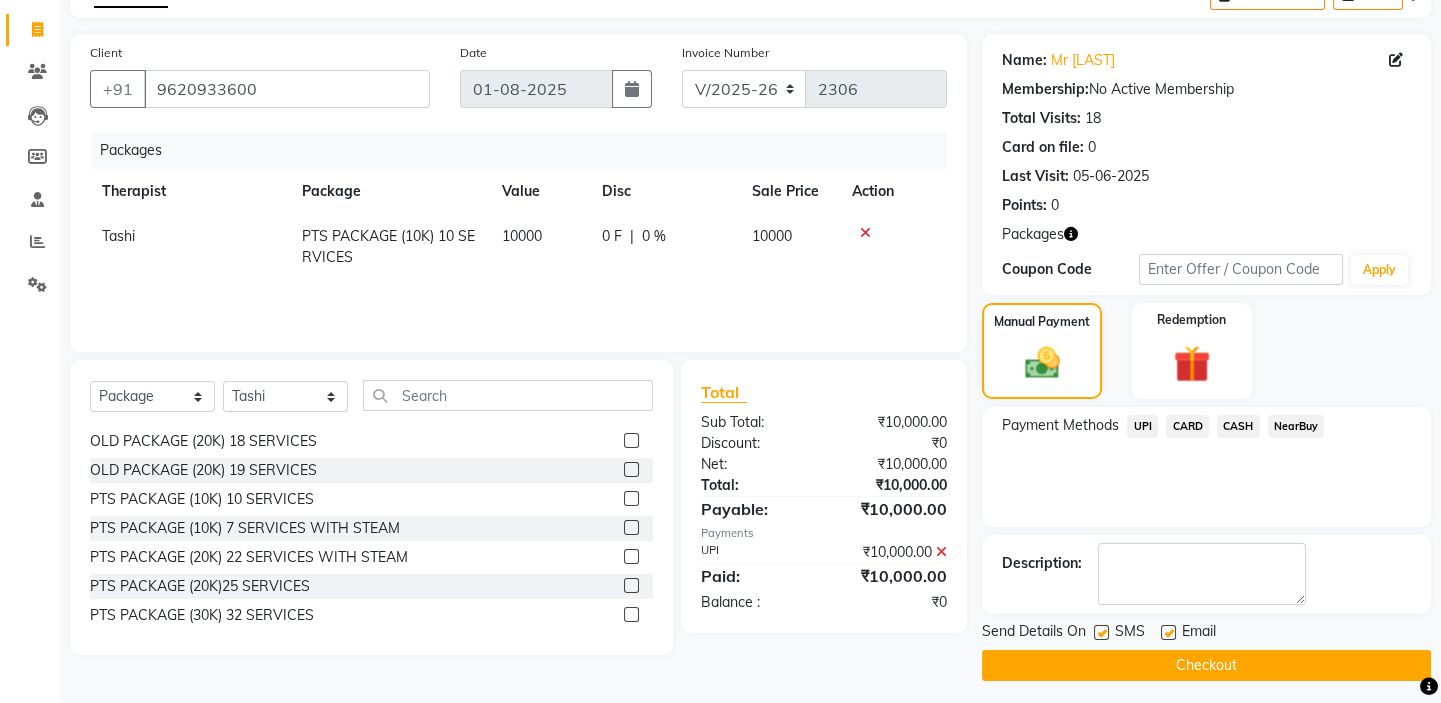 scroll, scrollTop: 123, scrollLeft: 0, axis: vertical 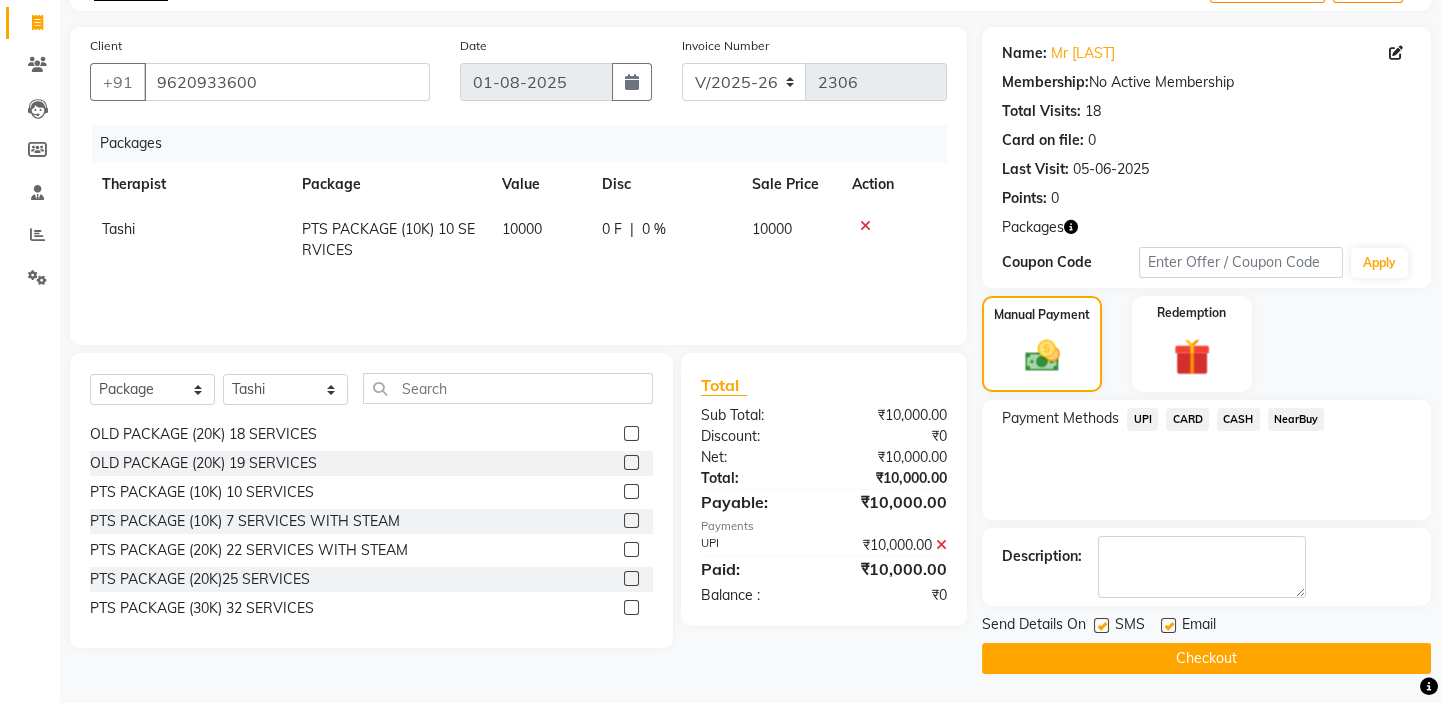 drag, startPoint x: 1106, startPoint y: 620, endPoint x: 1119, endPoint y: 620, distance: 13 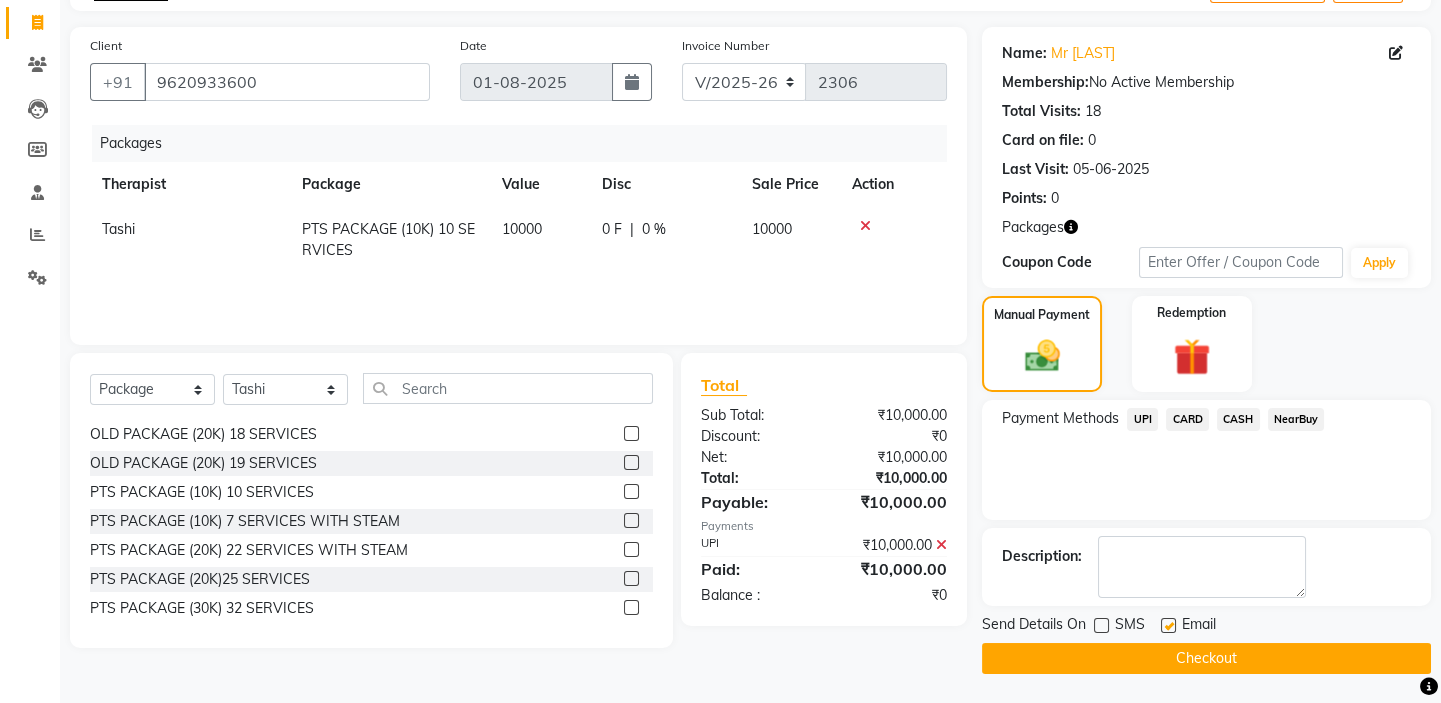 click 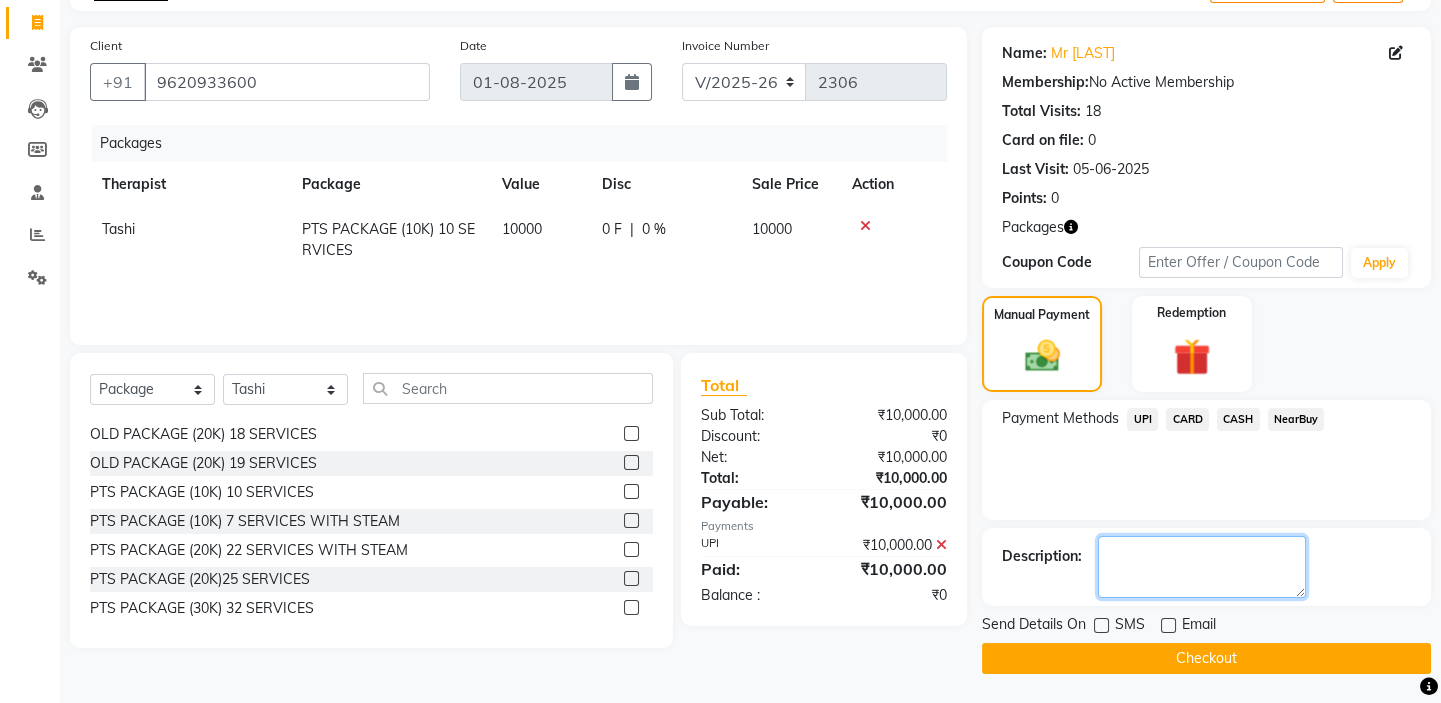 click 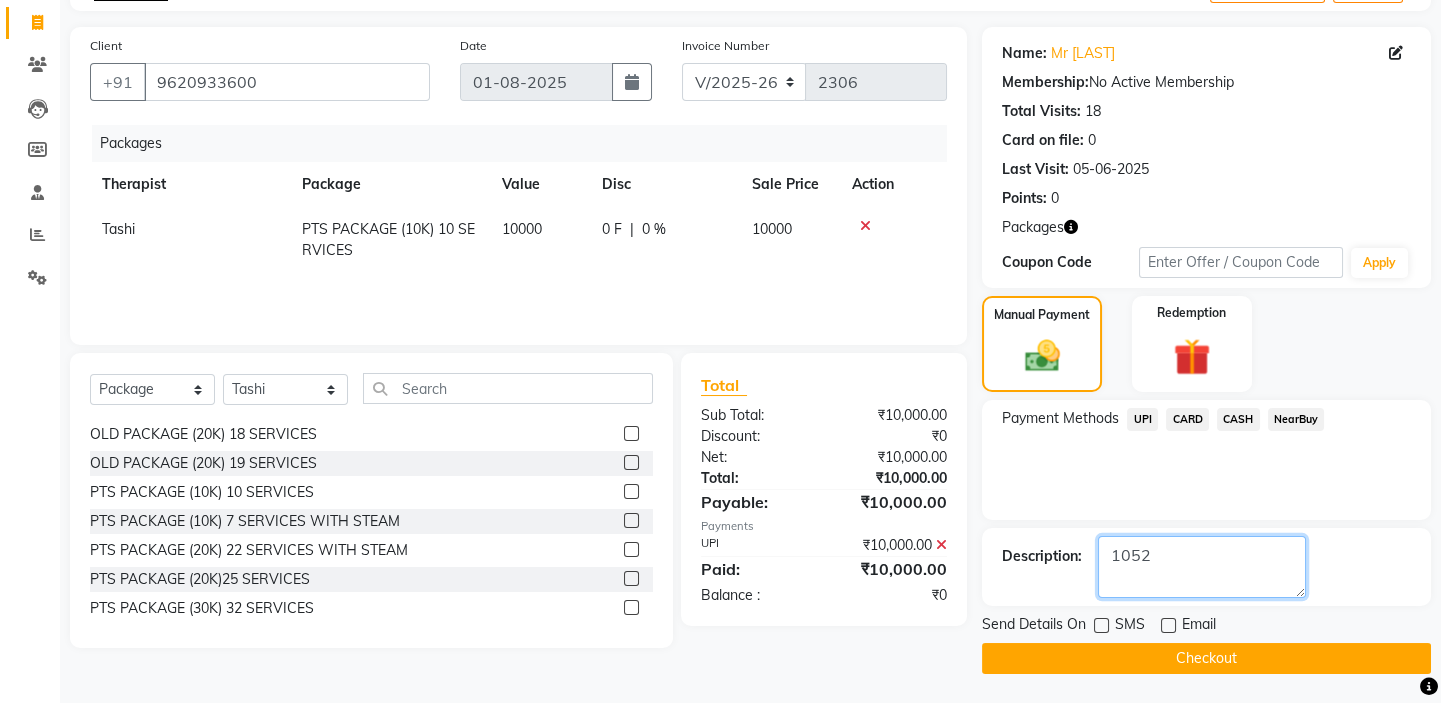 type on "1052" 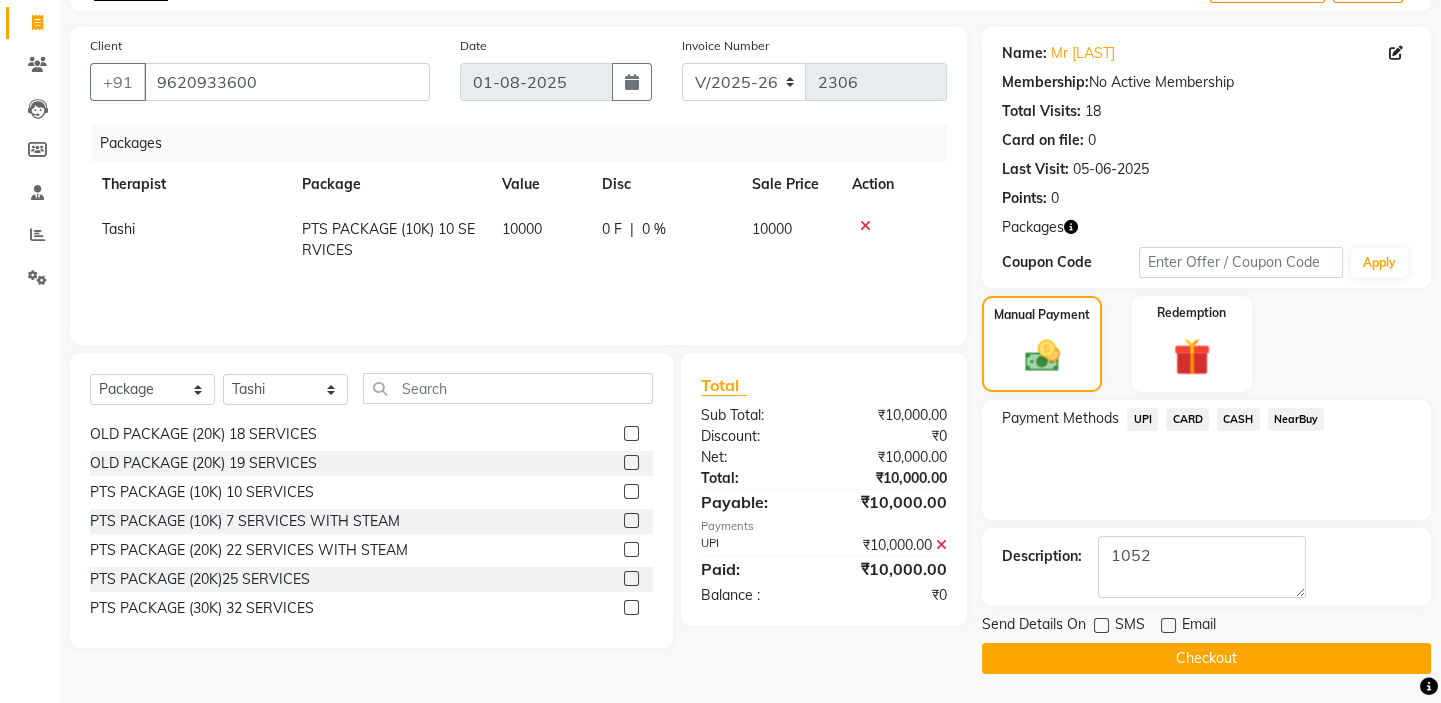 click on "Checkout" 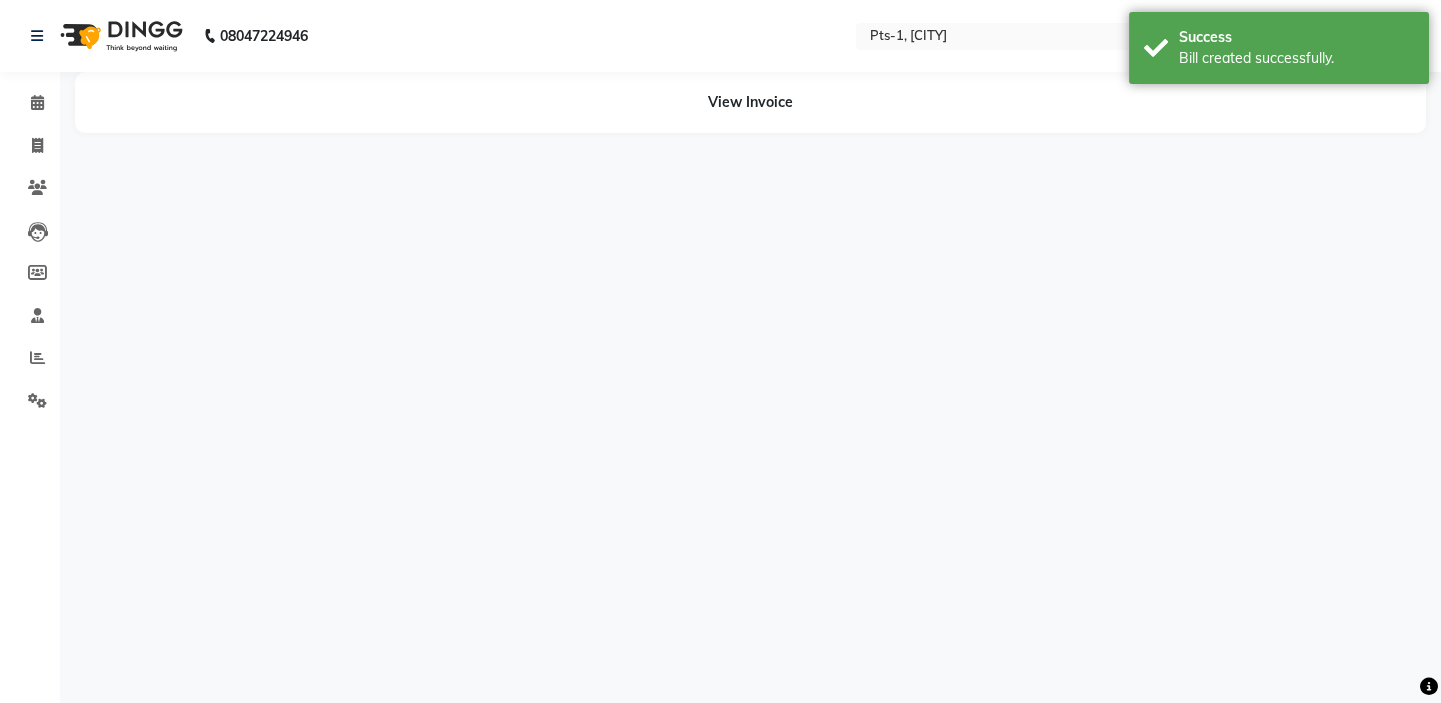scroll, scrollTop: 0, scrollLeft: 0, axis: both 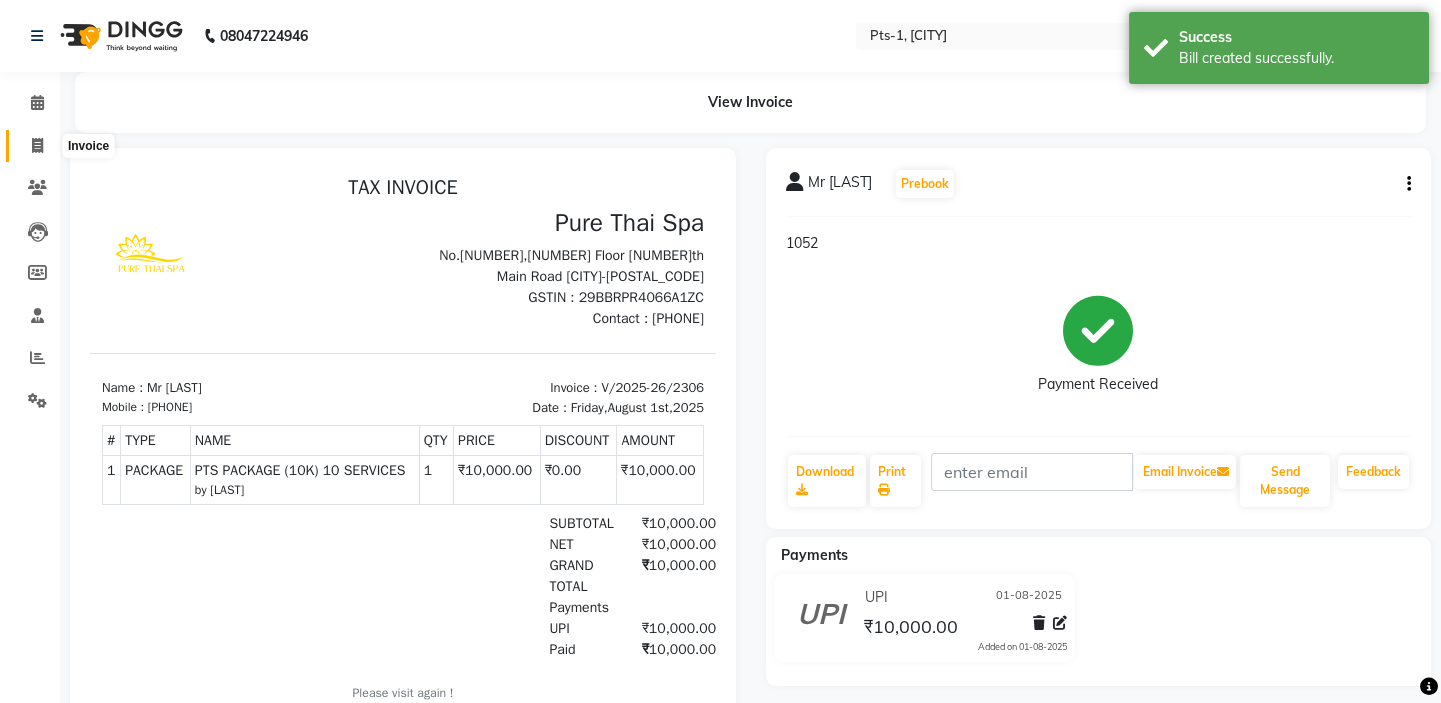 click 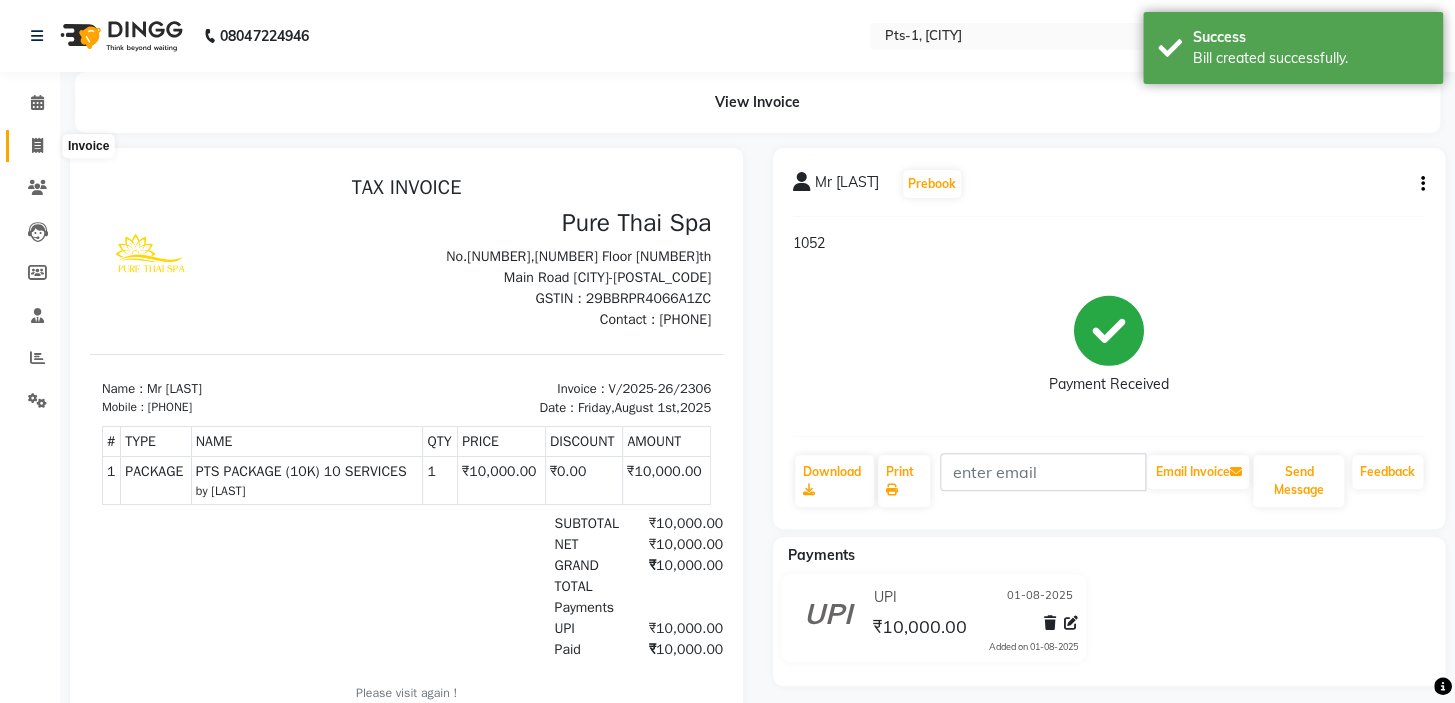 select on "service" 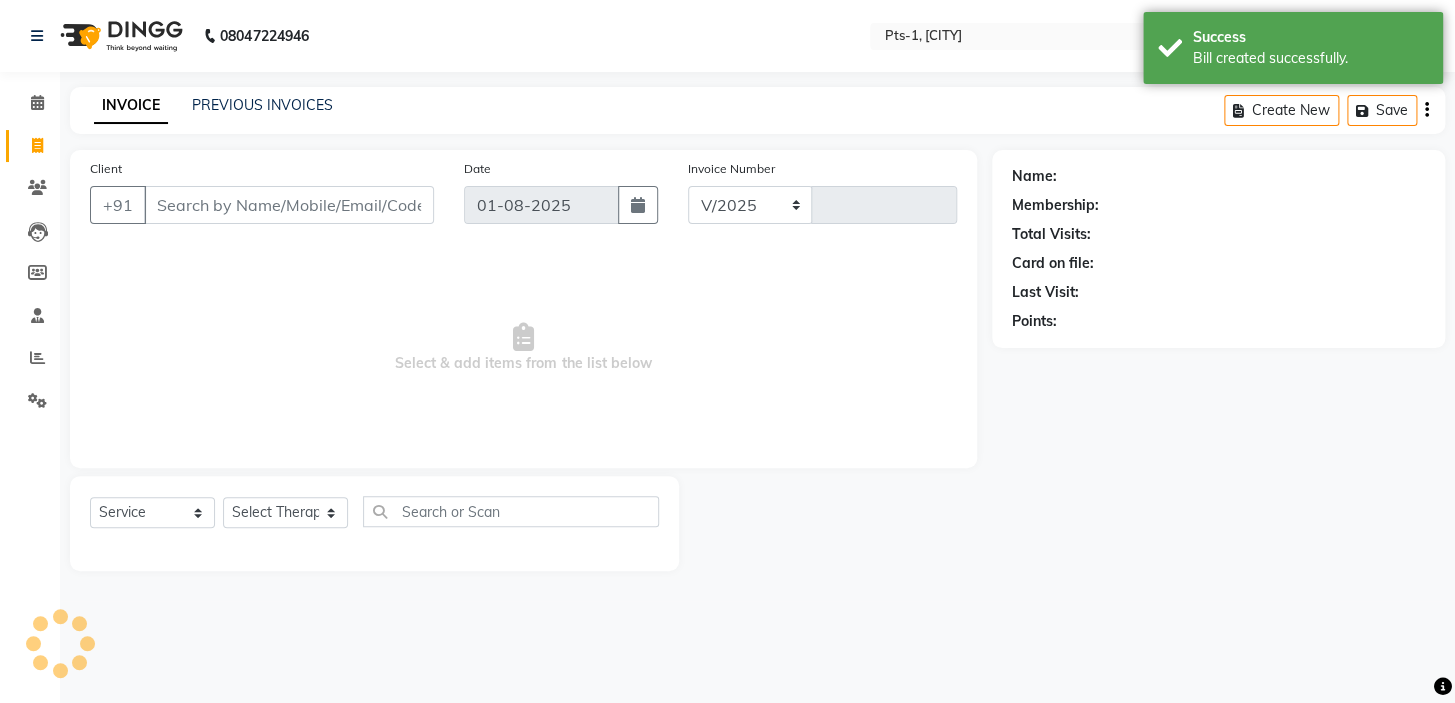 select on "5296" 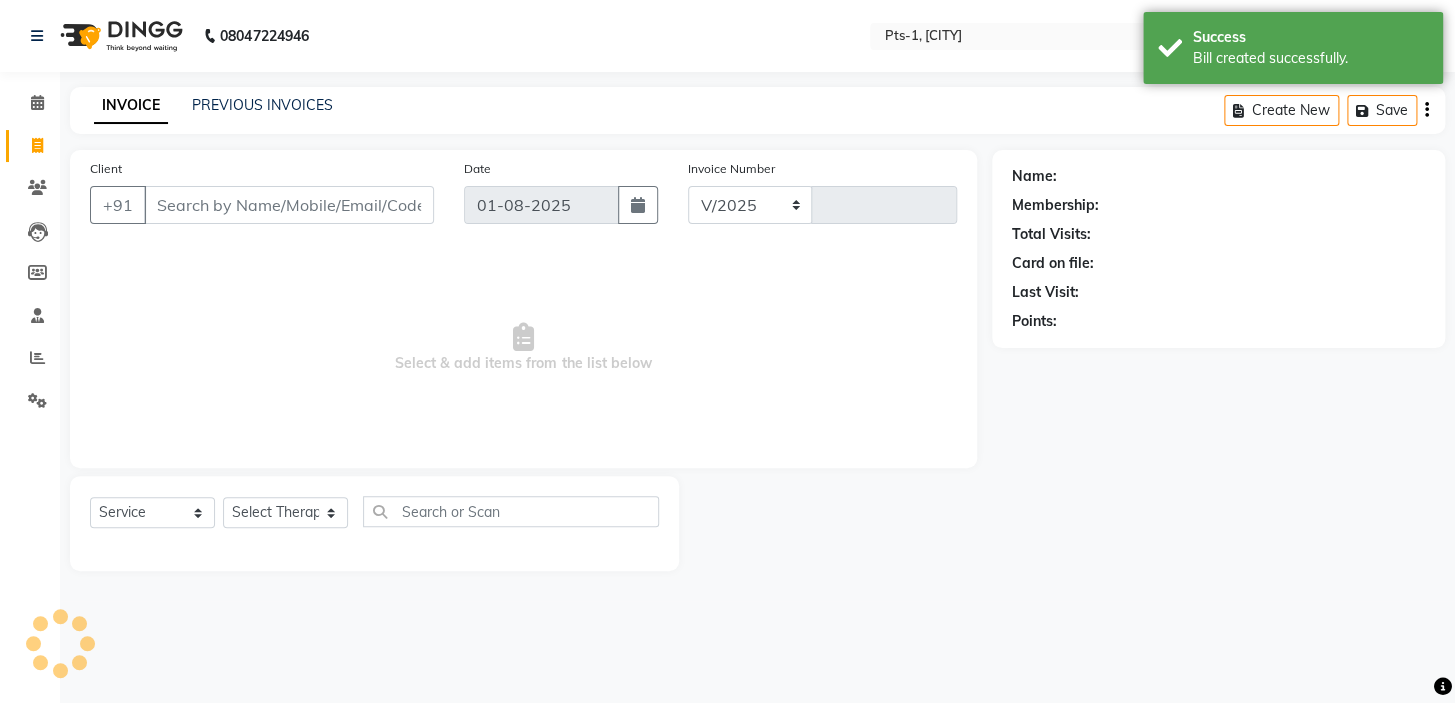 type on "2307" 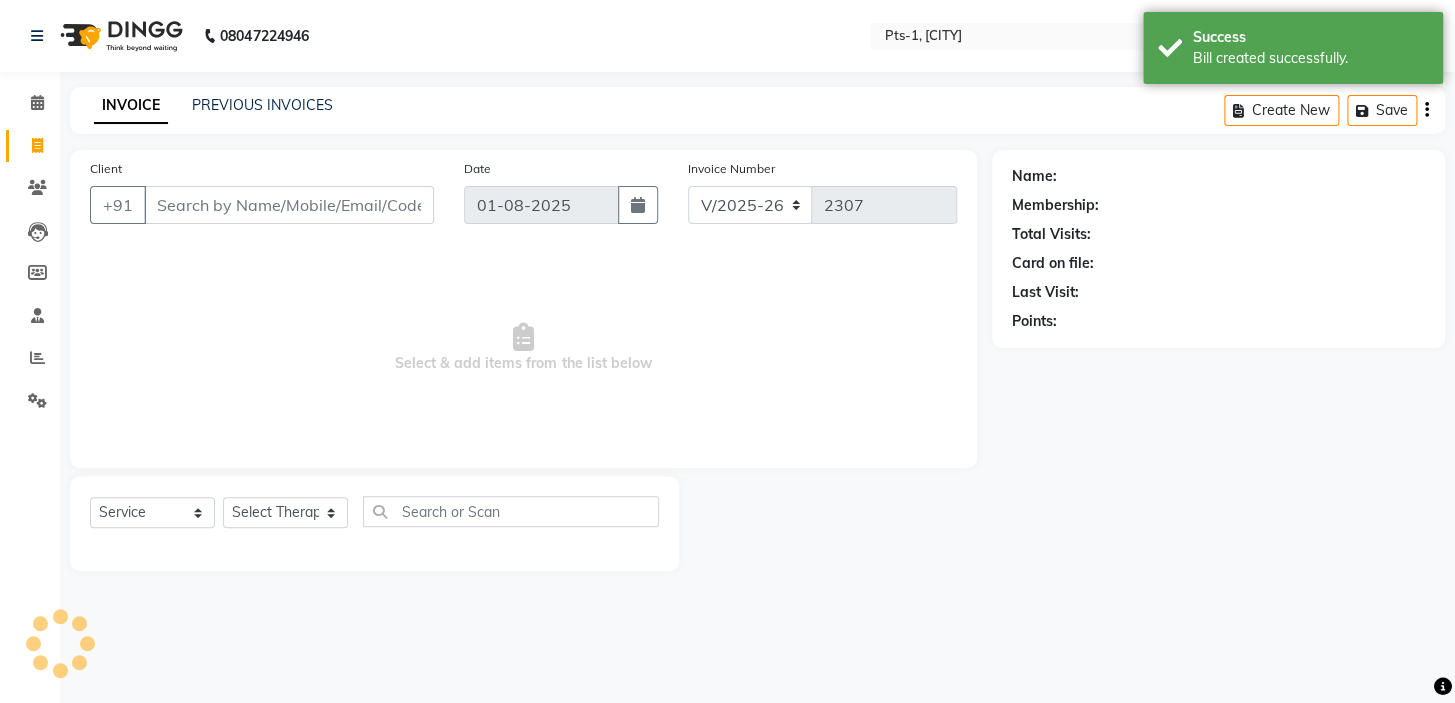 click on "Client" at bounding box center [289, 205] 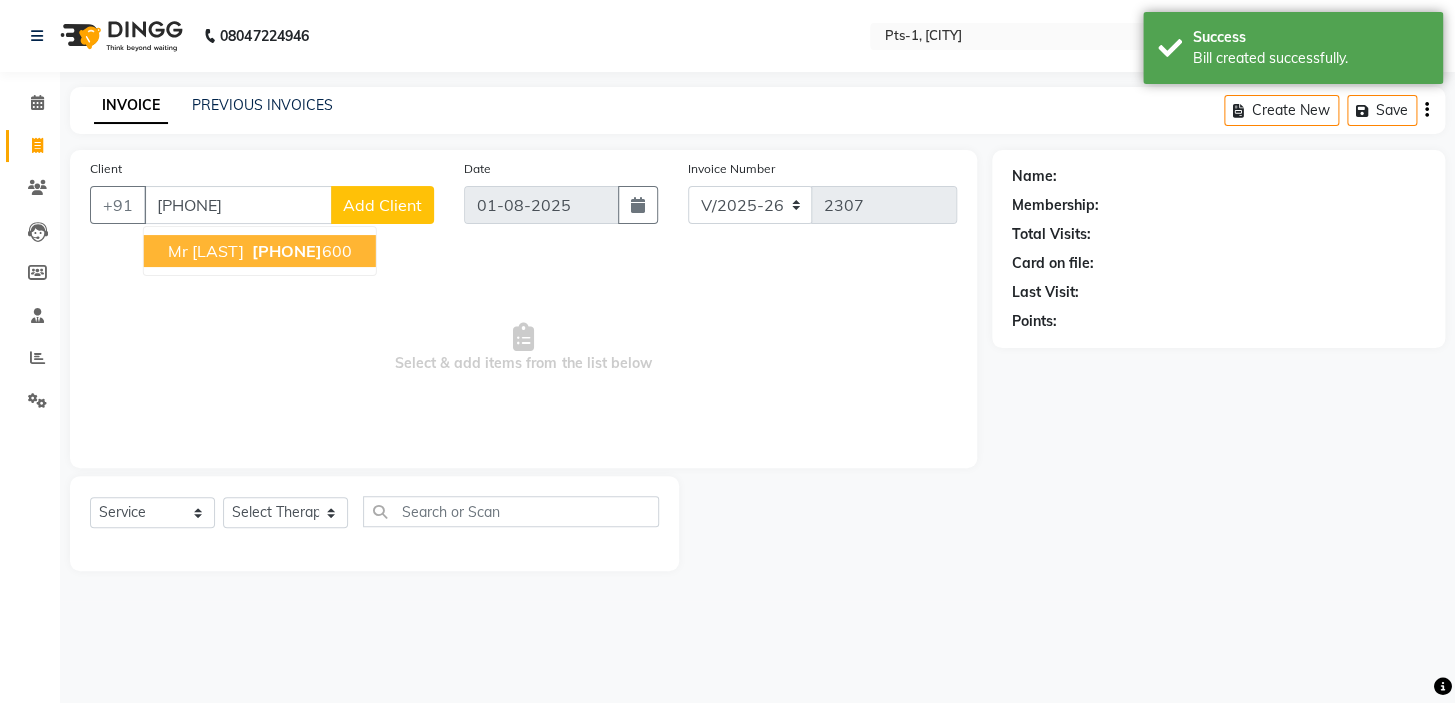 click on "9620933 600" at bounding box center [300, 251] 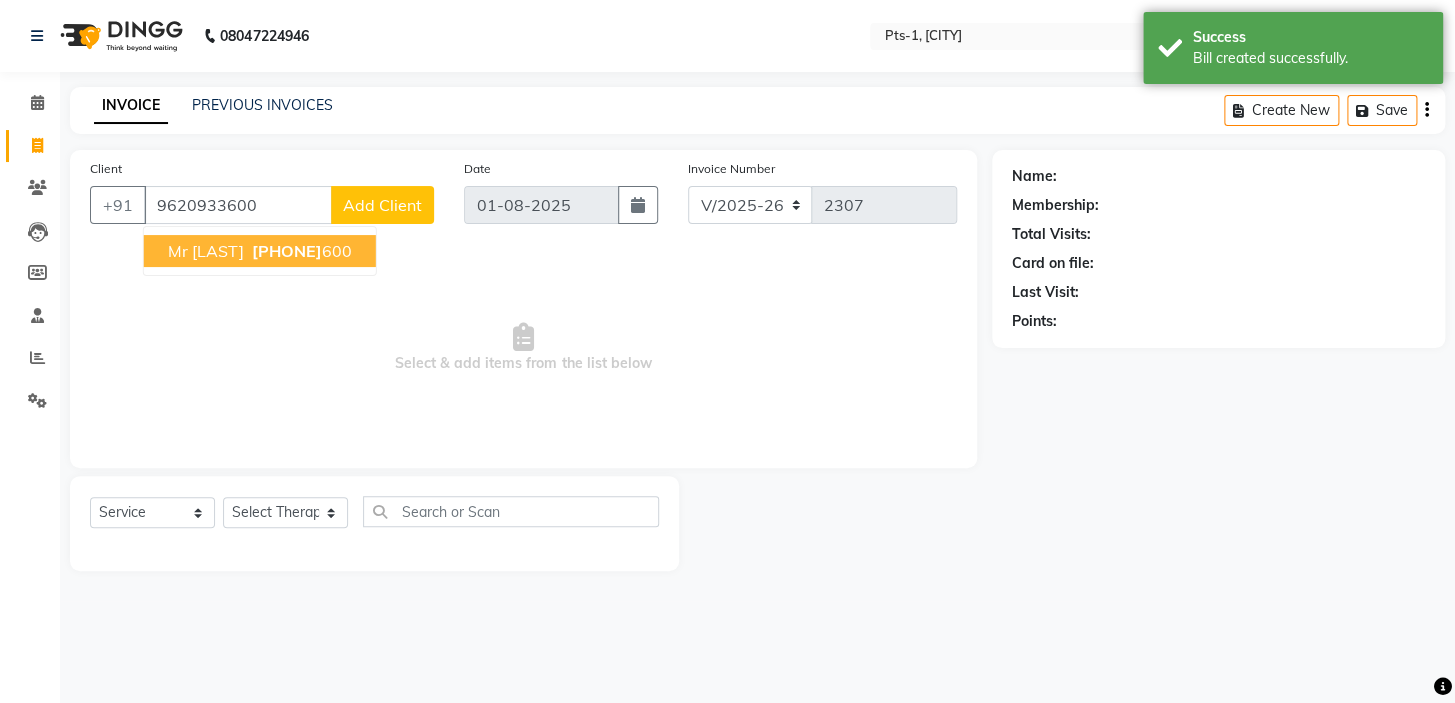 type on "9620933600" 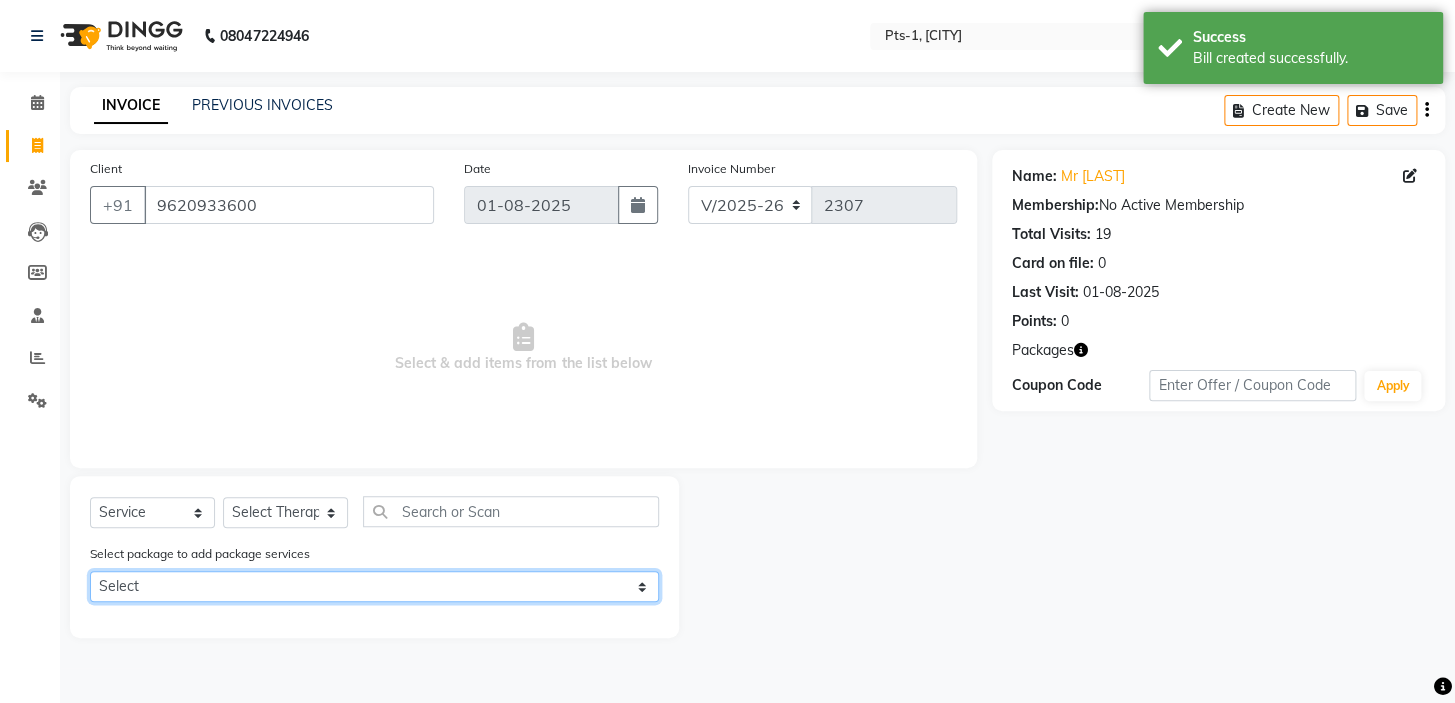 click on "Select PTS PACKAGE (10K) 10 SERVICES" 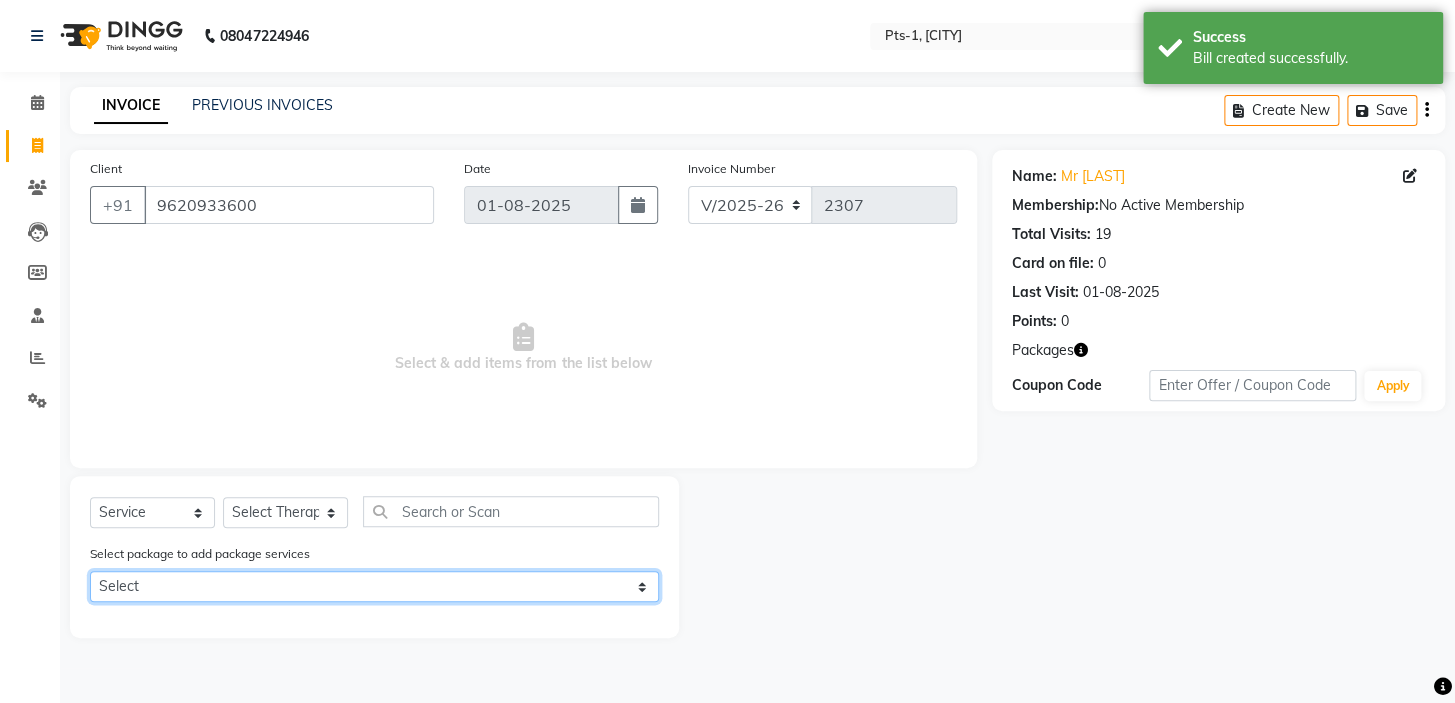 select on "1: Object" 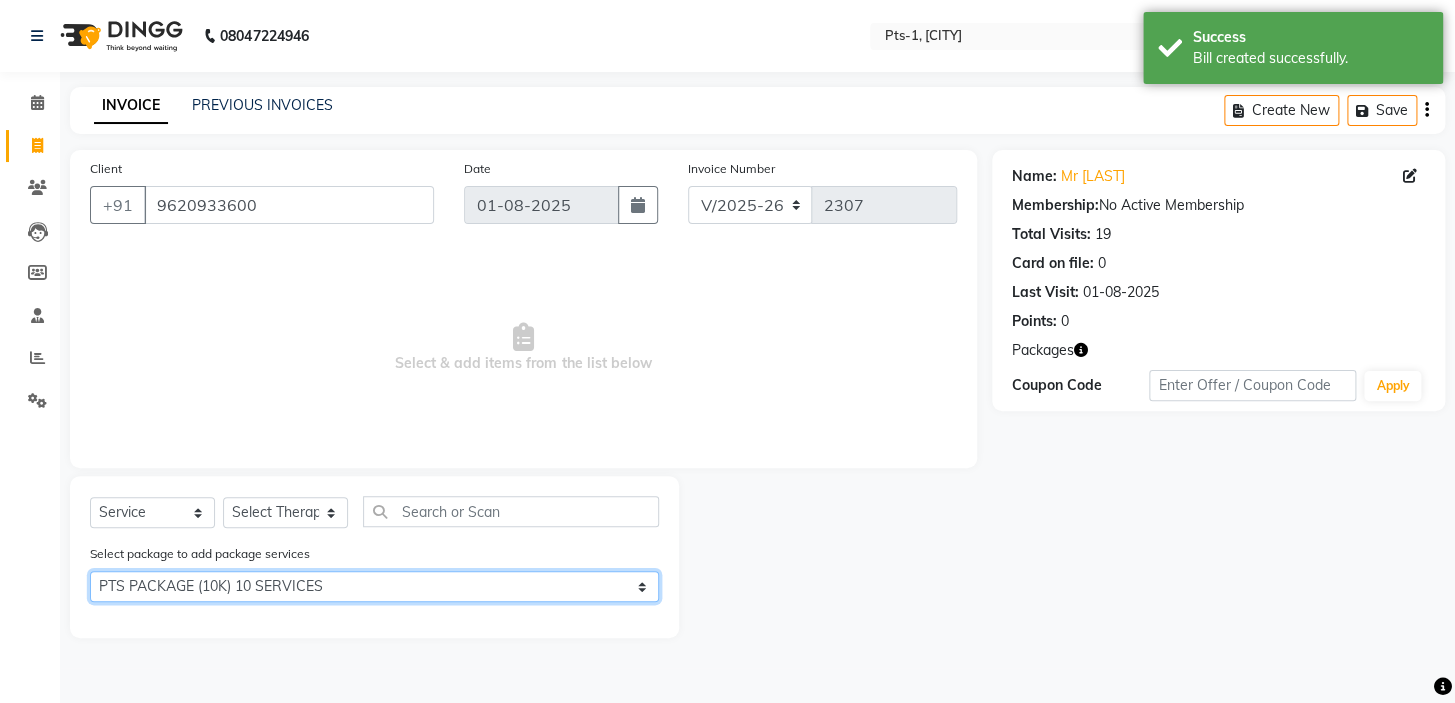 click on "Select PTS PACKAGE (10K) 10 SERVICES" 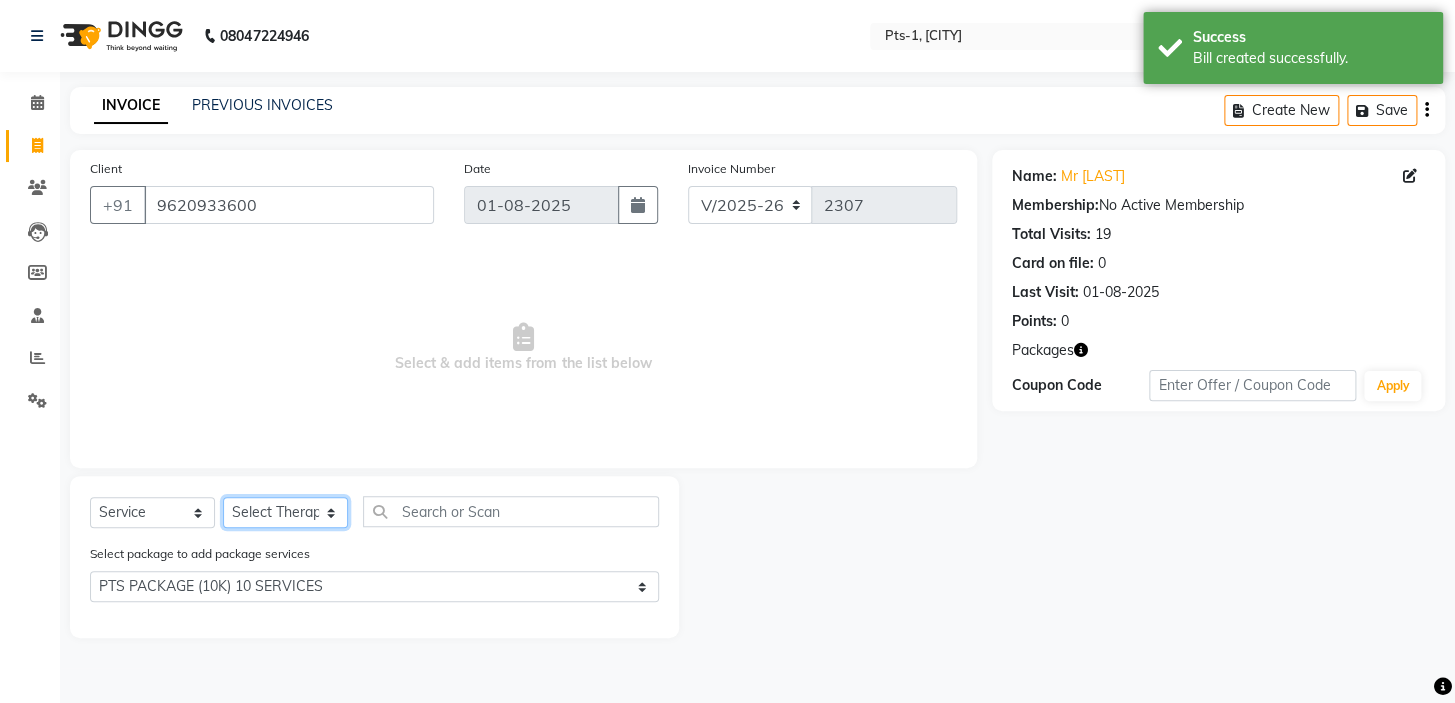 click on "Select Therapist Anand Annie anyone Babu Bela Gia Jeje Jenny Jincy JOE Lilly Nanny Rita Shodika Sun Tashi VINOD KUMAR" 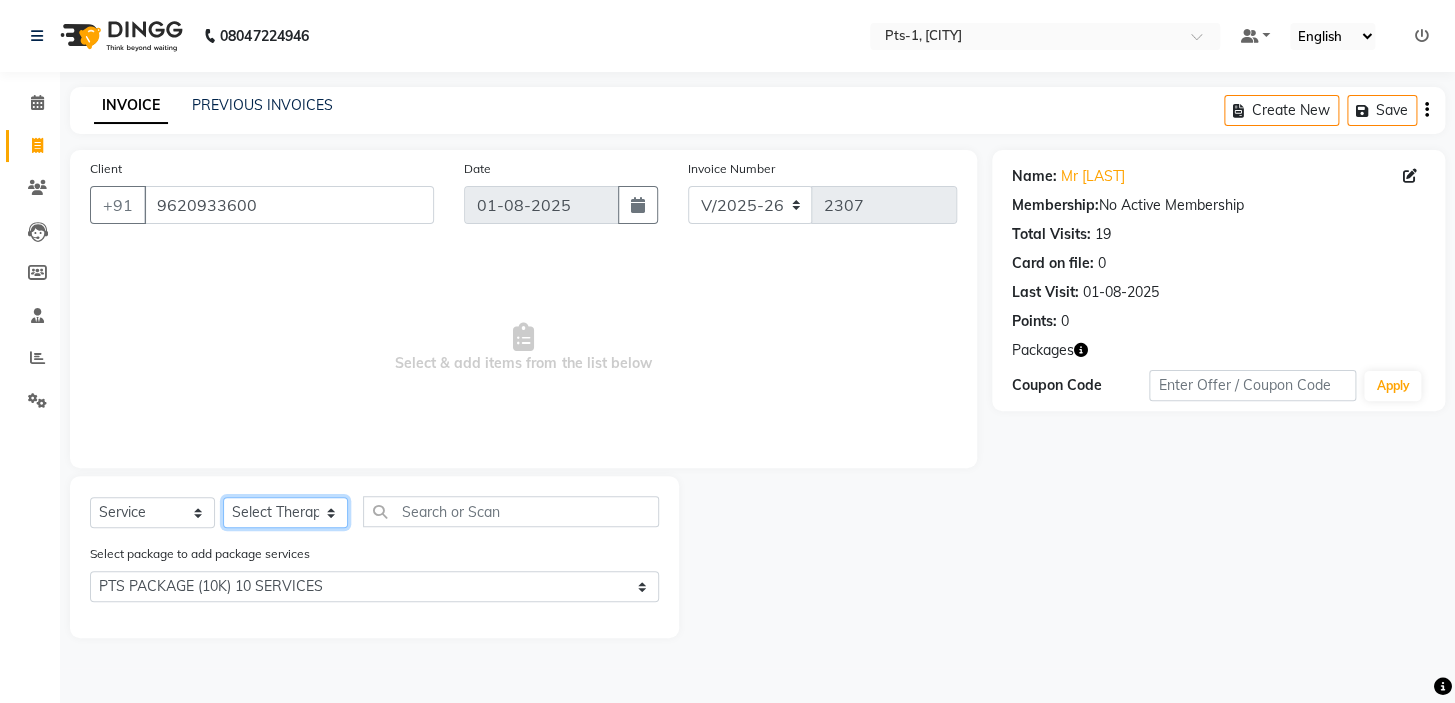 select on "61895" 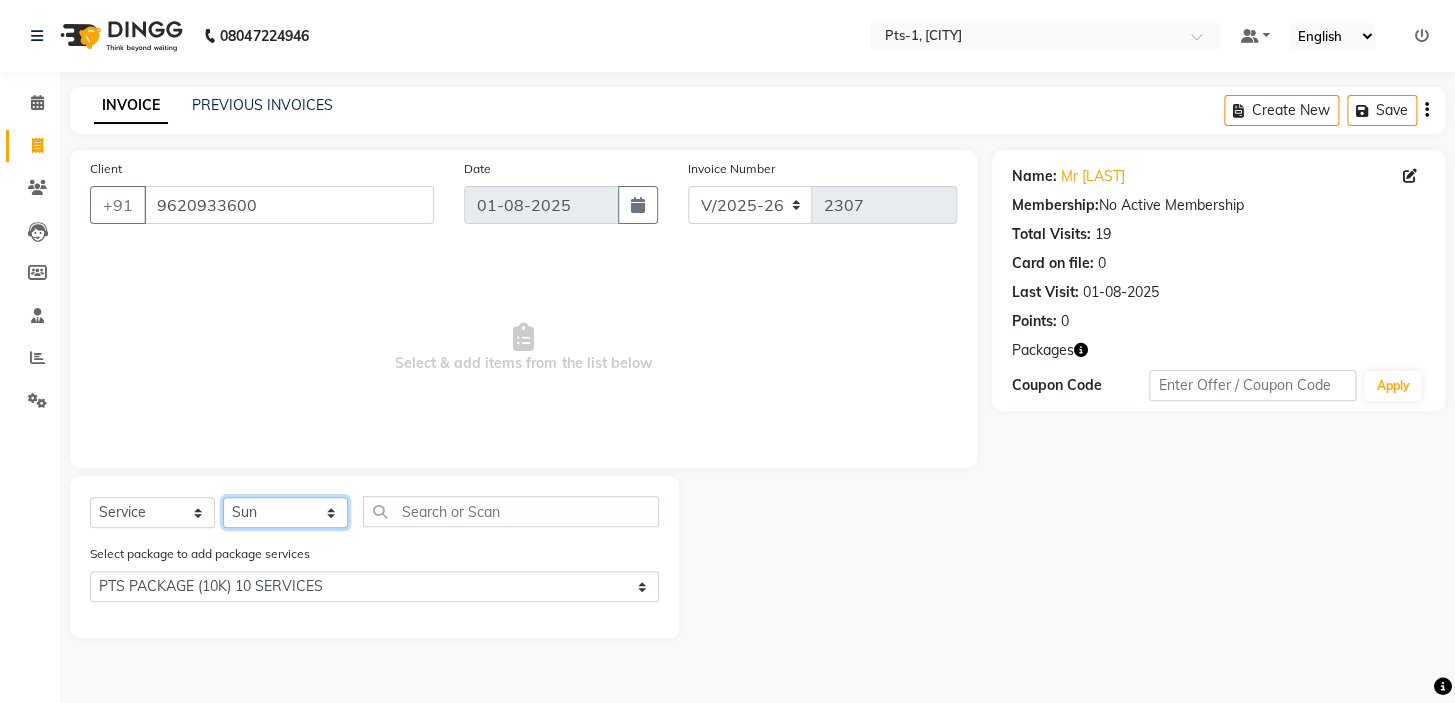 click on "Select Therapist Anand Annie anyone Babu Bela Gia Jeje Jenny Jincy JOE Lilly Nanny Rita Shodika Sun Tashi VINOD KUMAR" 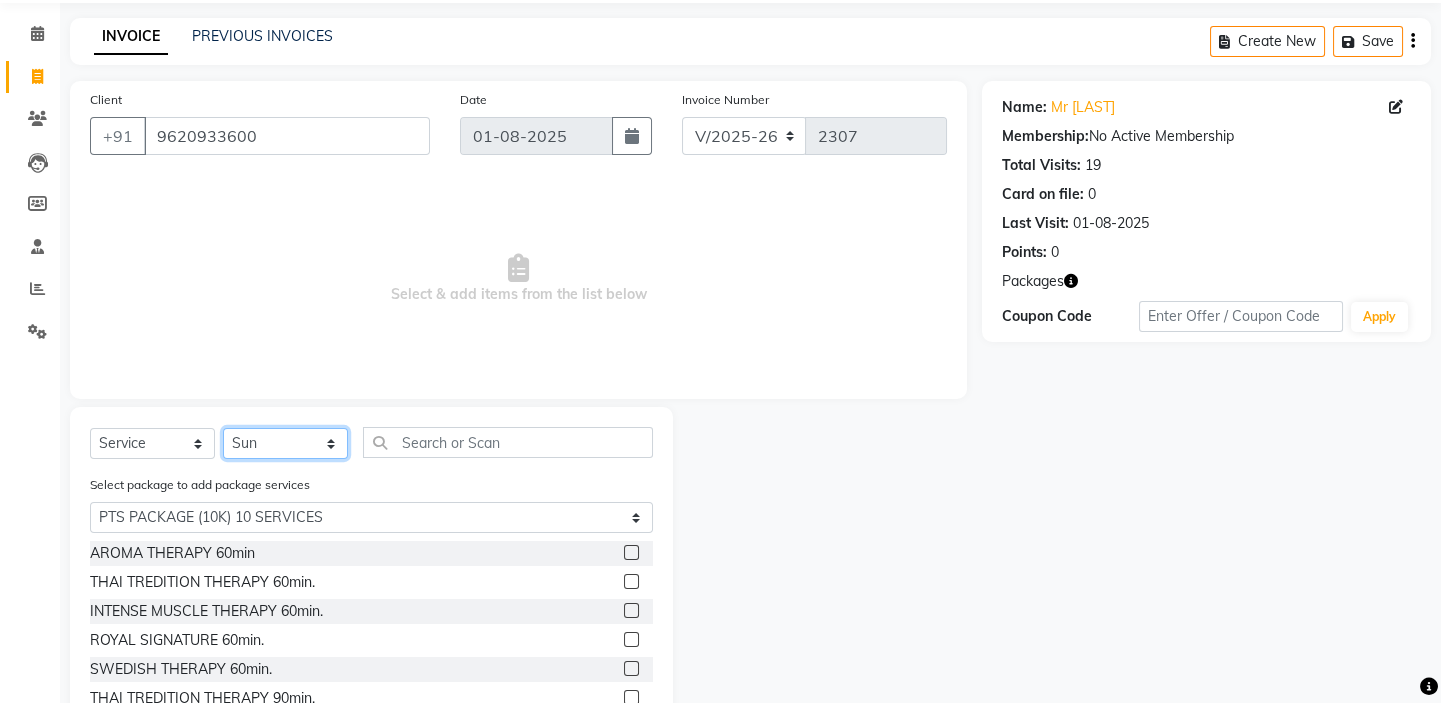 scroll, scrollTop: 166, scrollLeft: 0, axis: vertical 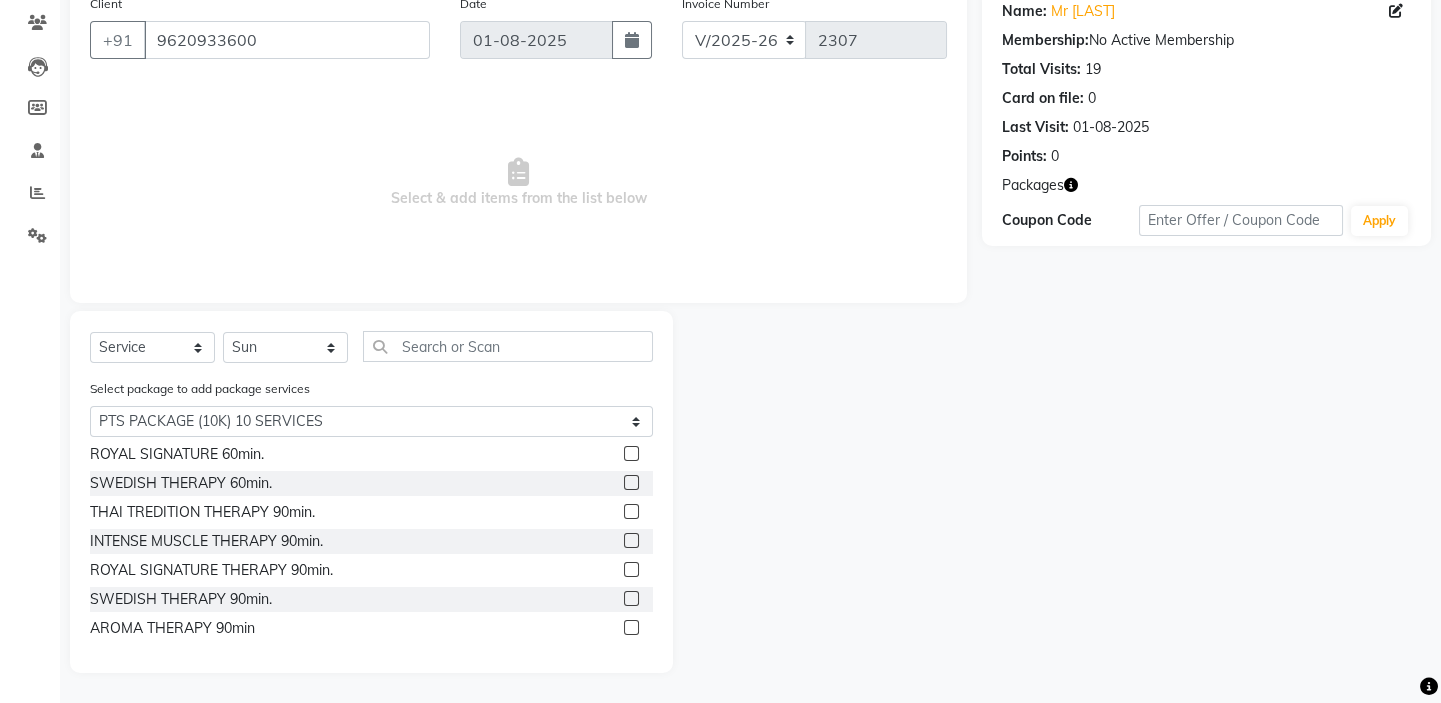 click 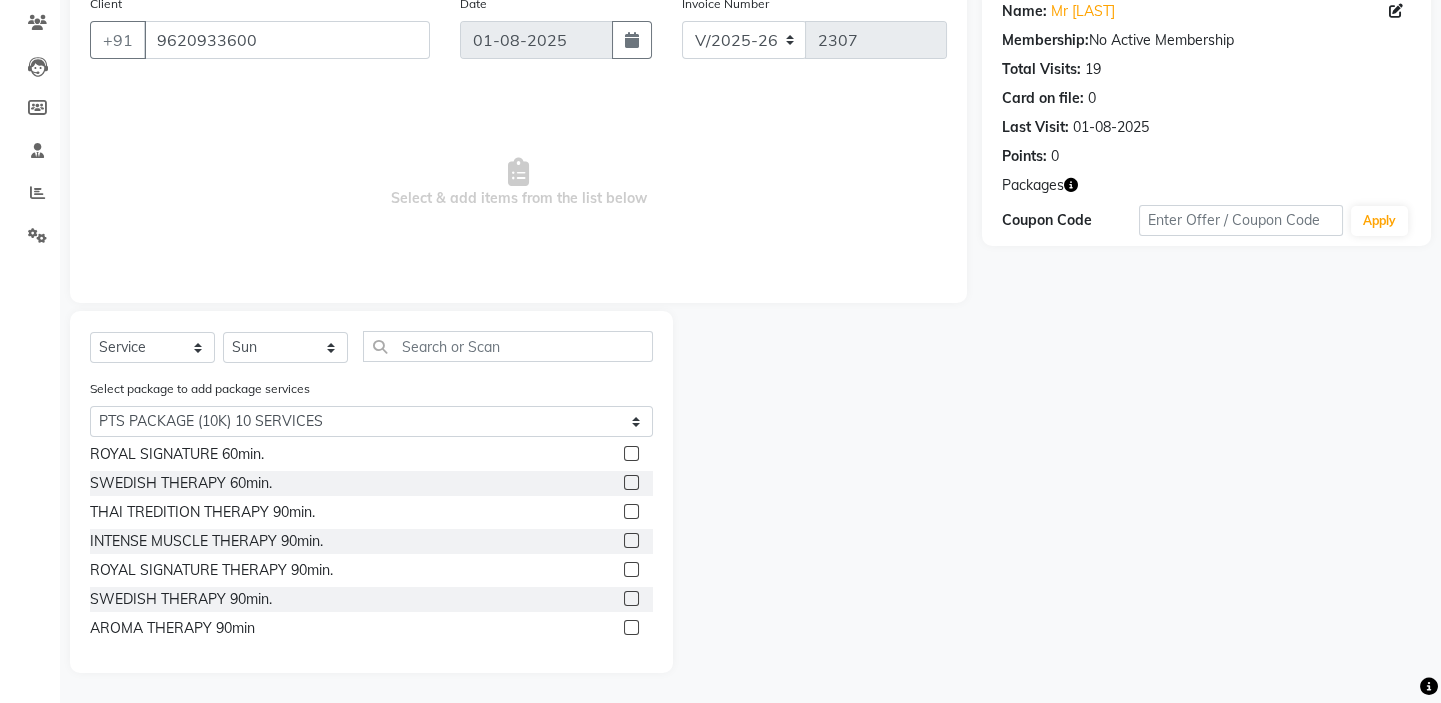 click at bounding box center [630, 599] 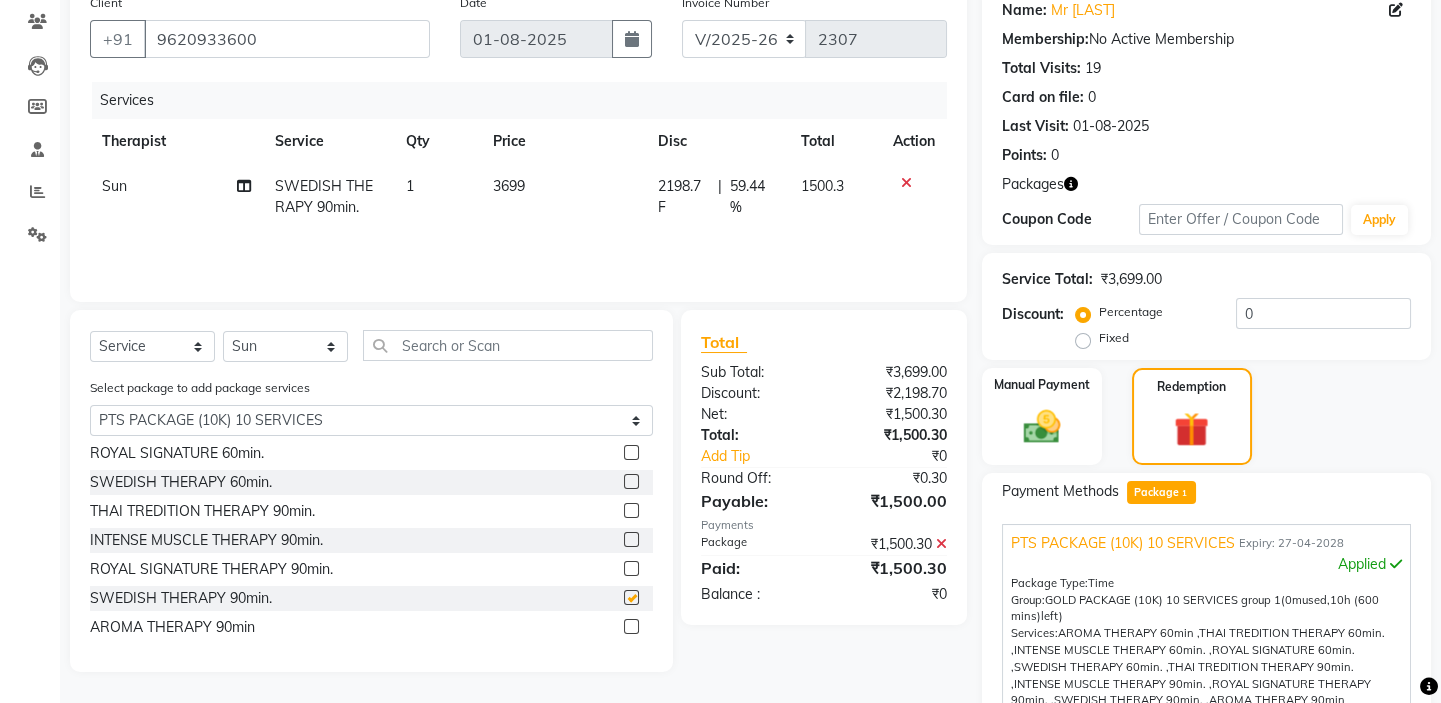 checkbox on "false" 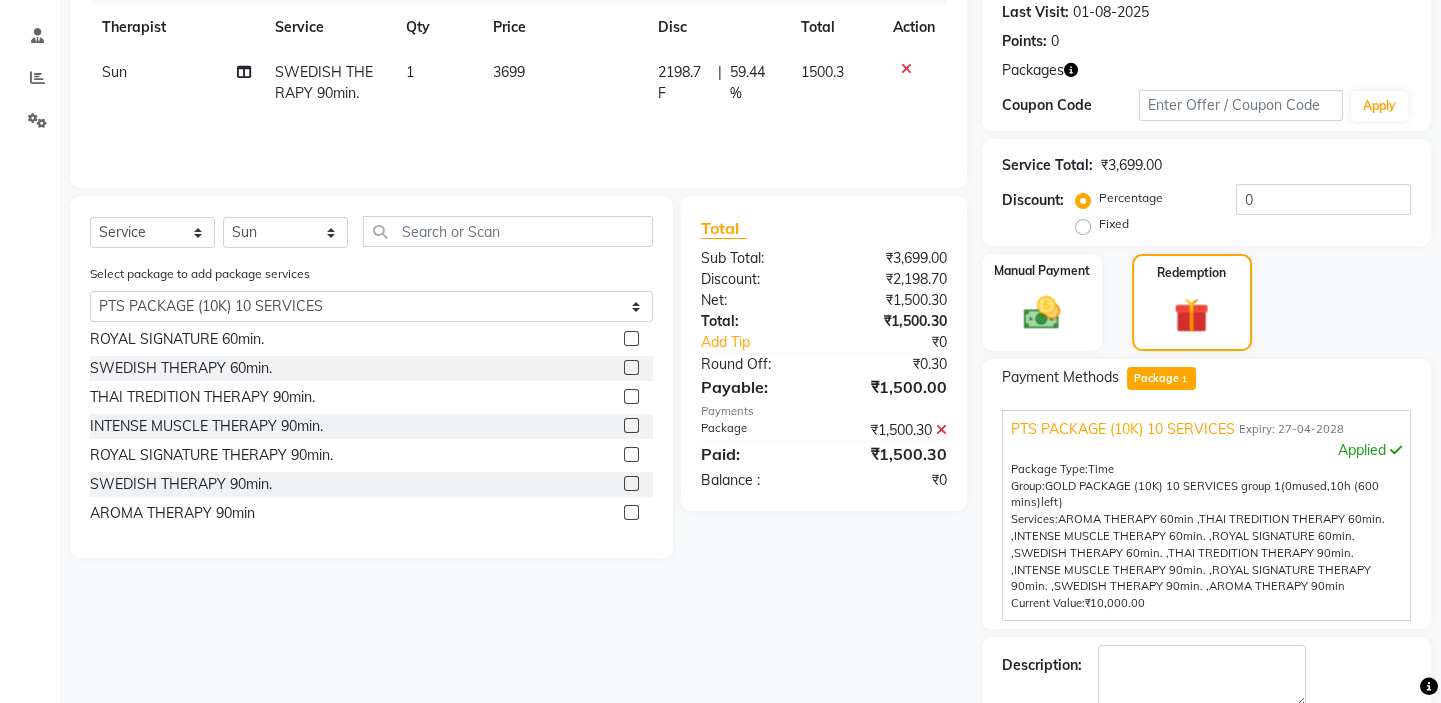 scroll, scrollTop: 389, scrollLeft: 0, axis: vertical 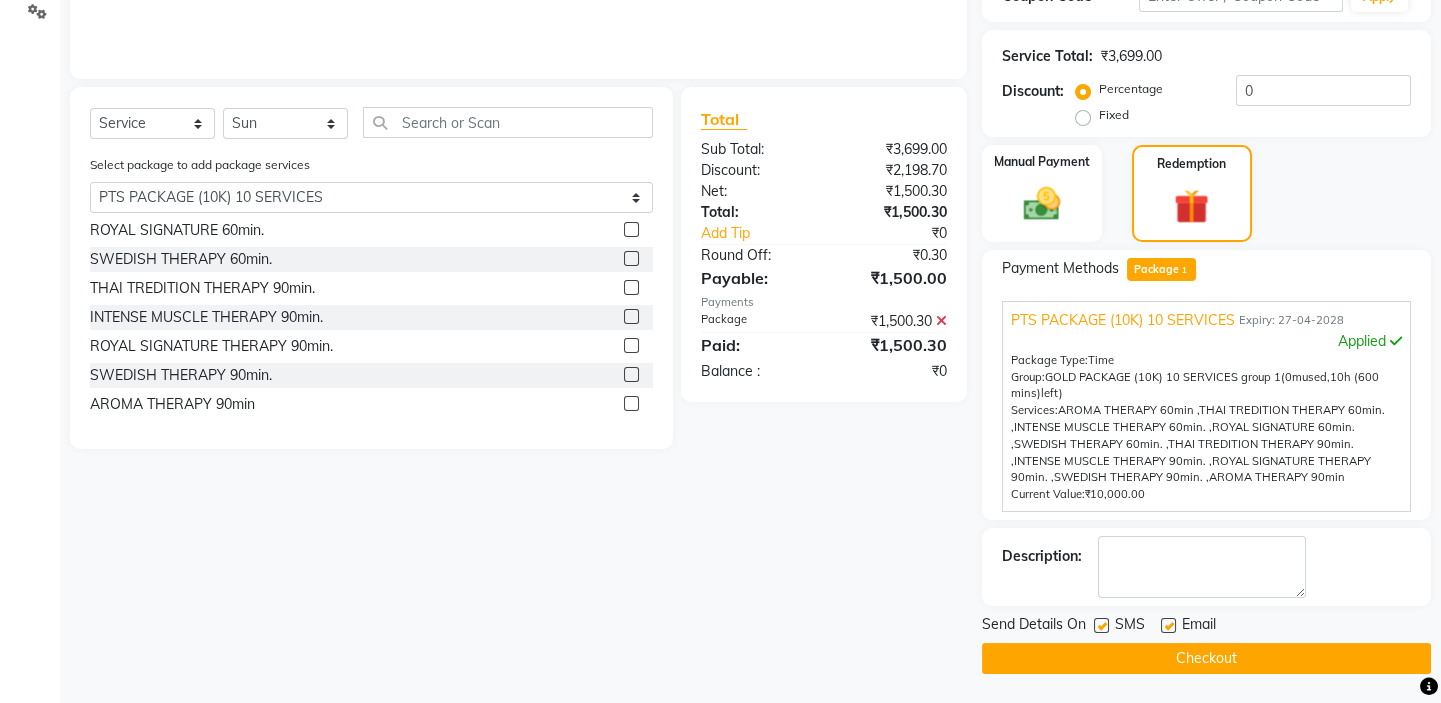 click 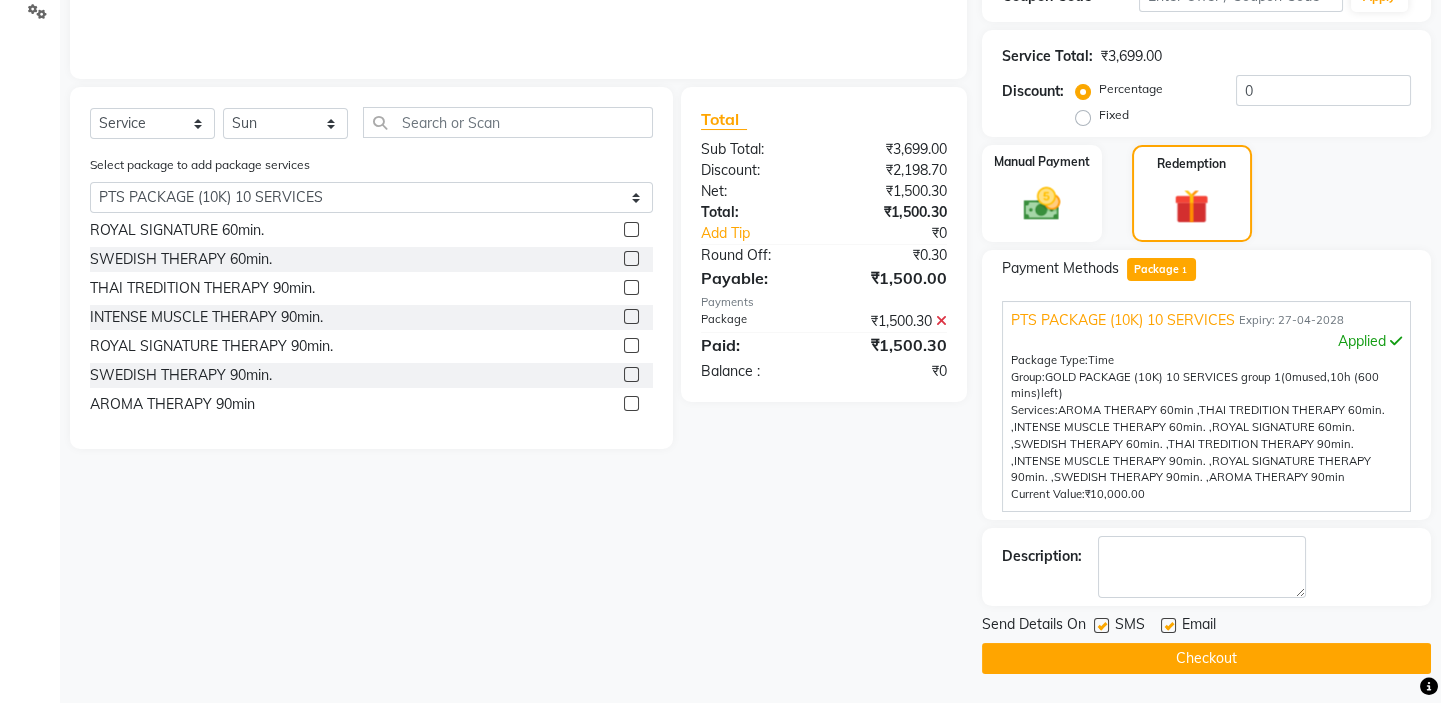 click at bounding box center (1100, 626) 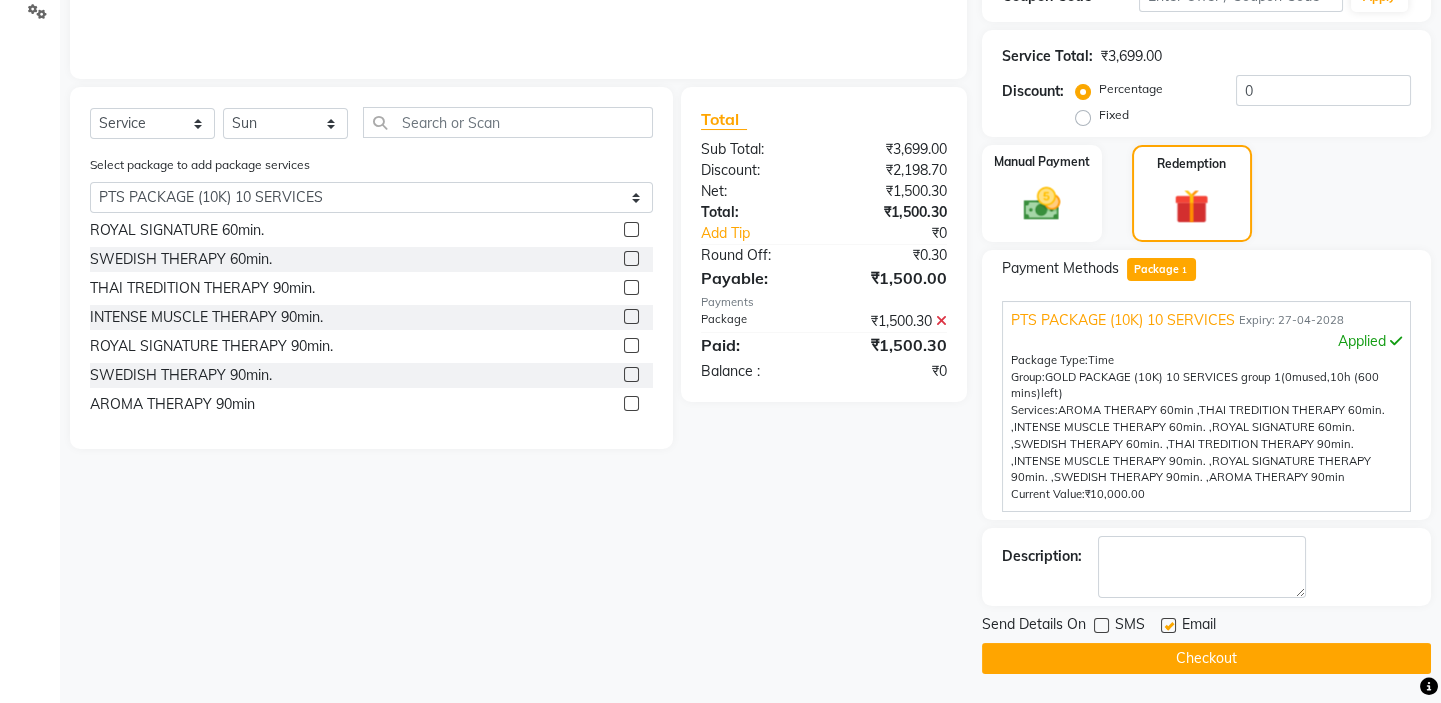 click 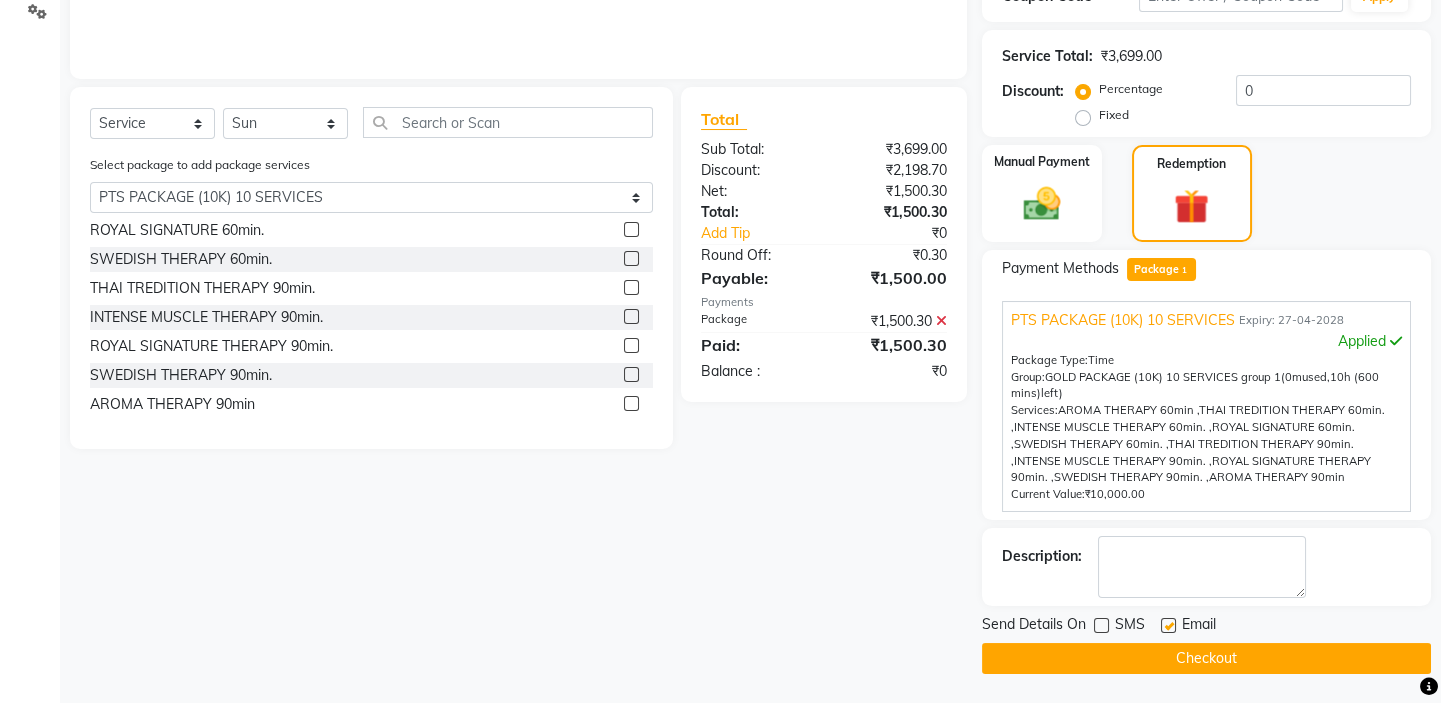click at bounding box center [1167, 626] 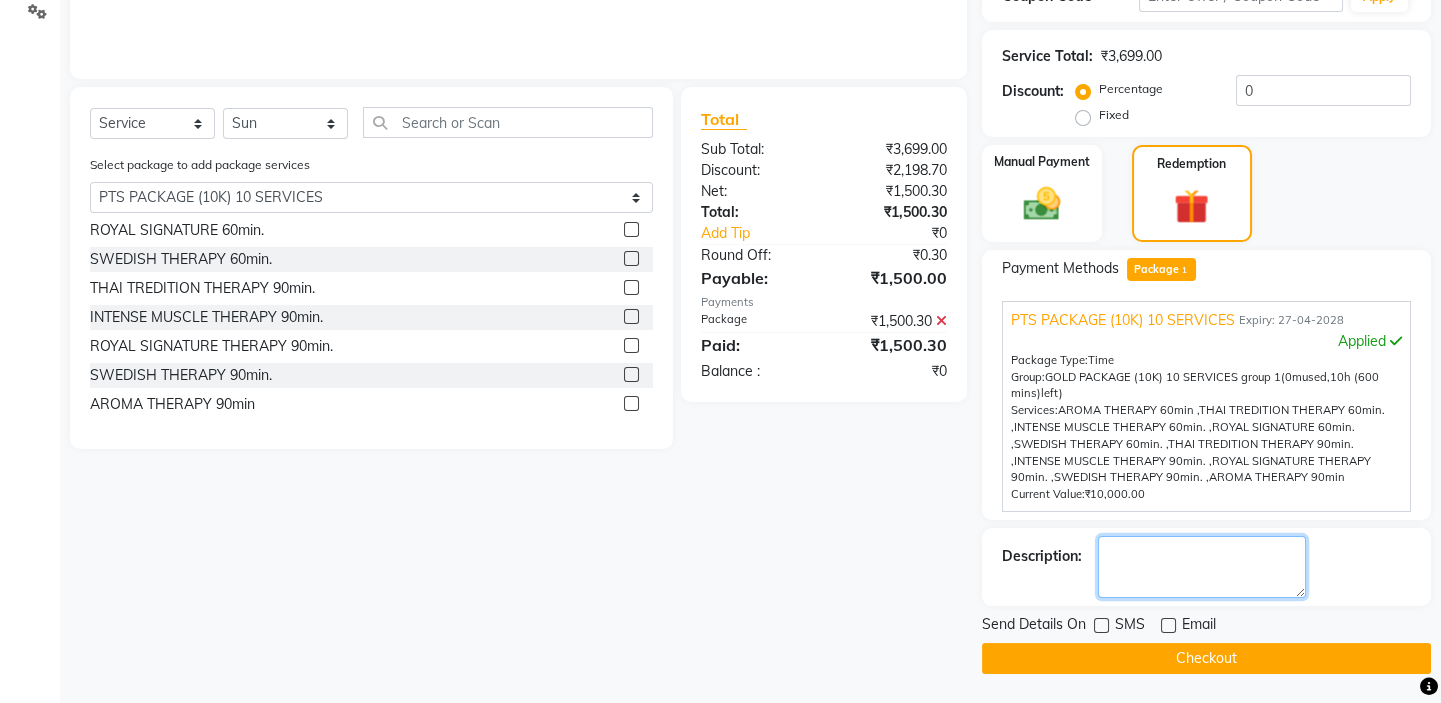 click 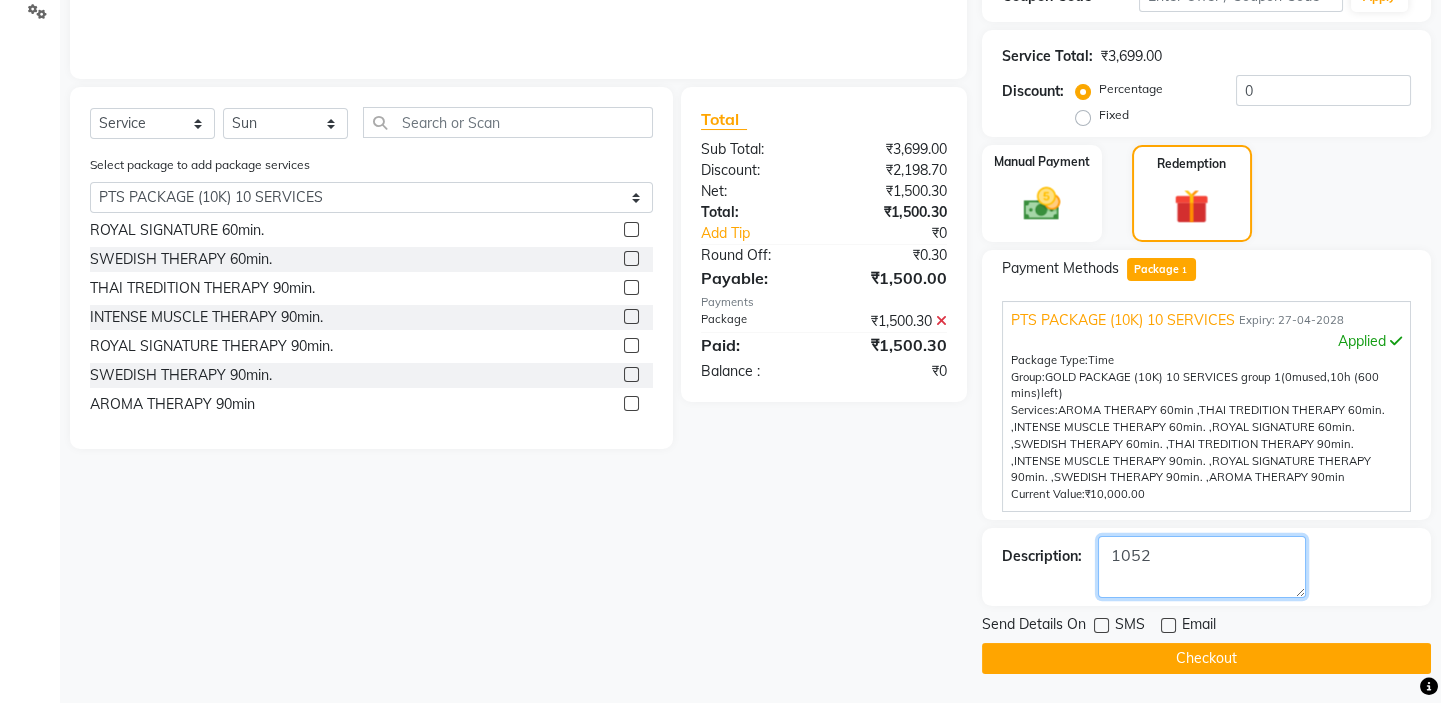 type on "1052" 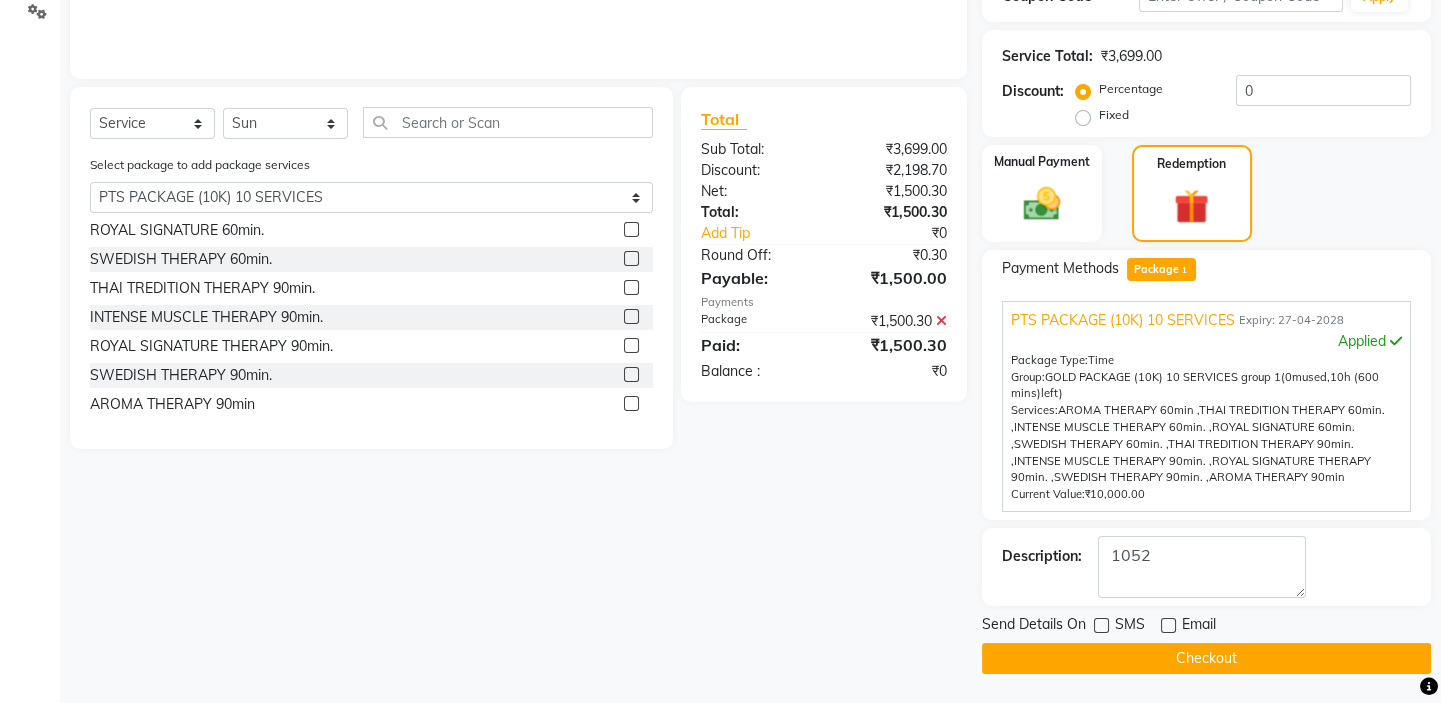 click on "Checkout" 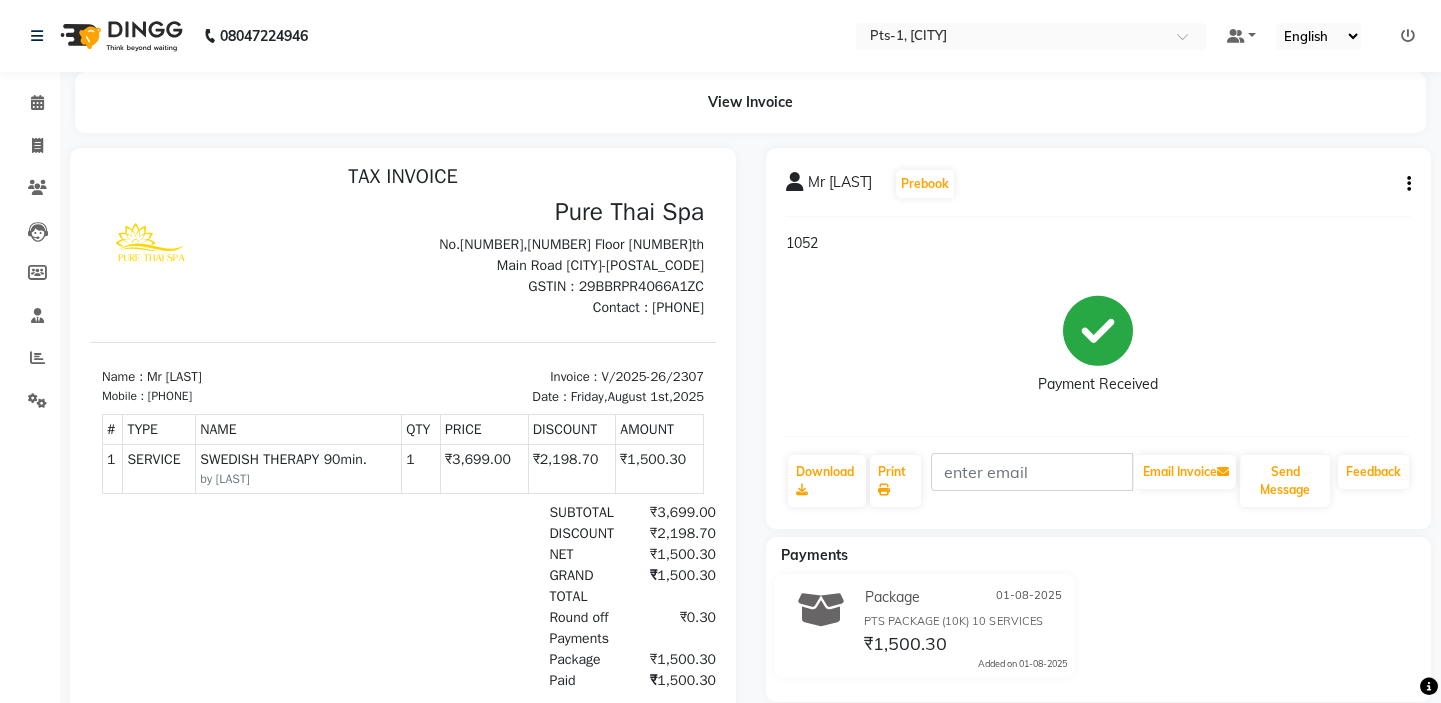 scroll, scrollTop: 16, scrollLeft: 0, axis: vertical 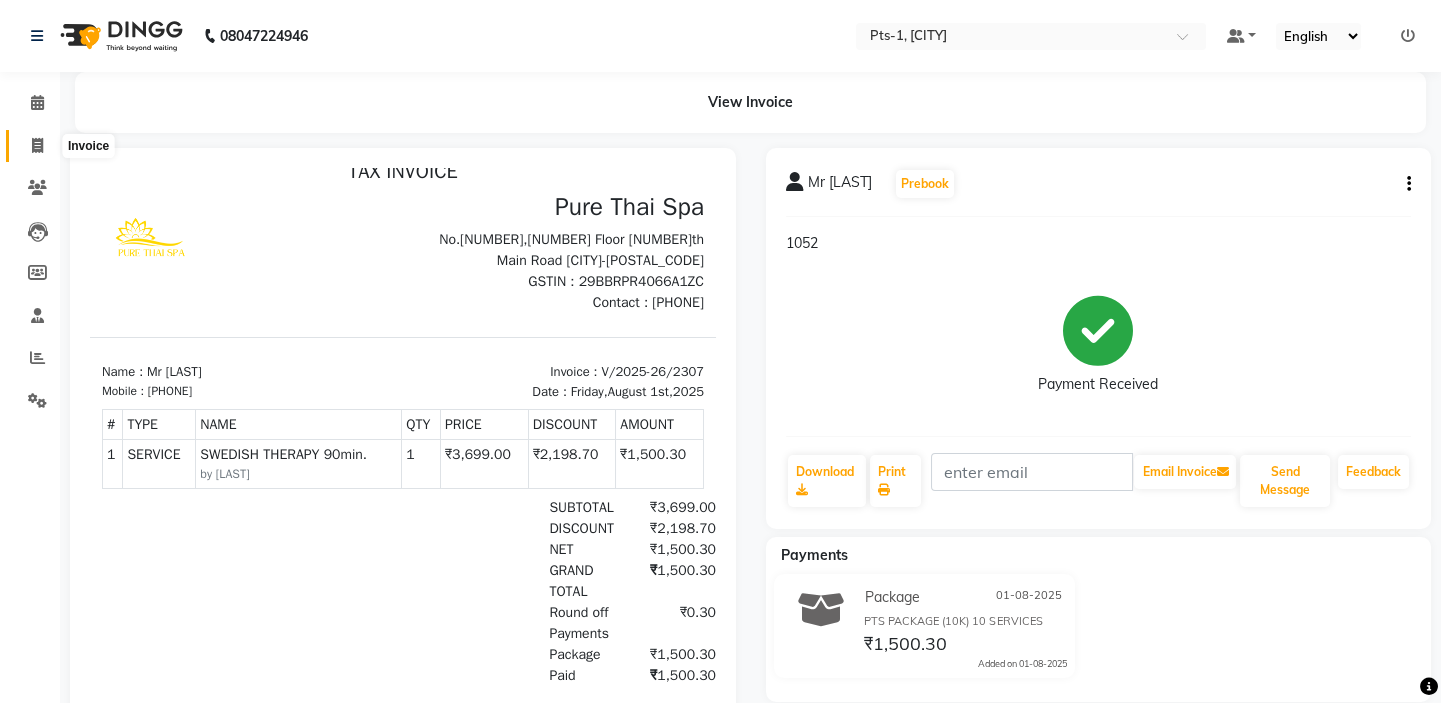 click 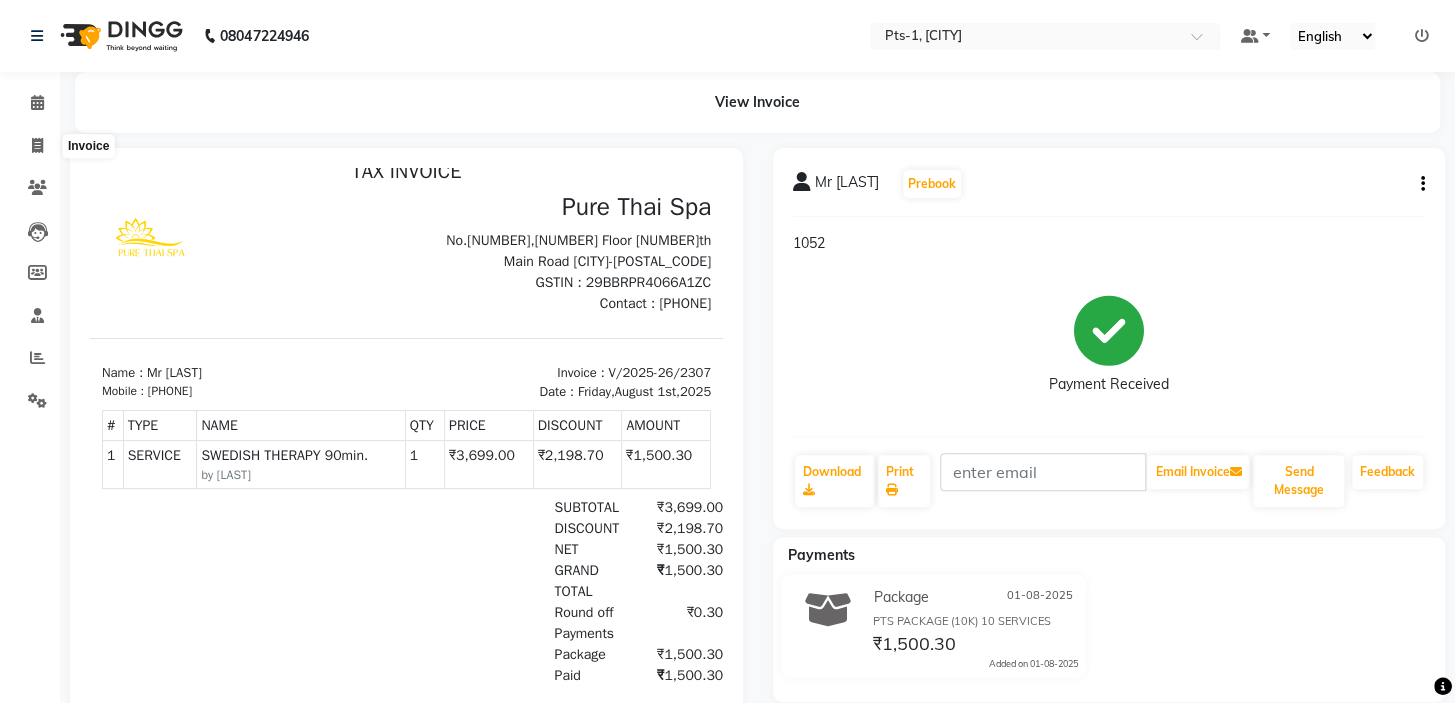 select on "5296" 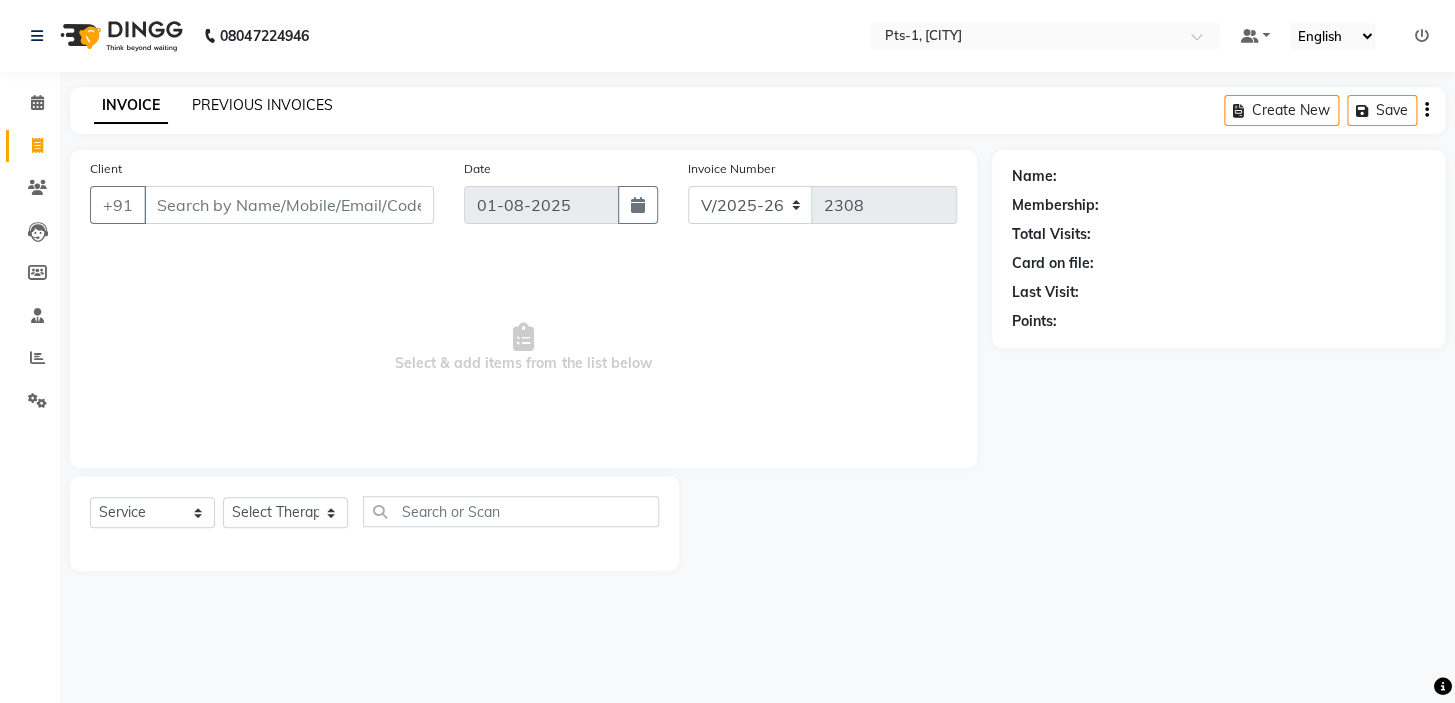 click on "PREVIOUS INVOICES" 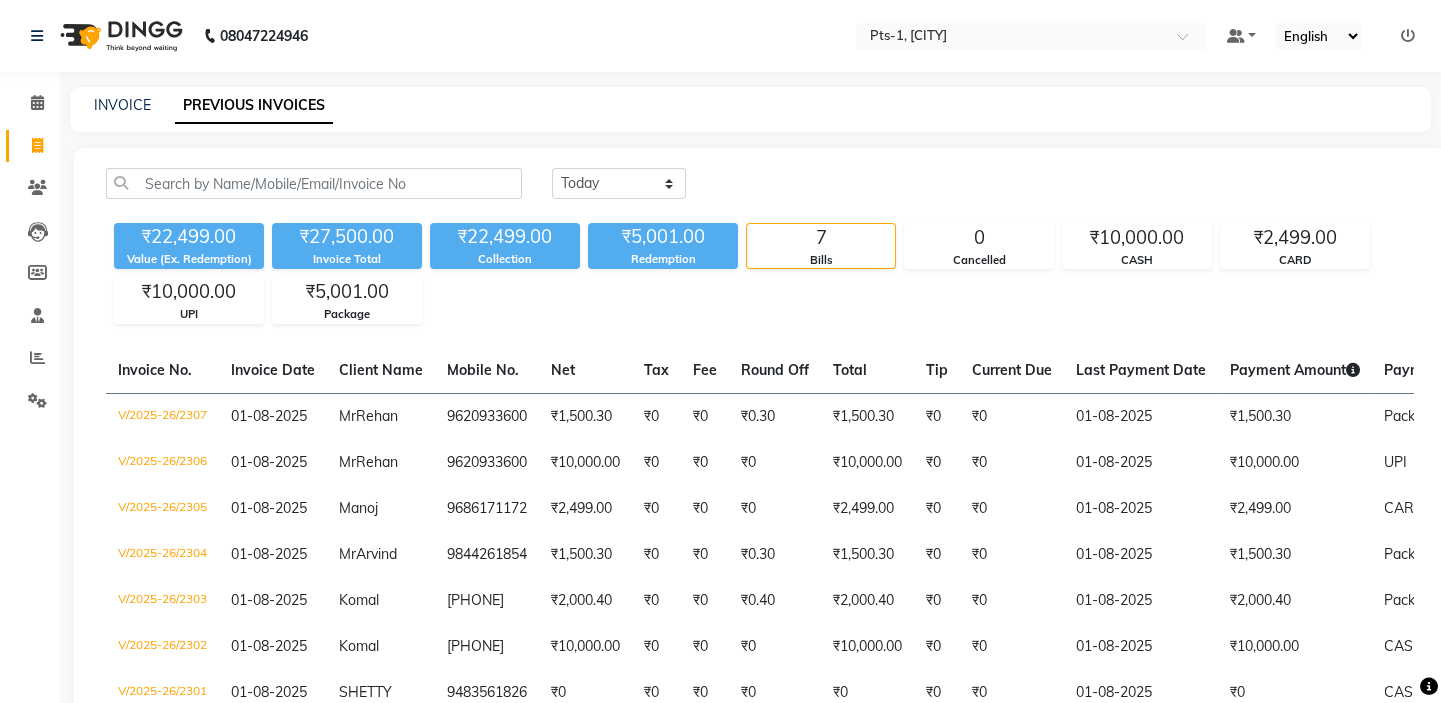 click on "Invoice" 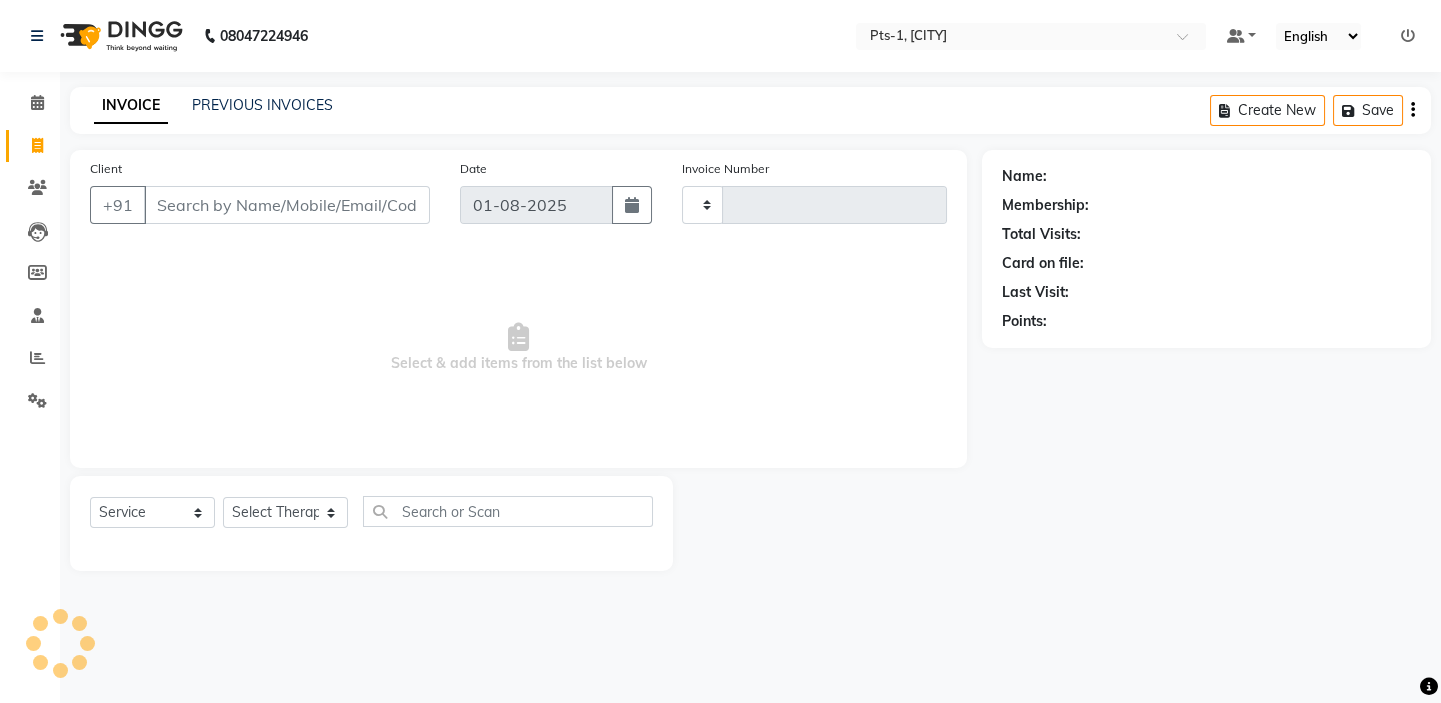 type on "2308" 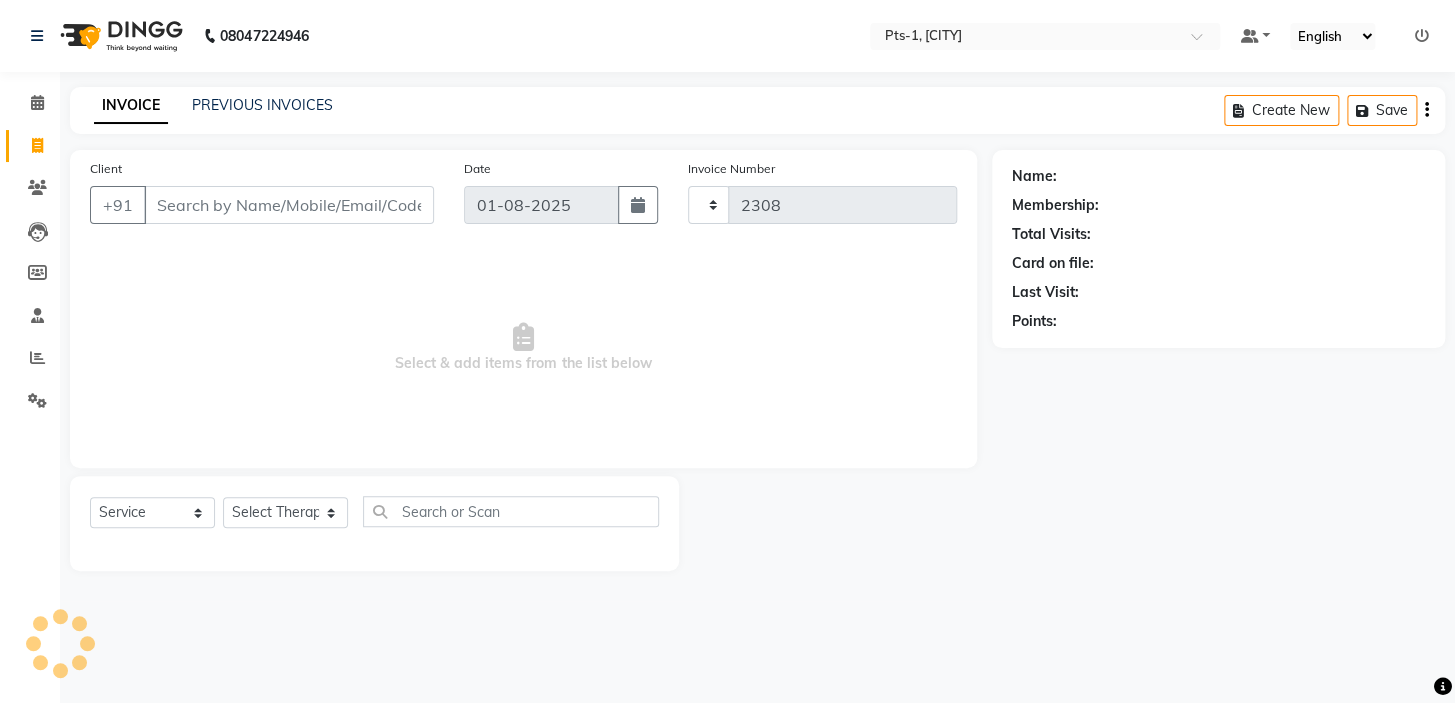 select on "5296" 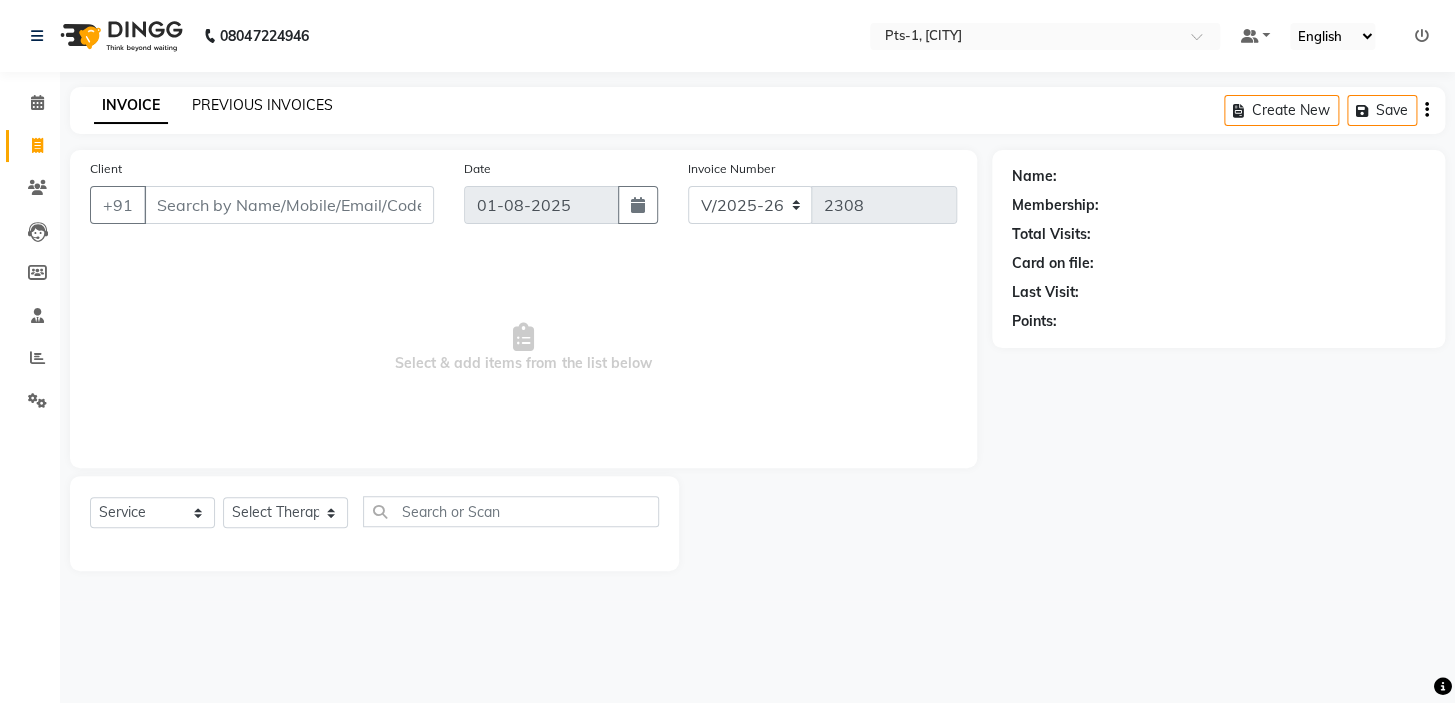 click on "PREVIOUS INVOICES" 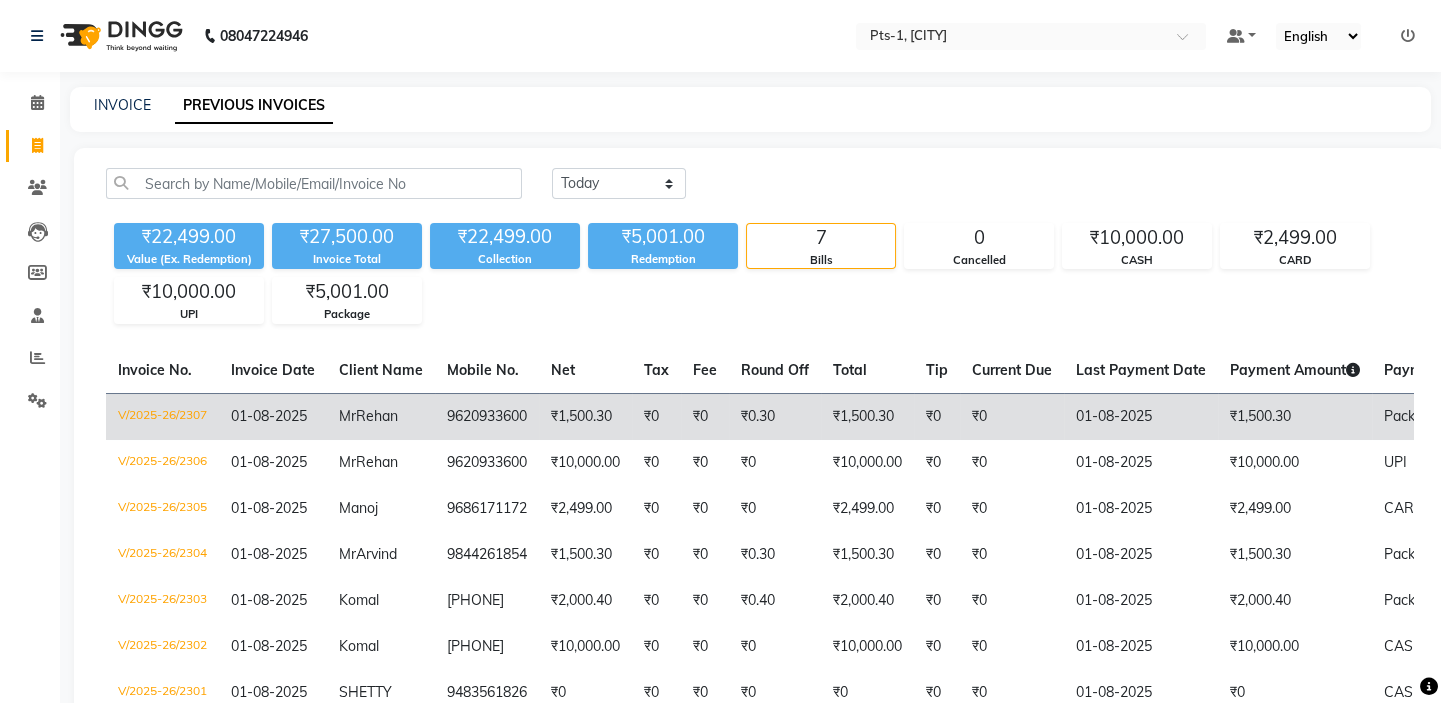 click on "₹1,500.30" 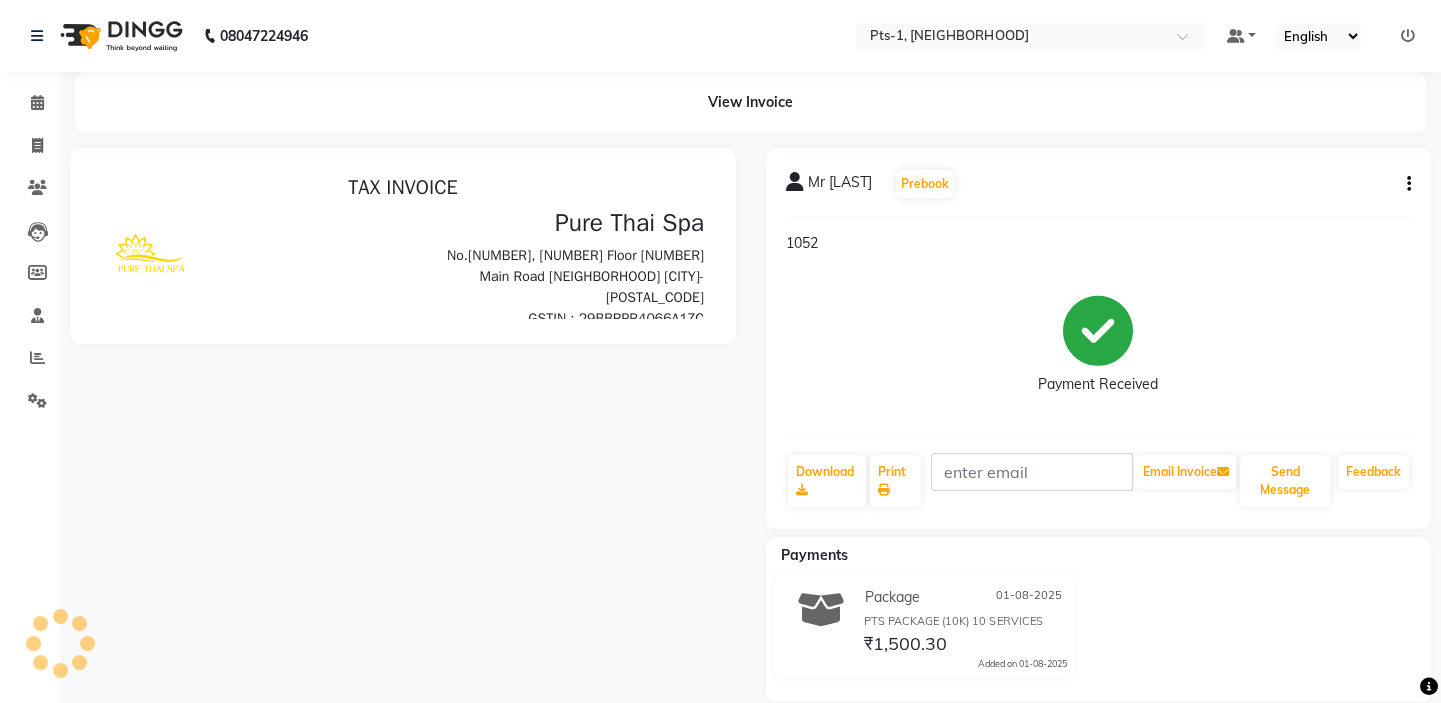 scroll, scrollTop: 0, scrollLeft: 0, axis: both 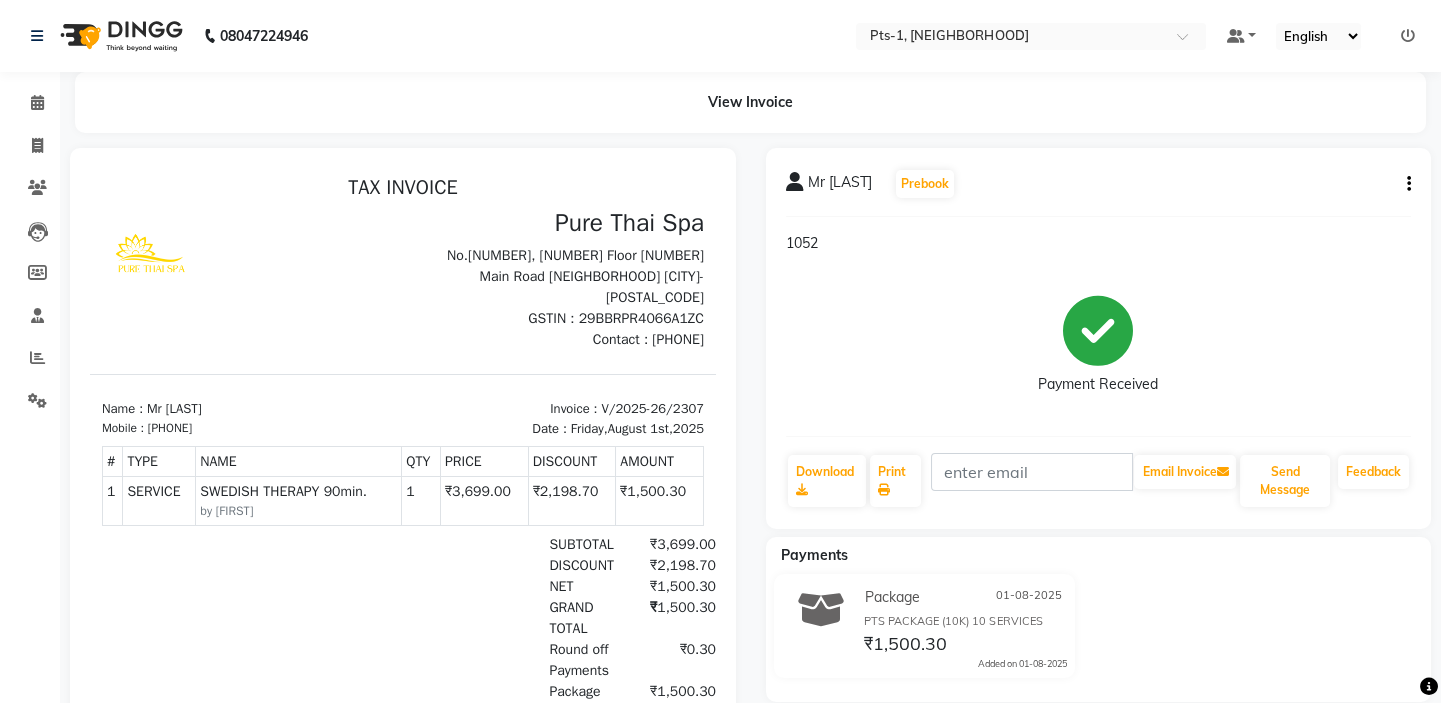 click 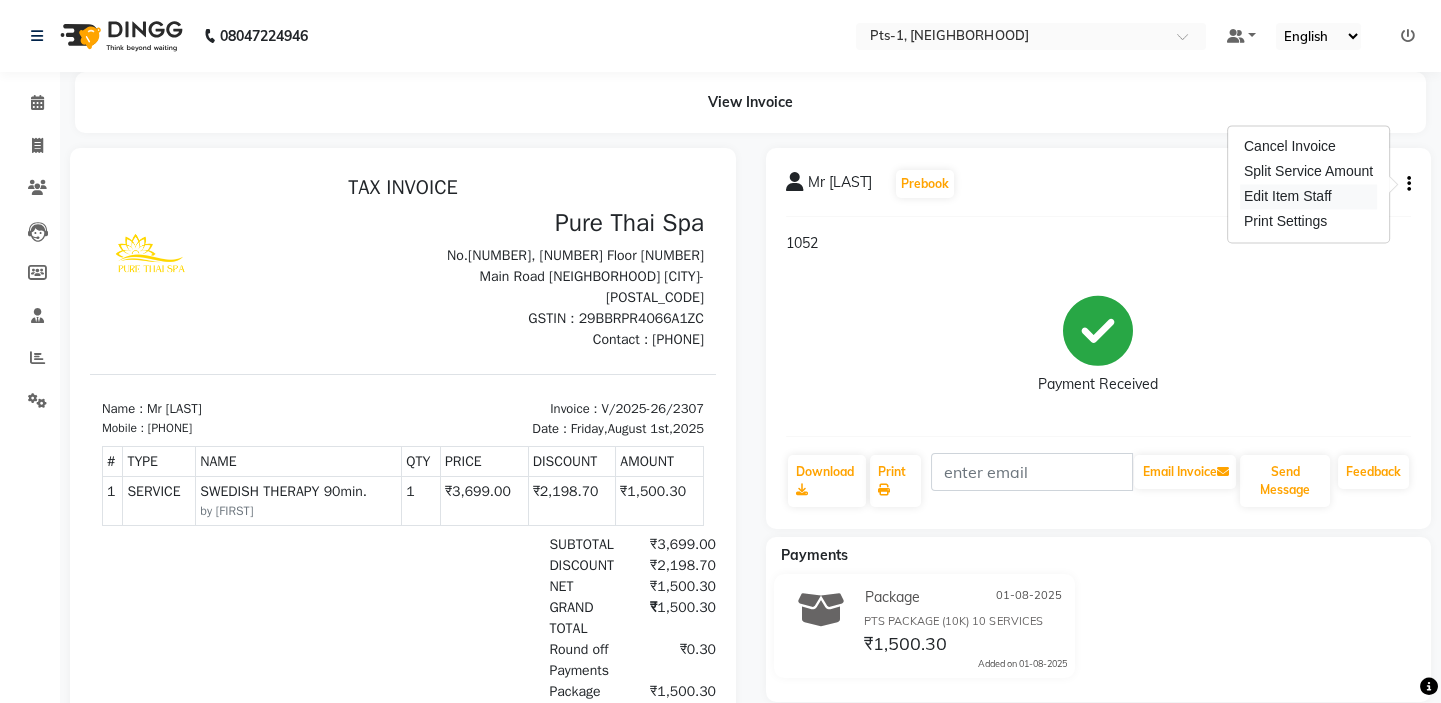 click on "Edit Item Staff" at bounding box center (1308, 196) 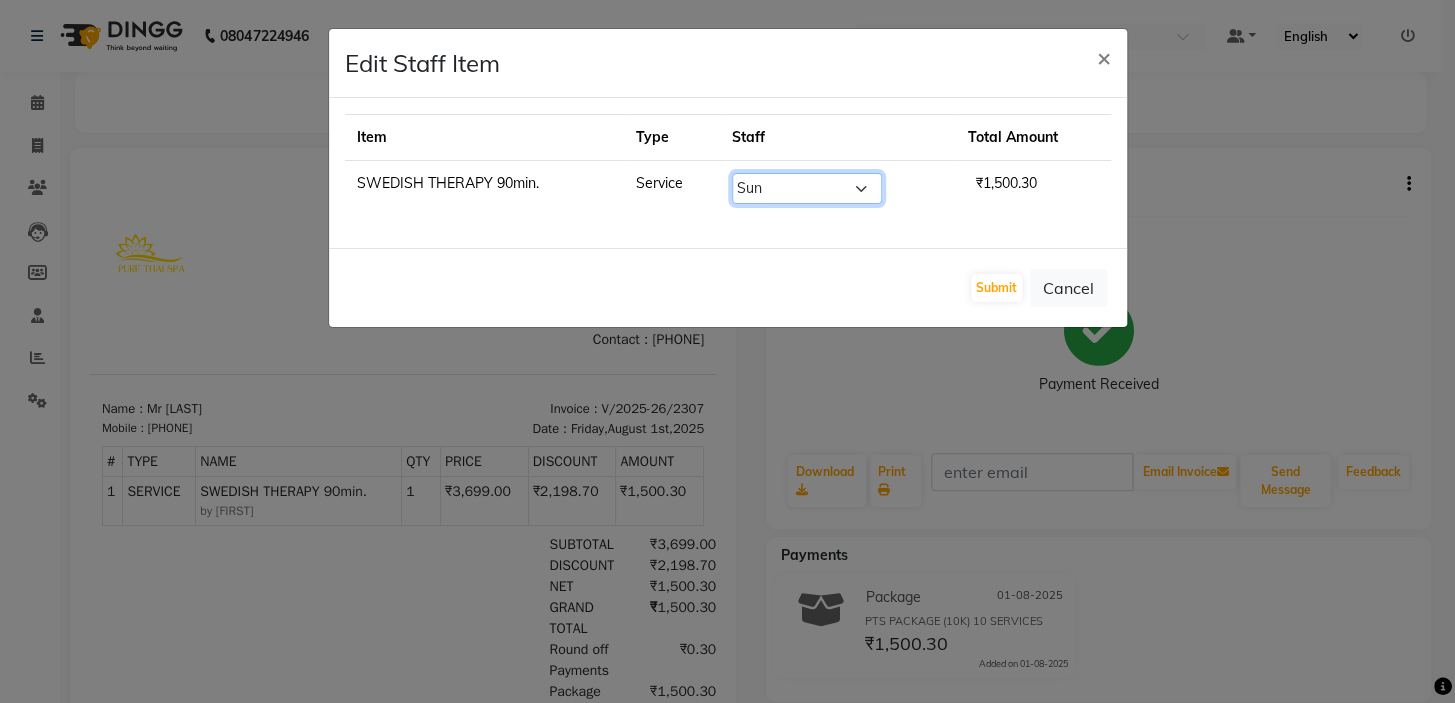 click on "Select  [FIRST]   [FIRST]   anyone   [FIRST]   [FIRST]   [FIRST]   [FIRST]   [FIRST]   [FIRST]   [FIRST]   [FIRST]   [FIRST]   [FIRST]   [FIRST]   [FIRST]   [FIRST]   [FIRST]   [FIRST] [LAST]" 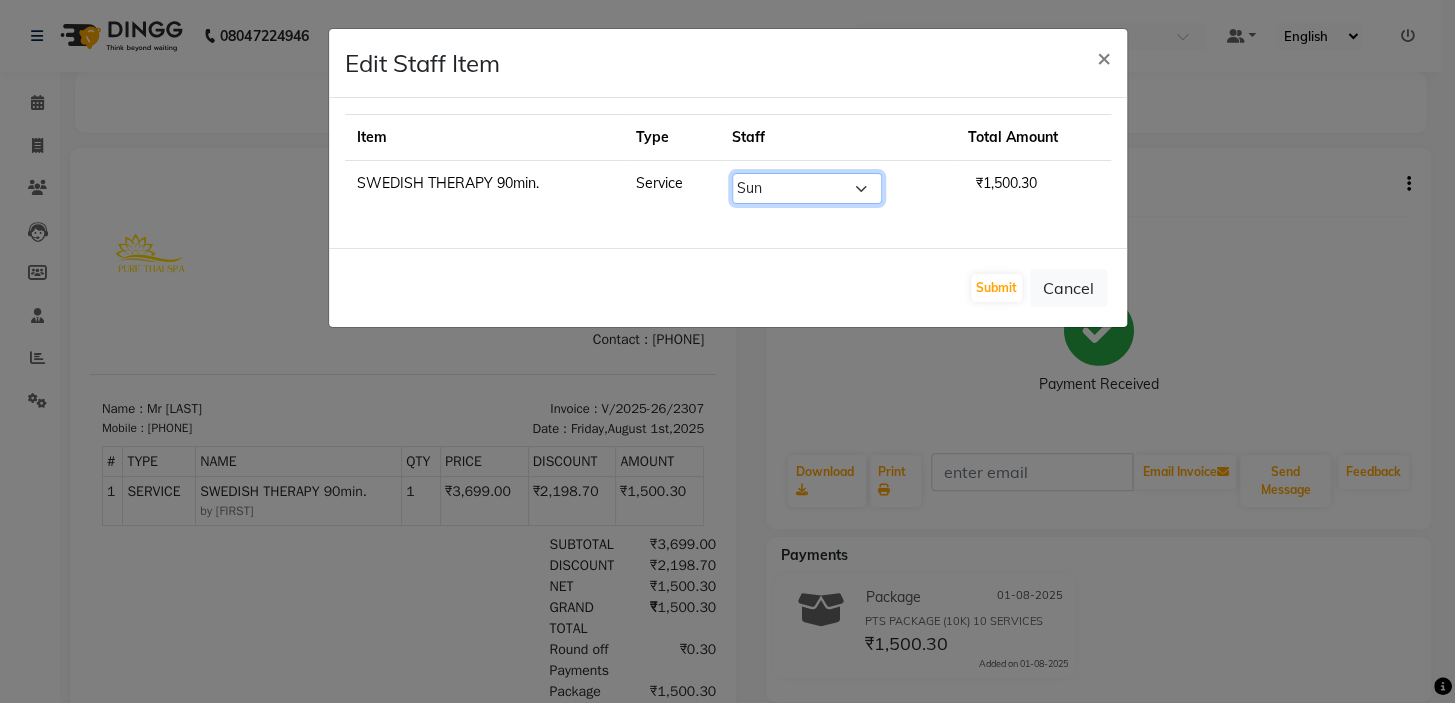 select on "51729" 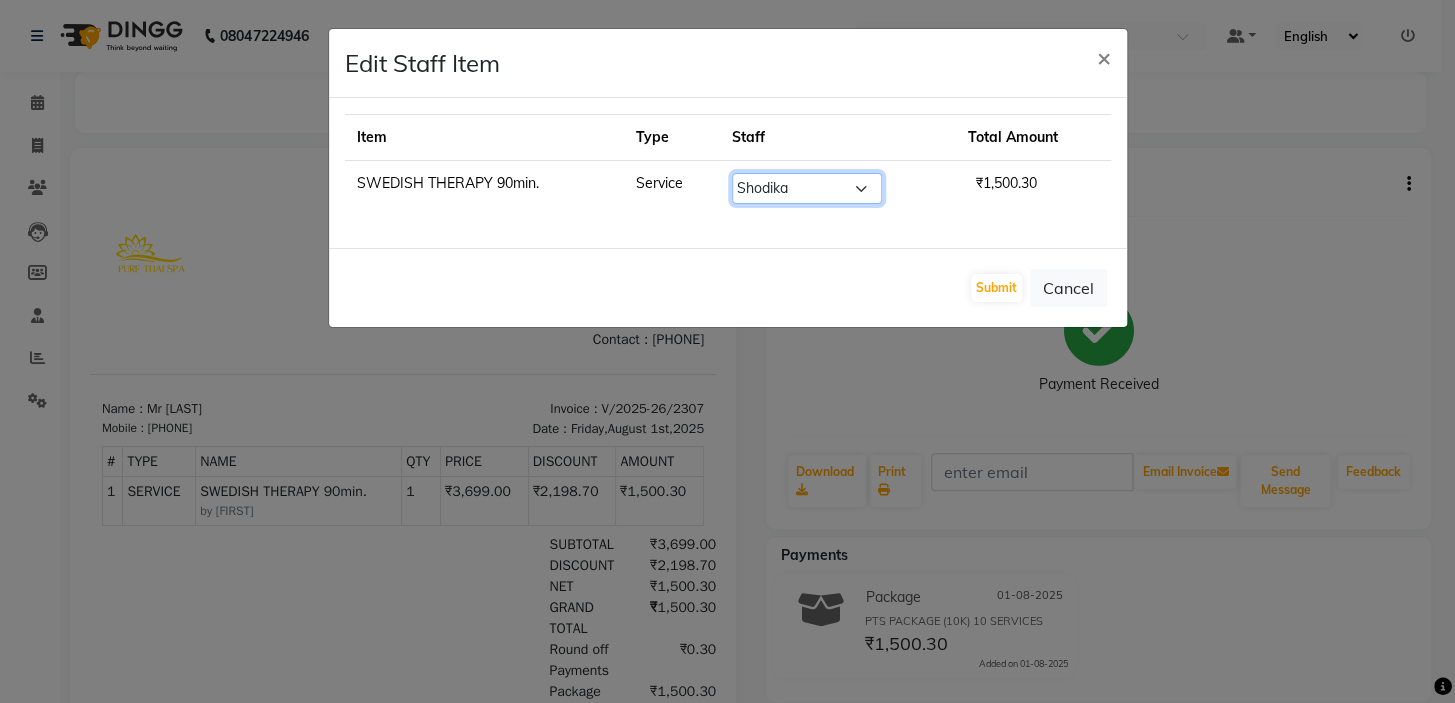 click on "Select  [FIRST]   [FIRST]   anyone   [FIRST]   [FIRST]   [FIRST]   [FIRST]   [FIRST]   [FIRST]   [FIRST]   [FIRST]   [FIRST]   [FIRST]   [FIRST]   [FIRST]   [FIRST]   [FIRST]   [FIRST] [LAST]" 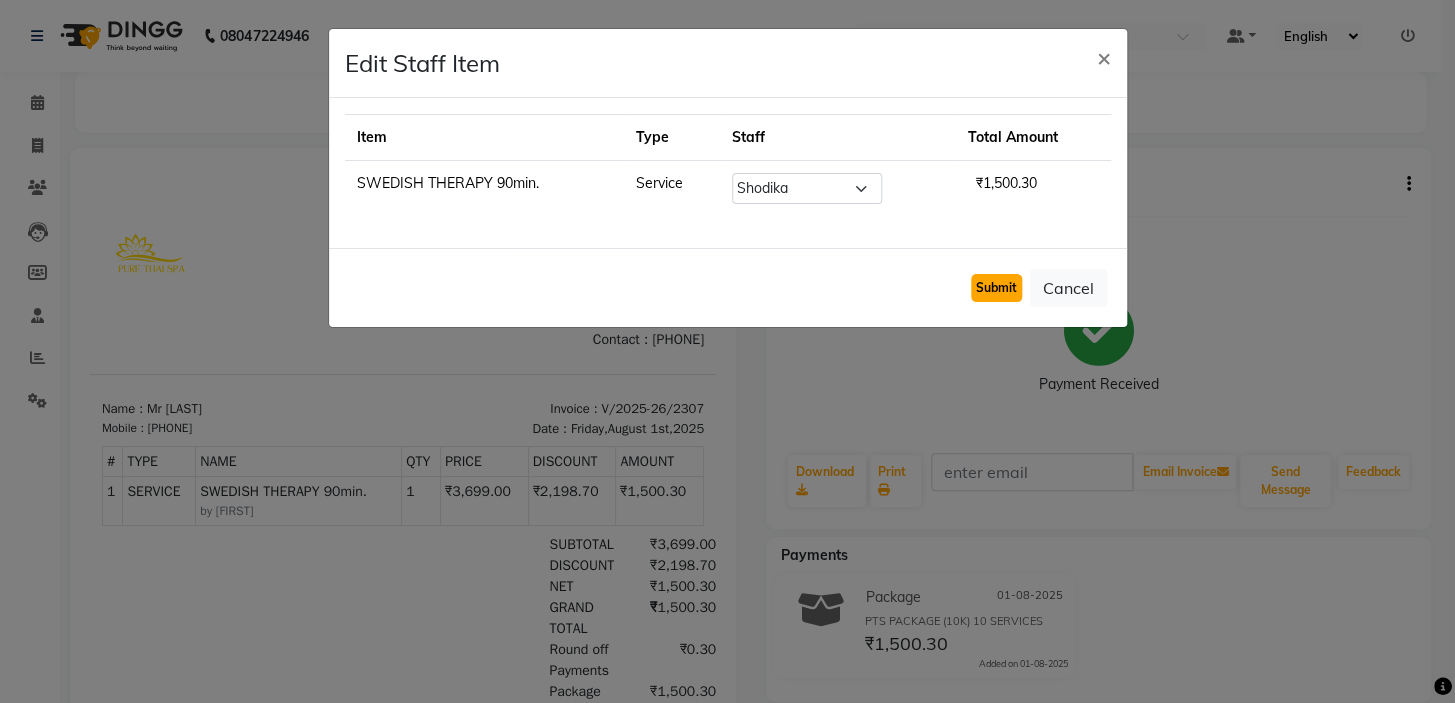 click on "Submit" 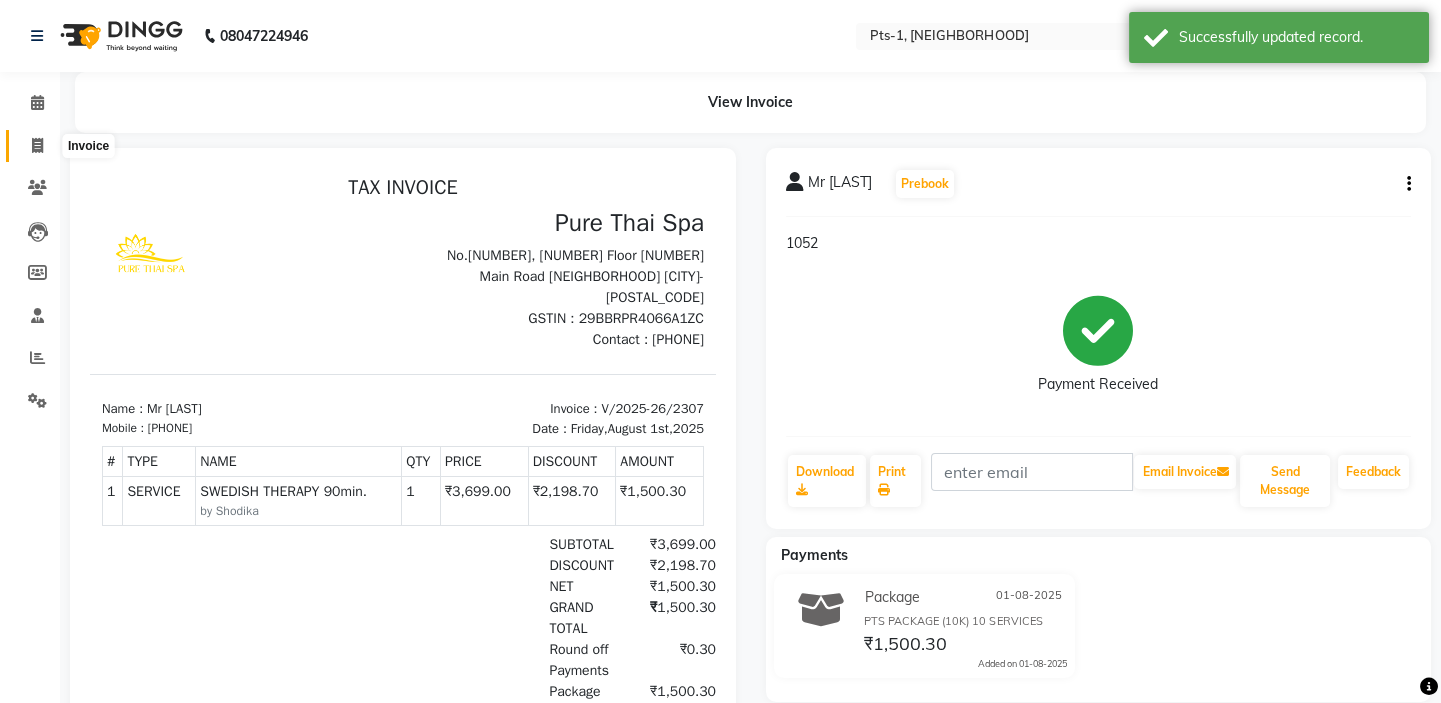 click 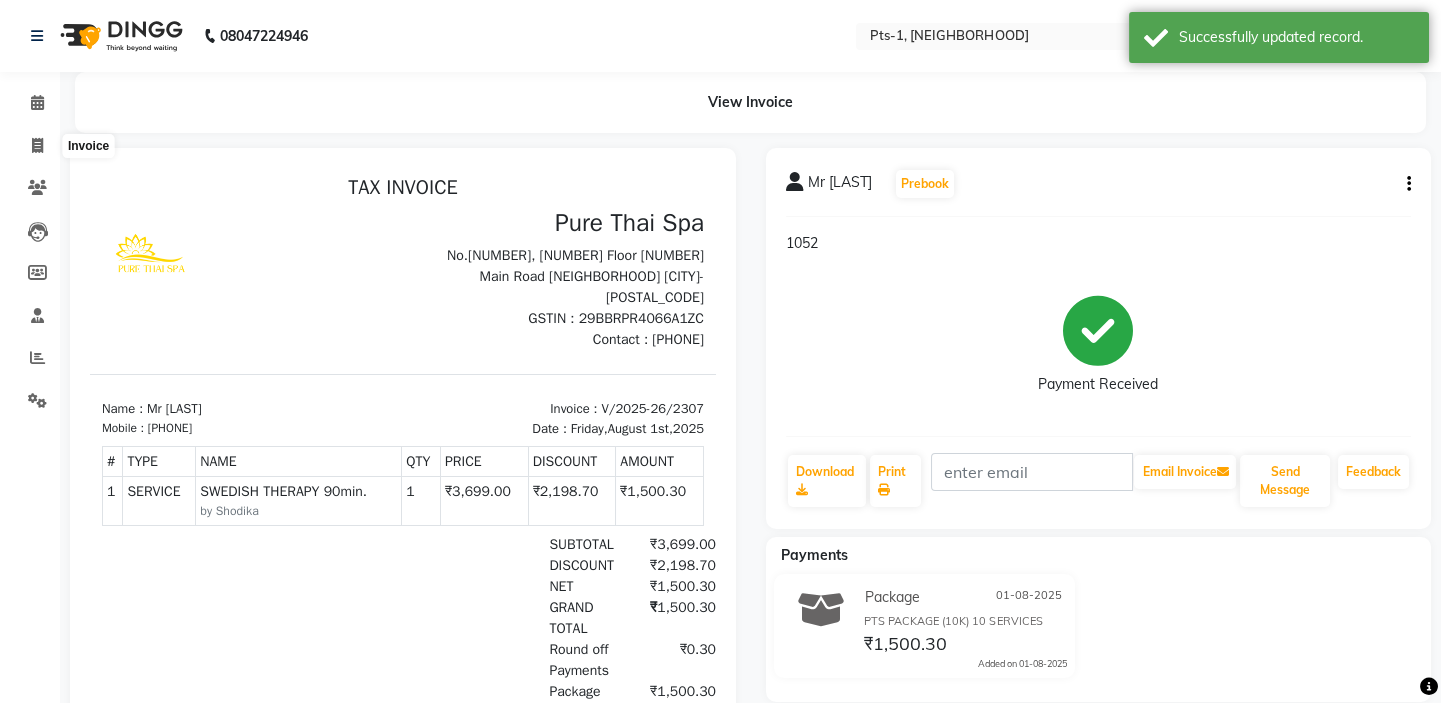 select on "5296" 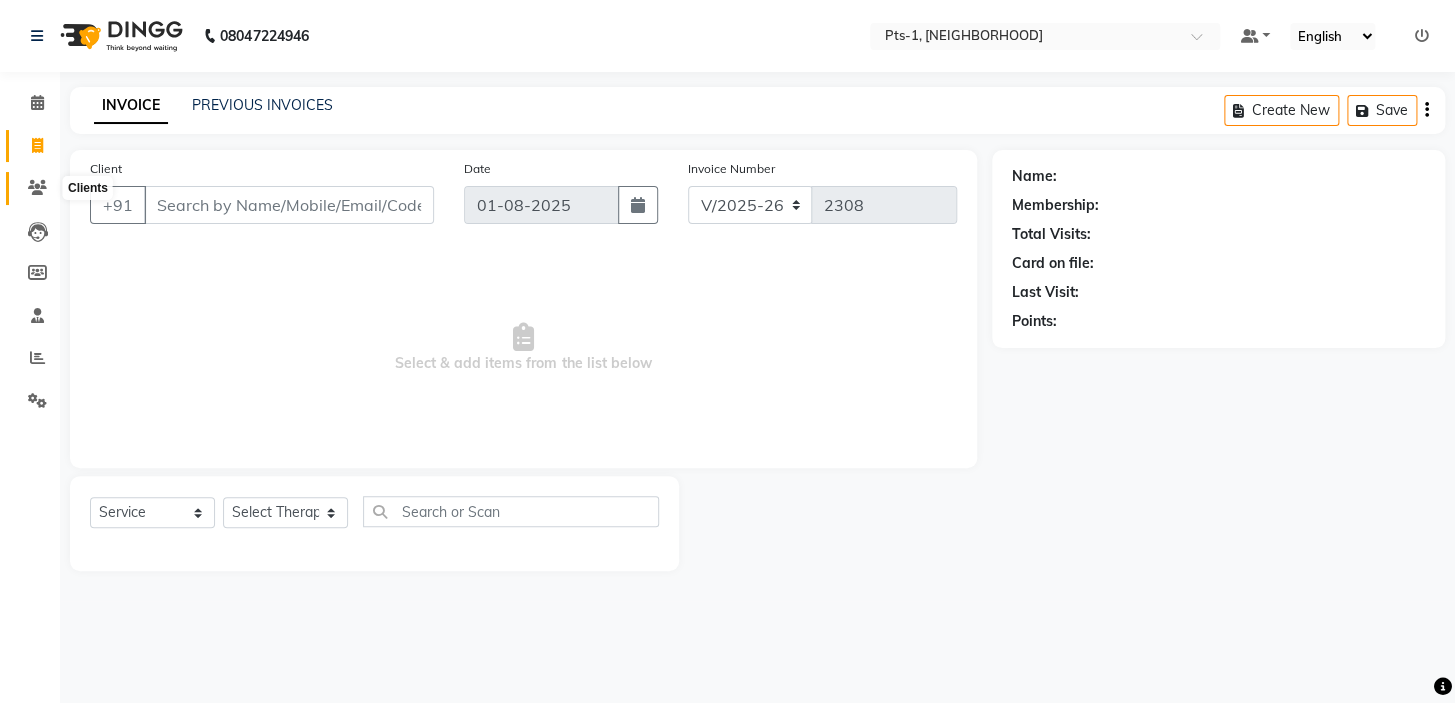 click 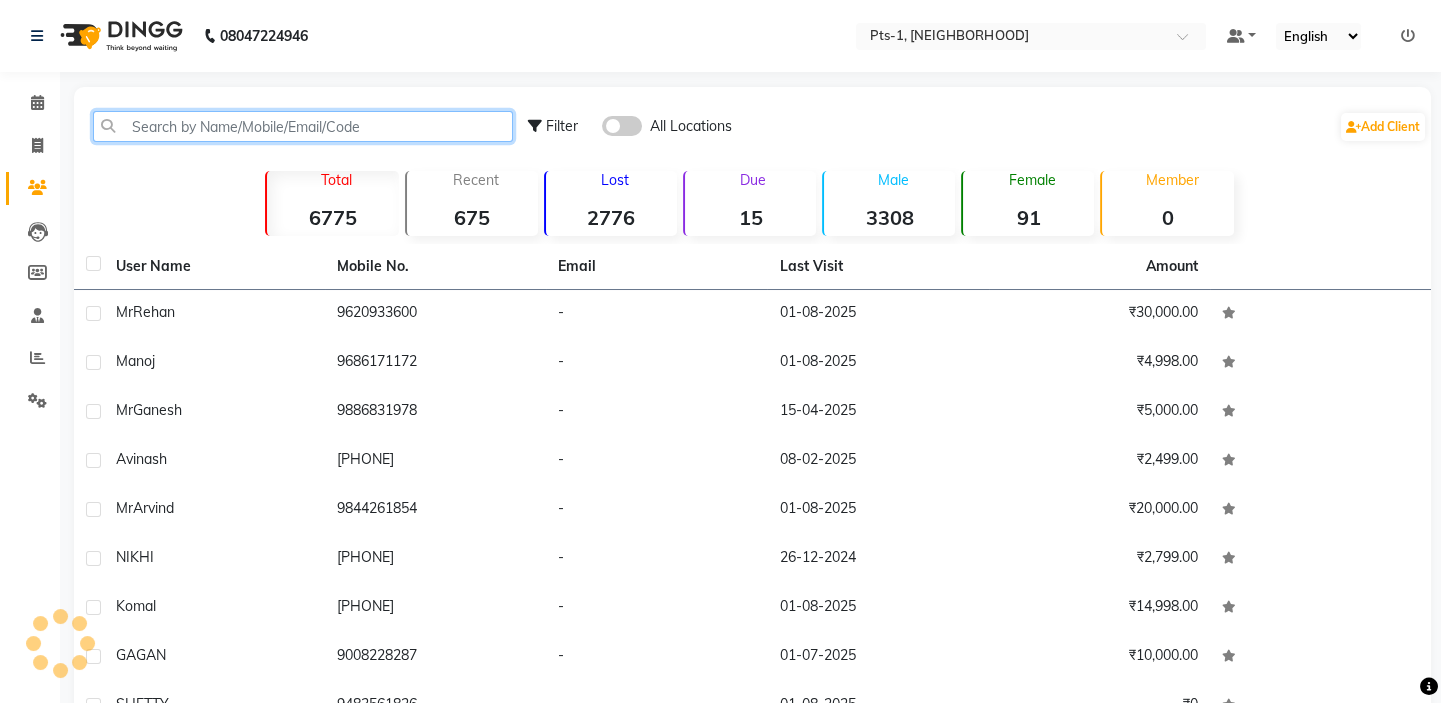 click 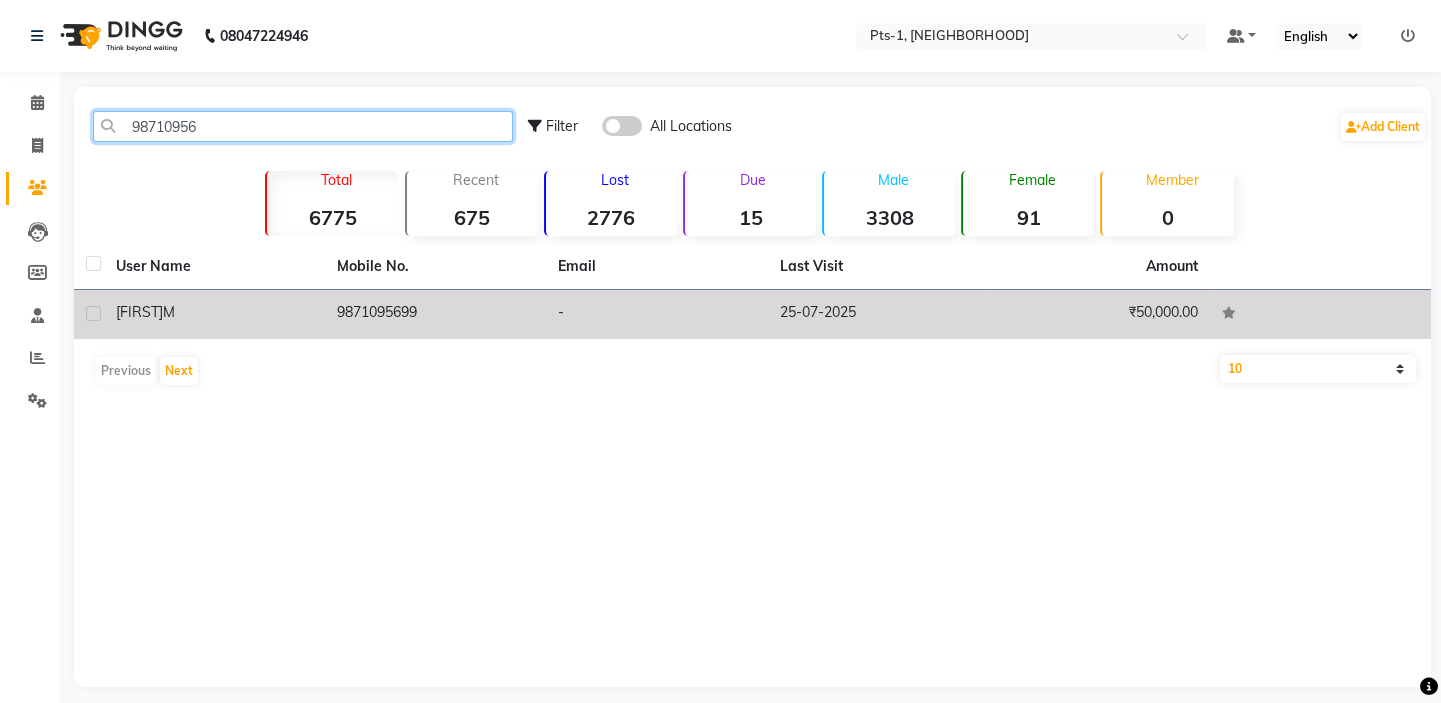 type on "98710956" 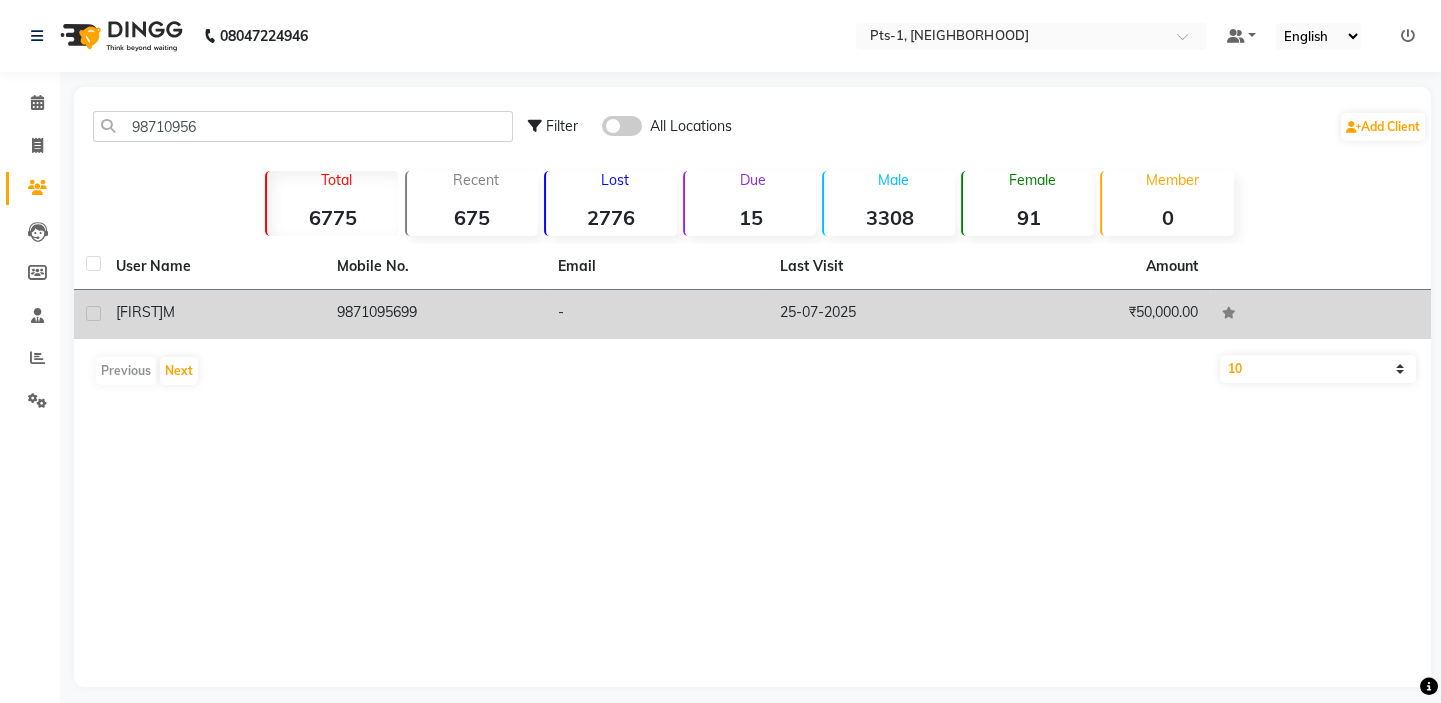 click on "9871095699" 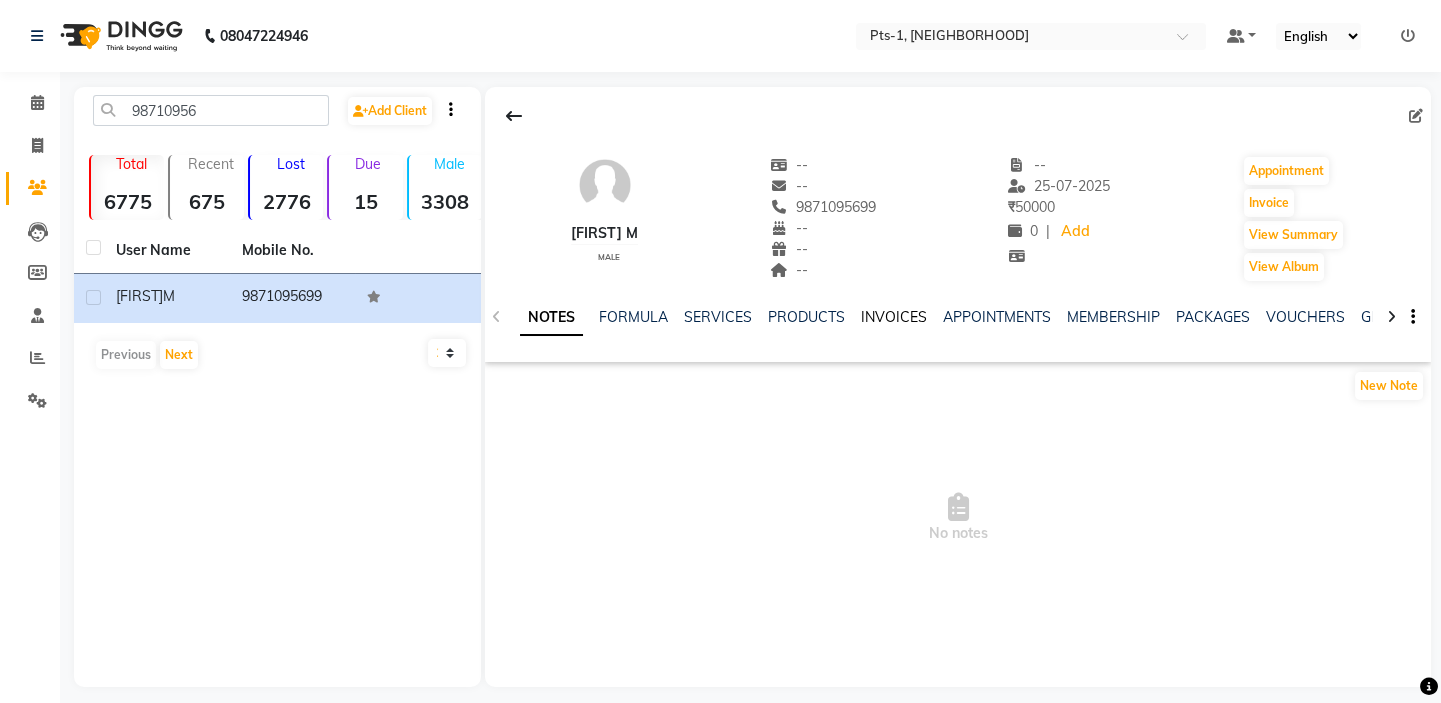 click on "INVOICES" 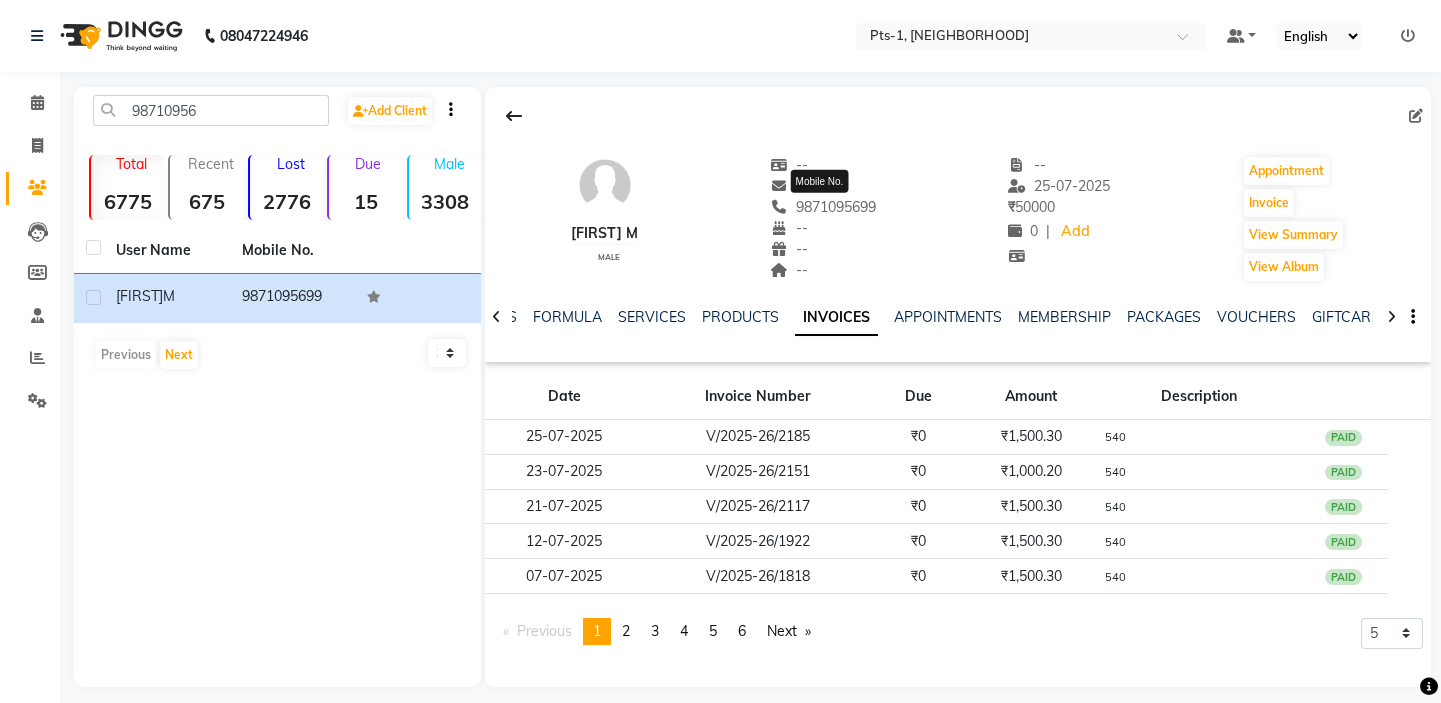 drag, startPoint x: 881, startPoint y: 210, endPoint x: 766, endPoint y: 210, distance: 115 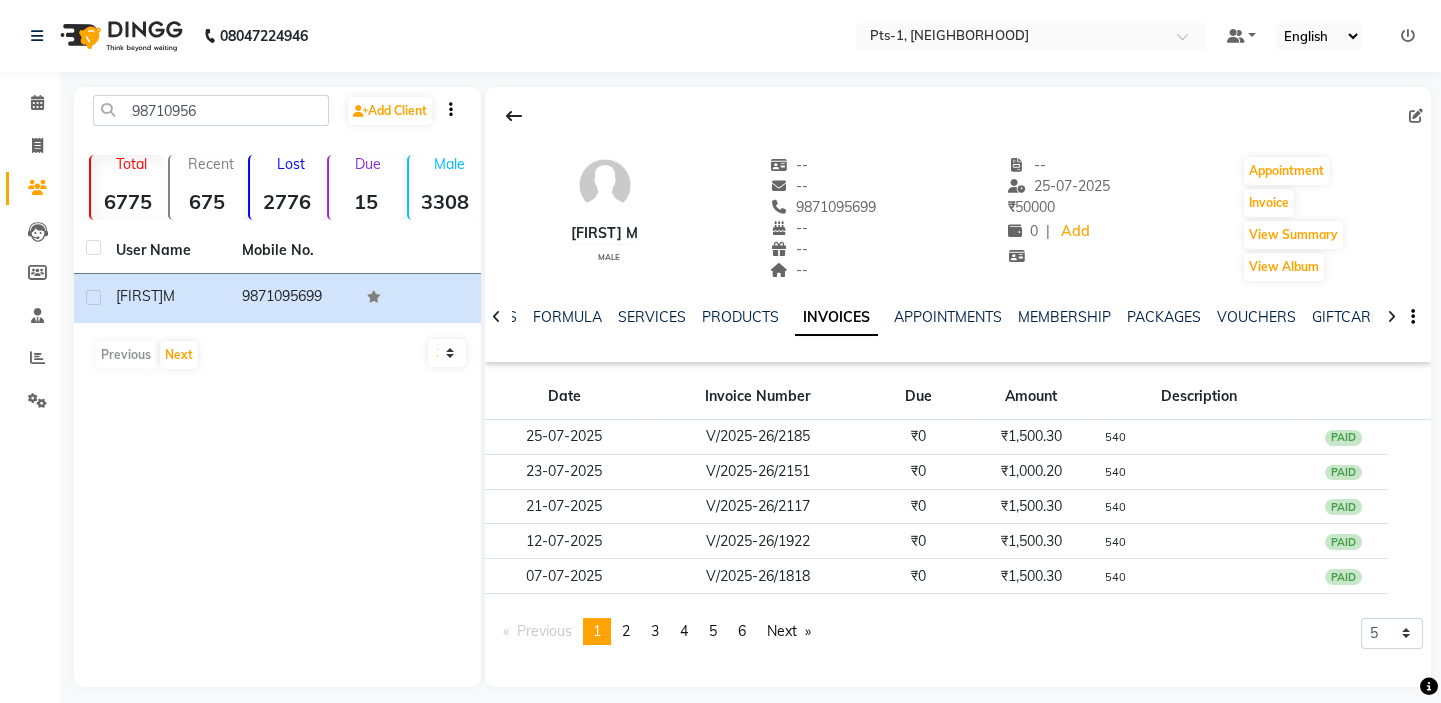 copy on "9871095699" 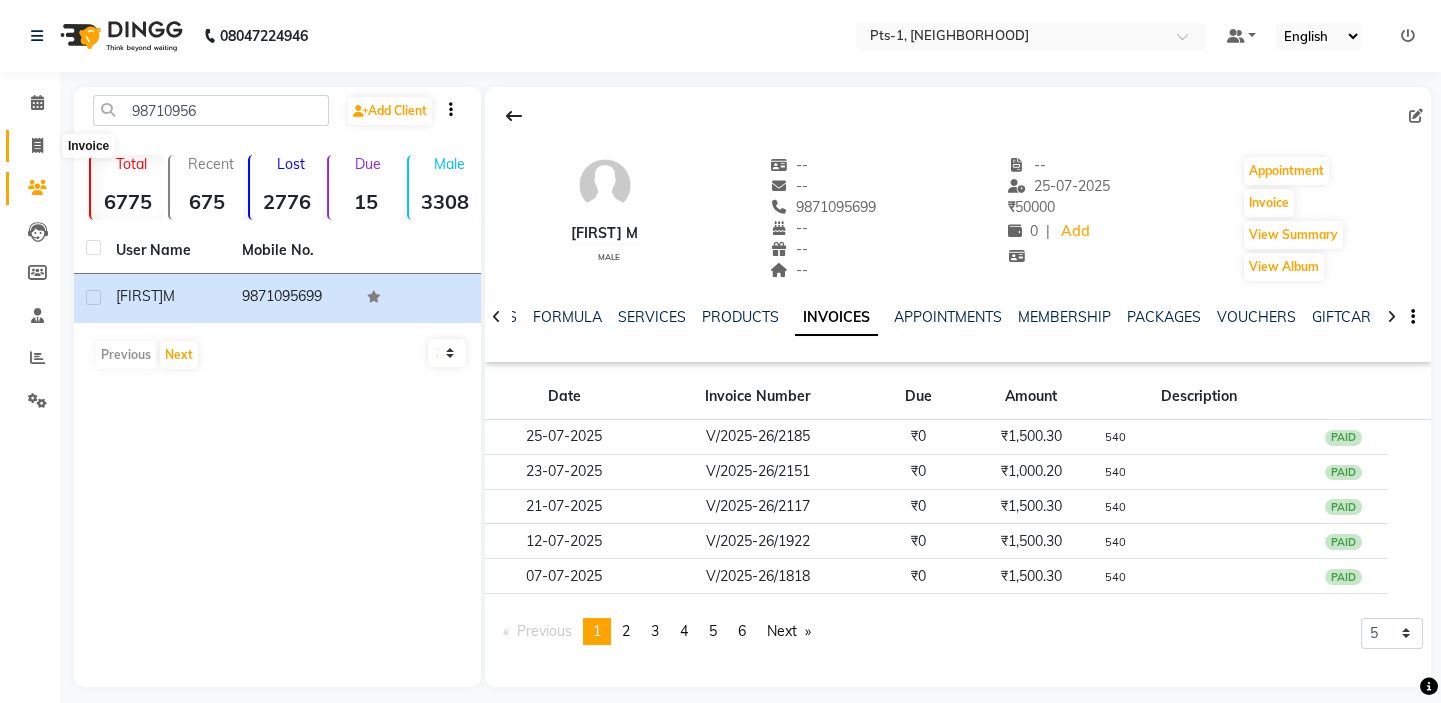 click 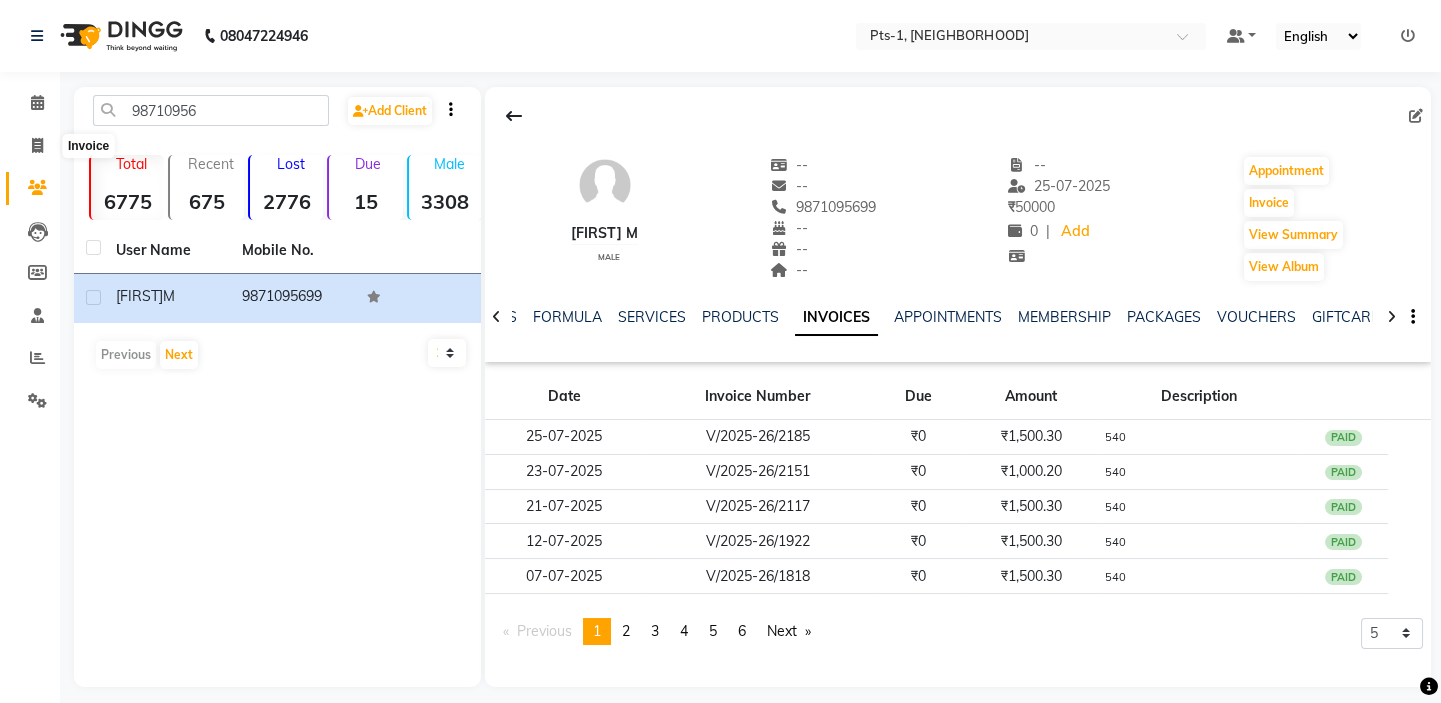 select on "5296" 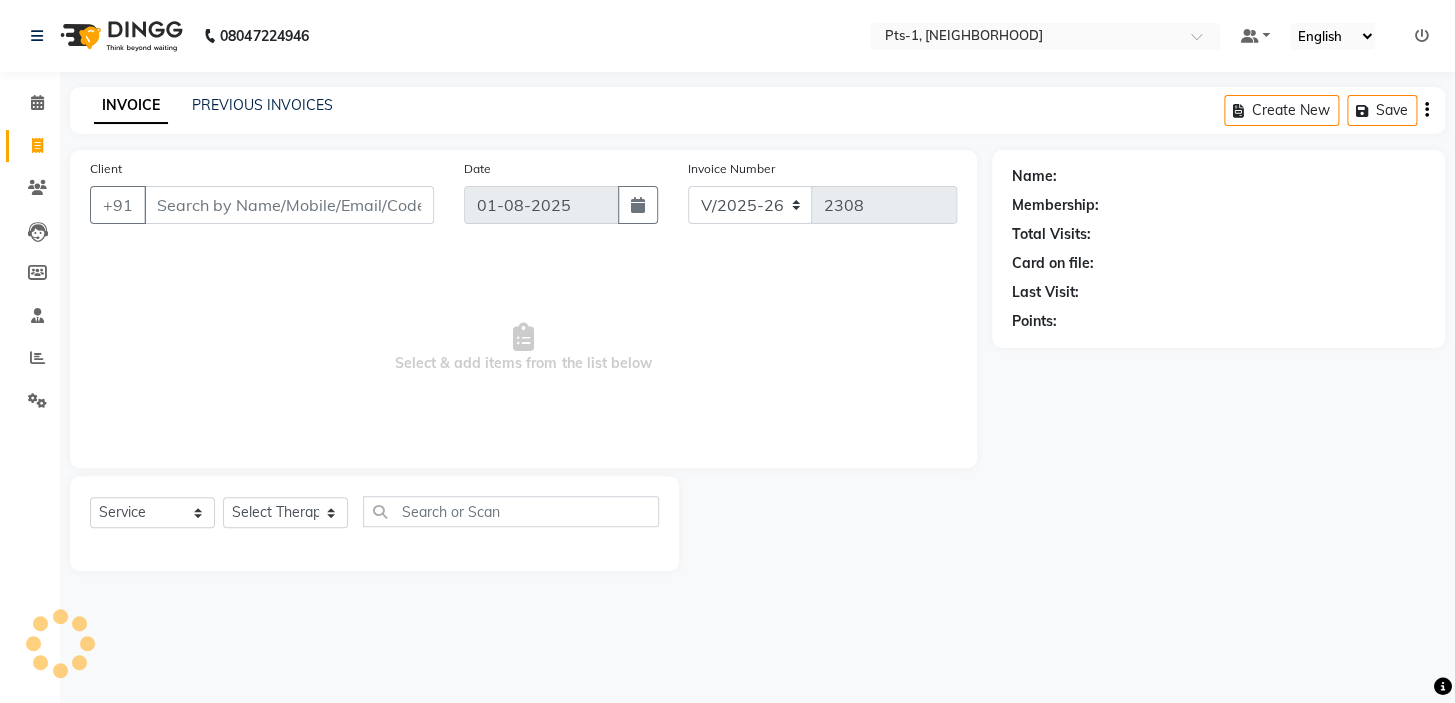 click on "Client" at bounding box center [289, 205] 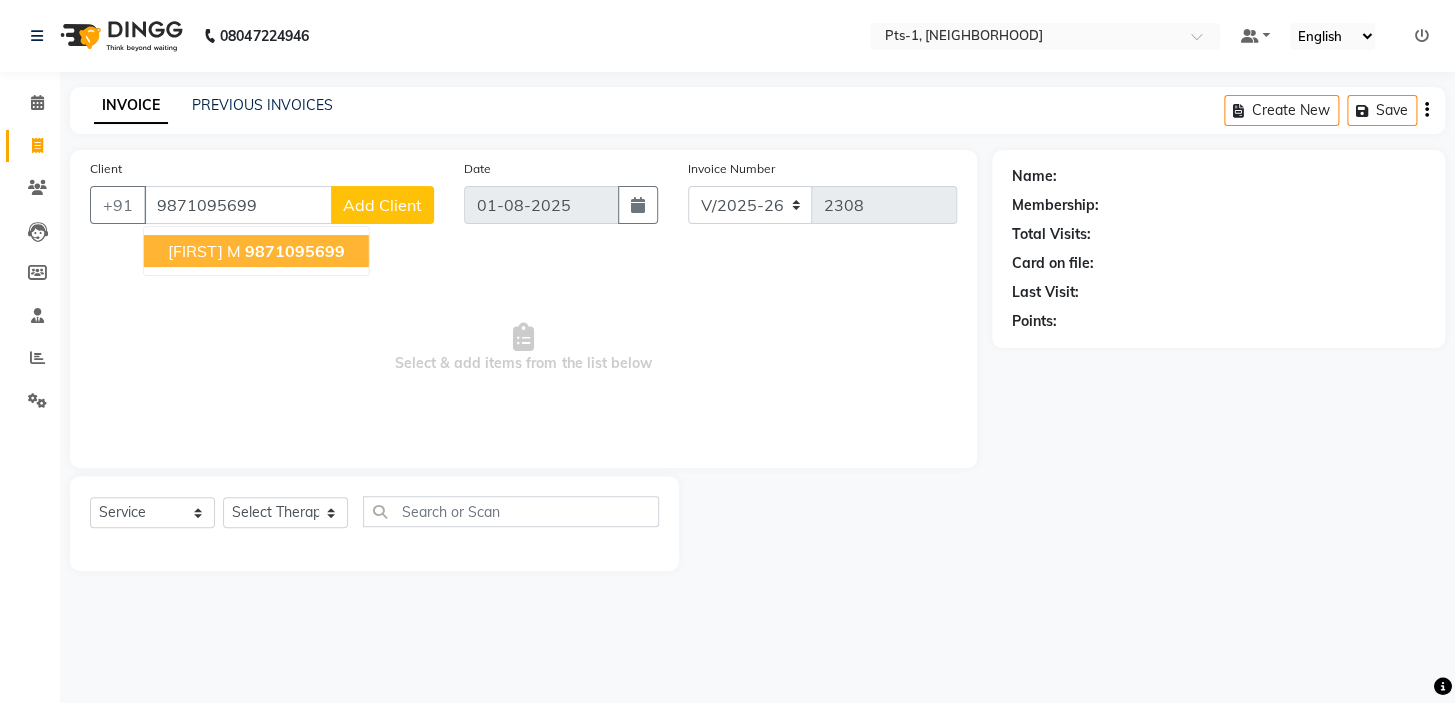 click on "9871095699" 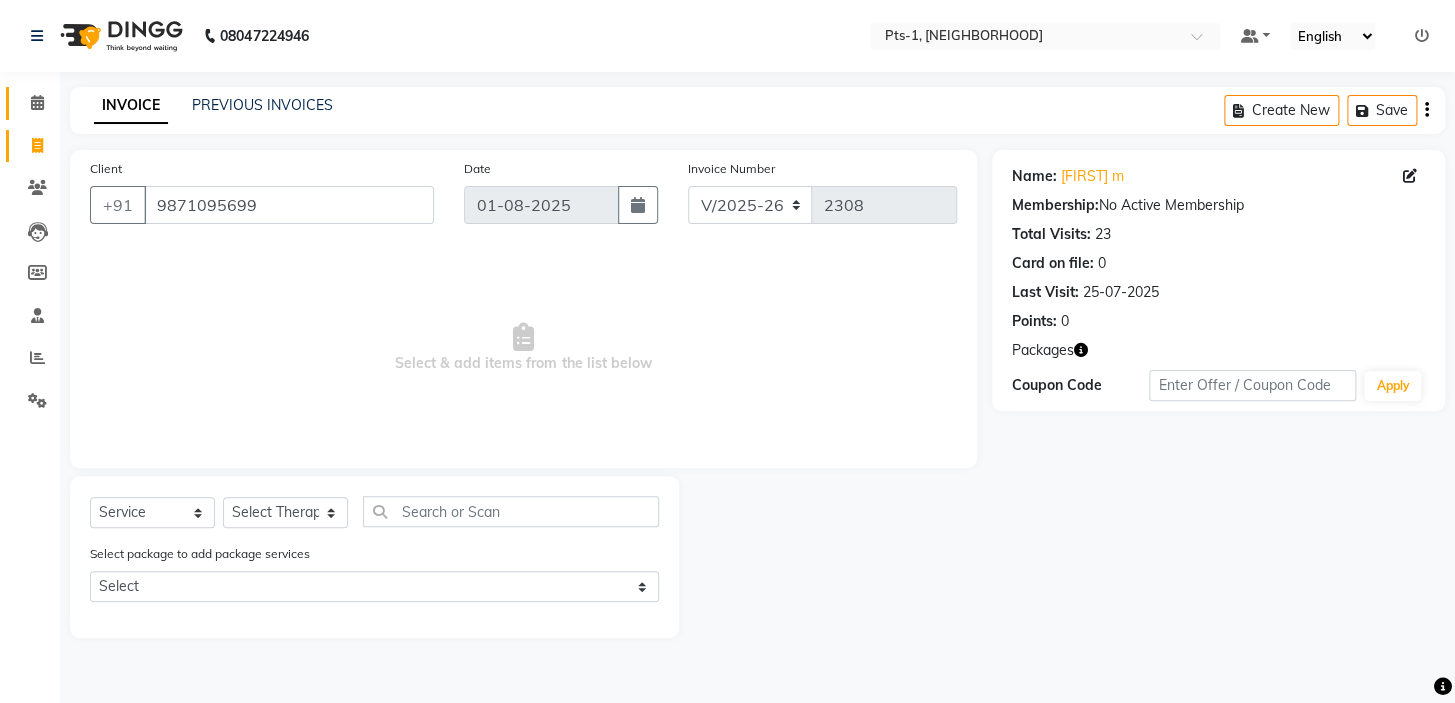 click 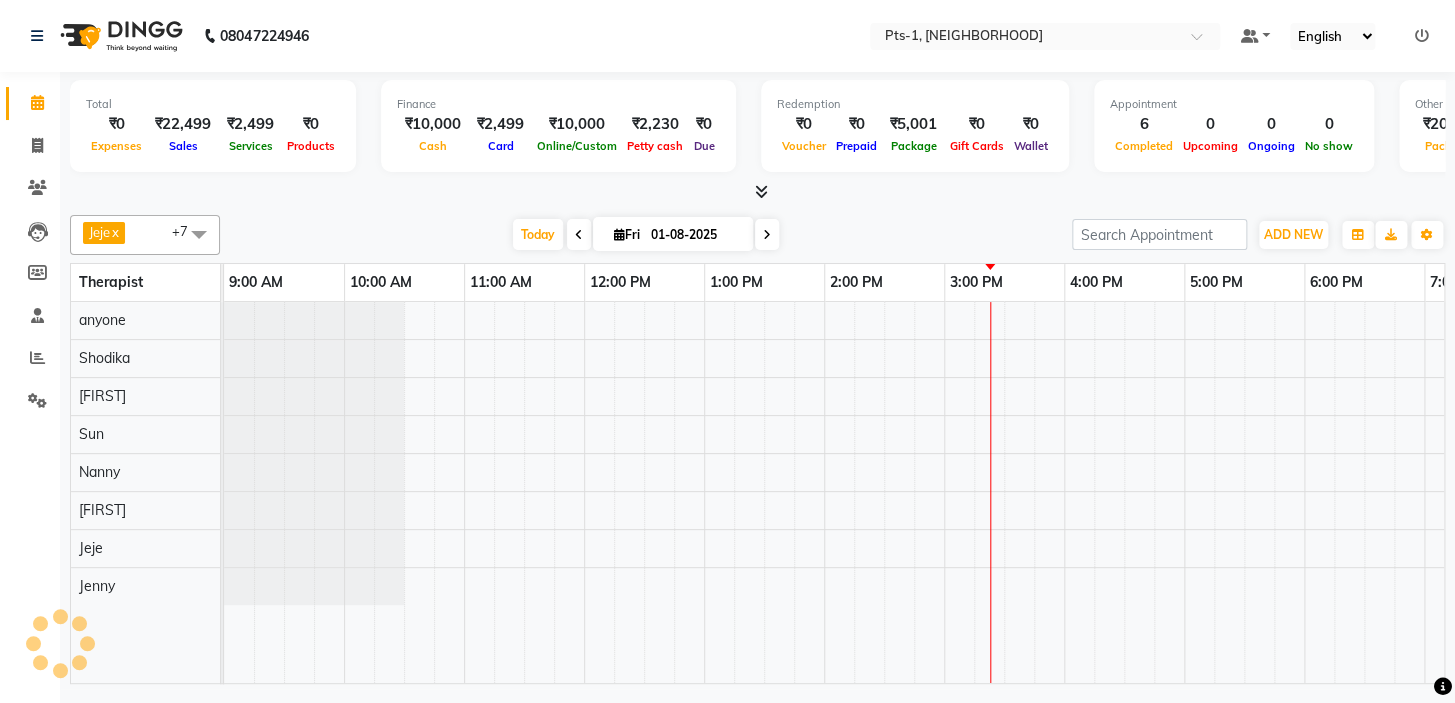 scroll, scrollTop: 0, scrollLeft: 0, axis: both 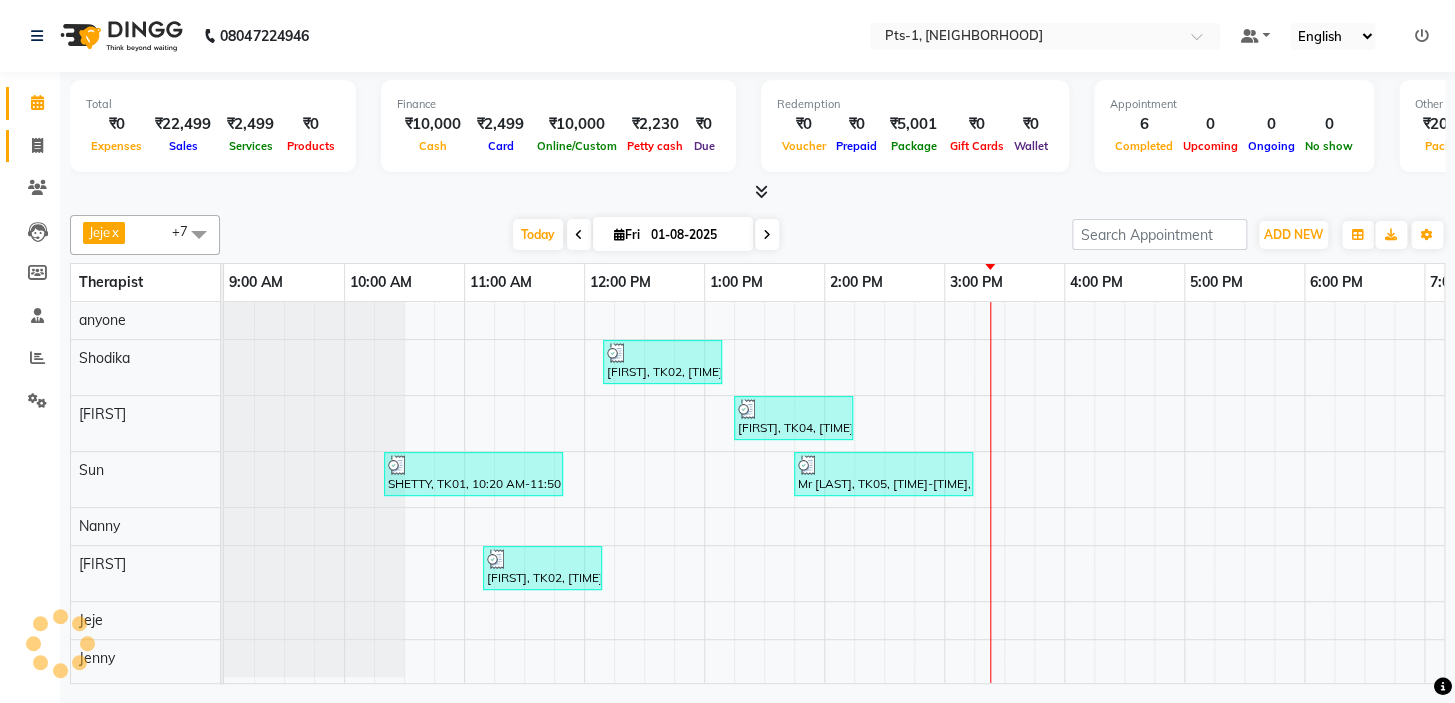 click 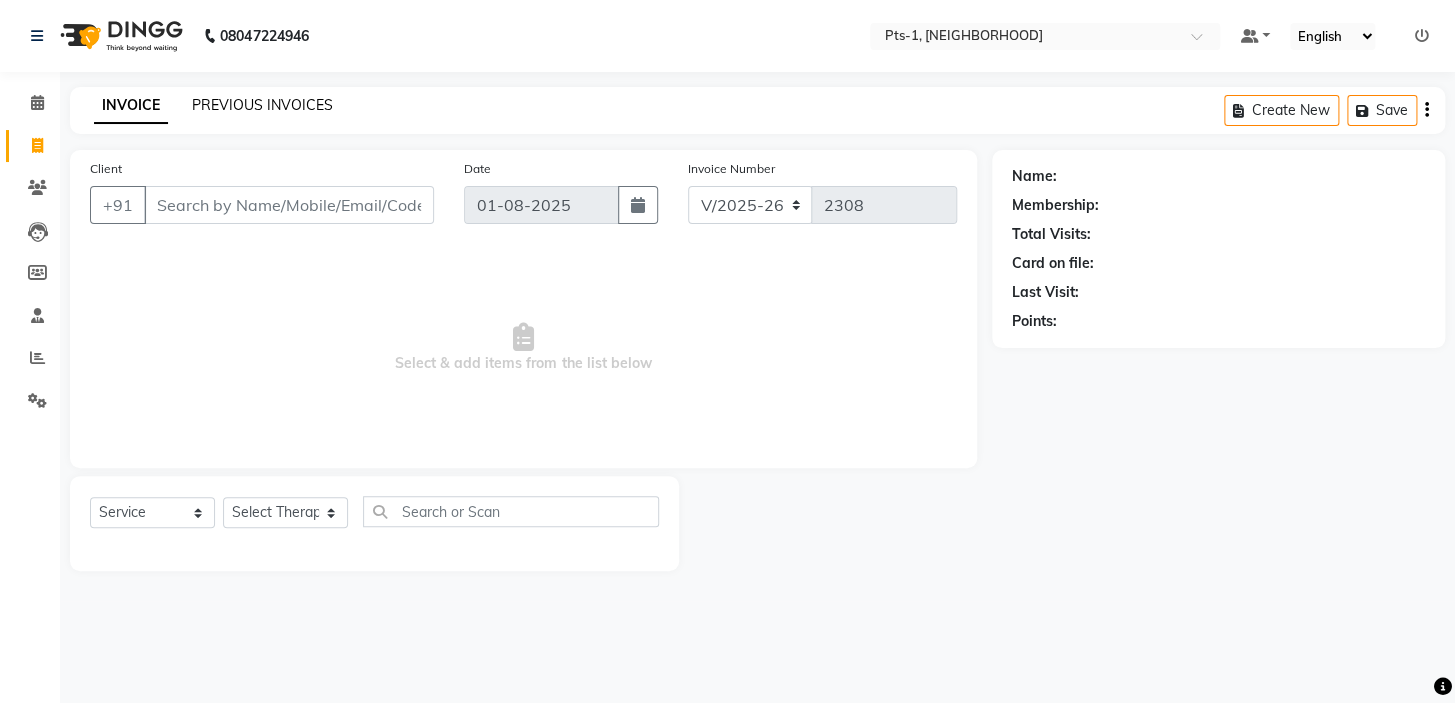 click on "PREVIOUS INVOICES" 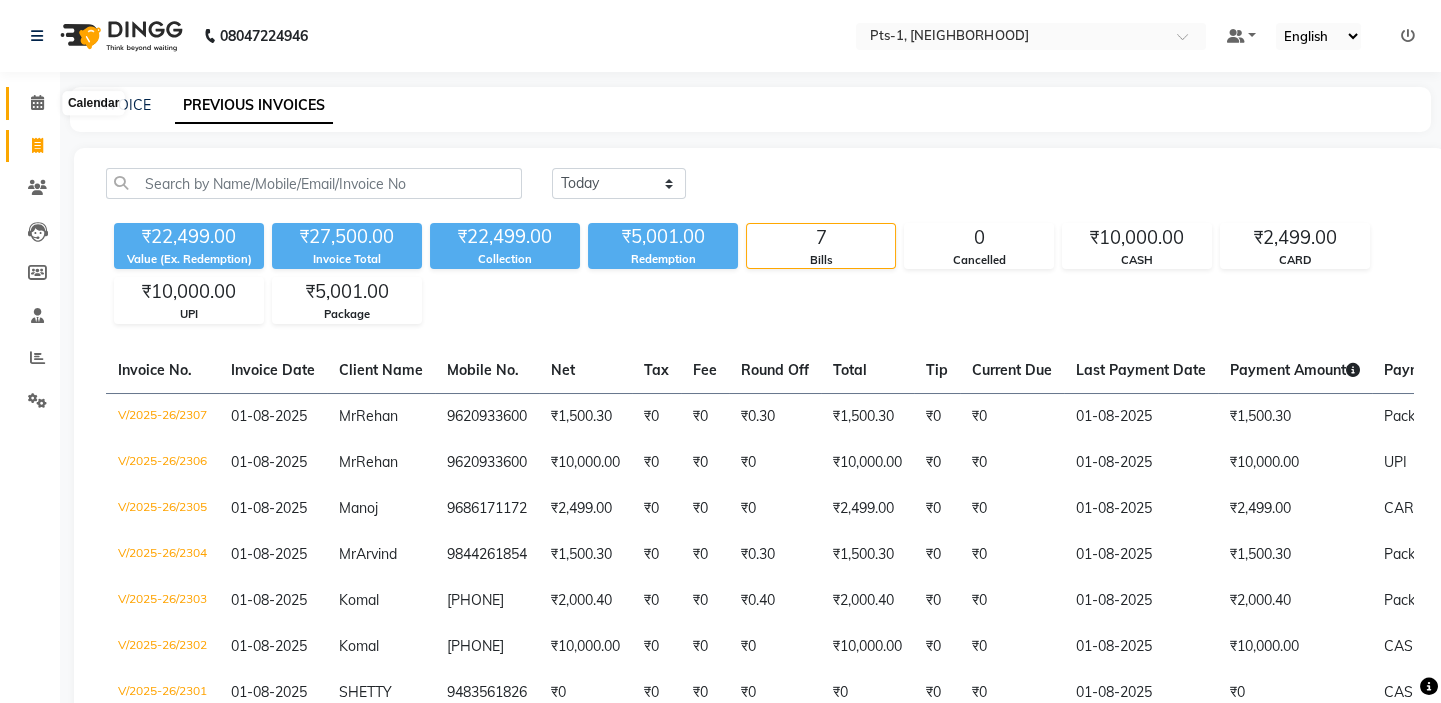 click 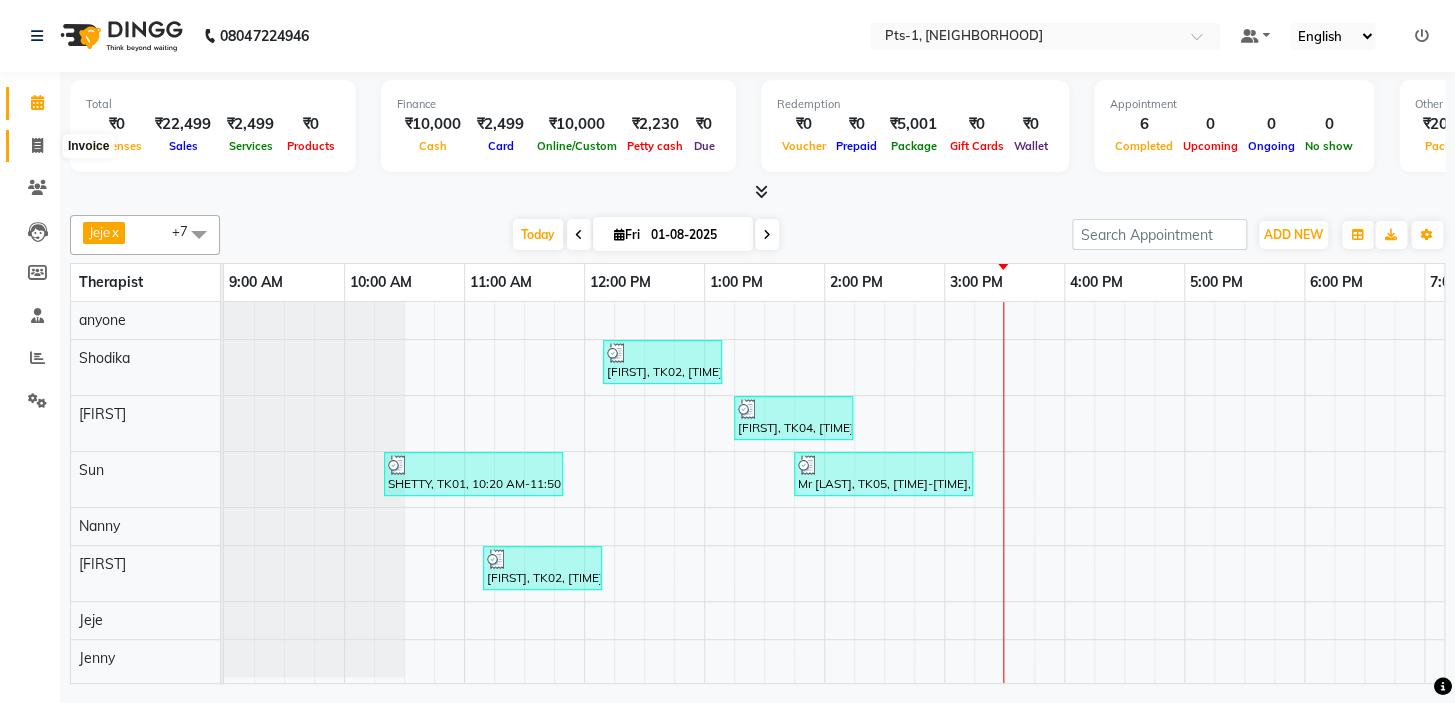 click 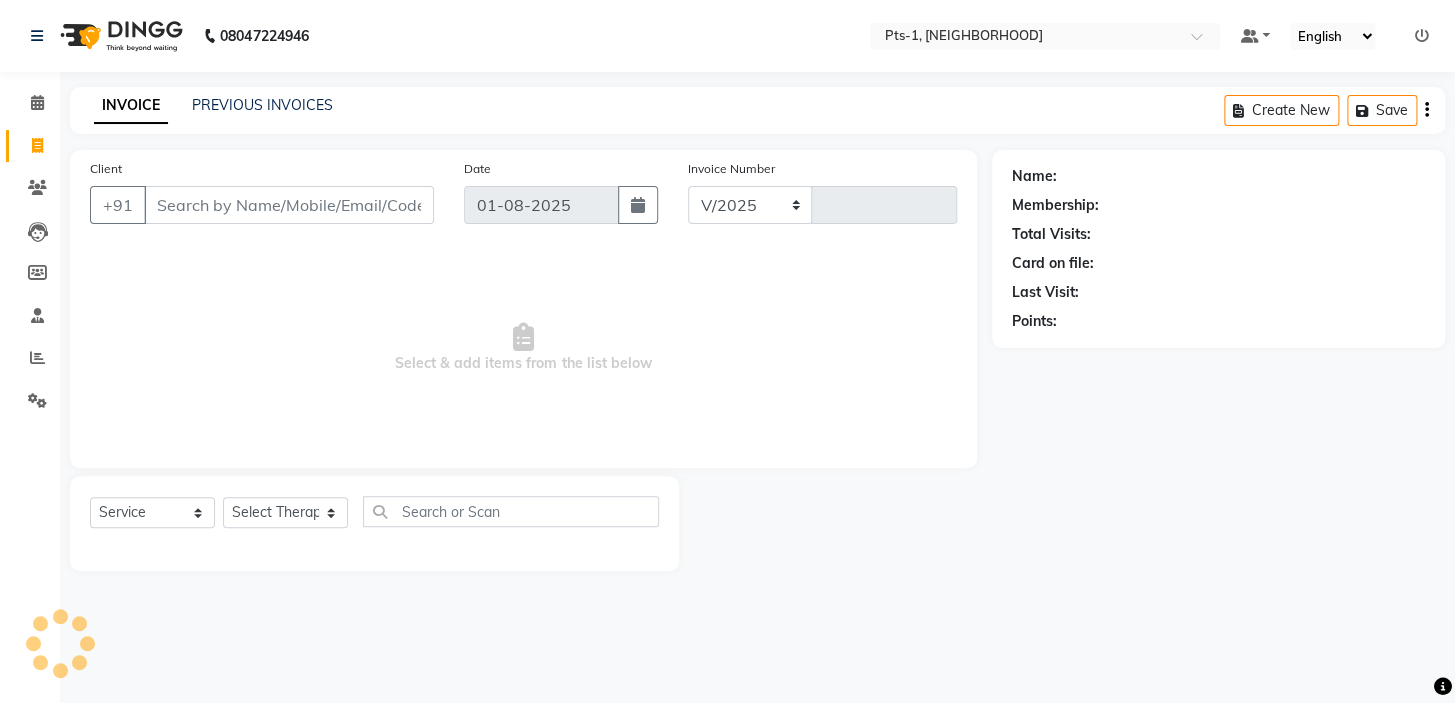 select on "5296" 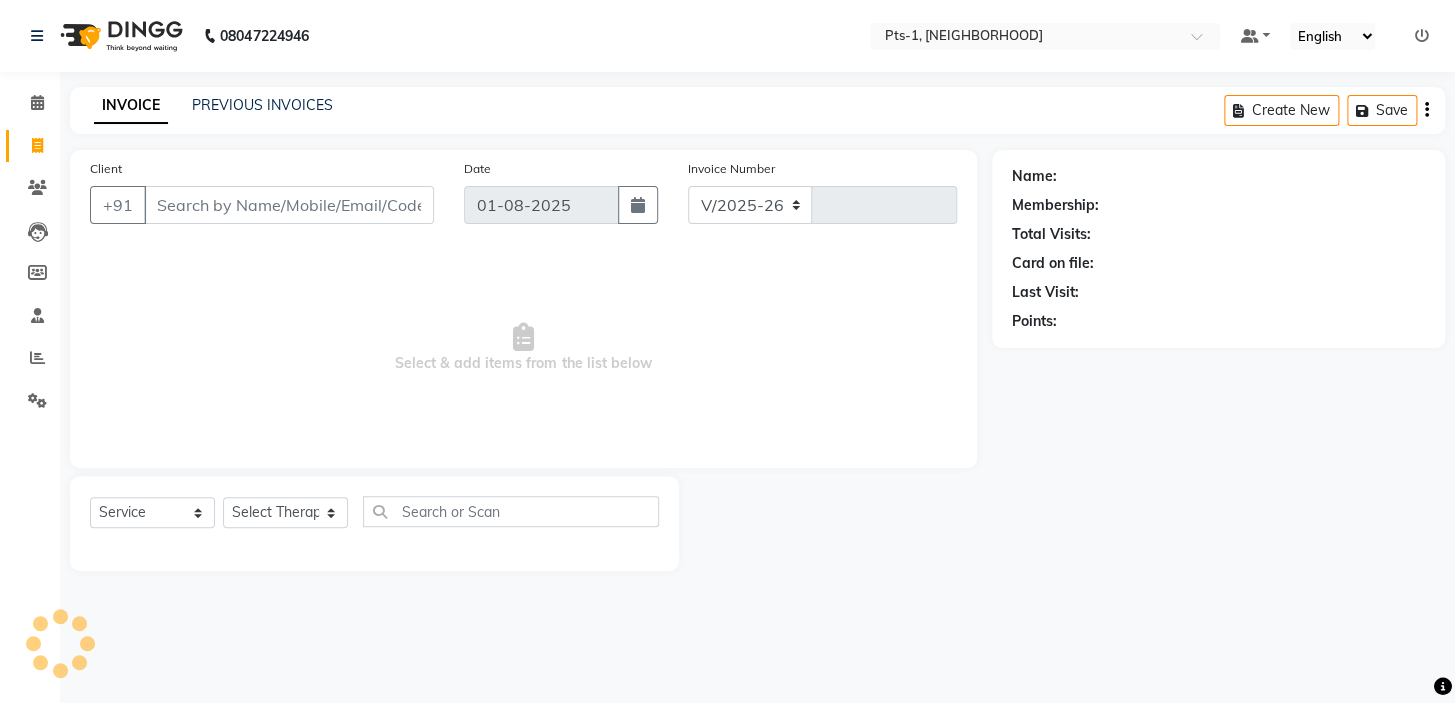 type on "2308" 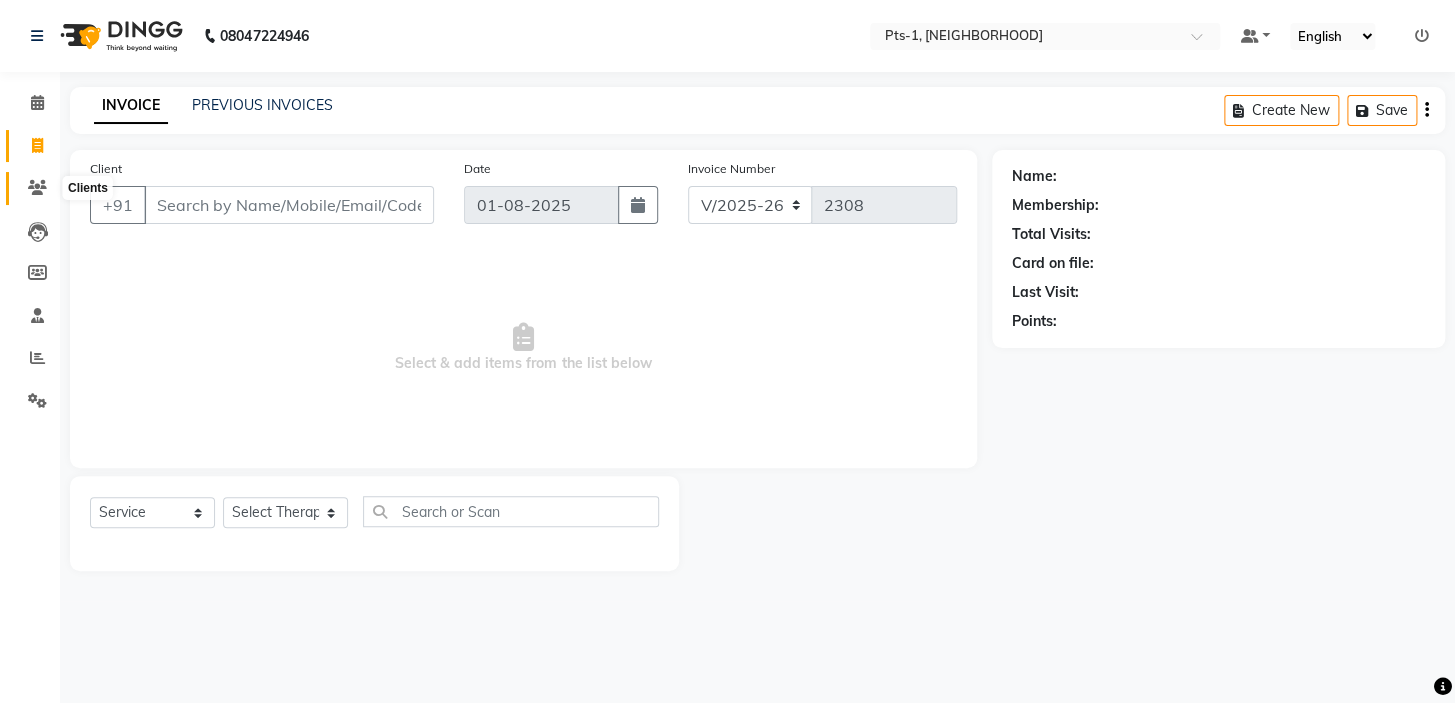 click 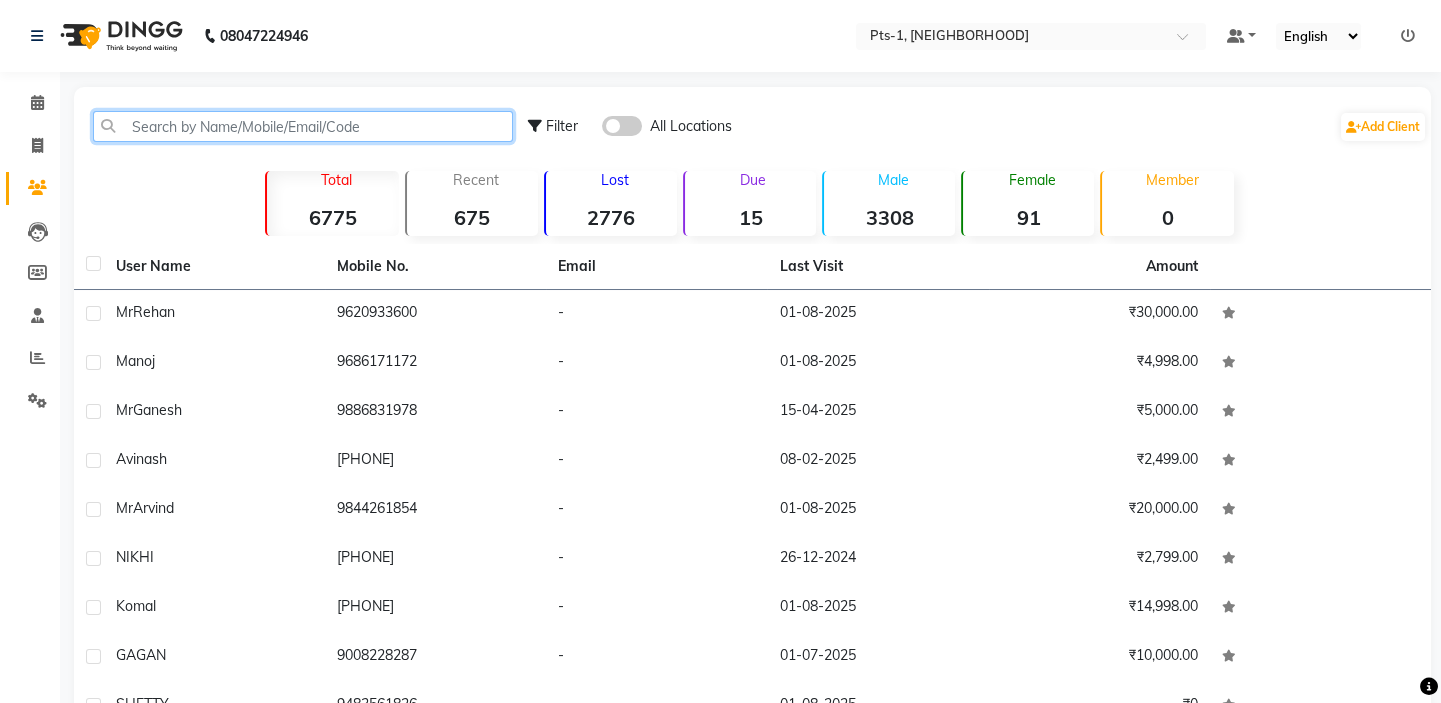 click 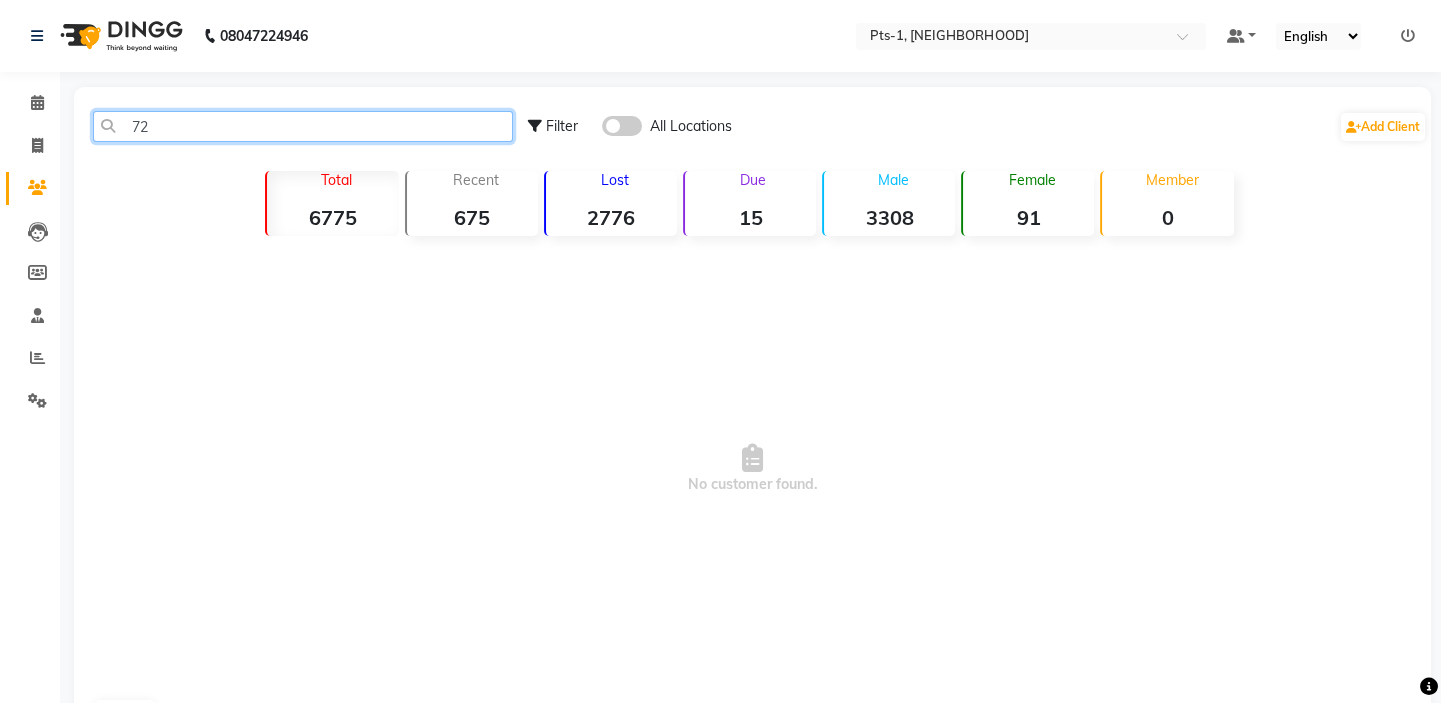 type on "7" 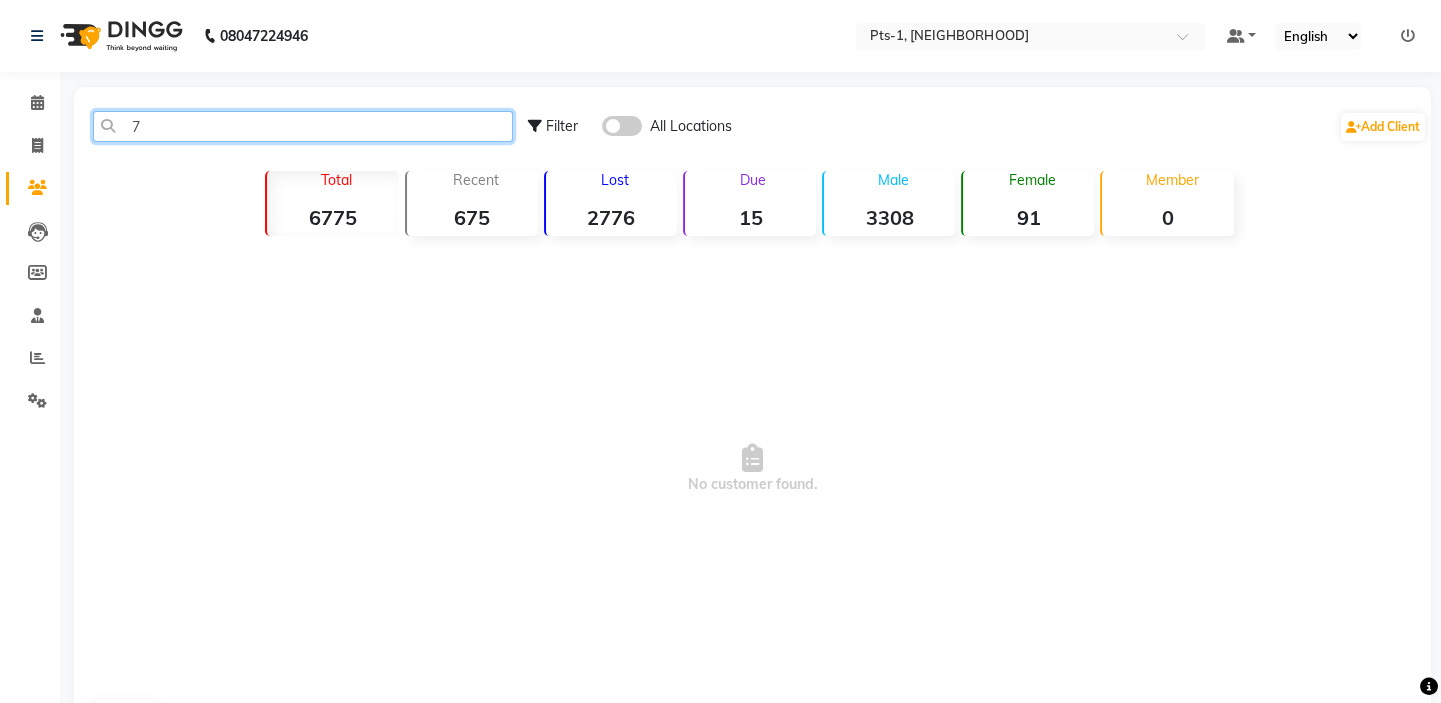 type 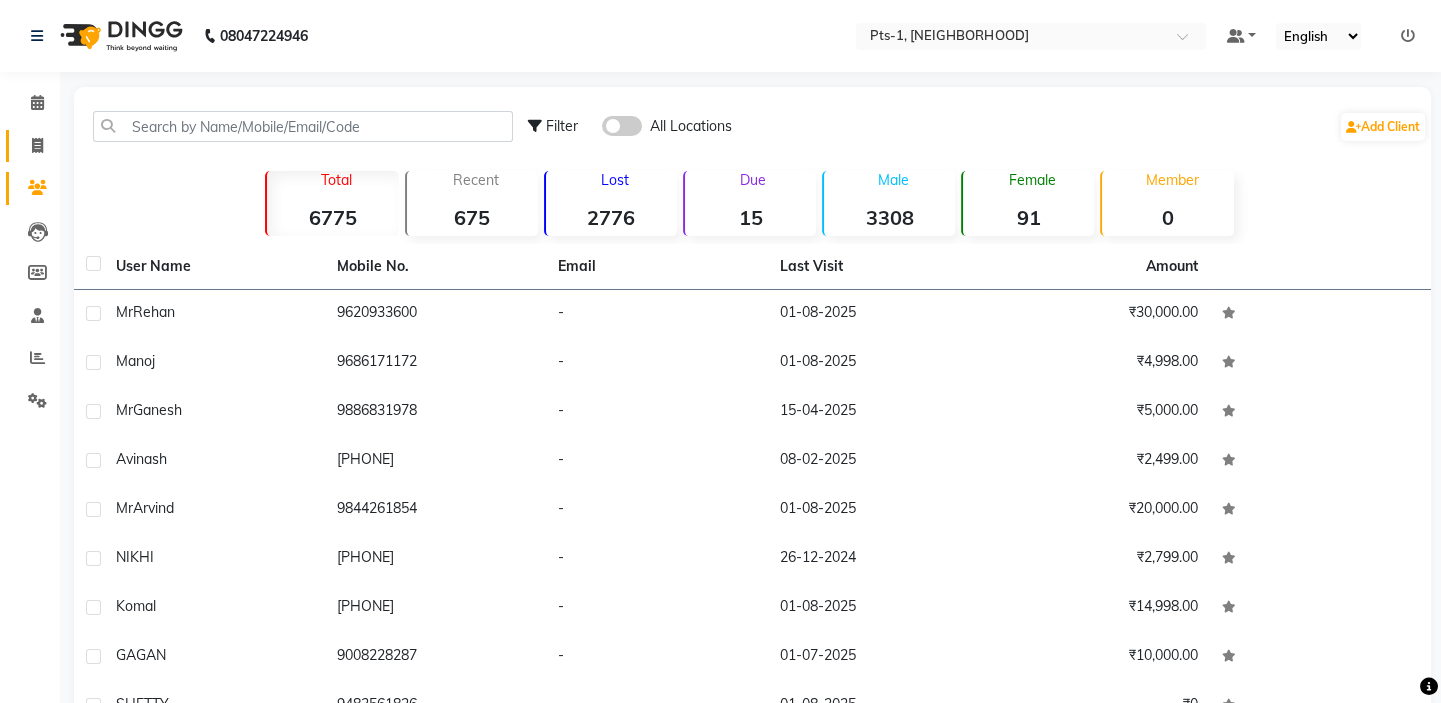 click 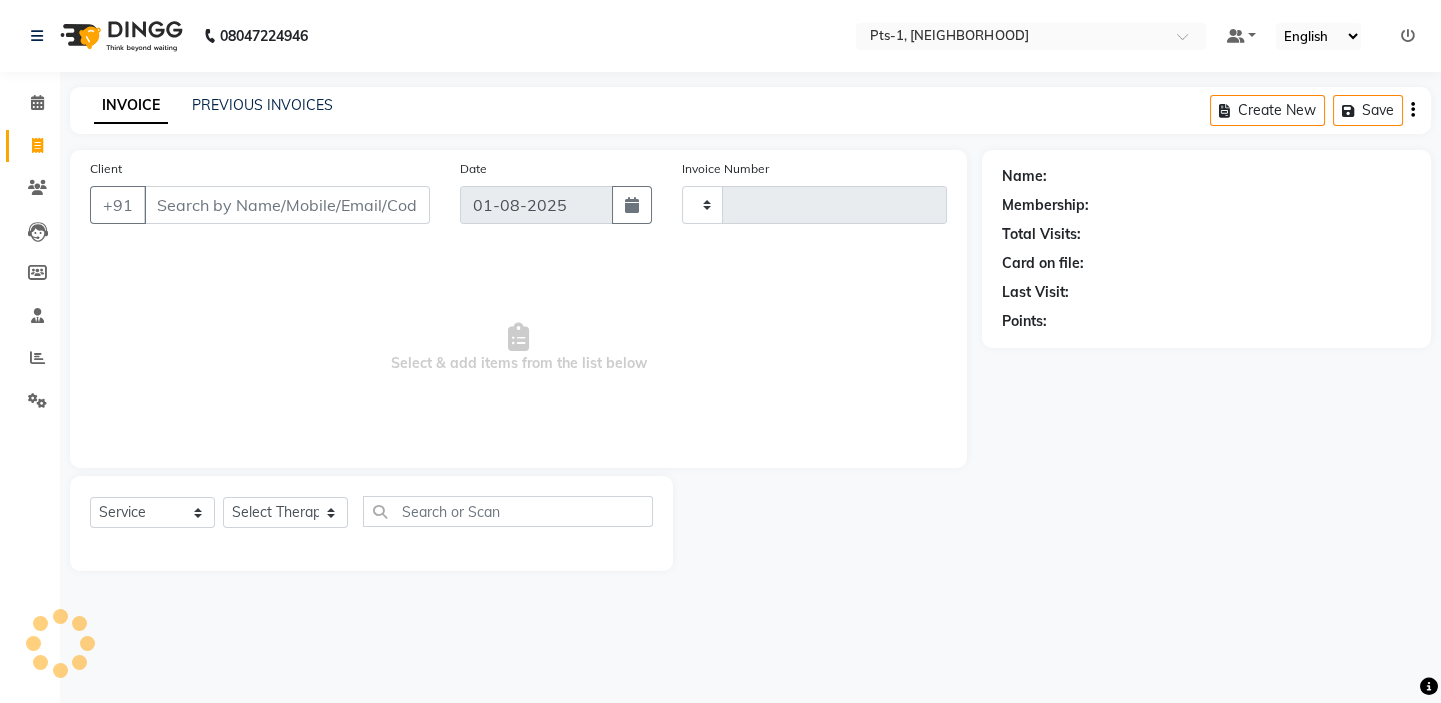 type on "2308" 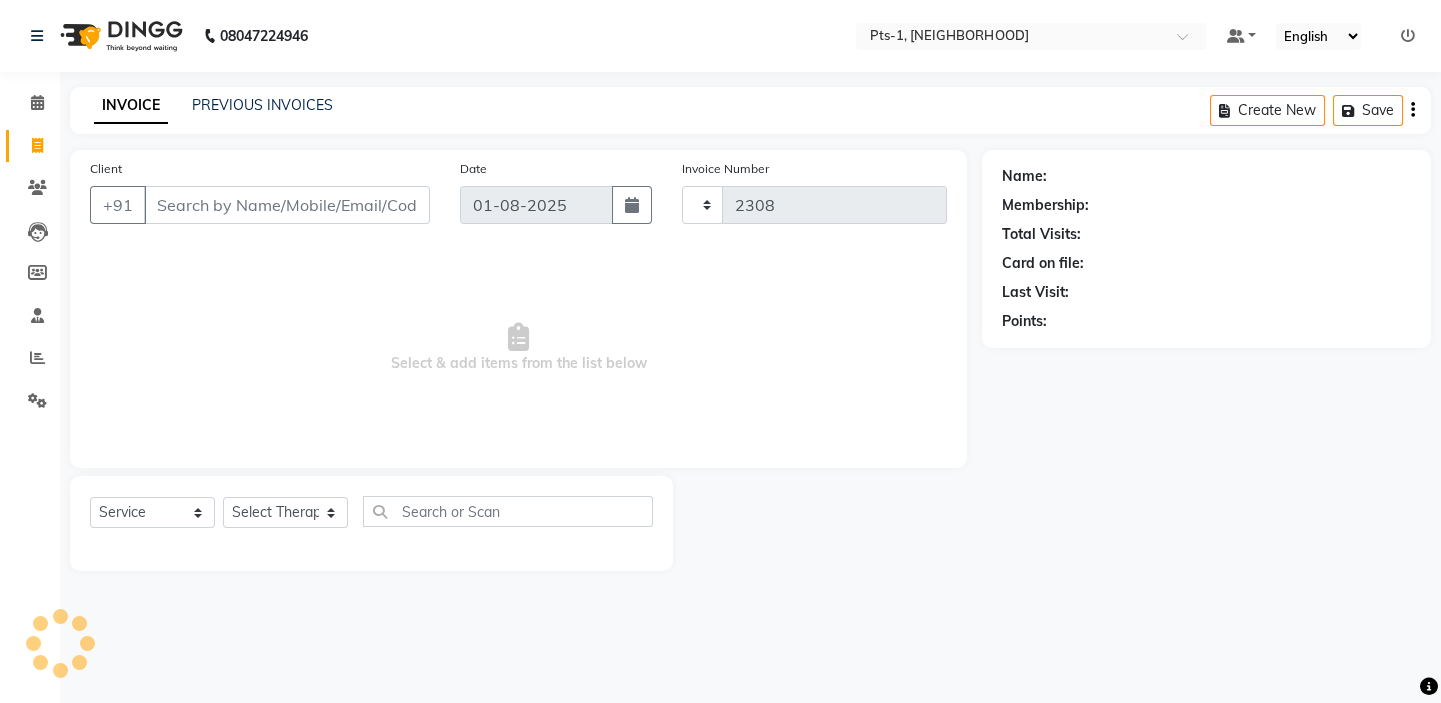 select on "5296" 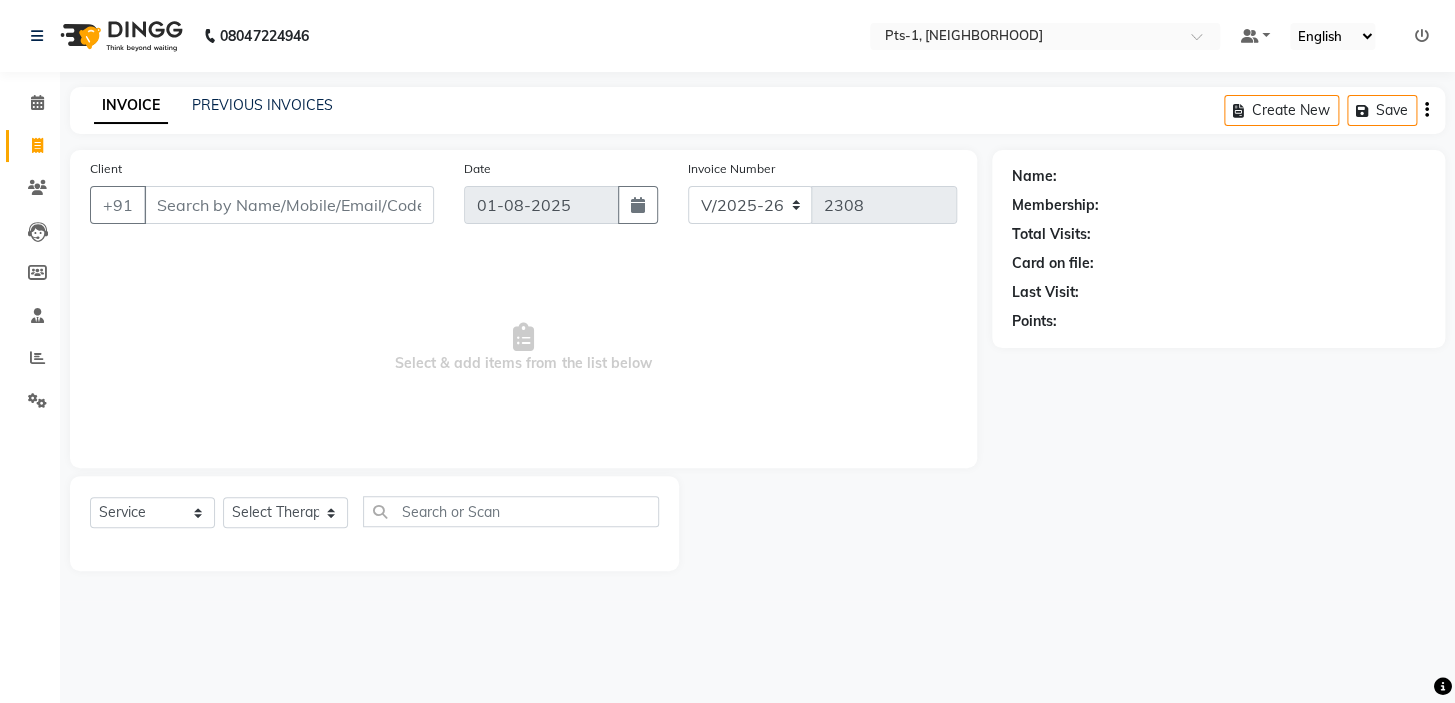 click on "Client" at bounding box center (289, 205) 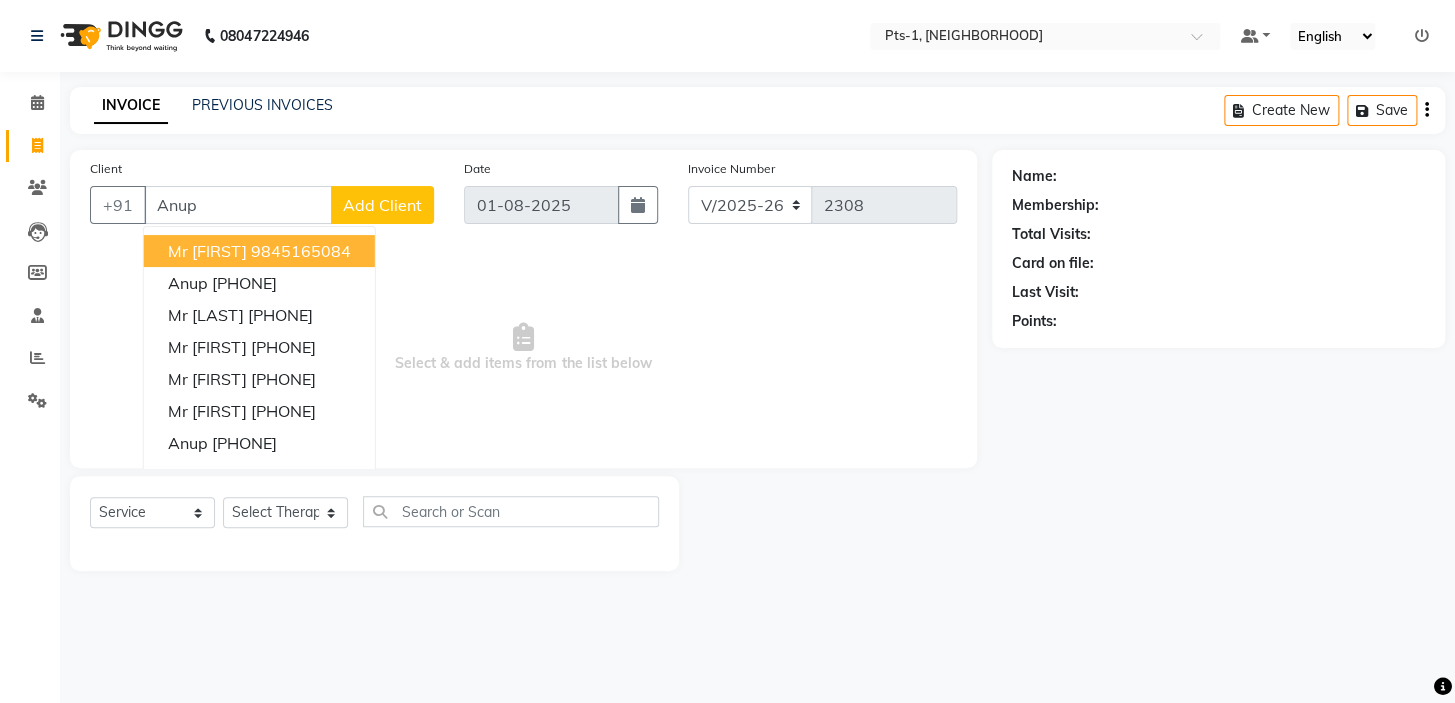 type on "Anup" 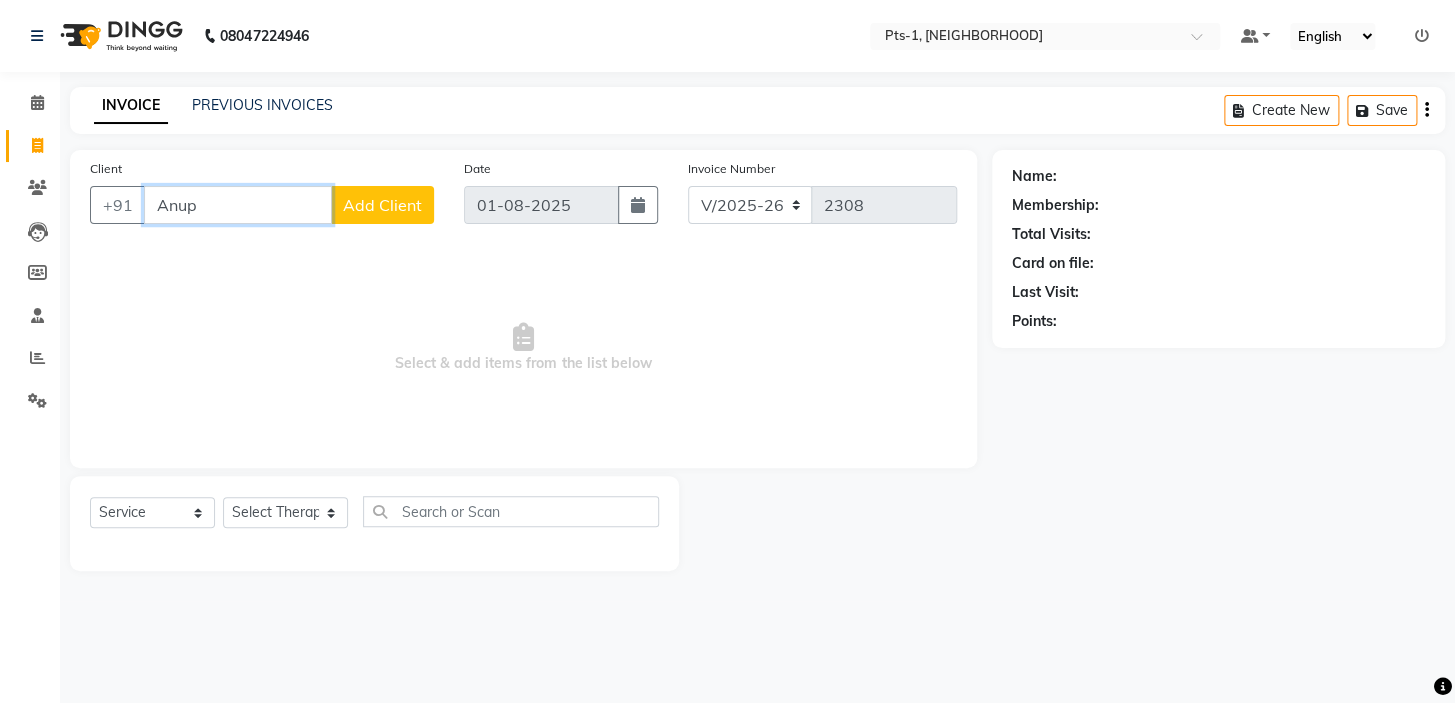 drag, startPoint x: 225, startPoint y: 206, endPoint x: 60, endPoint y: 190, distance: 165.77394 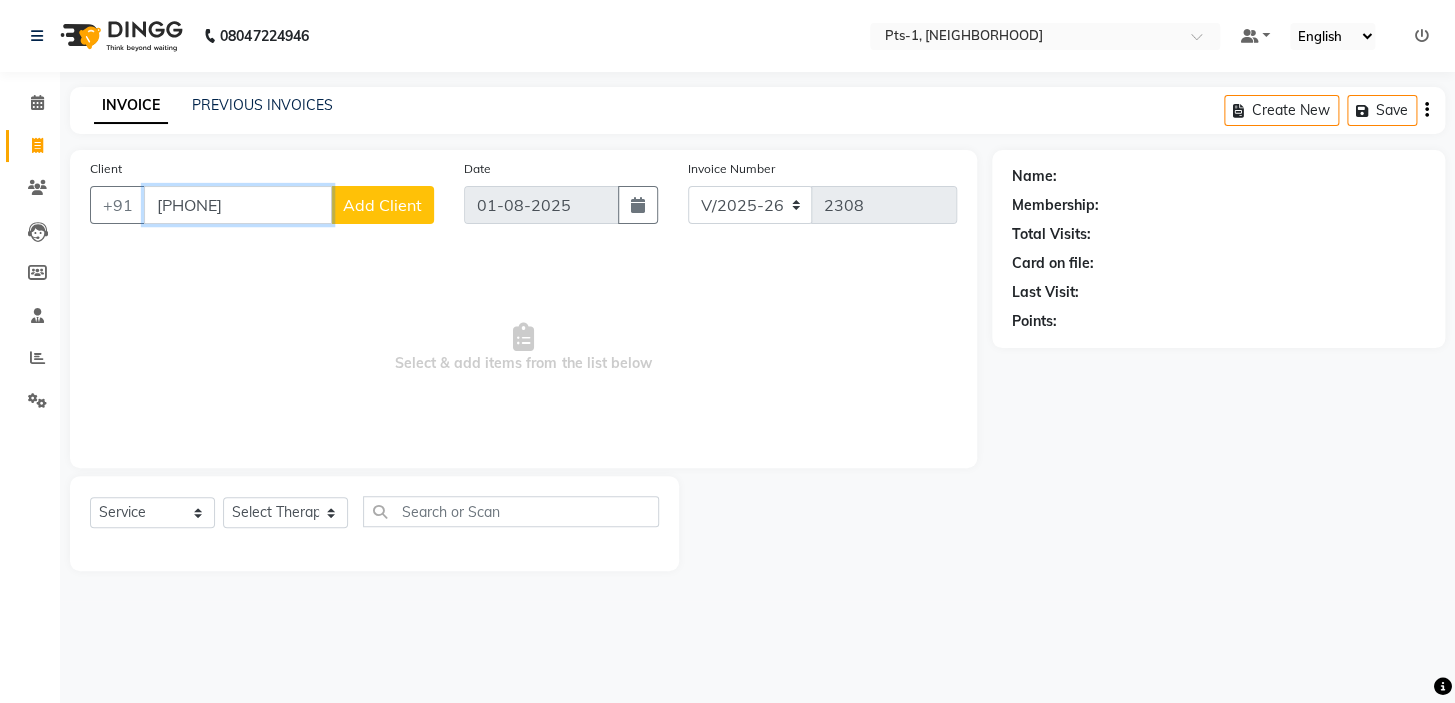 type on "[PHONE]" 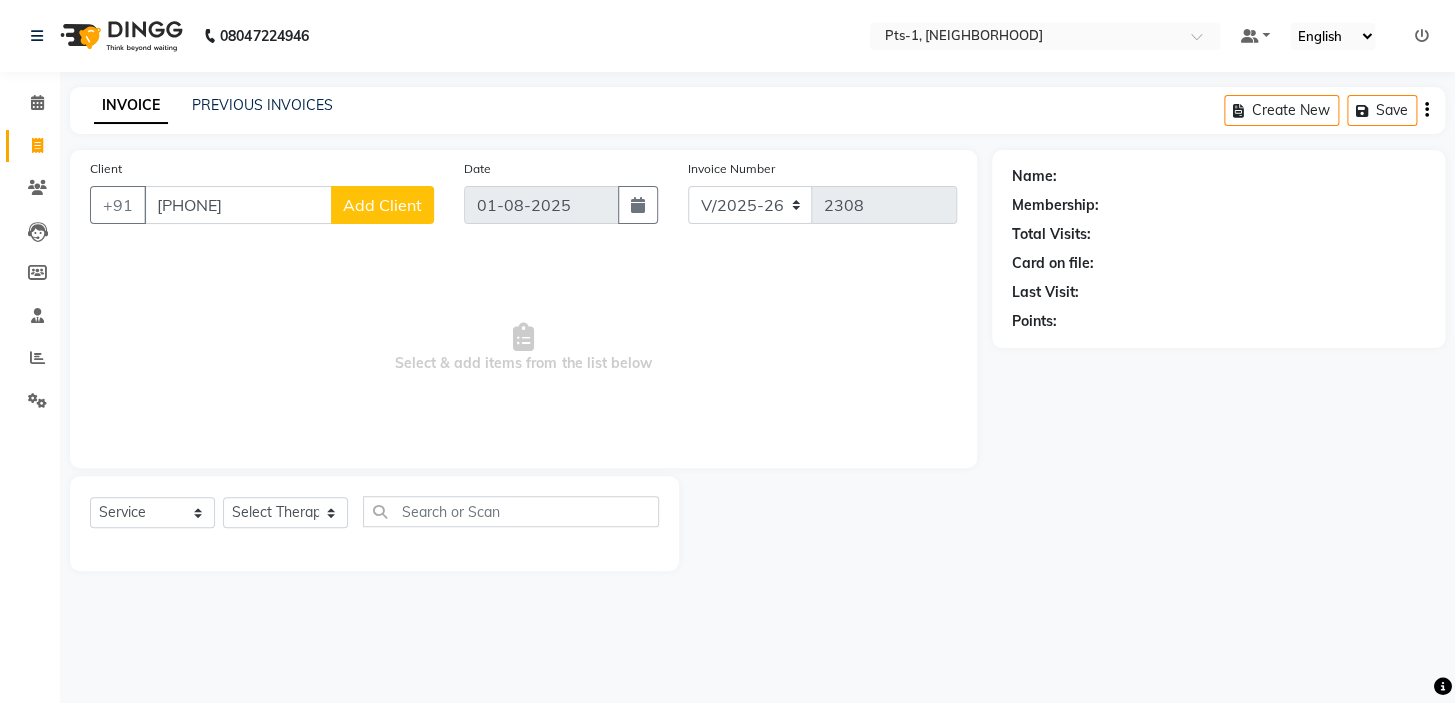 click on "Add Client" 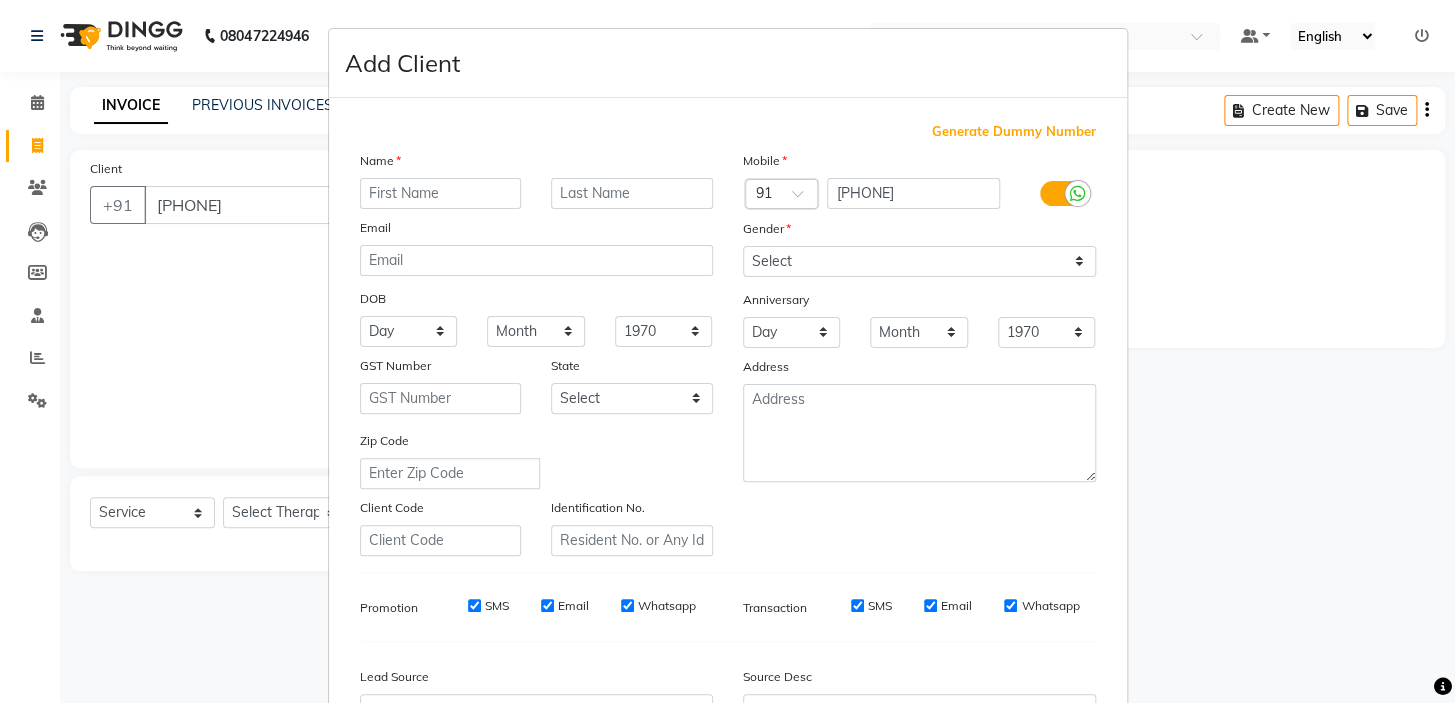 click at bounding box center (441, 193) 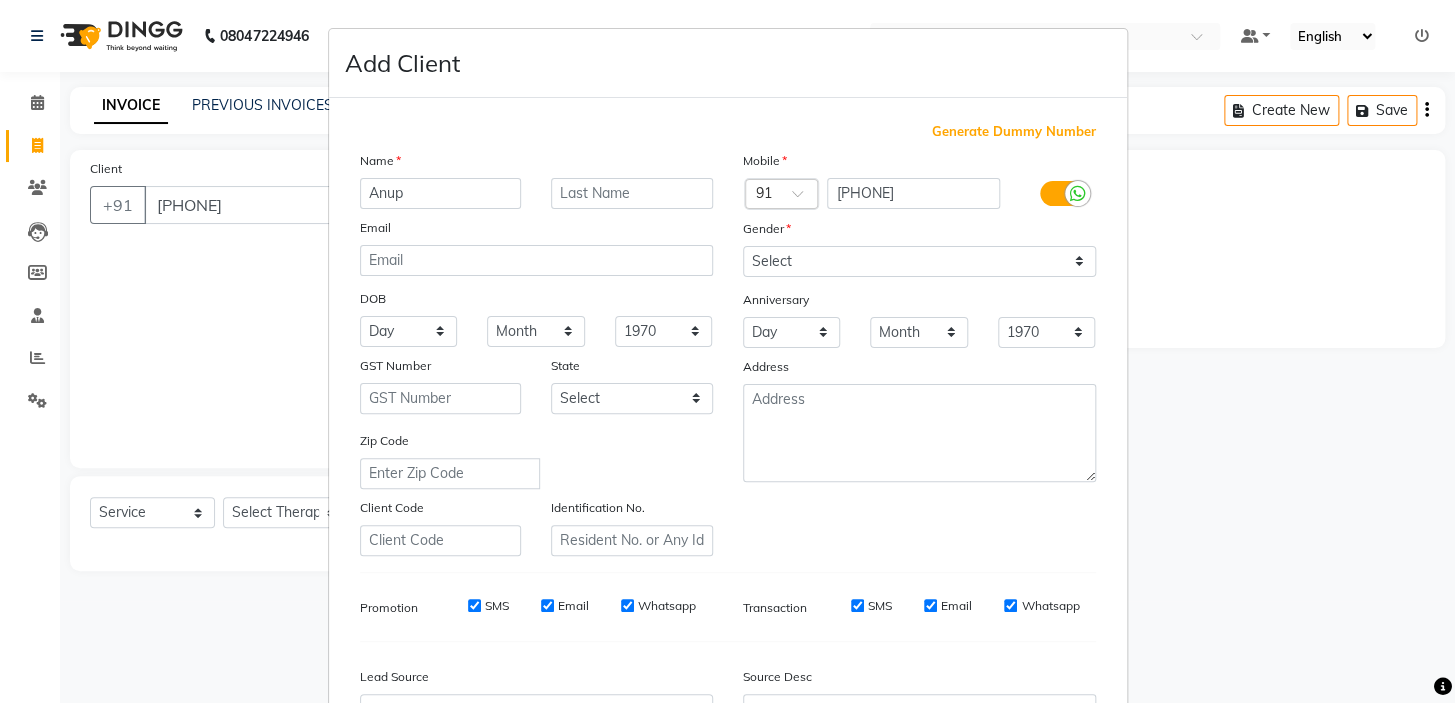 type on "Anup" 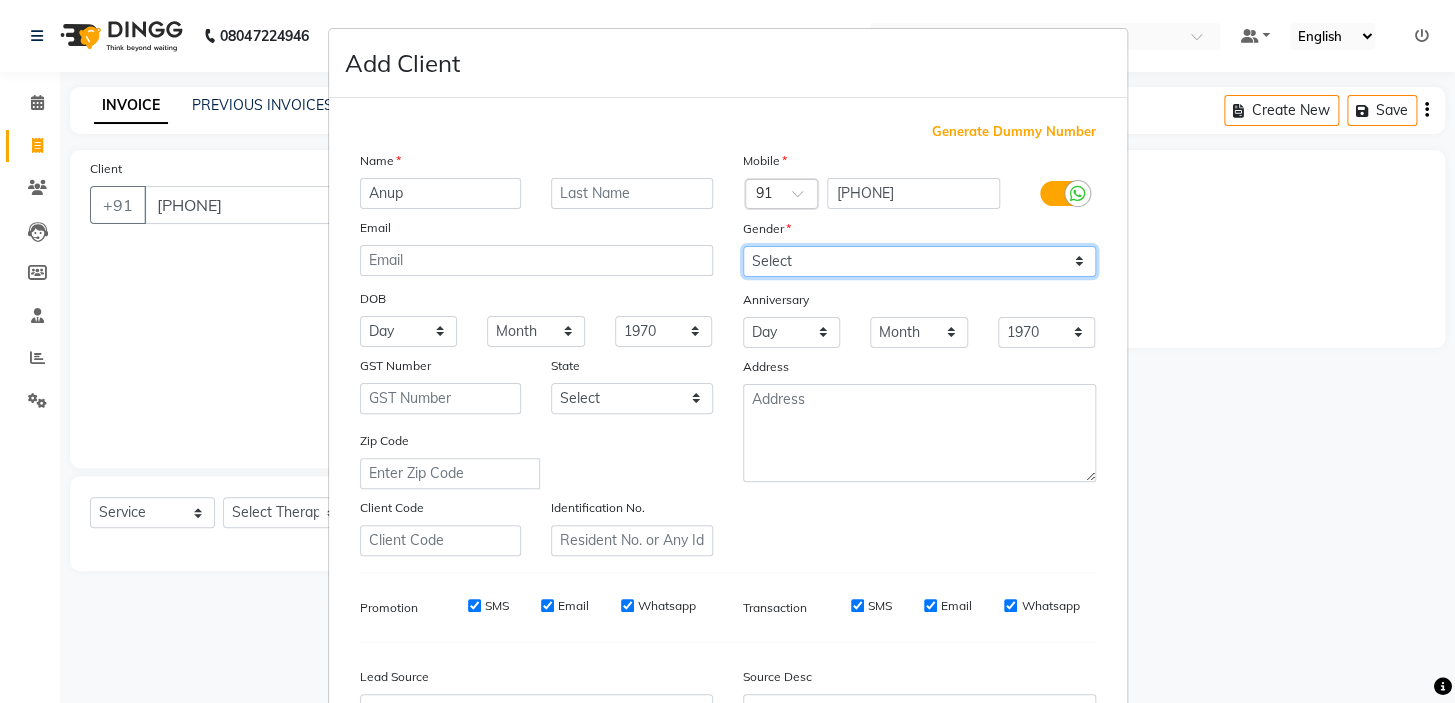 click on "Select Male Female Other Prefer Not To Say" at bounding box center [919, 261] 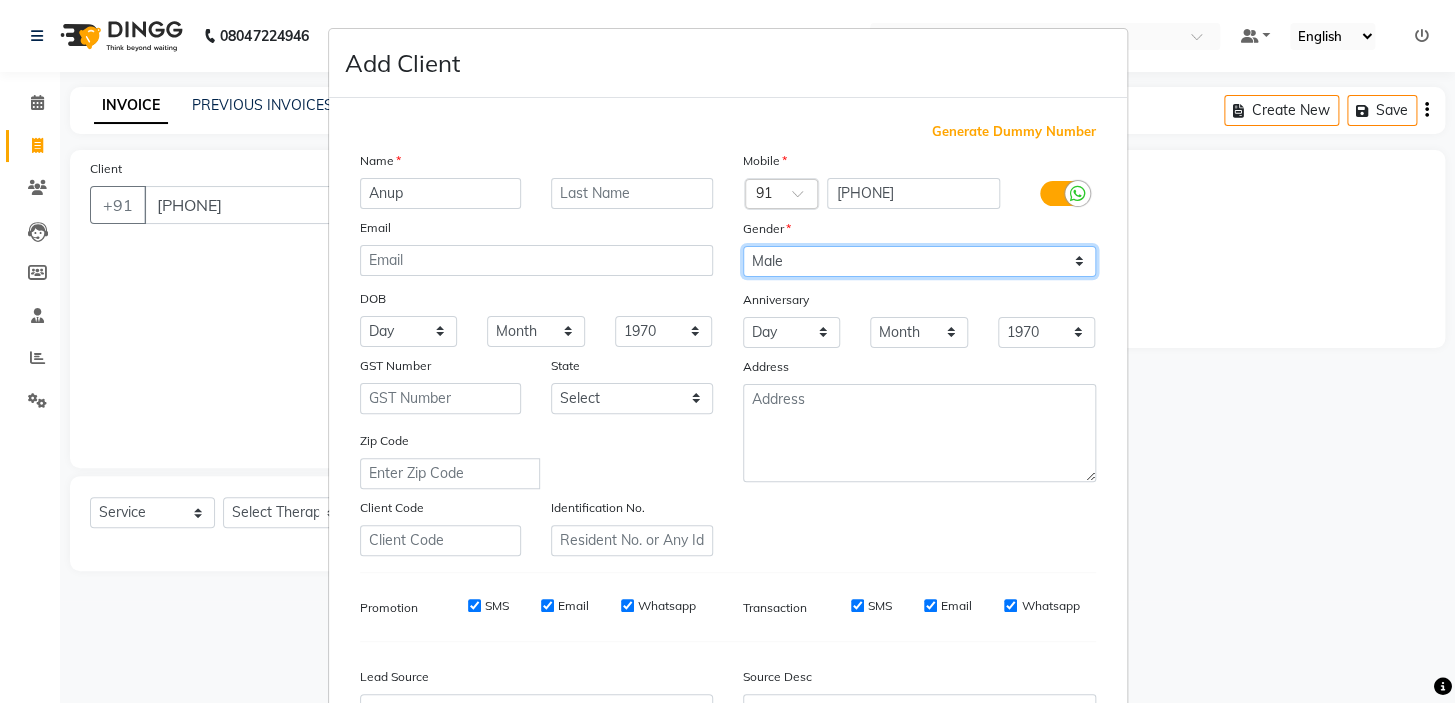 click on "Select Male Female Other Prefer Not To Say" at bounding box center (919, 261) 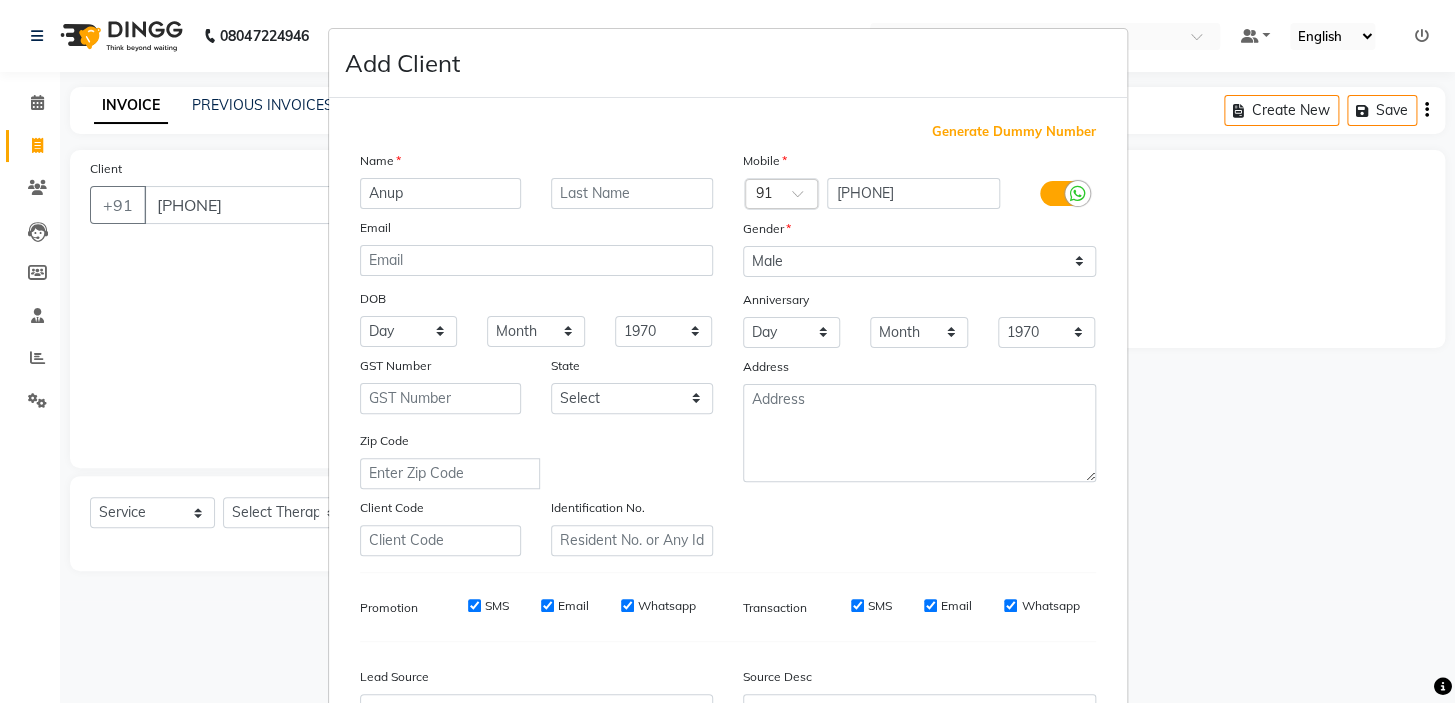click on "SMS" at bounding box center [474, 605] 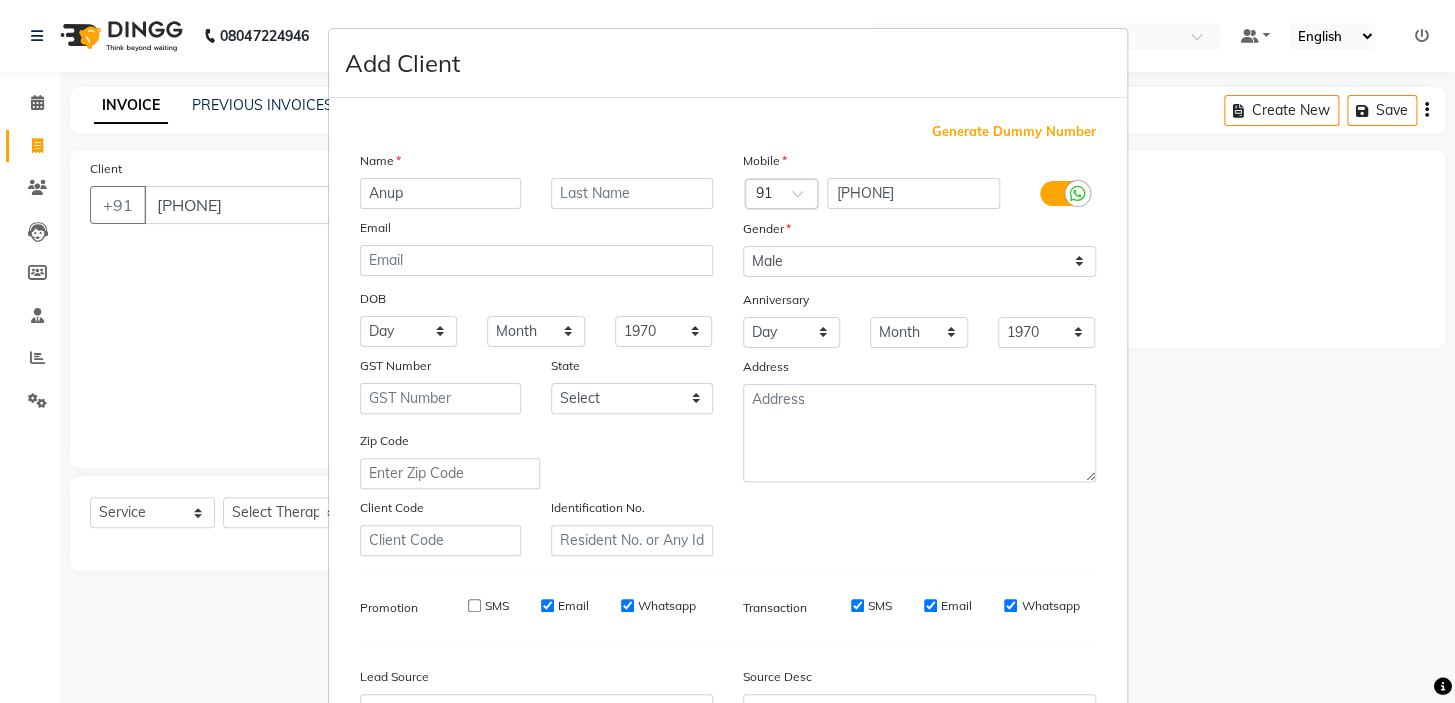 click on "Email" at bounding box center [547, 605] 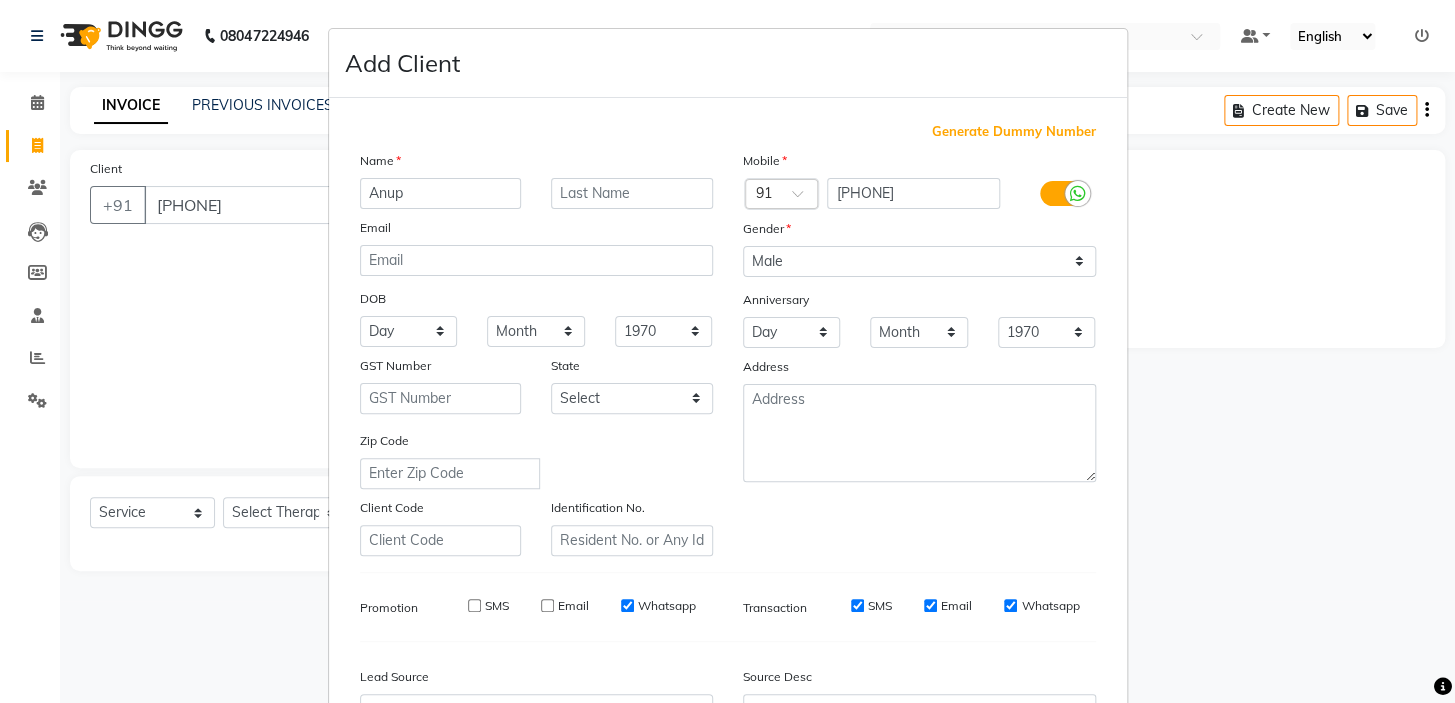 click on "Whatsapp" at bounding box center [627, 605] 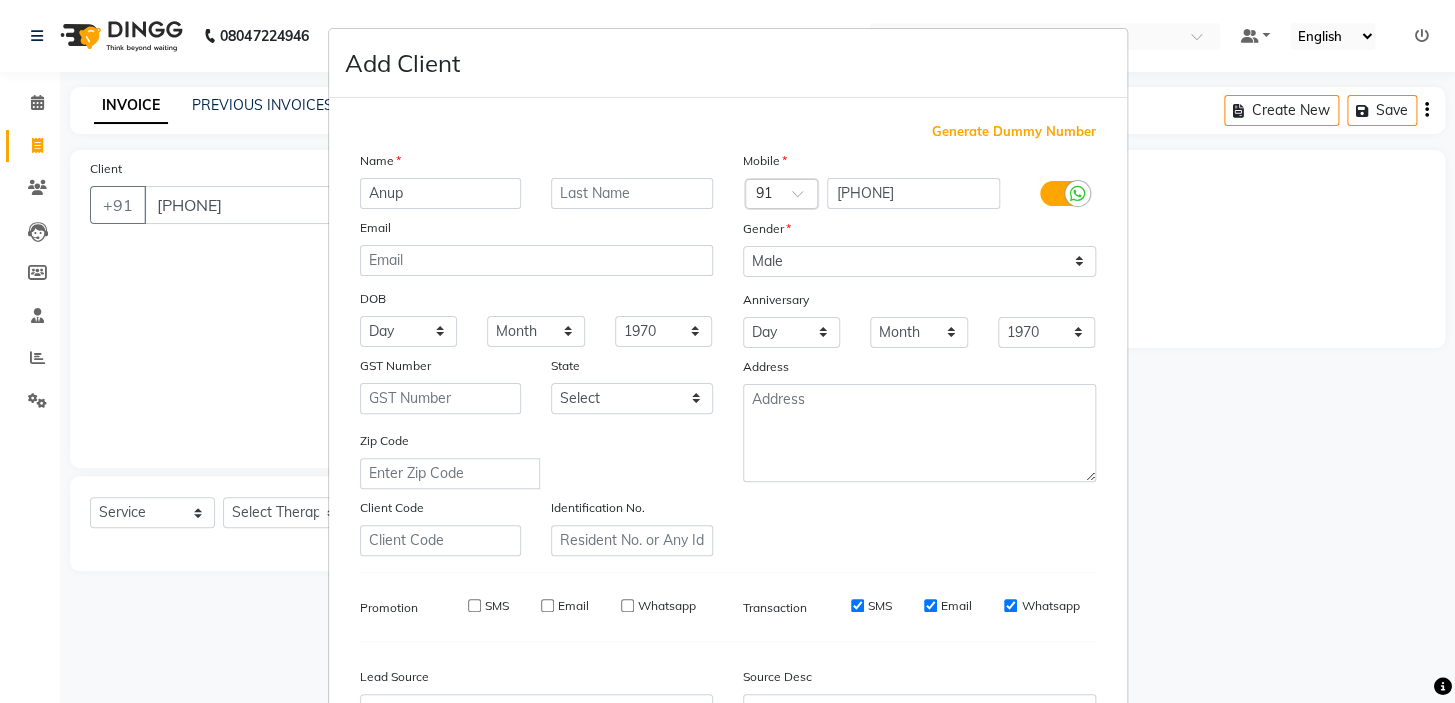 click on "SMS" at bounding box center (857, 605) 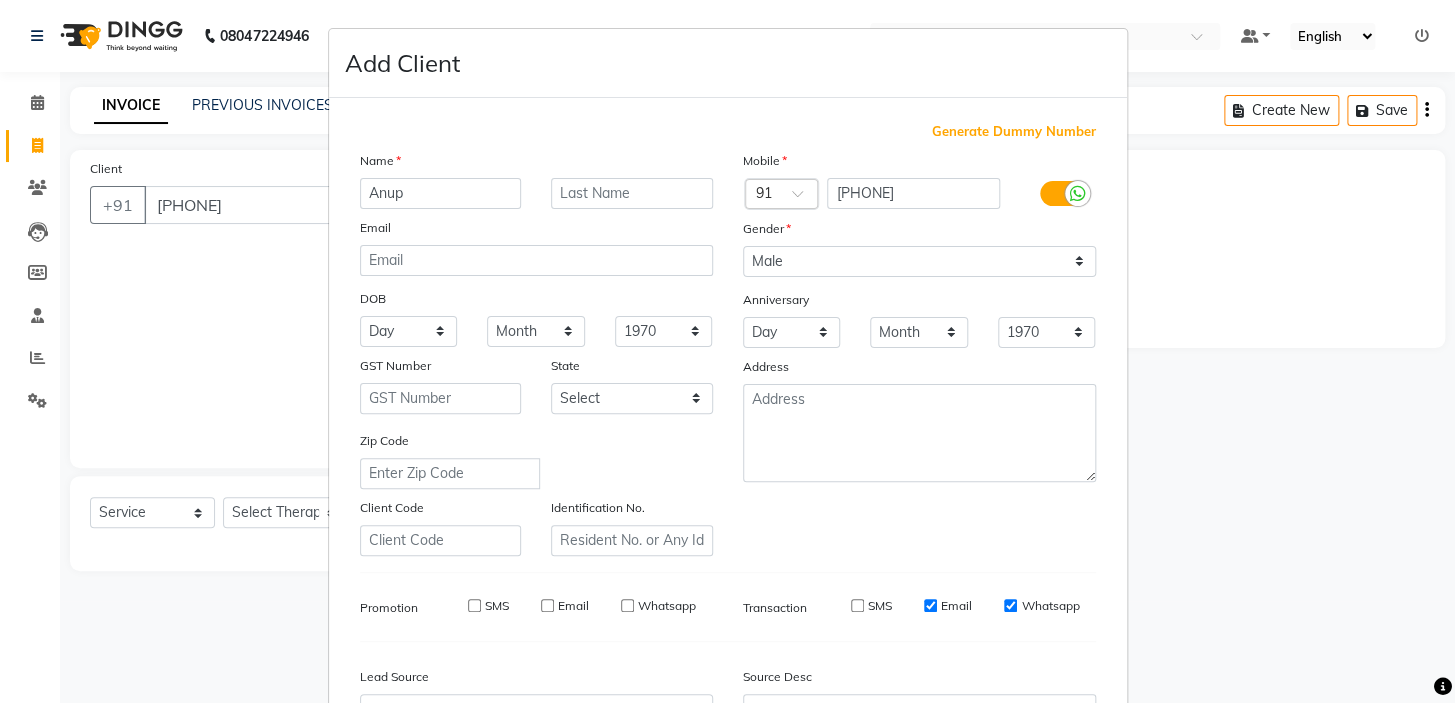 click on "Email" at bounding box center [930, 605] 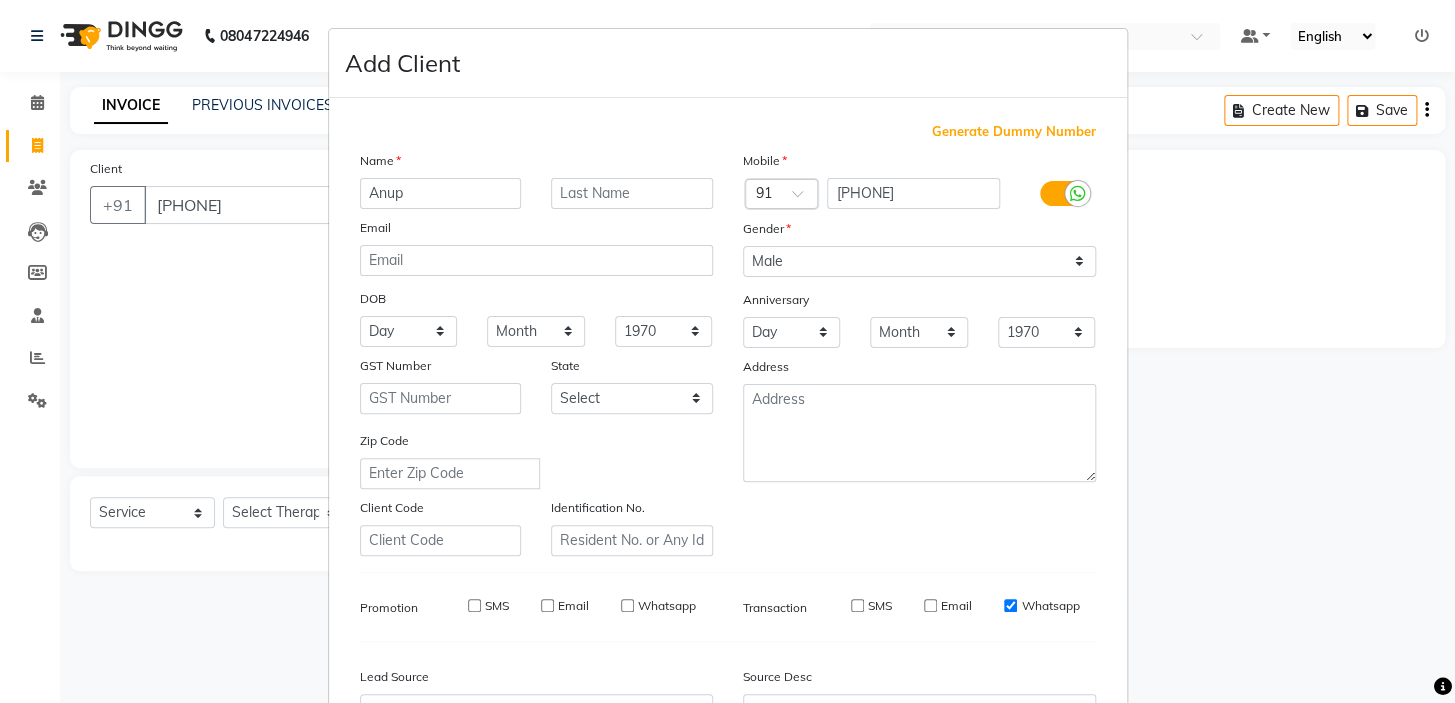 click on "Whatsapp" at bounding box center (1010, 605) 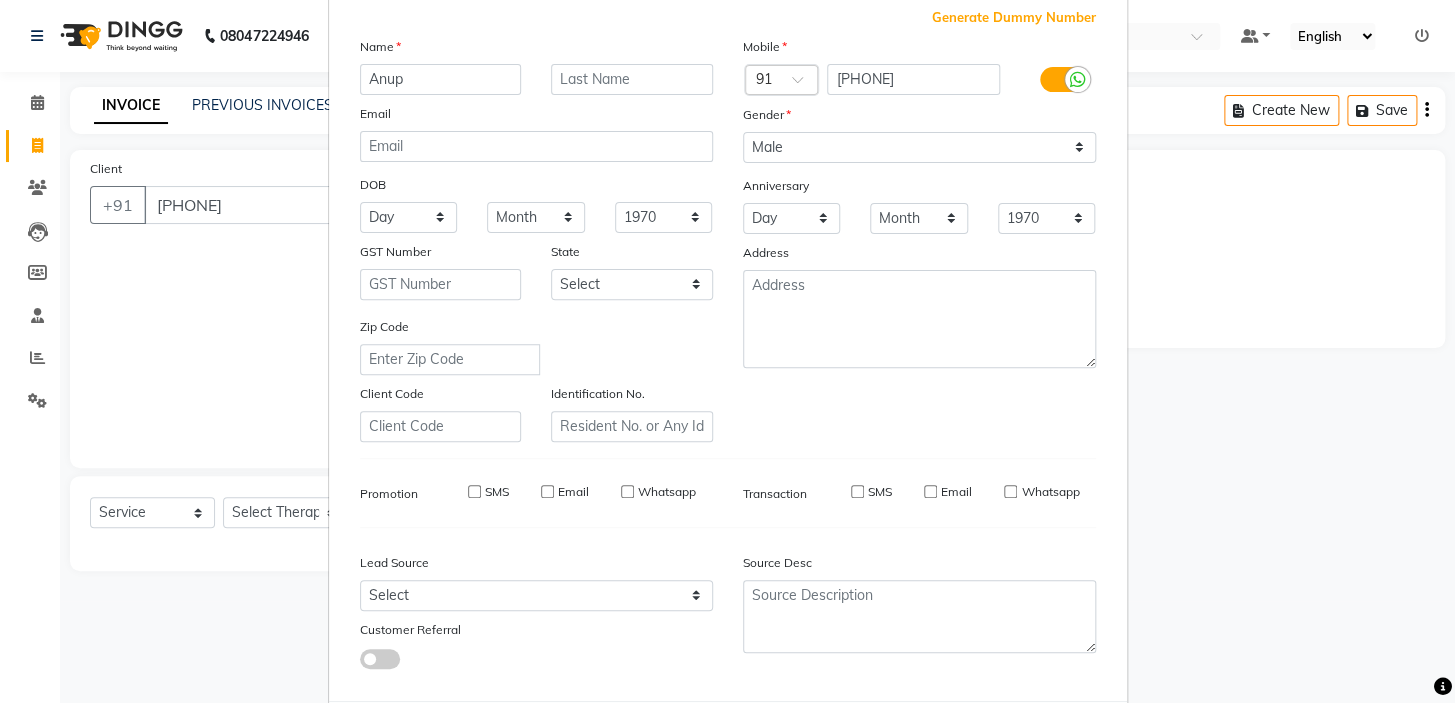 scroll, scrollTop: 226, scrollLeft: 0, axis: vertical 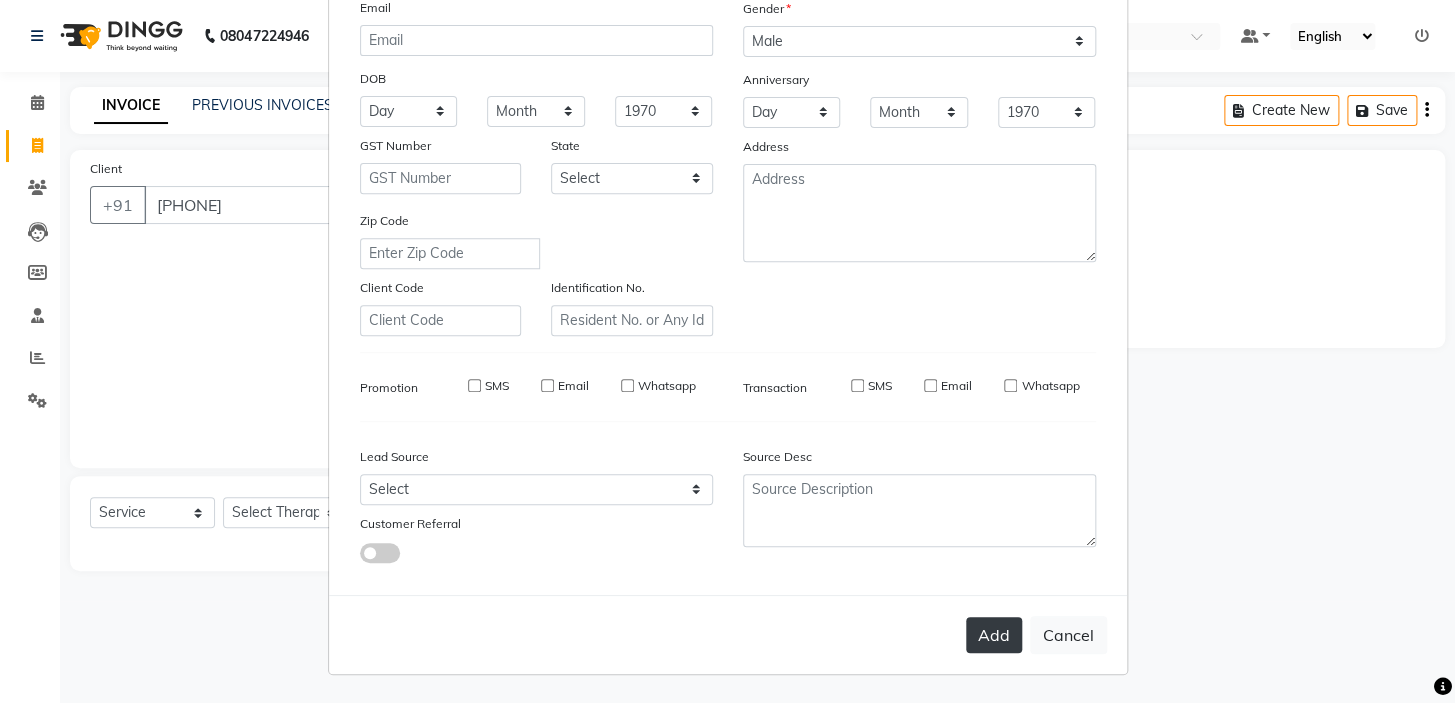 click on "Add" at bounding box center (994, 635) 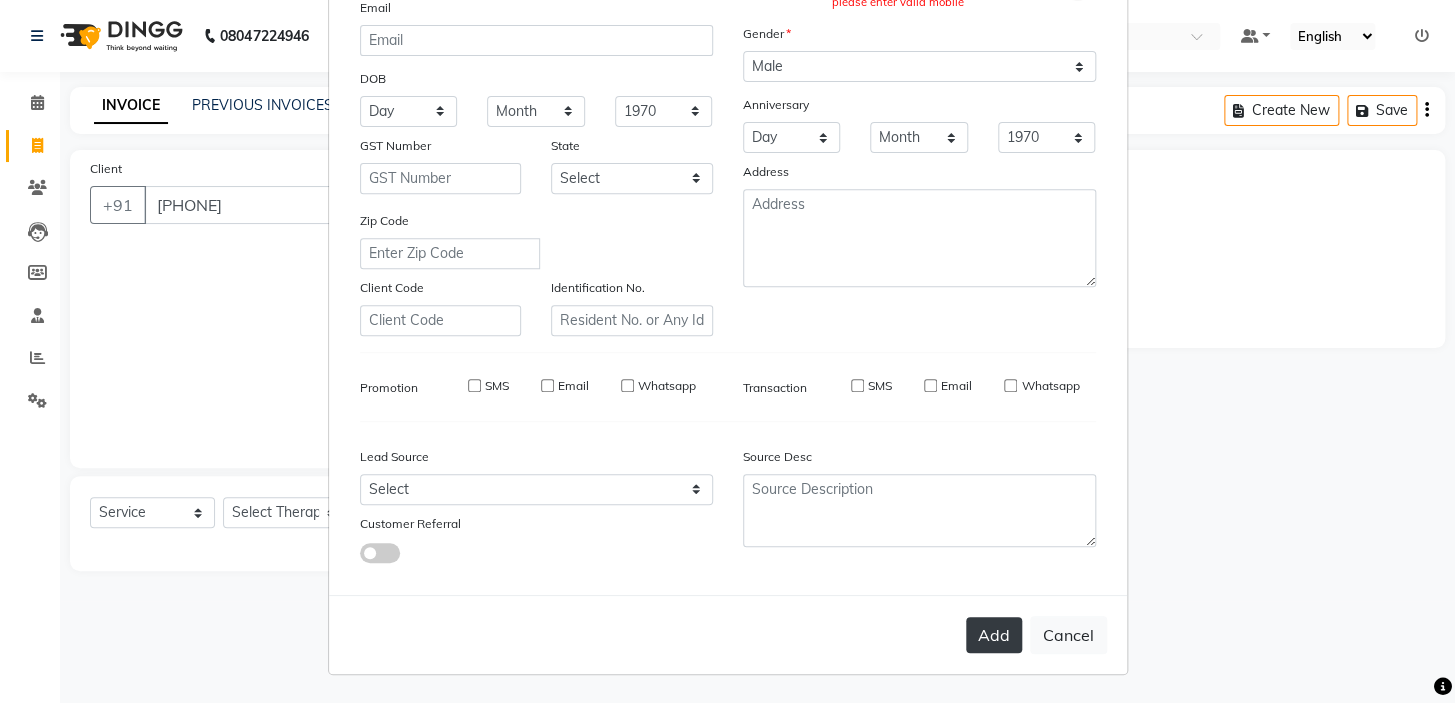 click on "Add" at bounding box center (994, 635) 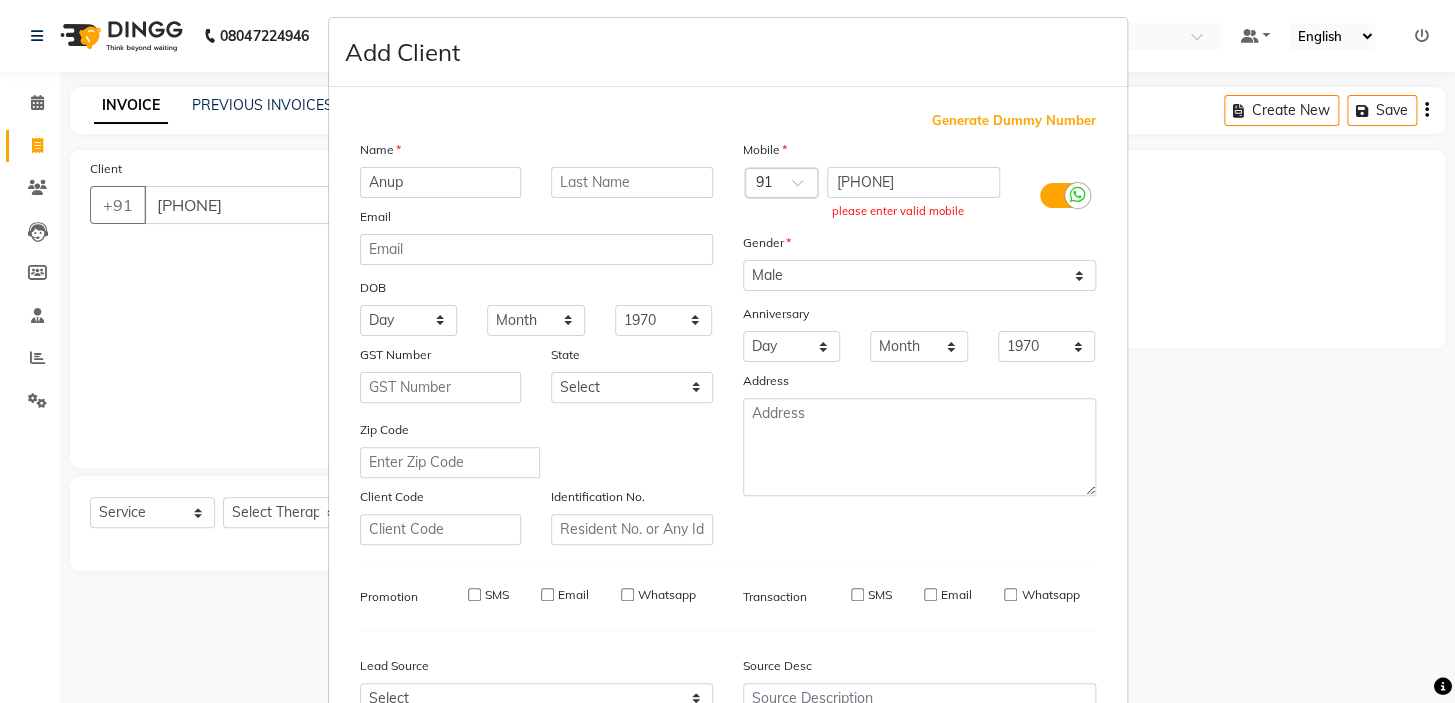 scroll, scrollTop: 0, scrollLeft: 0, axis: both 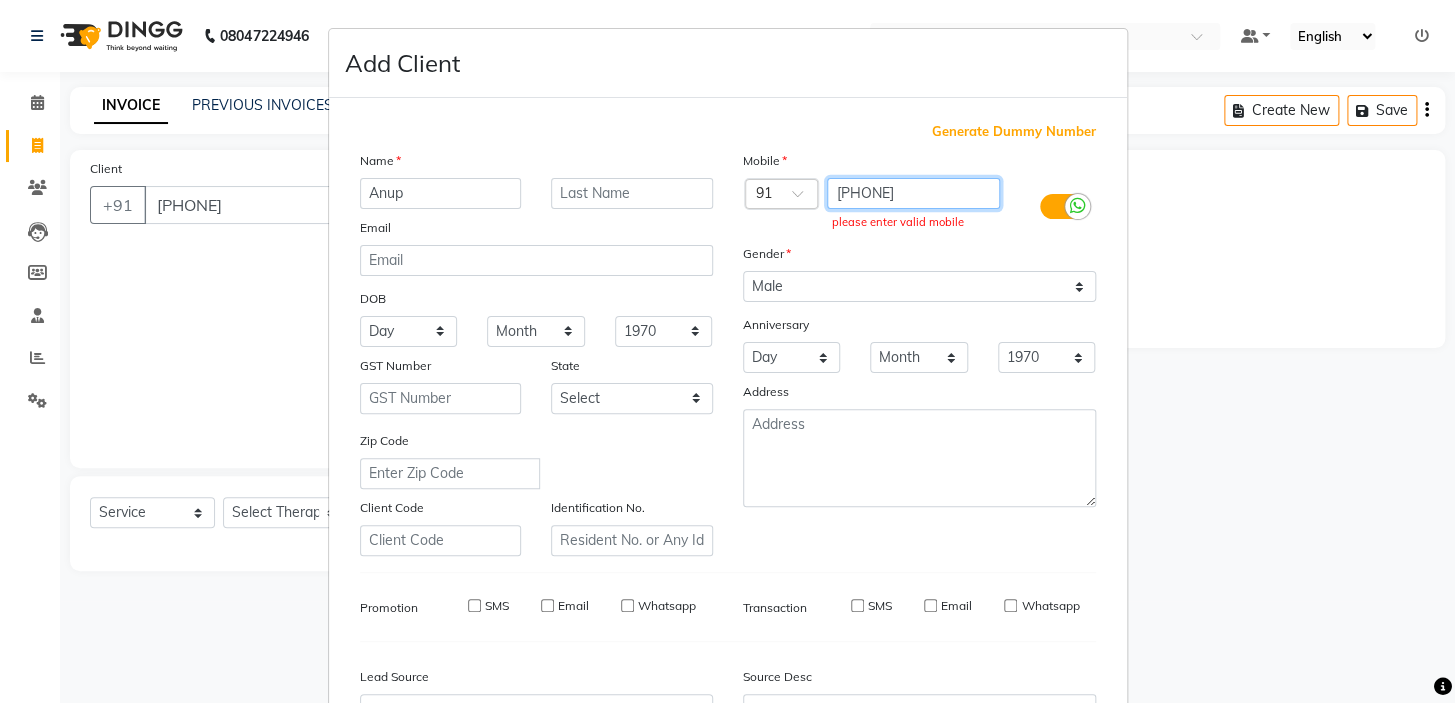 click on "[PHONE]" at bounding box center (913, 193) 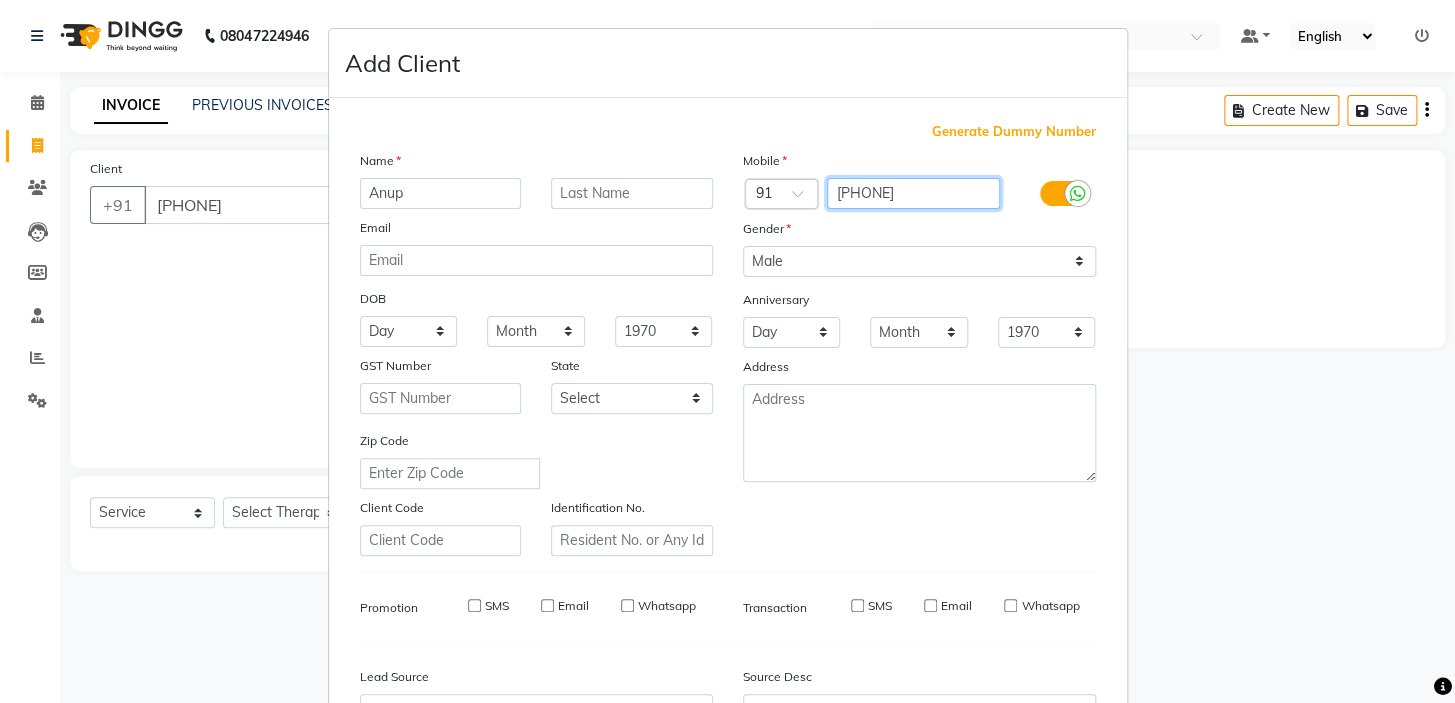 type on "[PHONE]" 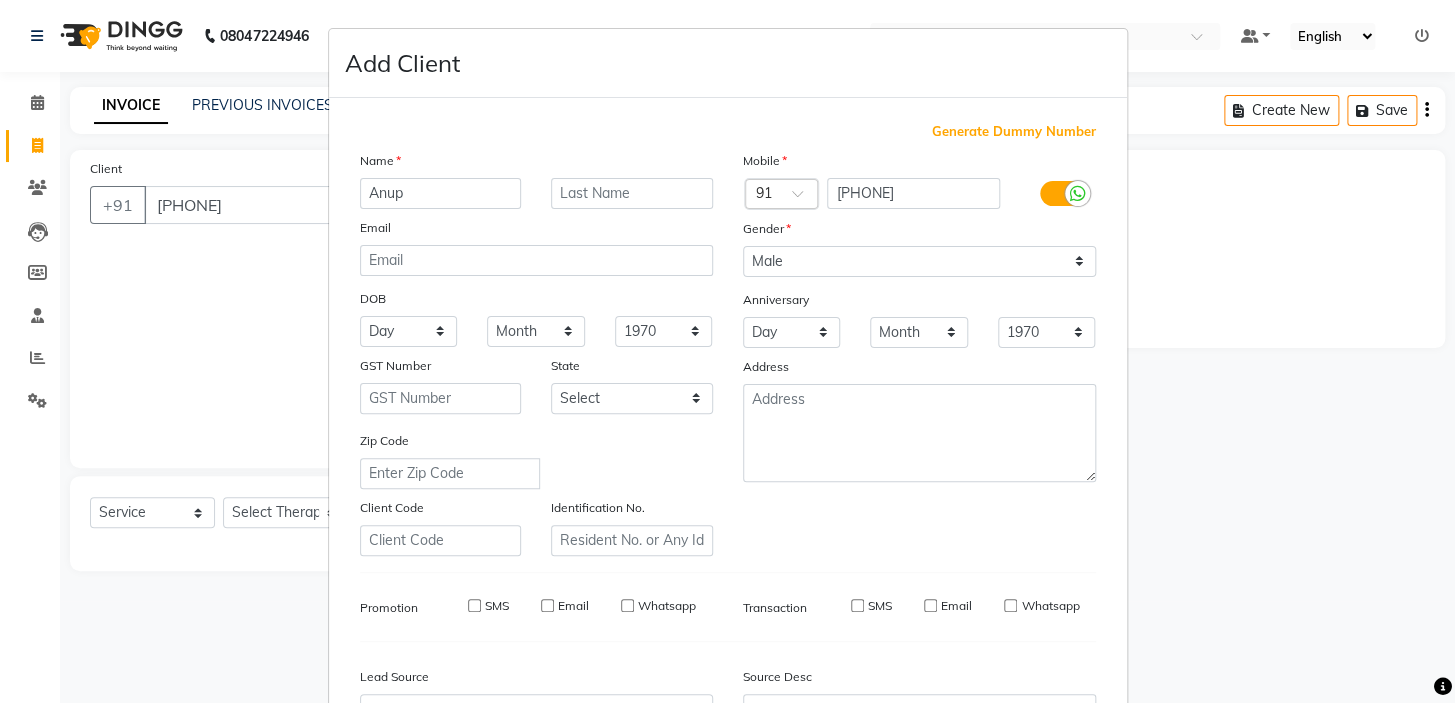 click on "Add Client Generate Dummy Number Name [FIRST] Email DOB Day 01 02 03 04 05 06 07 08 09 10 11 12 13 14 15 16 17 18 19 20 21 22 23 24 25 26 27 28 29 30 31 Month January February March April May June July August September October November December 1940 1941 1942 1943 1944 1945 1946 1947 1948 1949 1950 1951 1952 1953 1954 1955 1956 1957 1958 1959 1960 1961 1962 1963 1964 1965 1966 1967 1968 1969 1970 1971 1972 1973 1974 1975 1976 1977 1978 1979 1980 1981 1982 1983 1984 1985 1986 1987 1988 1989 1990 1991 1992 1993 1994 1995 1996 1997 1998 1999 2000 2001 2002 2003 2004 2005 2006 2007 2008 2009 2010 2011 2012 2013 2014 2015 2016 2017 2018 2019 2020 2021 2022 2023 2024 GST Number State Select Andaman and Nicobar Islands Andhra Pradesh Arunachal Pradesh Assam Bihar Chandigarh Chhattisgarh Dadra and Nagar Haveli Daman and Diu Delhi Goa Gujarat Haryana Himachal Pradesh Jammu and Kashmir Jharkhand Karnataka Kerala Lakshadweep Madhya Pradesh Maharashtra Manipur Meghalaya Mizoram Nagaland Odisha Pondicherry Punjab Rajasthan" at bounding box center (727, 351) 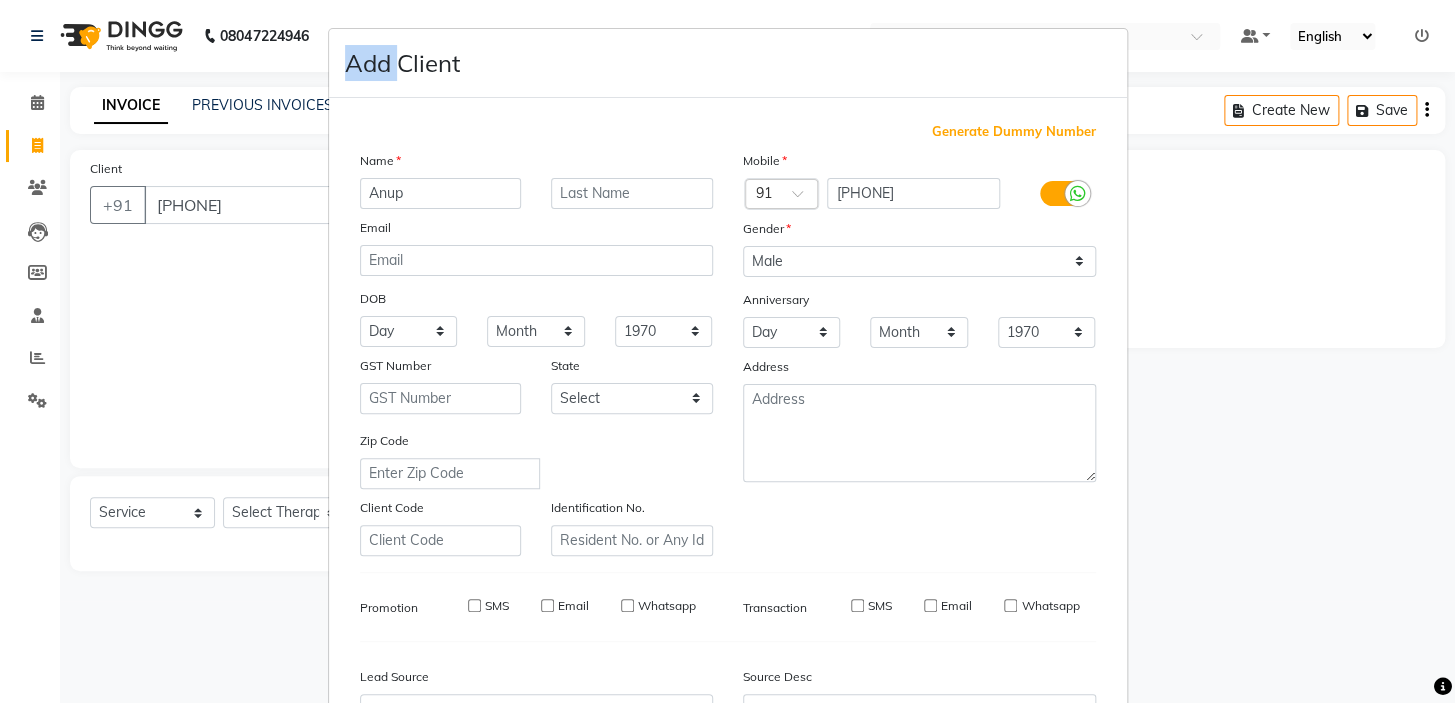 click on "Add Client Generate Dummy Number Name [FIRST] Email DOB Day 01 02 03 04 05 06 07 08 09 10 11 12 13 14 15 16 17 18 19 20 21 22 23 24 25 26 27 28 29 30 31 Month January February March April May June July August September October November December 1940 1941 1942 1943 1944 1945 1946 1947 1948 1949 1950 1951 1952 1953 1954 1955 1956 1957 1958 1959 1960 1961 1962 1963 1964 1965 1966 1967 1968 1969 1970 1971 1972 1973 1974 1975 1976 1977 1978 1979 1980 1981 1982 1983 1984 1985 1986 1987 1988 1989 1990 1991 1992 1993 1994 1995 1996 1997 1998 1999 2000 2001 2002 2003 2004 2005 2006 2007 2008 2009 2010 2011 2012 2013 2014 2015 2016 2017 2018 2019 2020 2021 2022 2023 2024 GST Number State Select Andaman and Nicobar Islands Andhra Pradesh Arunachal Pradesh Assam Bihar Chandigarh Chhattisgarh Dadra and Nagar Haveli Daman and Diu Delhi Goa Gujarat Haryana Himachal Pradesh Jammu and Kashmir Jharkhand Karnataka Kerala Lakshadweep Madhya Pradesh Maharashtra Manipur Meghalaya Mizoram Nagaland Odisha Pondicherry Punjab Rajasthan" at bounding box center [727, 351] 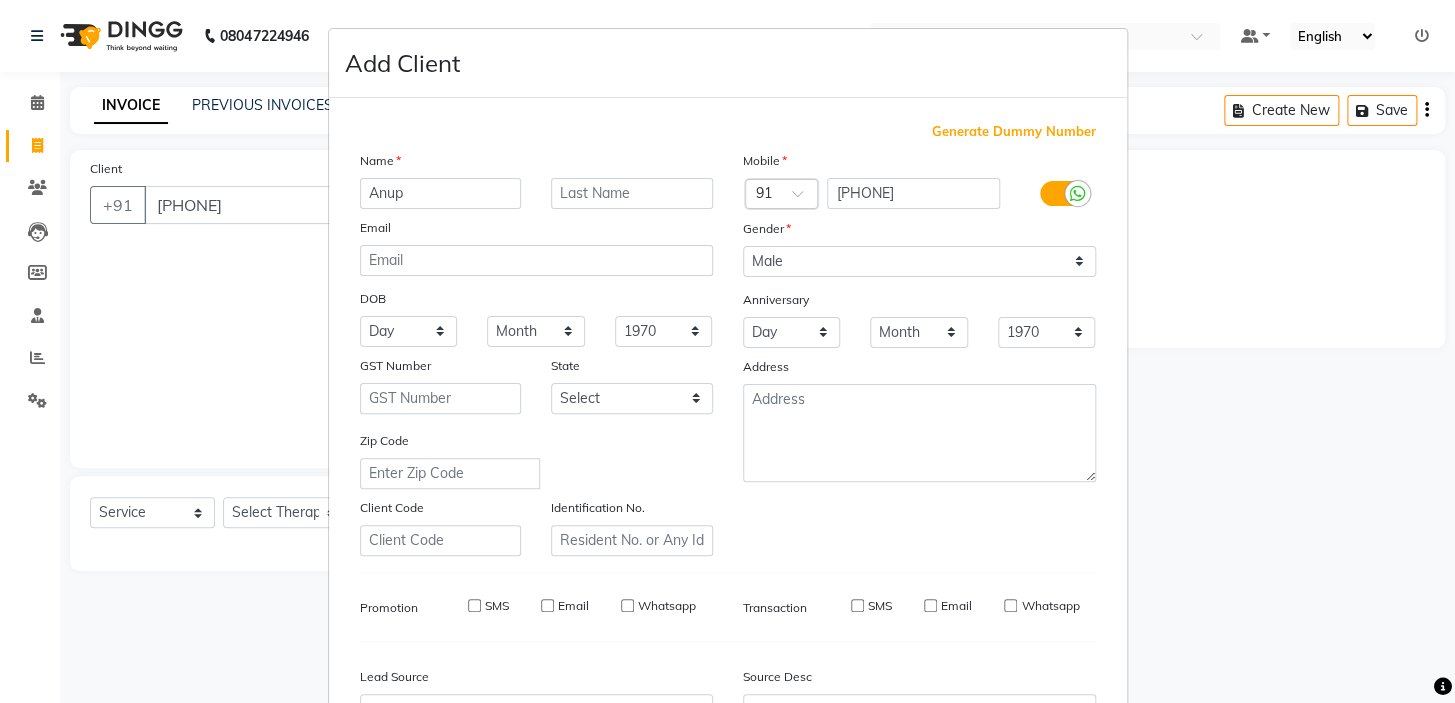 click on "Add Client Generate Dummy Number Name [FIRST] Email DOB Day 01 02 03 04 05 06 07 08 09 10 11 12 13 14 15 16 17 18 19 20 21 22 23 24 25 26 27 28 29 30 31 Month January February March April May June July August September October November December 1940 1941 1942 1943 1944 1945 1946 1947 1948 1949 1950 1951 1952 1953 1954 1955 1956 1957 1958 1959 1960 1961 1962 1963 1964 1965 1966 1967 1968 1969 1970 1971 1972 1973 1974 1975 1976 1977 1978 1979 1980 1981 1982 1983 1984 1985 1986 1987 1988 1989 1990 1991 1992 1993 1994 1995 1996 1997 1998 1999 2000 2001 2002 2003 2004 2005 2006 2007 2008 2009 2010 2011 2012 2013 2014 2015 2016 2017 2018 2019 2020 2021 2022 2023 2024 GST Number State Select Andaman and Nicobar Islands Andhra Pradesh Arunachal Pradesh Assam Bihar Chandigarh Chhattisgarh Dadra and Nagar Haveli Daman and Diu Delhi Goa Gujarat Haryana Himachal Pradesh Jammu and Kashmir Jharkhand Karnataka Kerala Lakshadweep Madhya Pradesh Maharashtra Manipur Meghalaya Mizoram Nagaland Odisha Pondicherry Punjab Rajasthan" at bounding box center (727, 351) 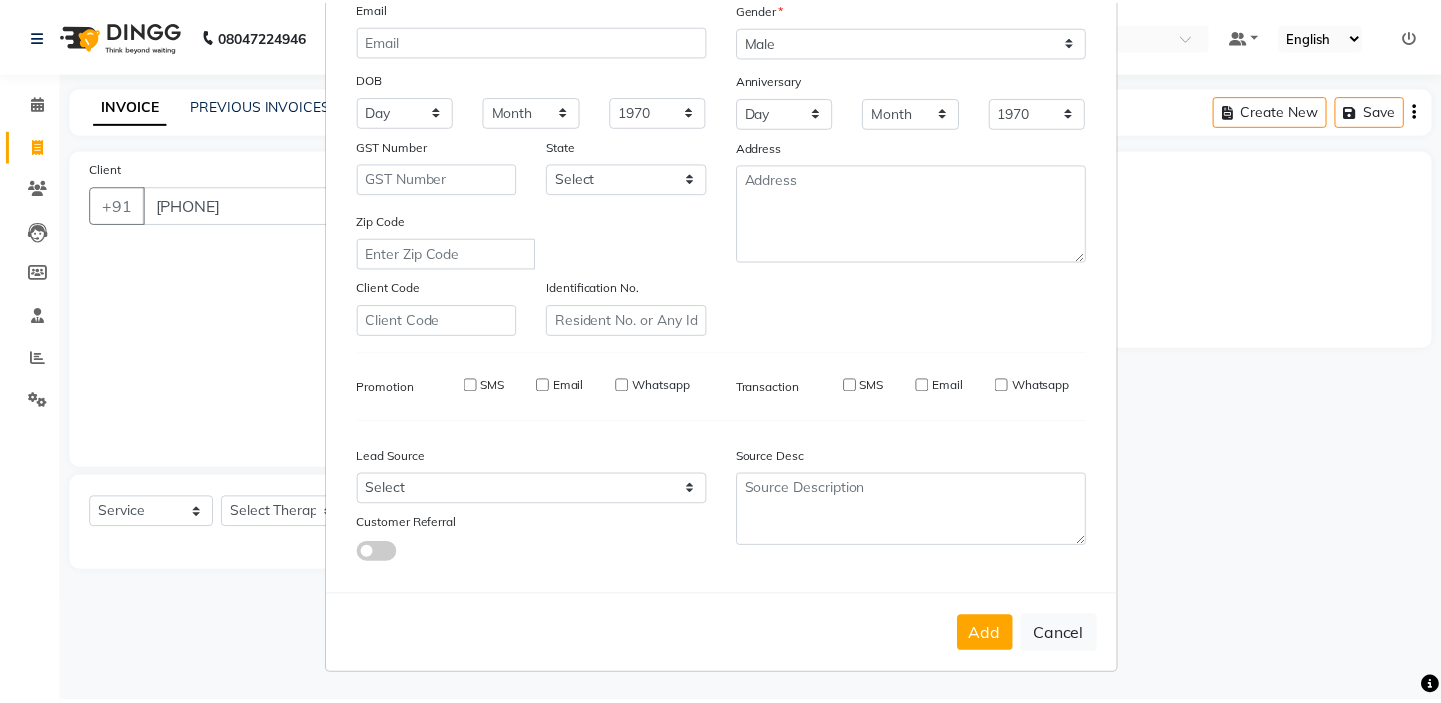 scroll, scrollTop: 226, scrollLeft: 0, axis: vertical 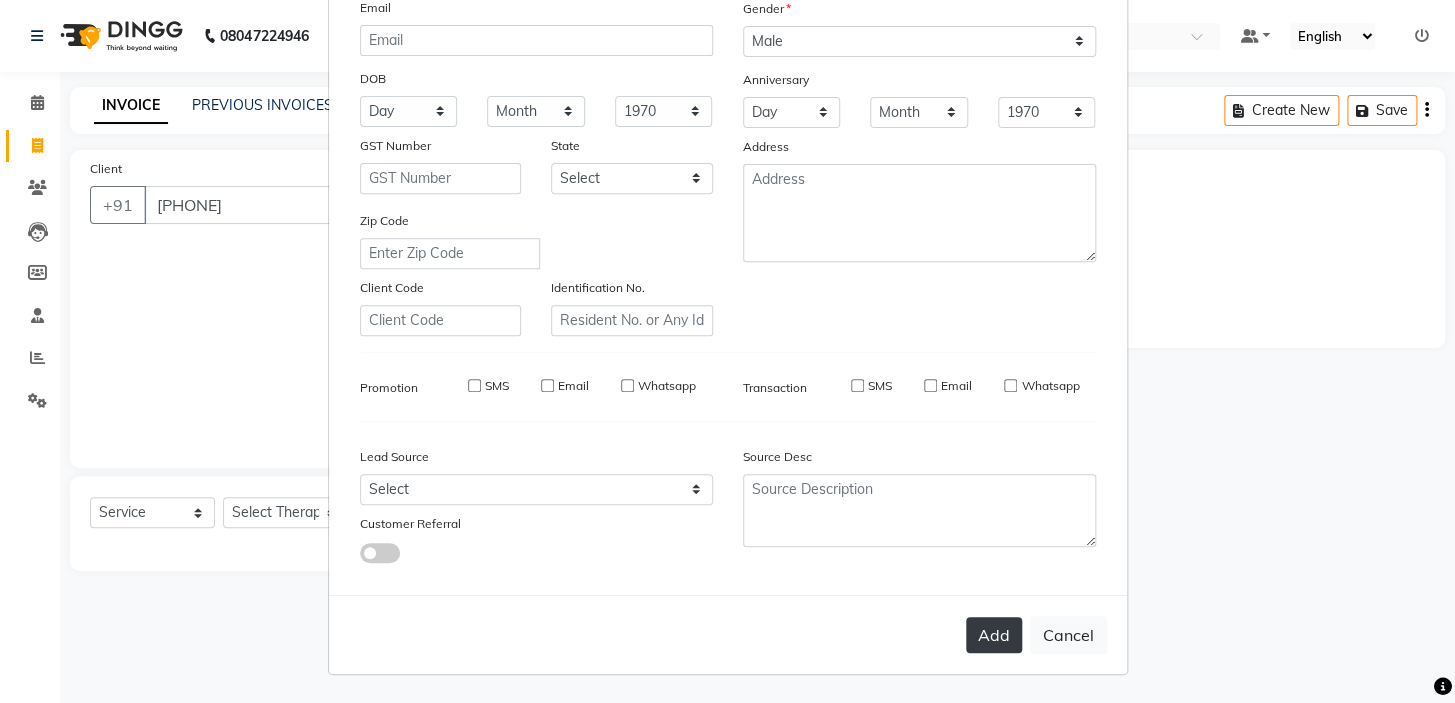 click on "Add" at bounding box center [994, 635] 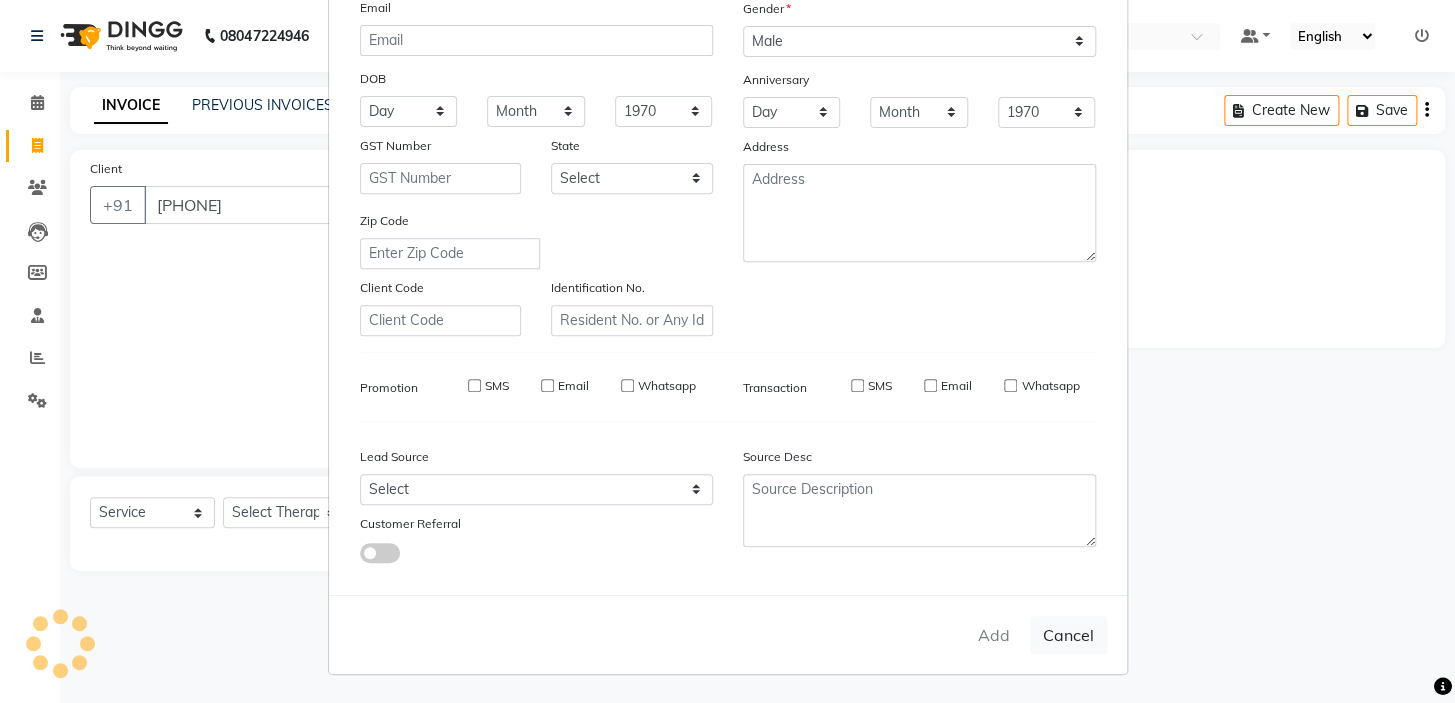 type on "[PHONE]" 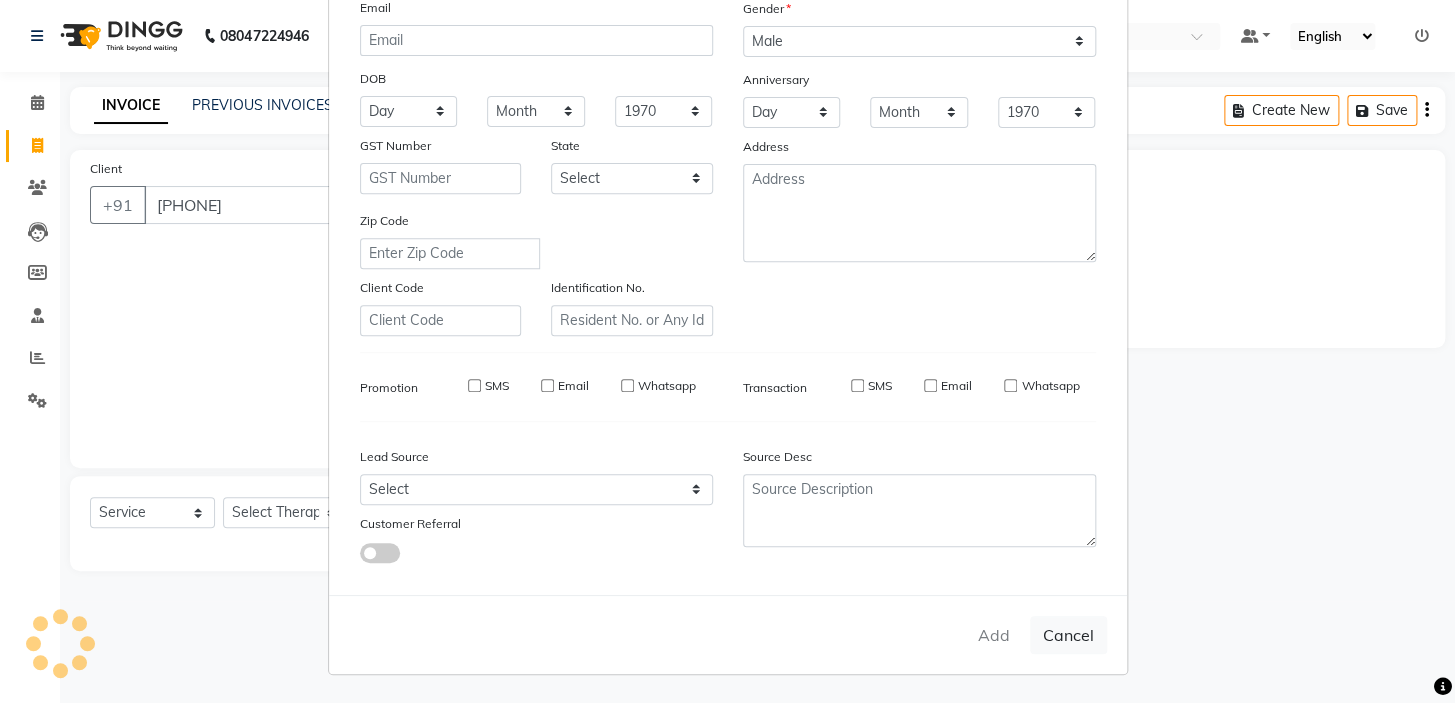 type 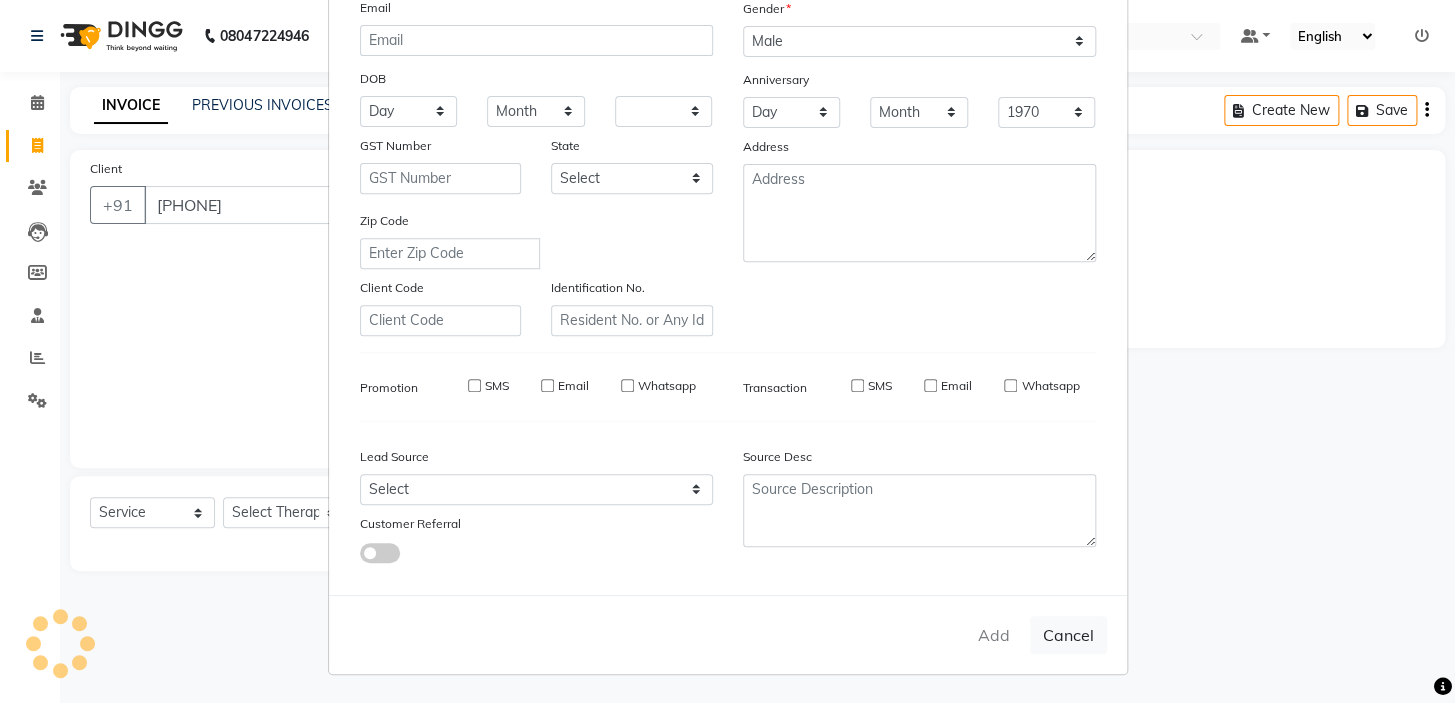 type 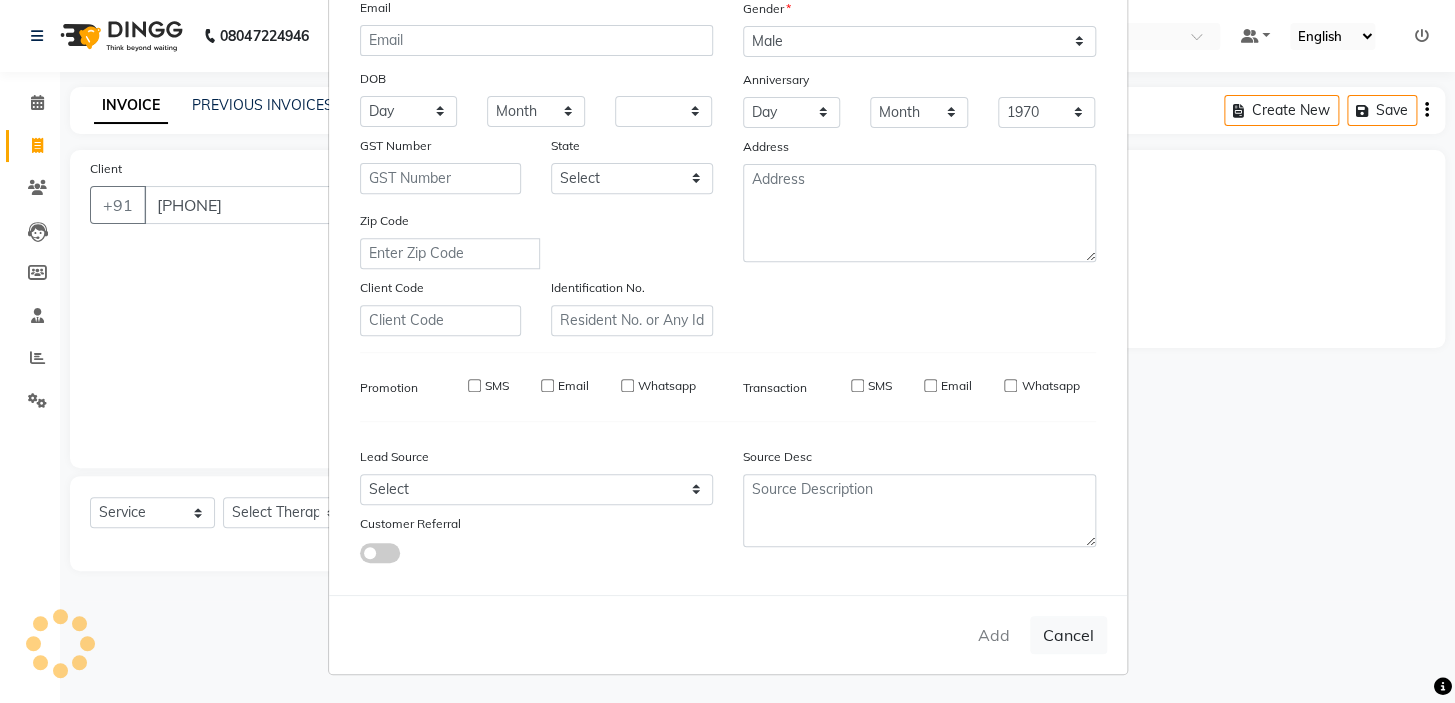 select 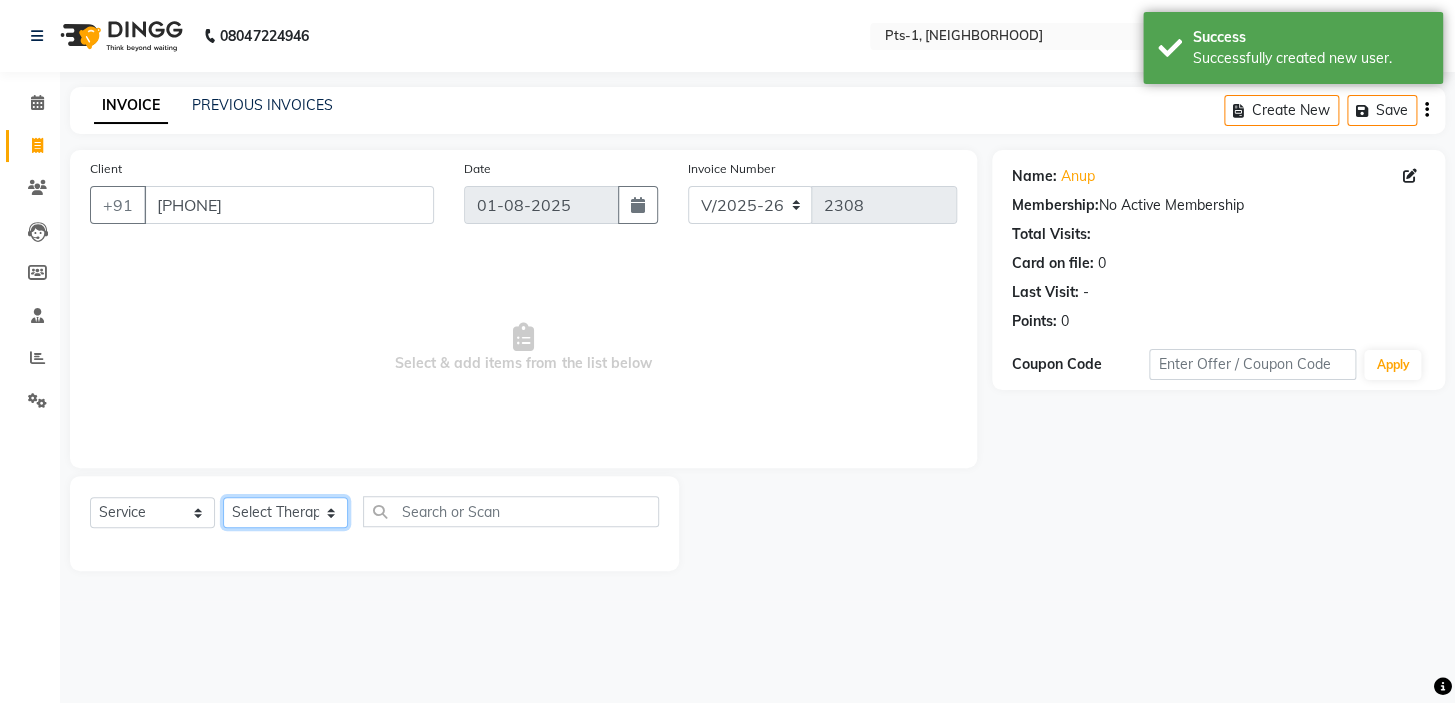 click on "Select Therapist Anand Annie anyone Babu Bela Gia Jeje Jenny Jincy JOE Lilly Nanny Rita Shodika Sun Tashi VINOD KUMAR" 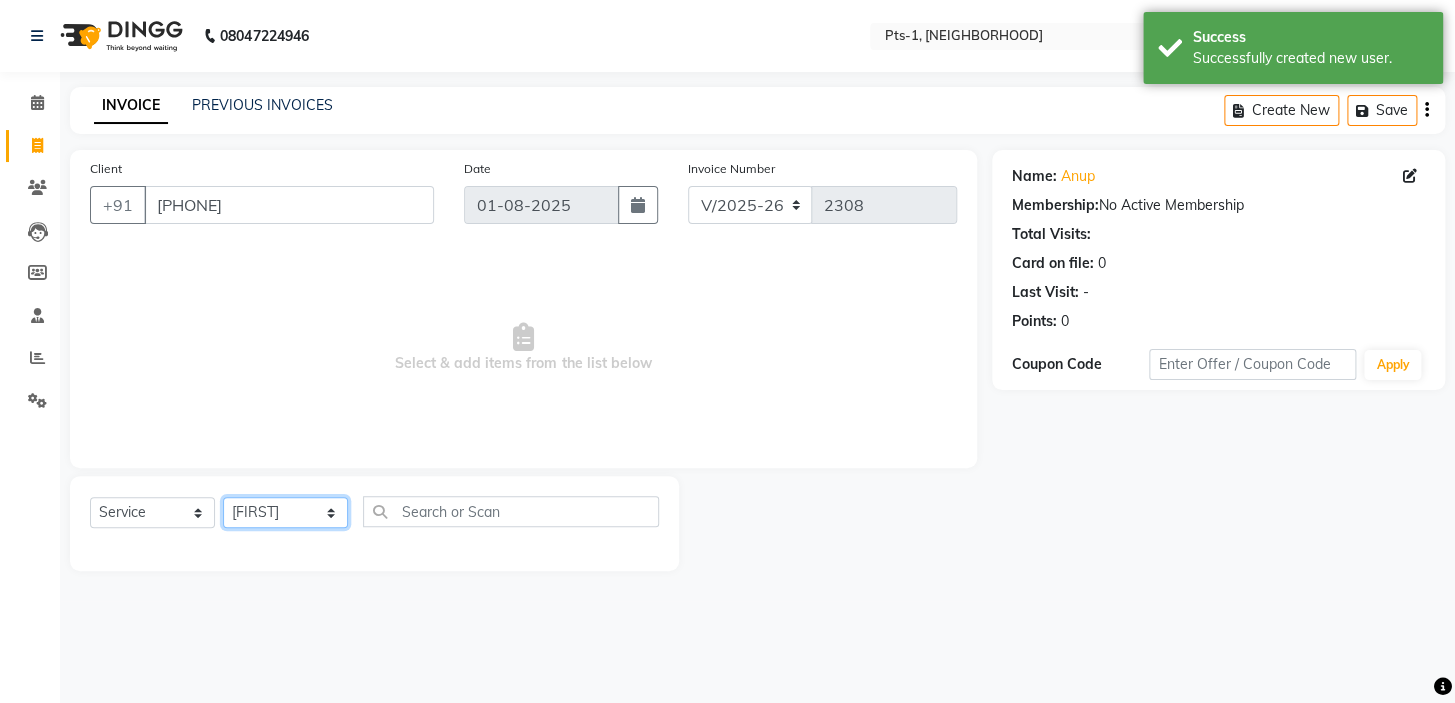 click on "Select Therapist Anand Annie anyone Babu Bela Gia Jeje Jenny Jincy JOE Lilly Nanny Rita Shodika Sun Tashi VINOD KUMAR" 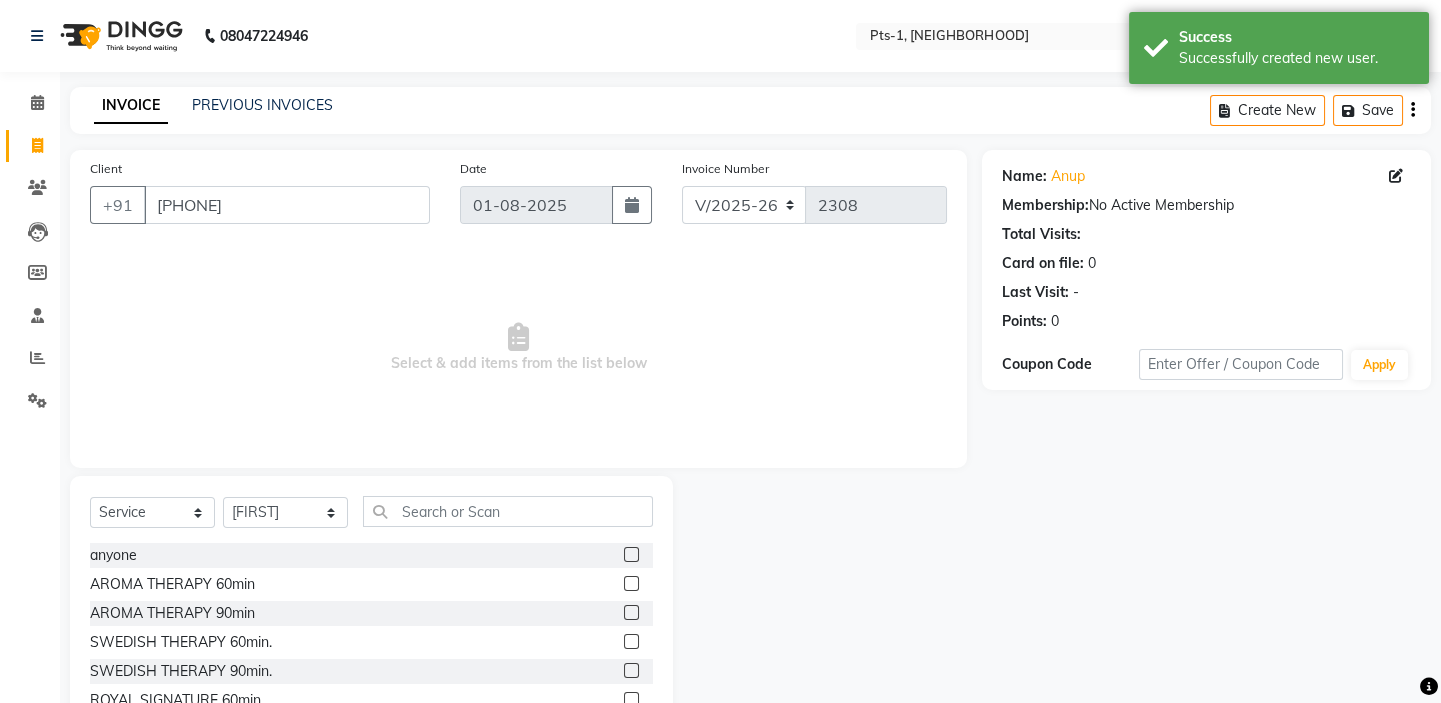 click 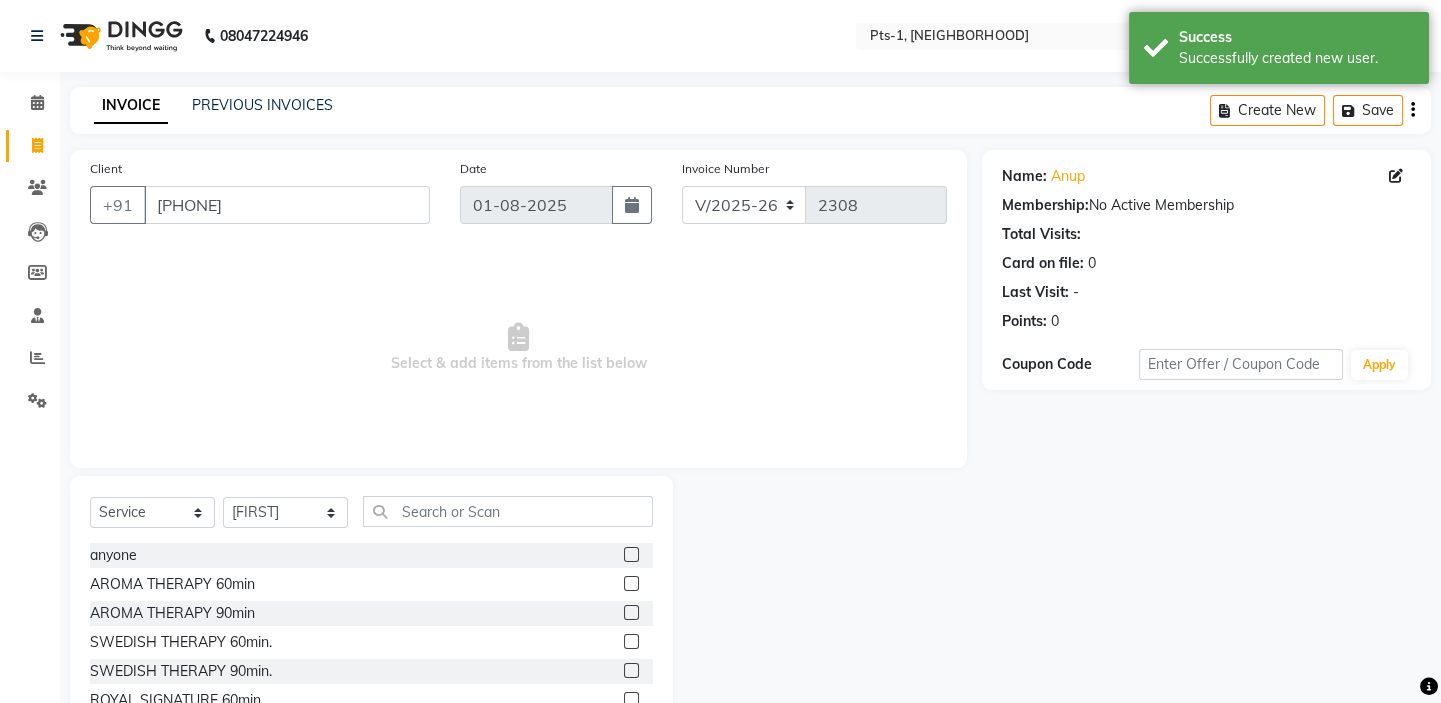 click at bounding box center (630, 642) 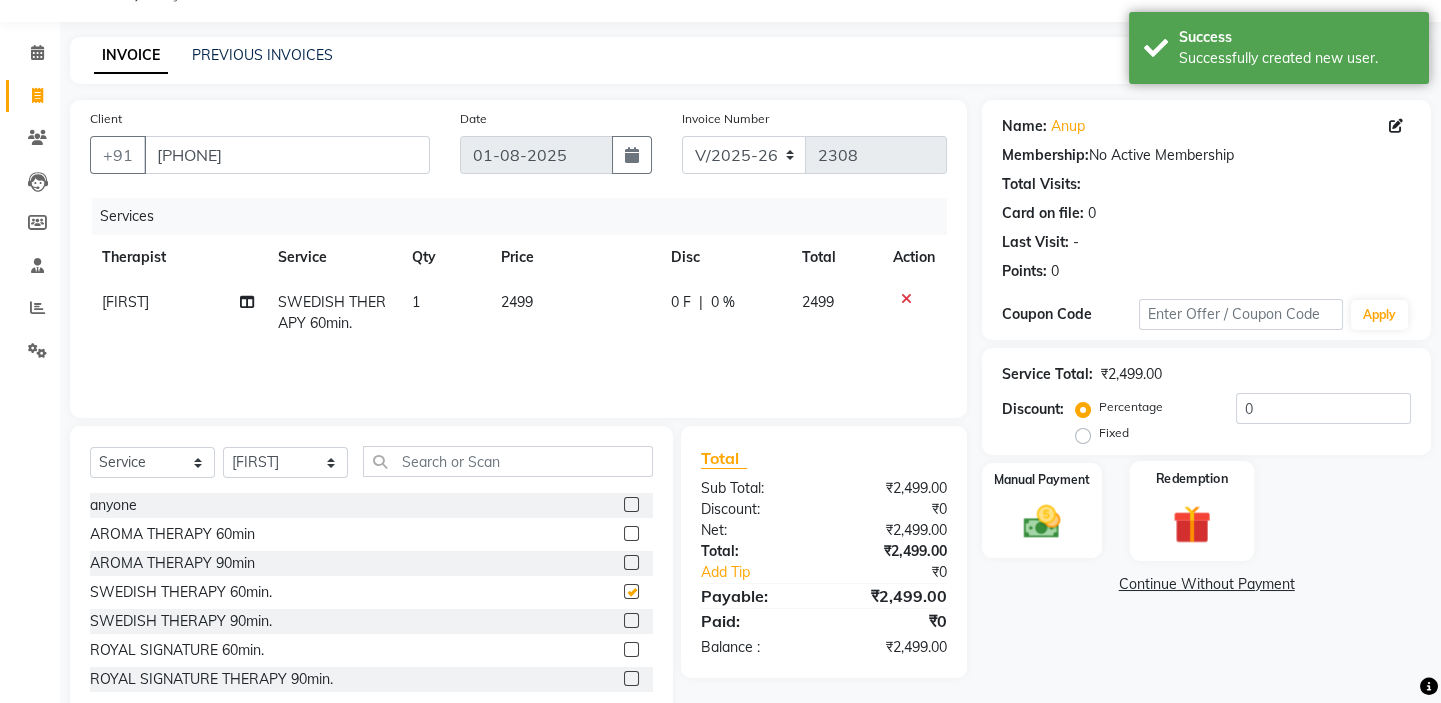 checkbox on "false" 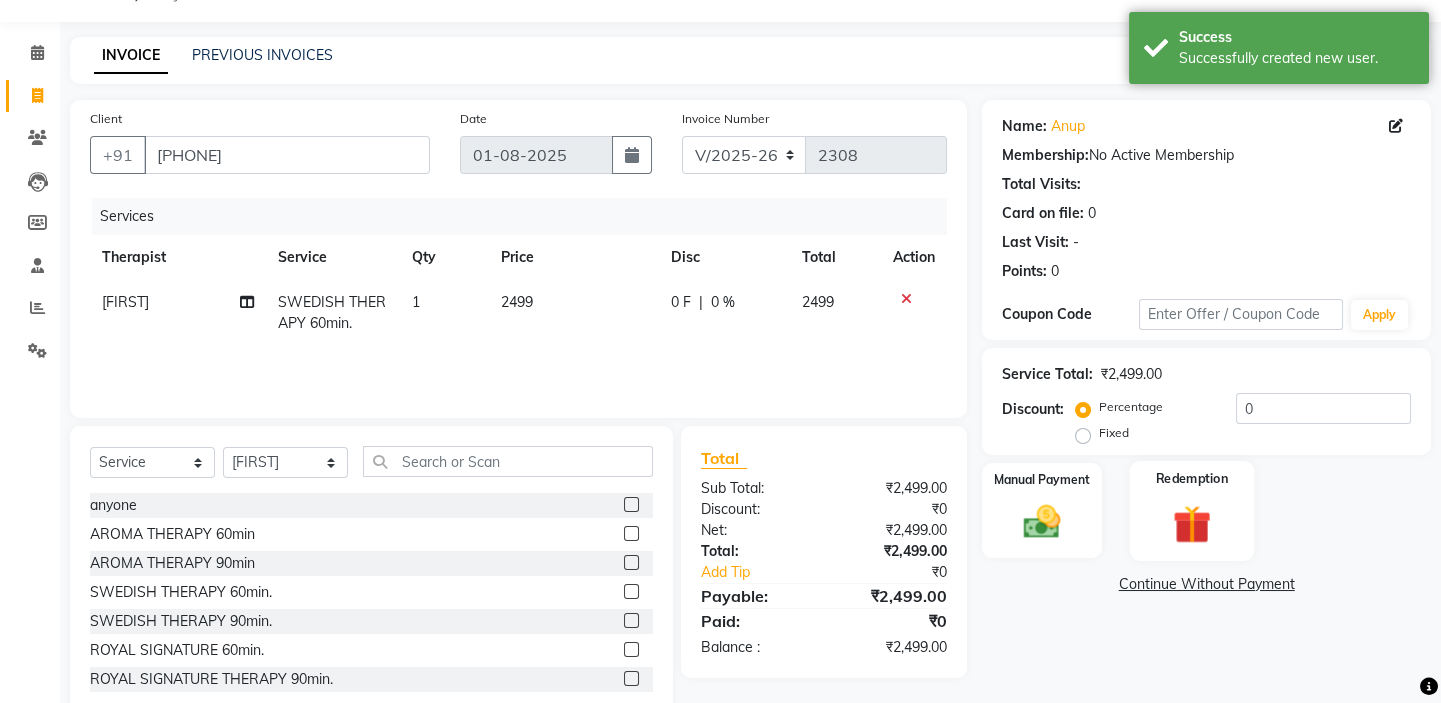 scroll, scrollTop: 99, scrollLeft: 0, axis: vertical 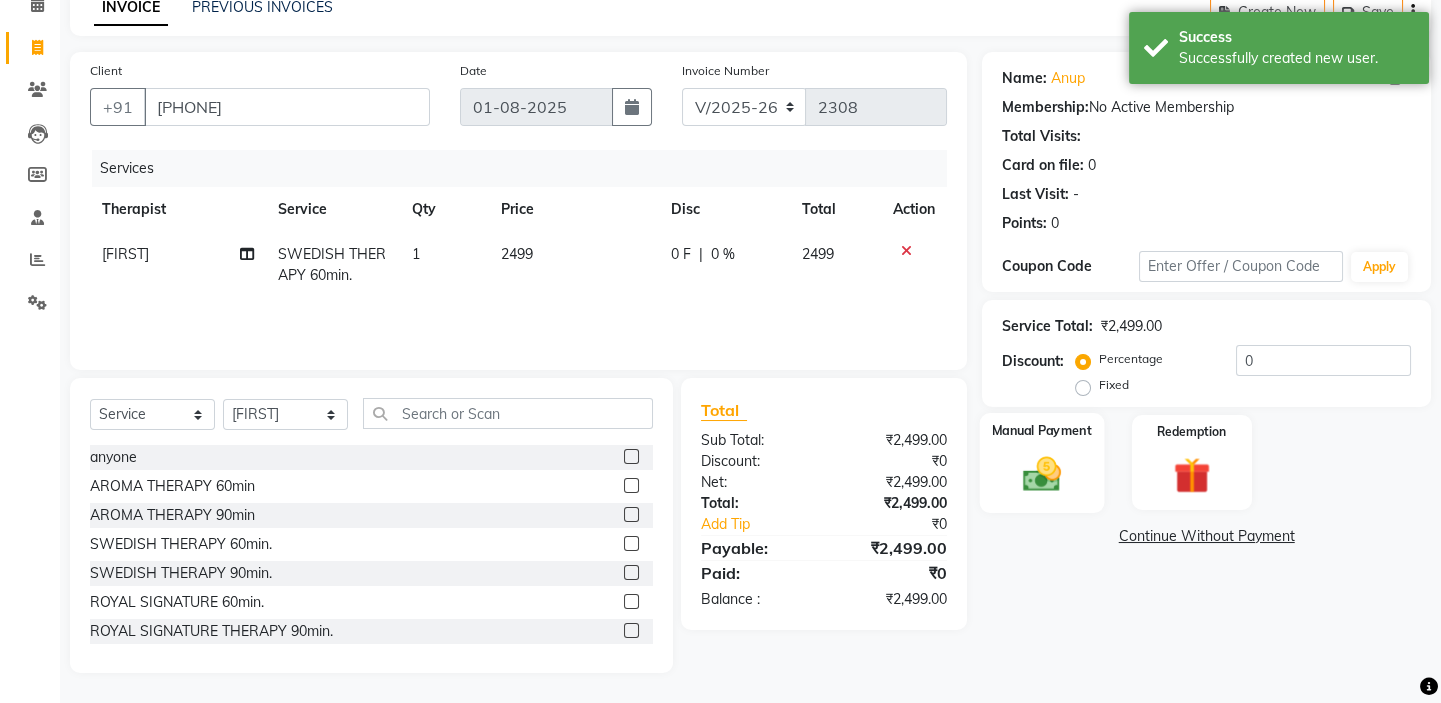 click 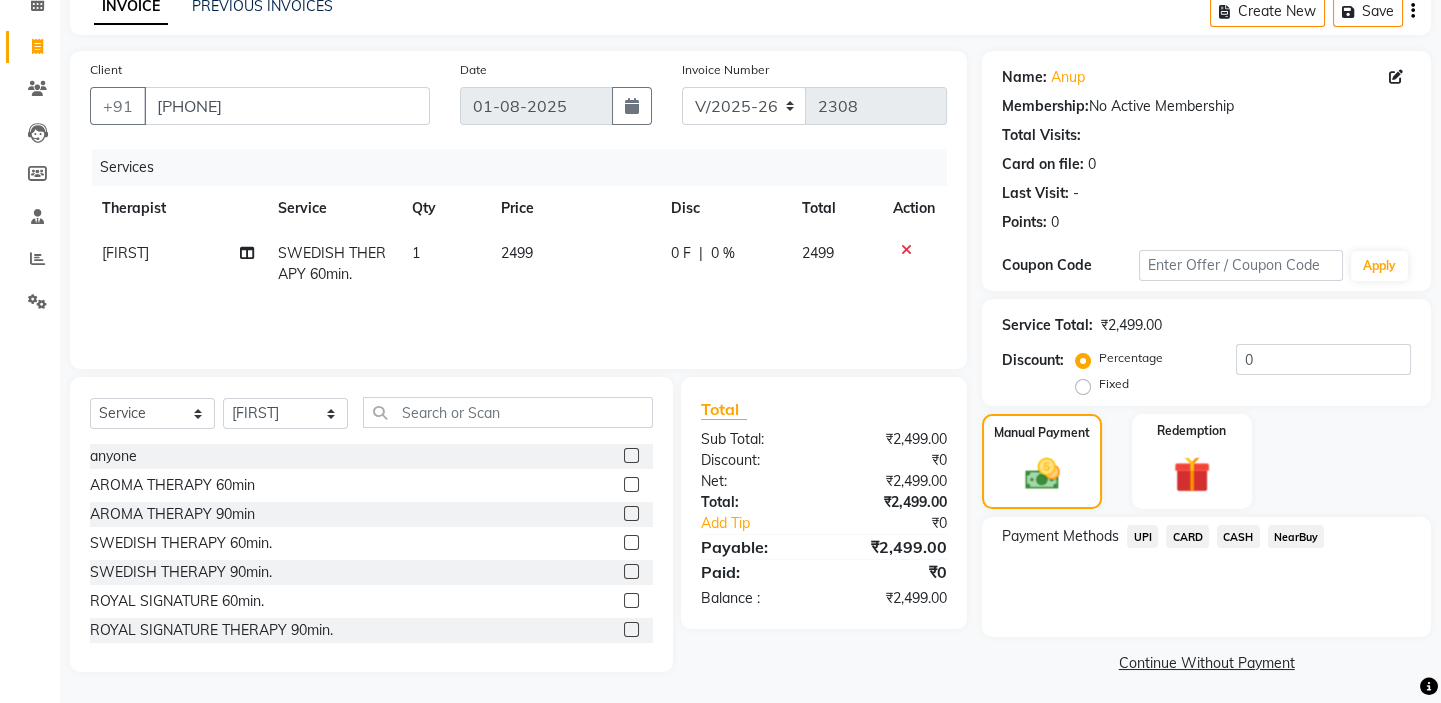 click on "CARD" 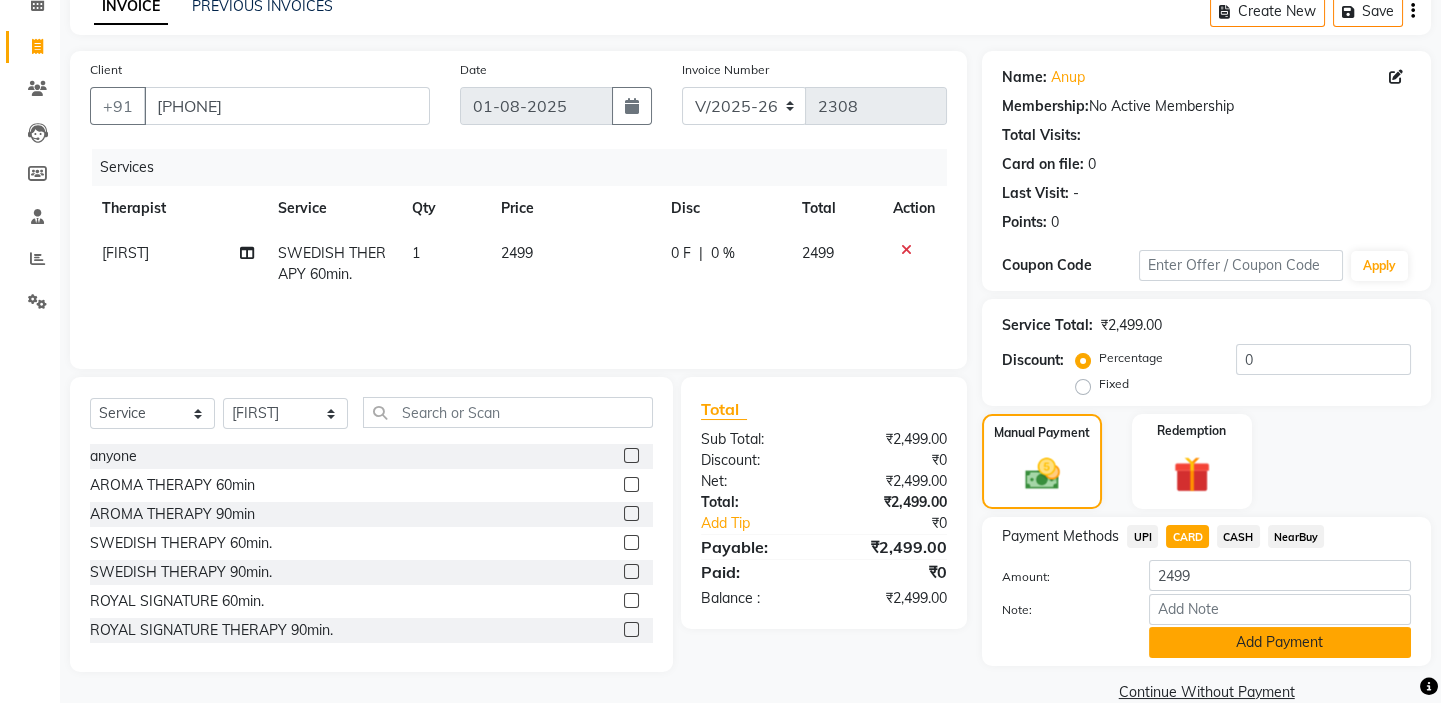 click on "Add Payment" 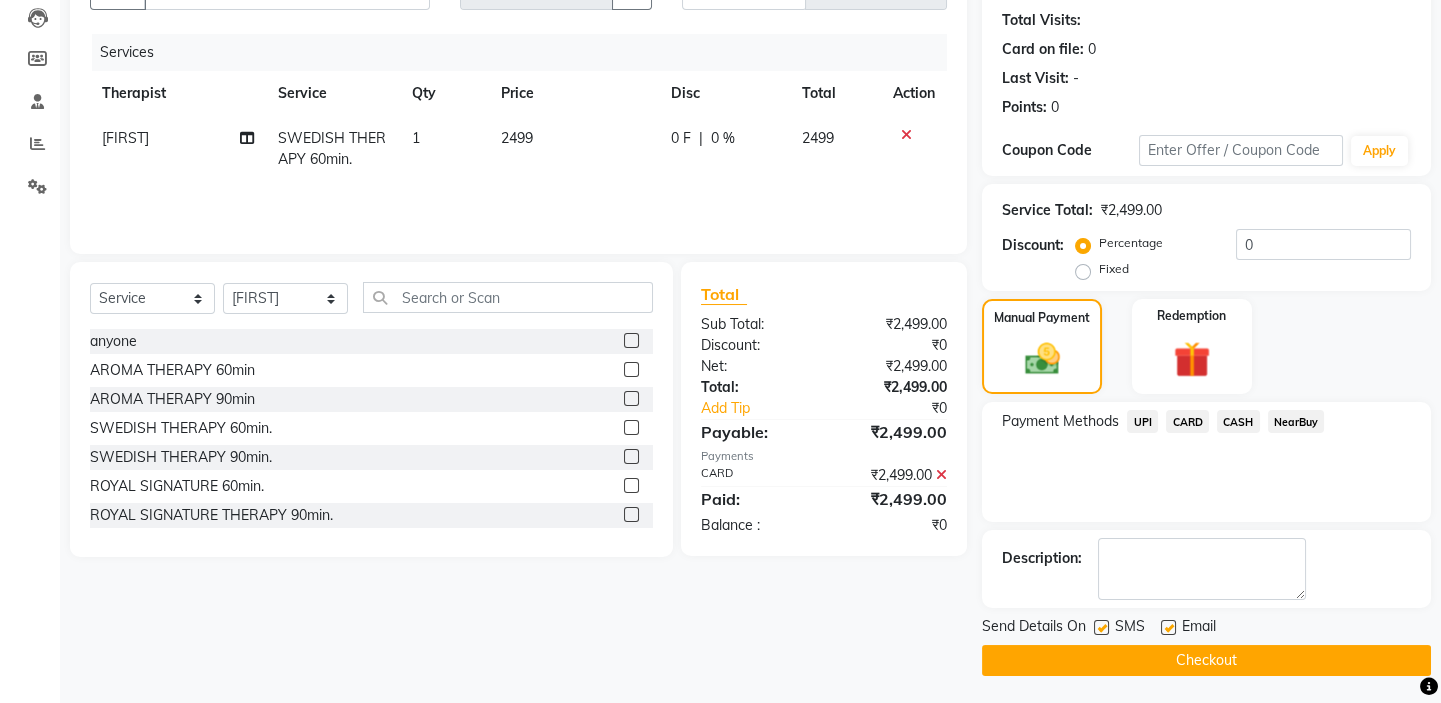 scroll, scrollTop: 216, scrollLeft: 0, axis: vertical 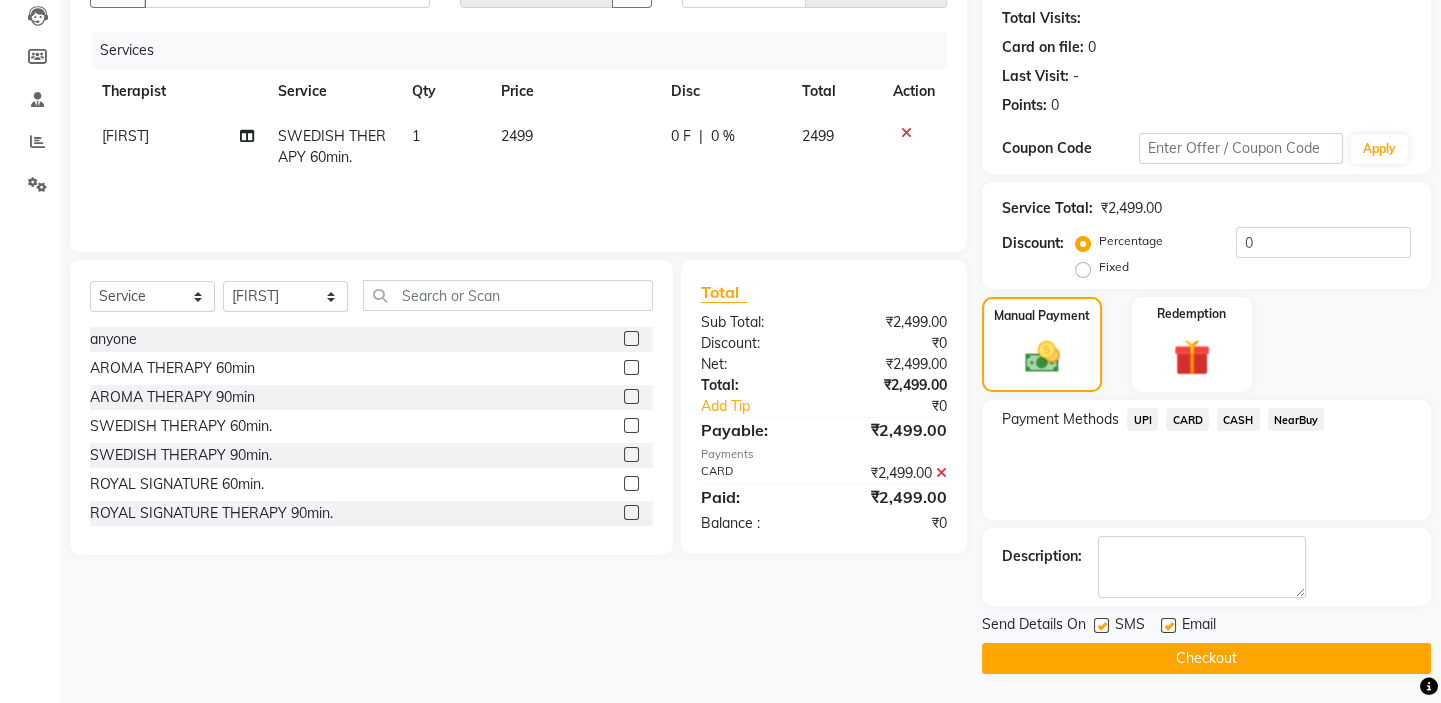 click 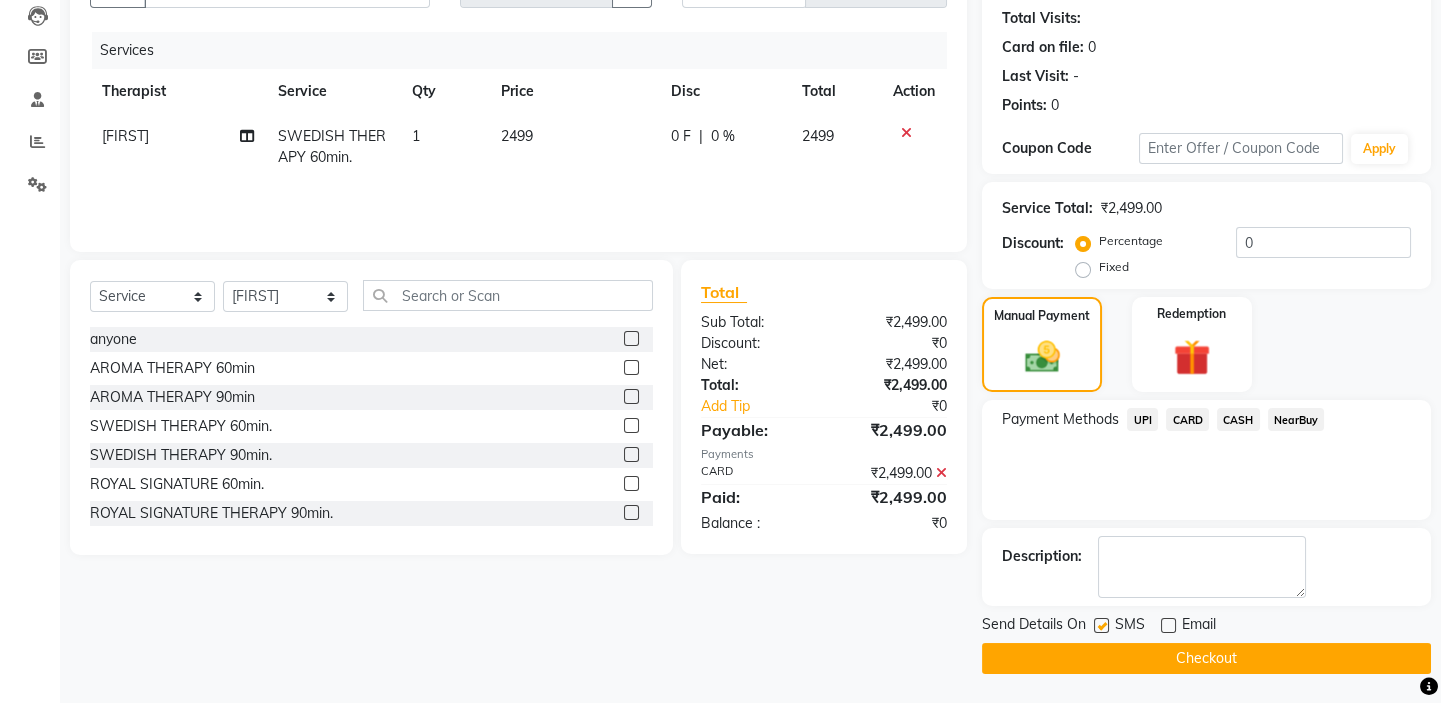 click 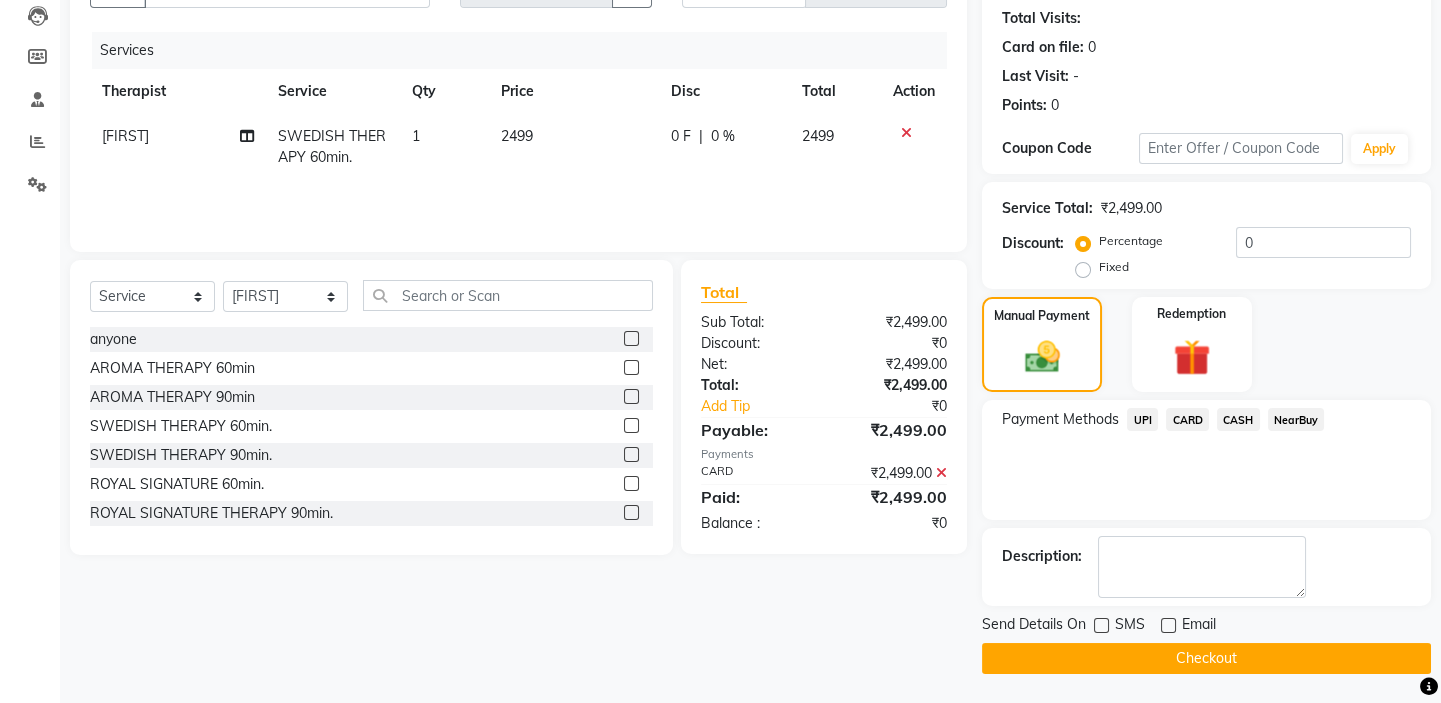 click on "Checkout" 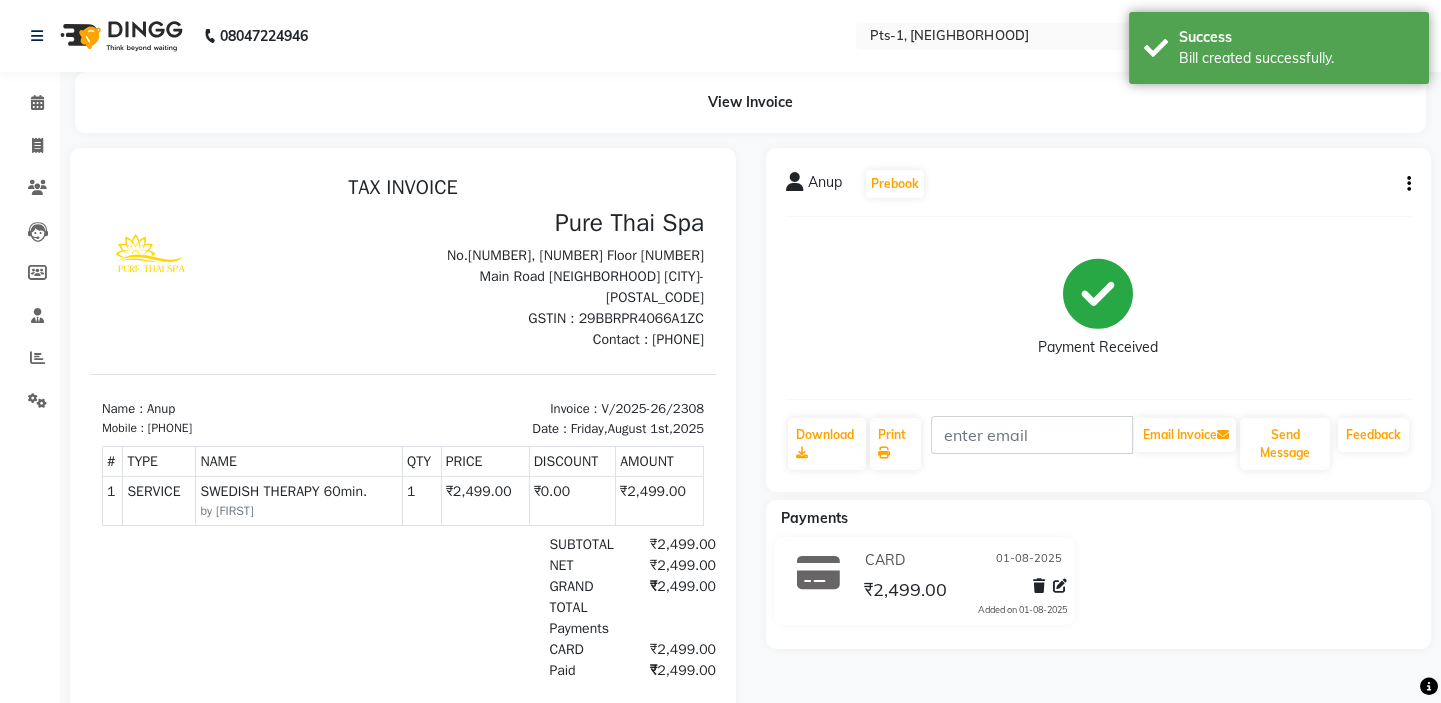 scroll, scrollTop: 0, scrollLeft: 0, axis: both 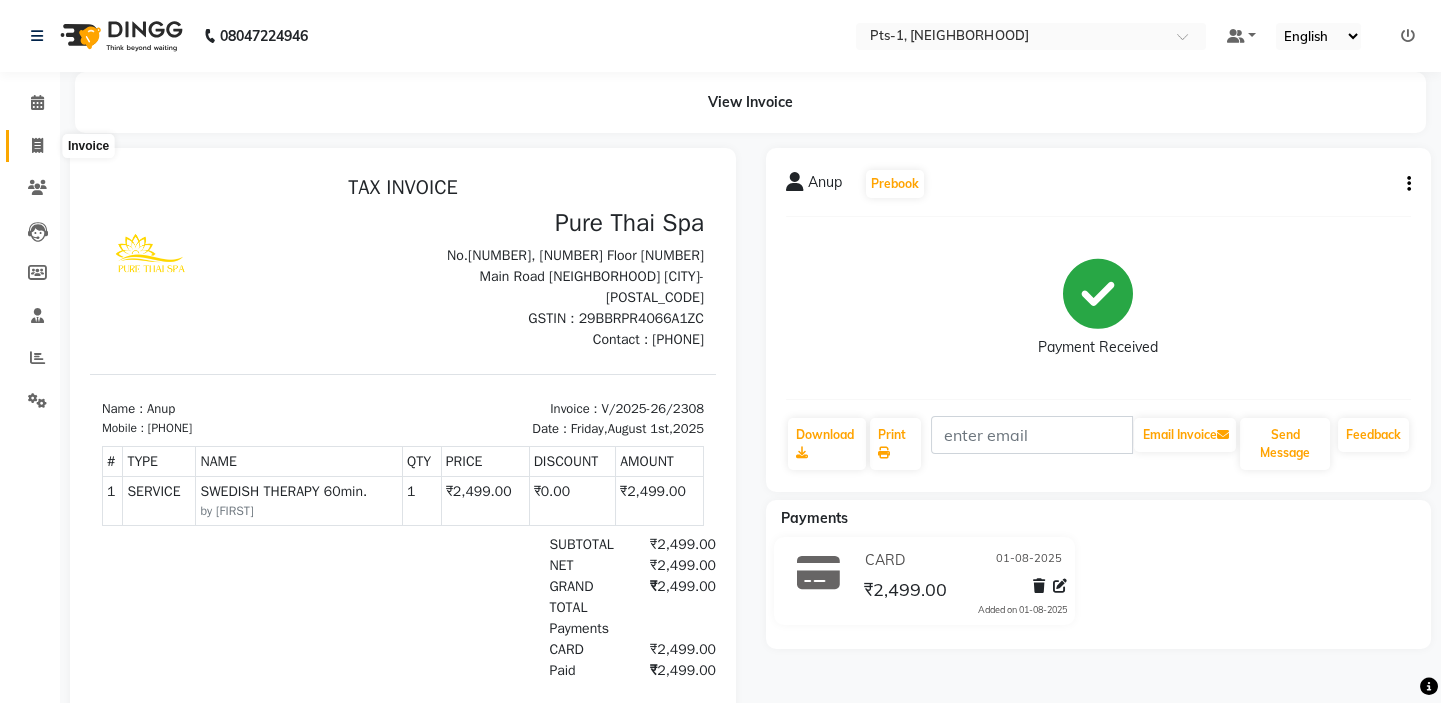 click 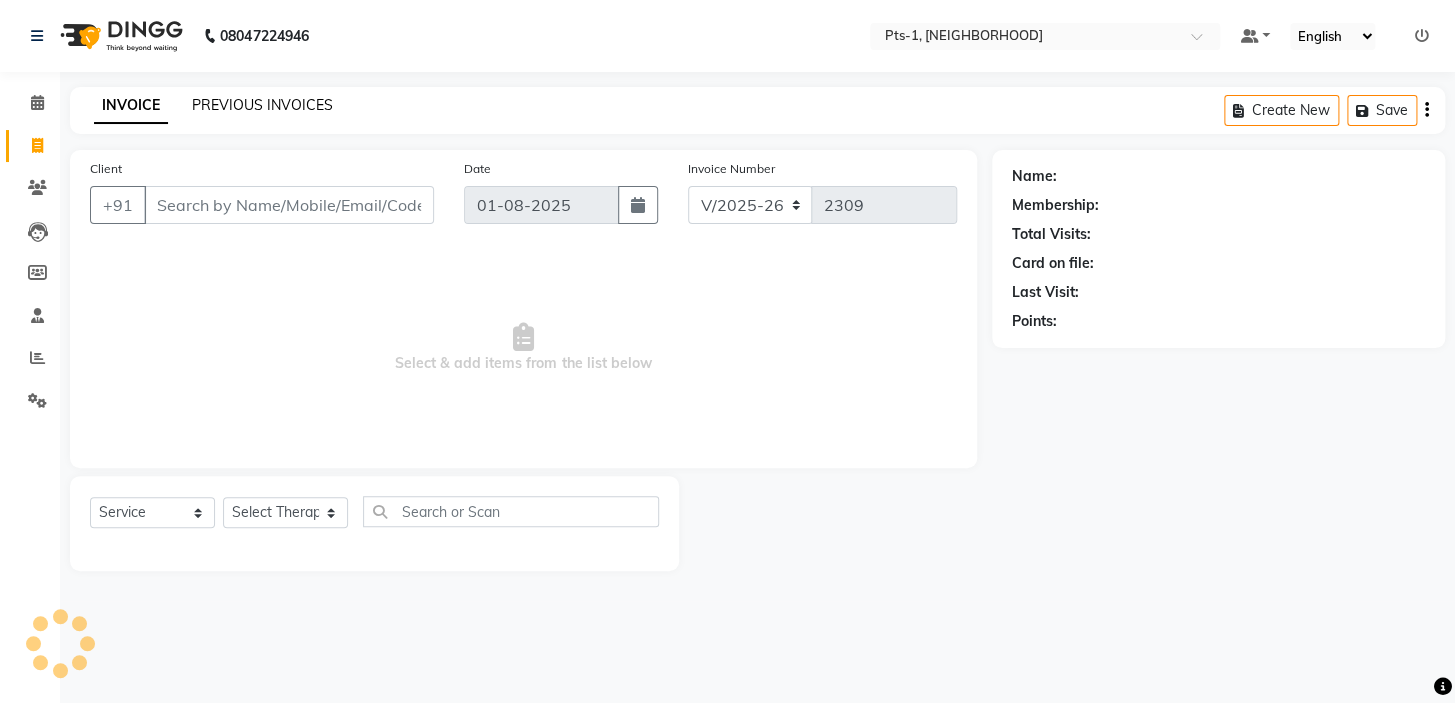 click on "PREVIOUS INVOICES" 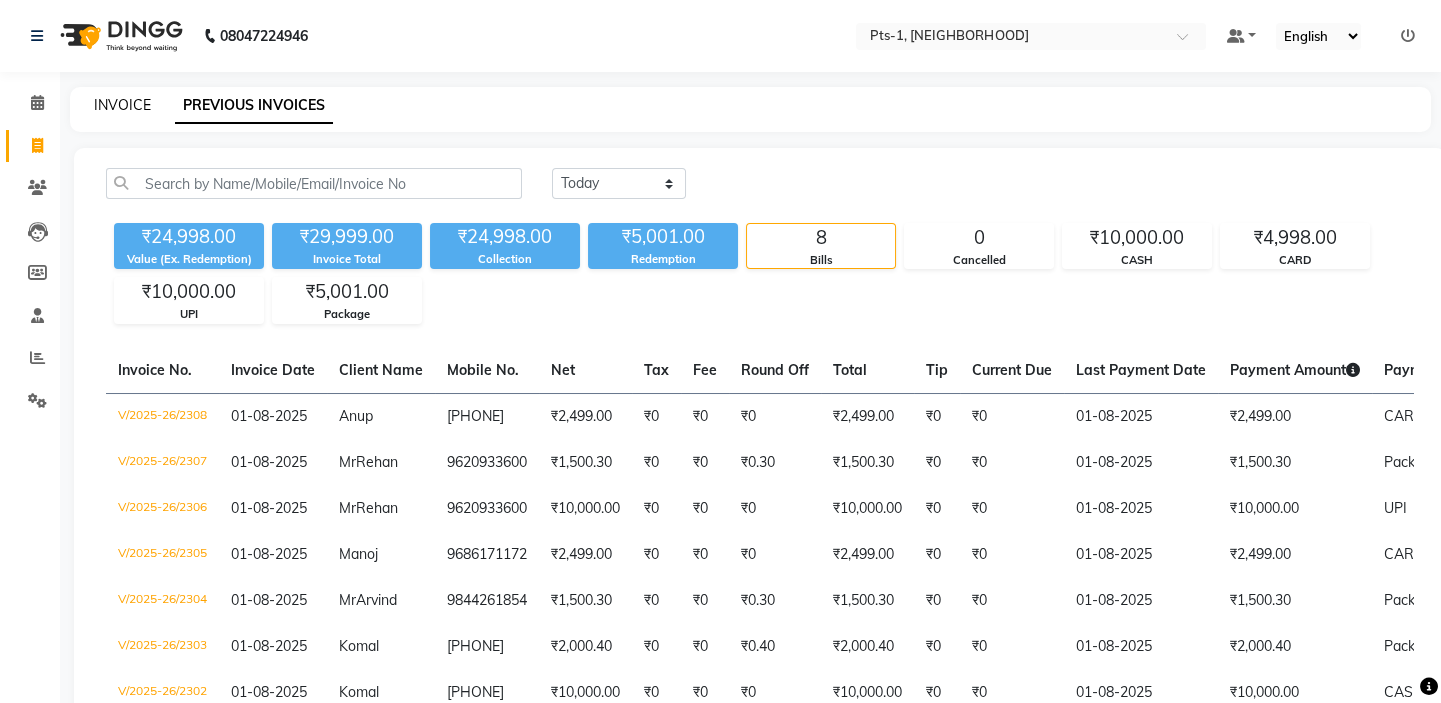 click on "INVOICE" 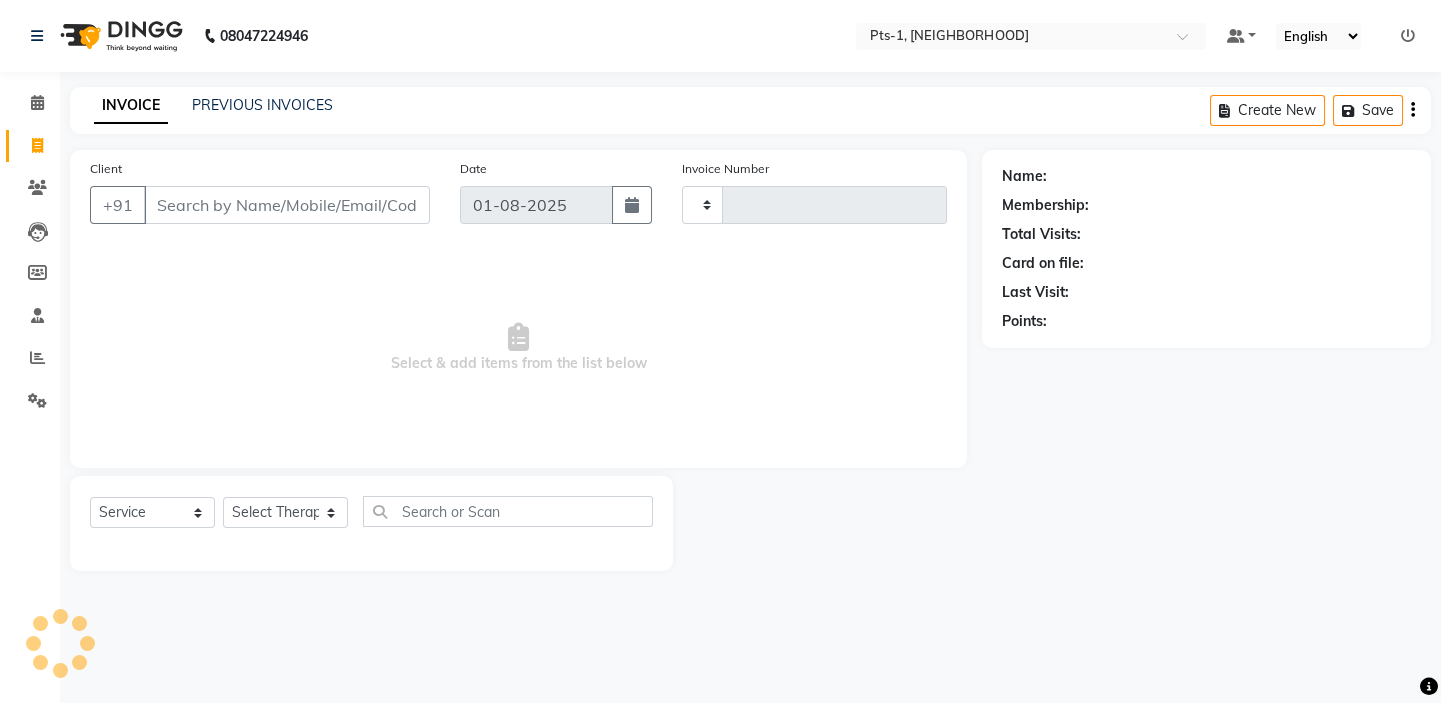 type on "2309" 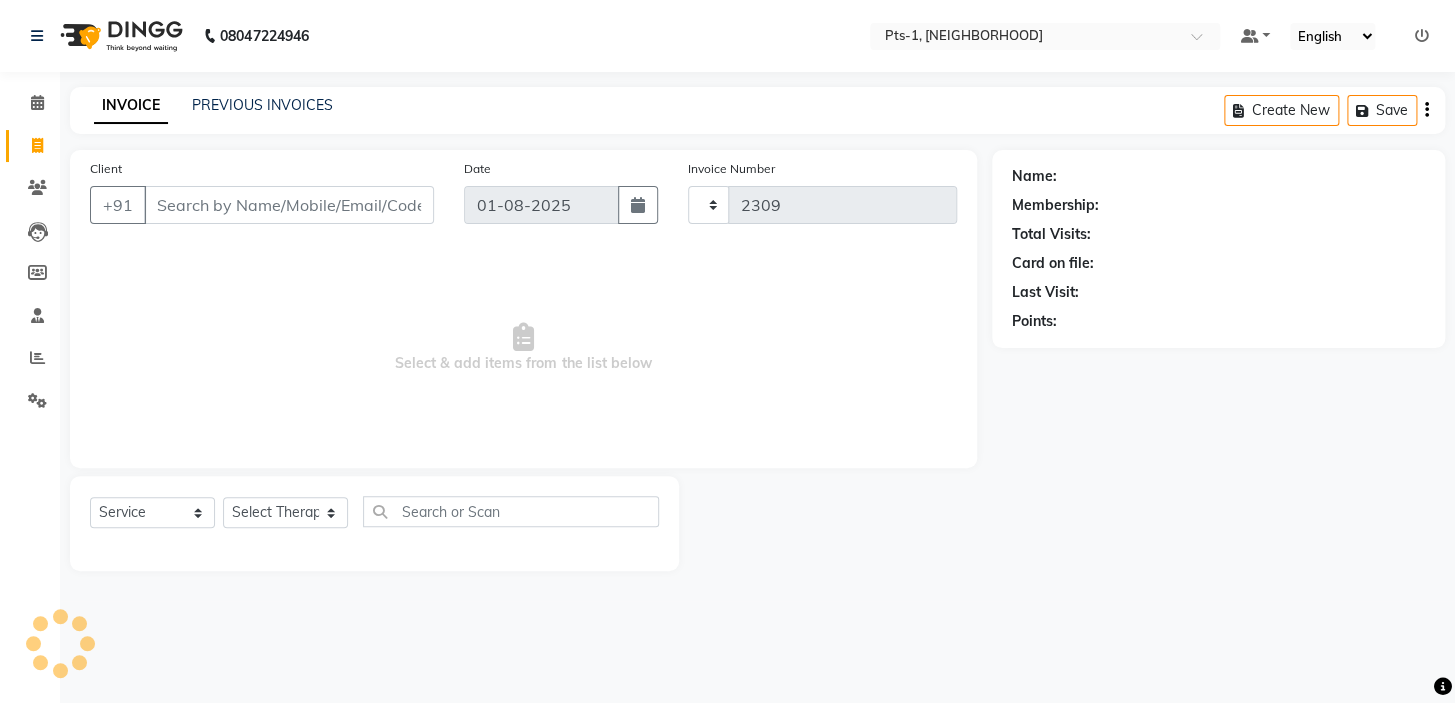 select on "5296" 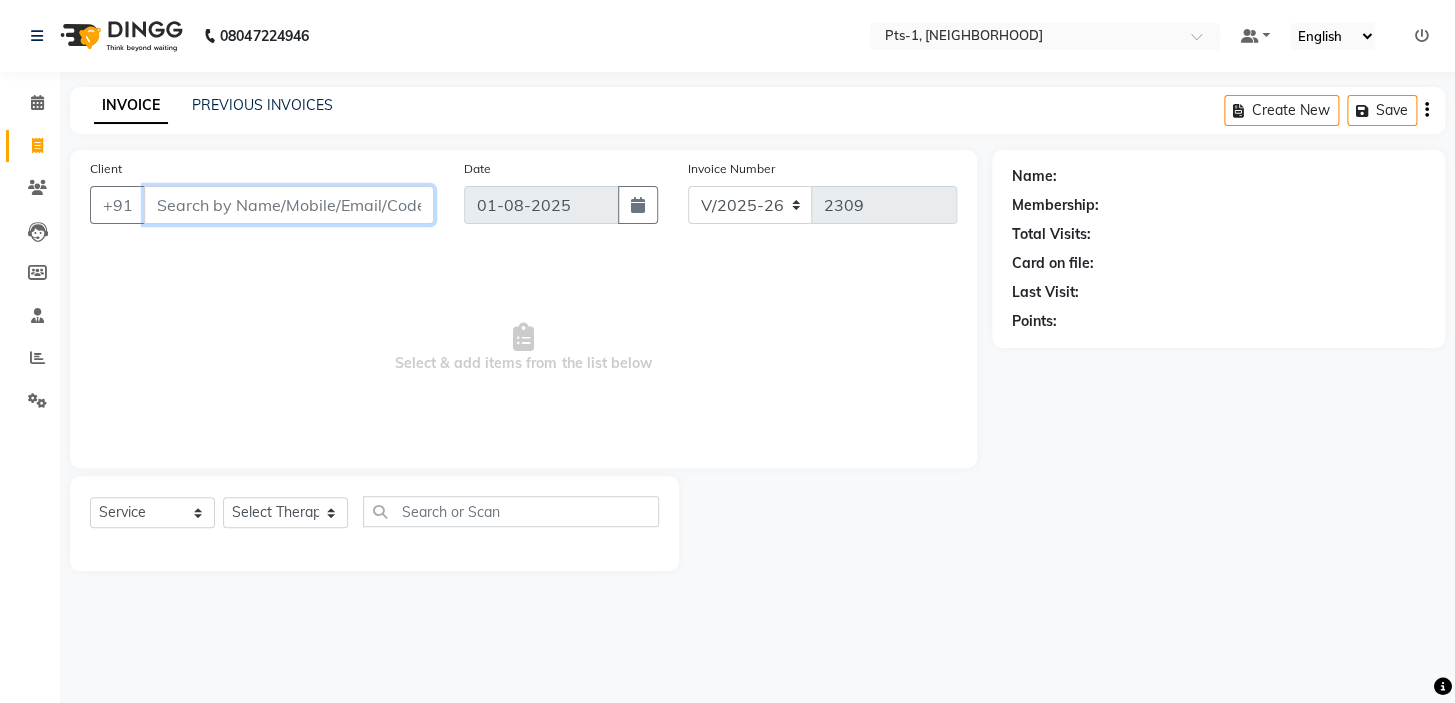 click on "Client" at bounding box center (289, 205) 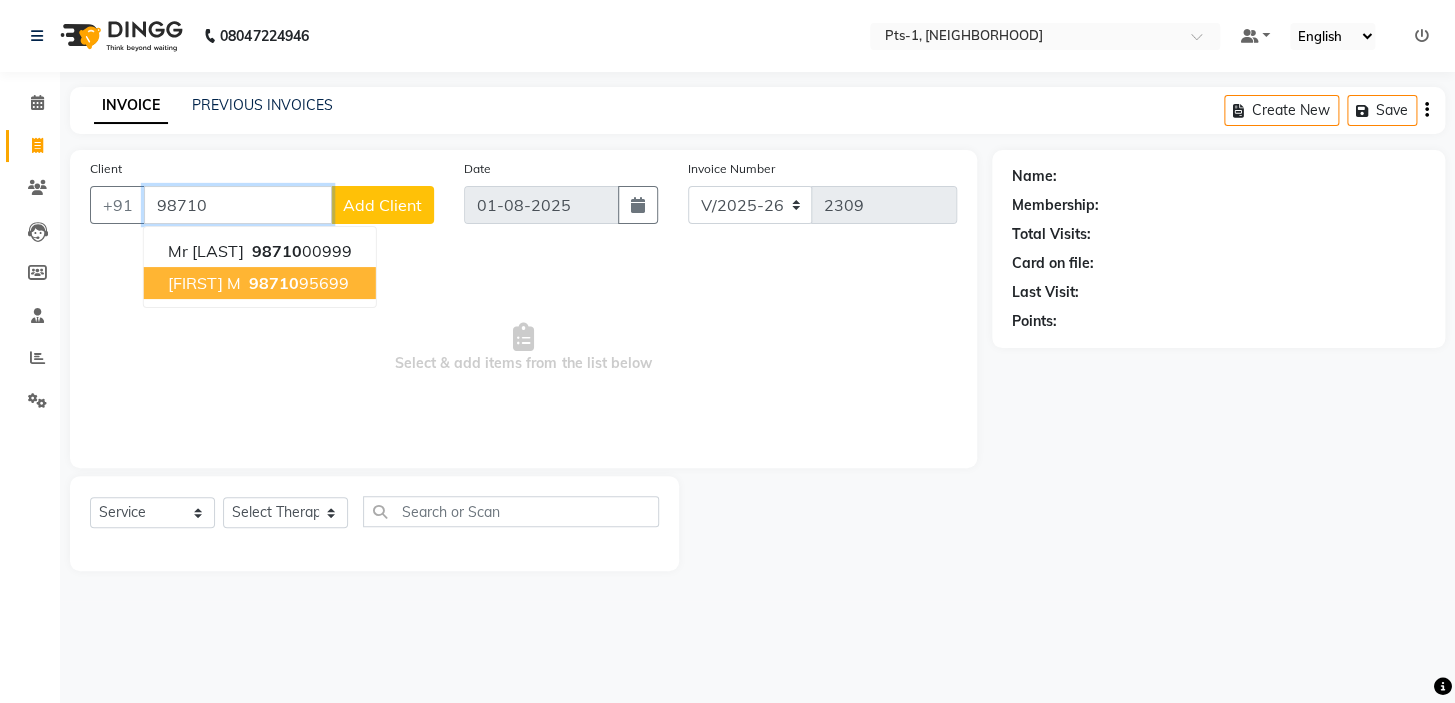 click on "[PHONE]" at bounding box center (297, 283) 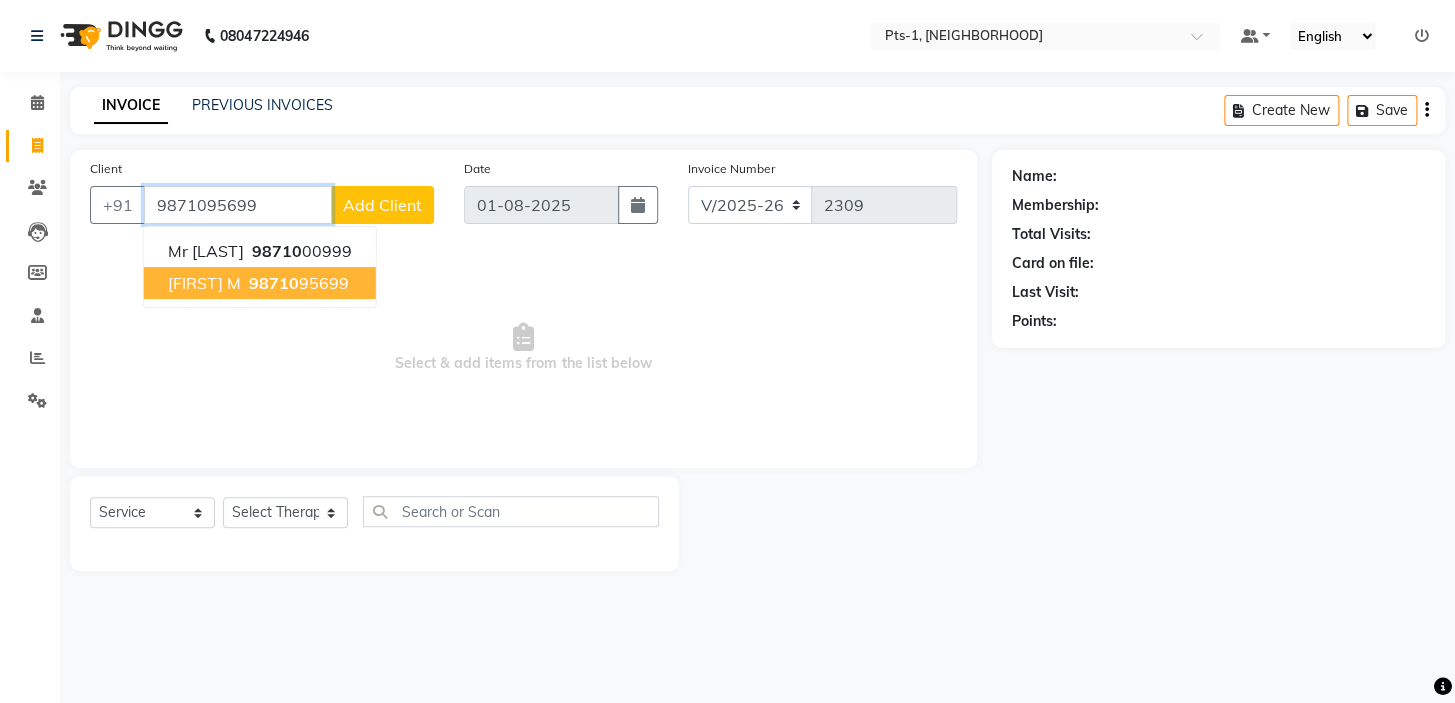 type on "9871095699" 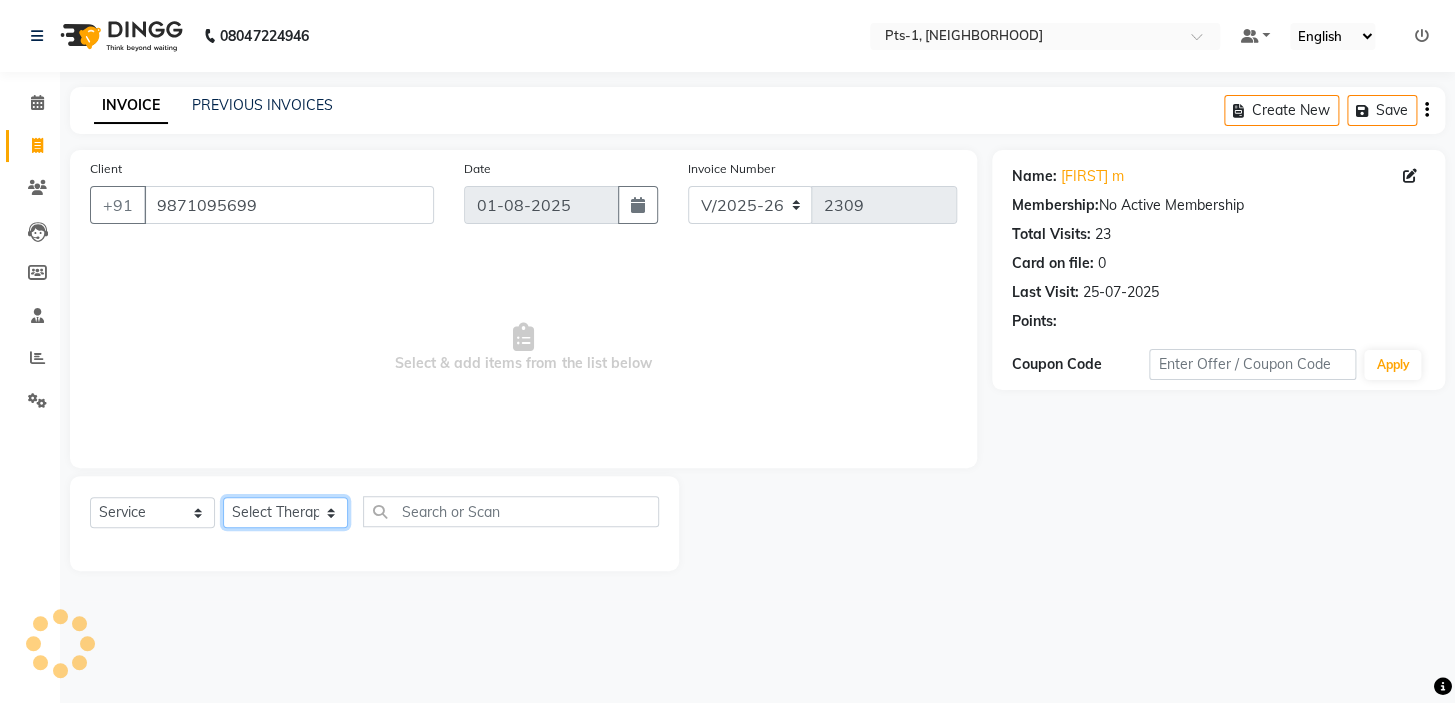 click on "Select Therapist Anand Annie anyone Babu Bela Gia Jeje Jenny Jincy JOE Lilly Nanny Rita Shodika Sun Tashi VINOD KUMAR" 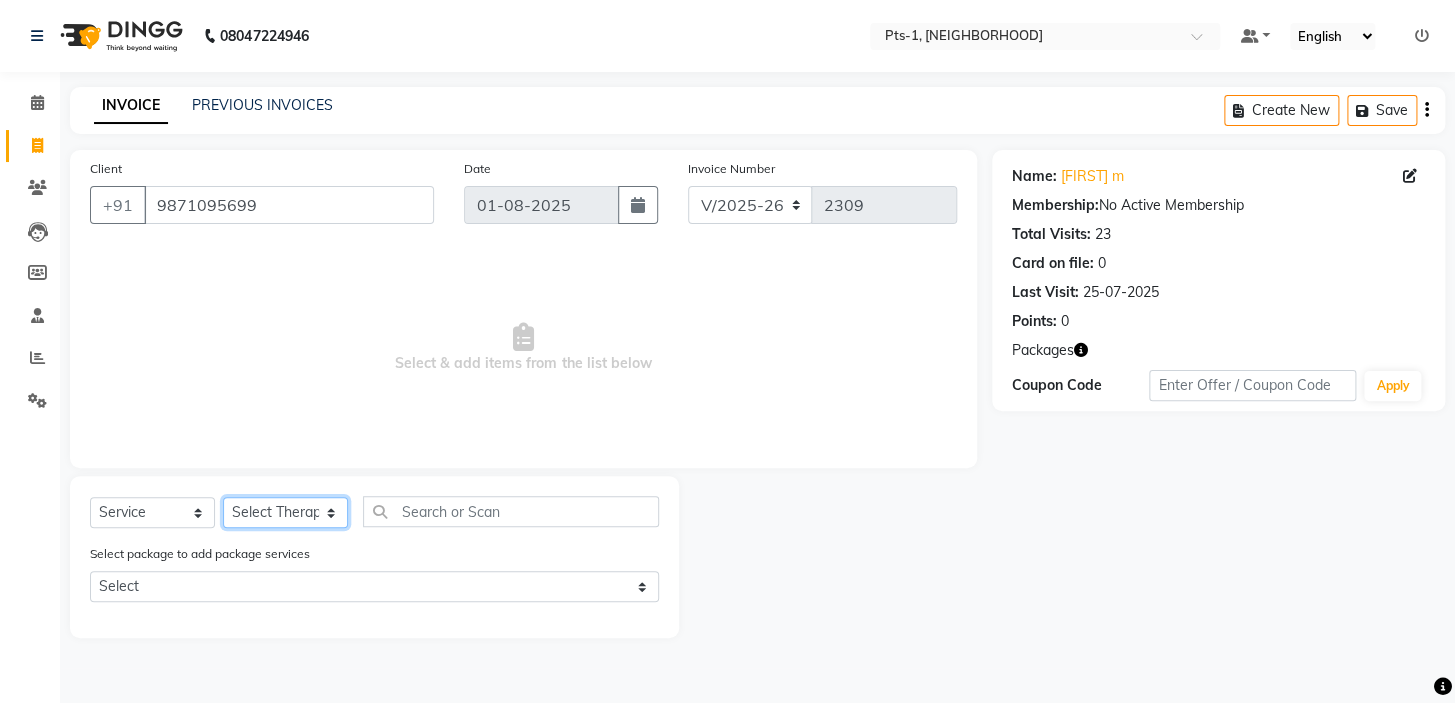 select on "85045" 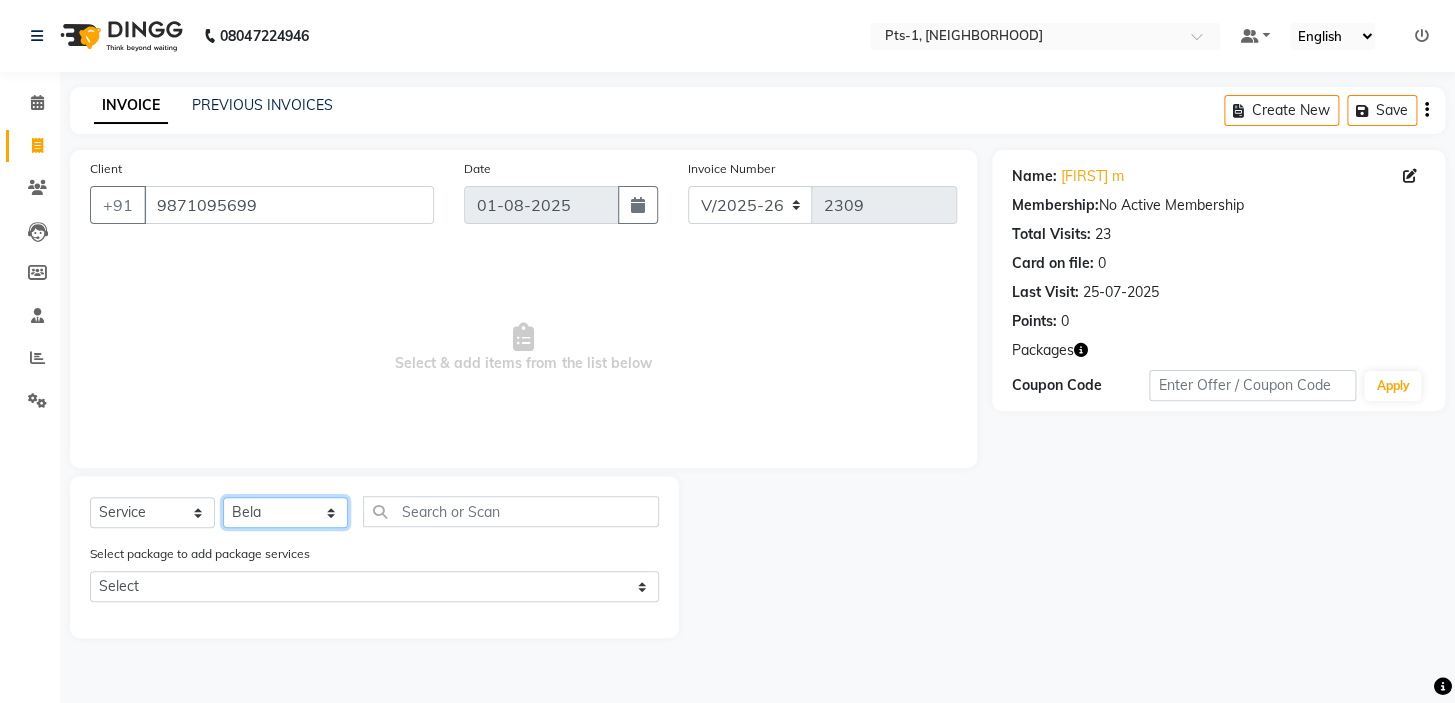 click on "Select Therapist Anand Annie anyone Babu Bela Gia Jeje Jenny Jincy JOE Lilly Nanny Rita Shodika Sun Tashi VINOD KUMAR" 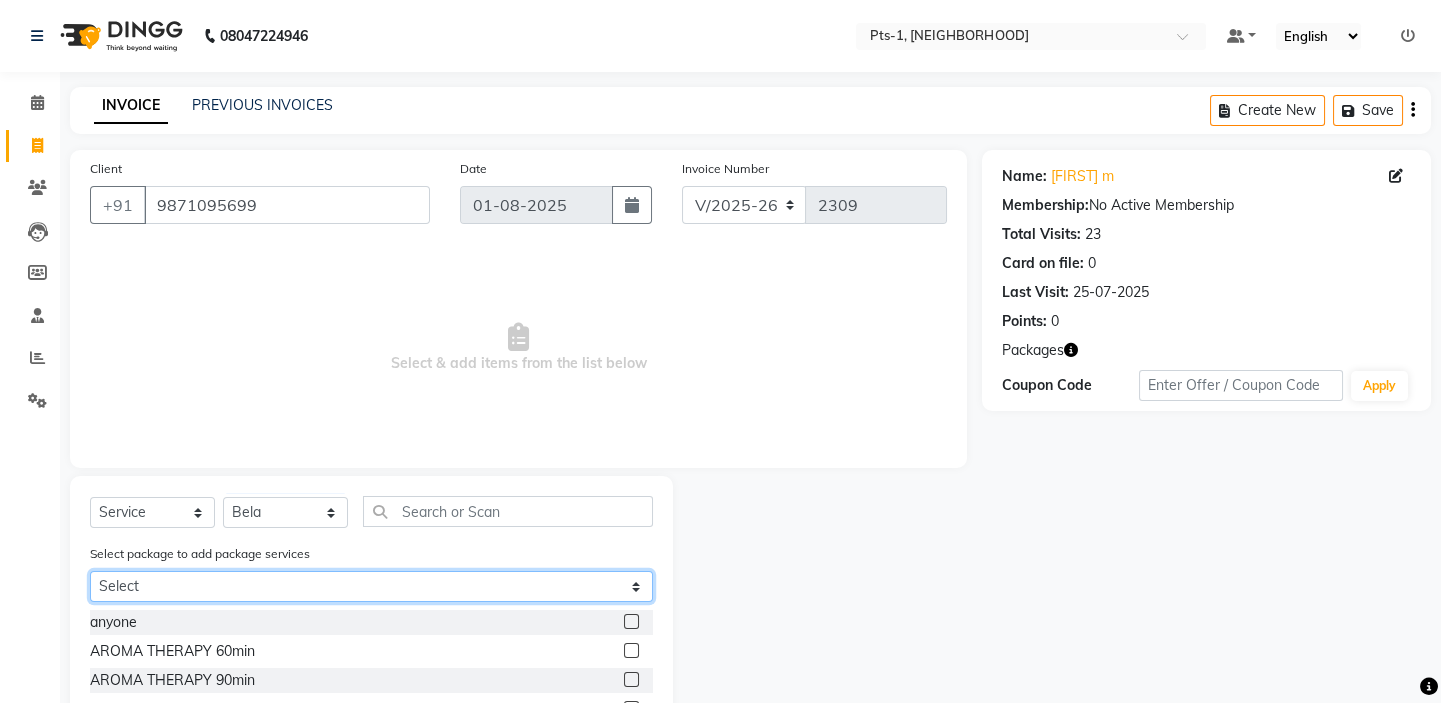 click on "Select PTS PACKAGE (10K) 10 SERVICES PTS PACKAGE (10K) 10 SERVICES PTS PACKAGE (10K) 10 SERVICES" 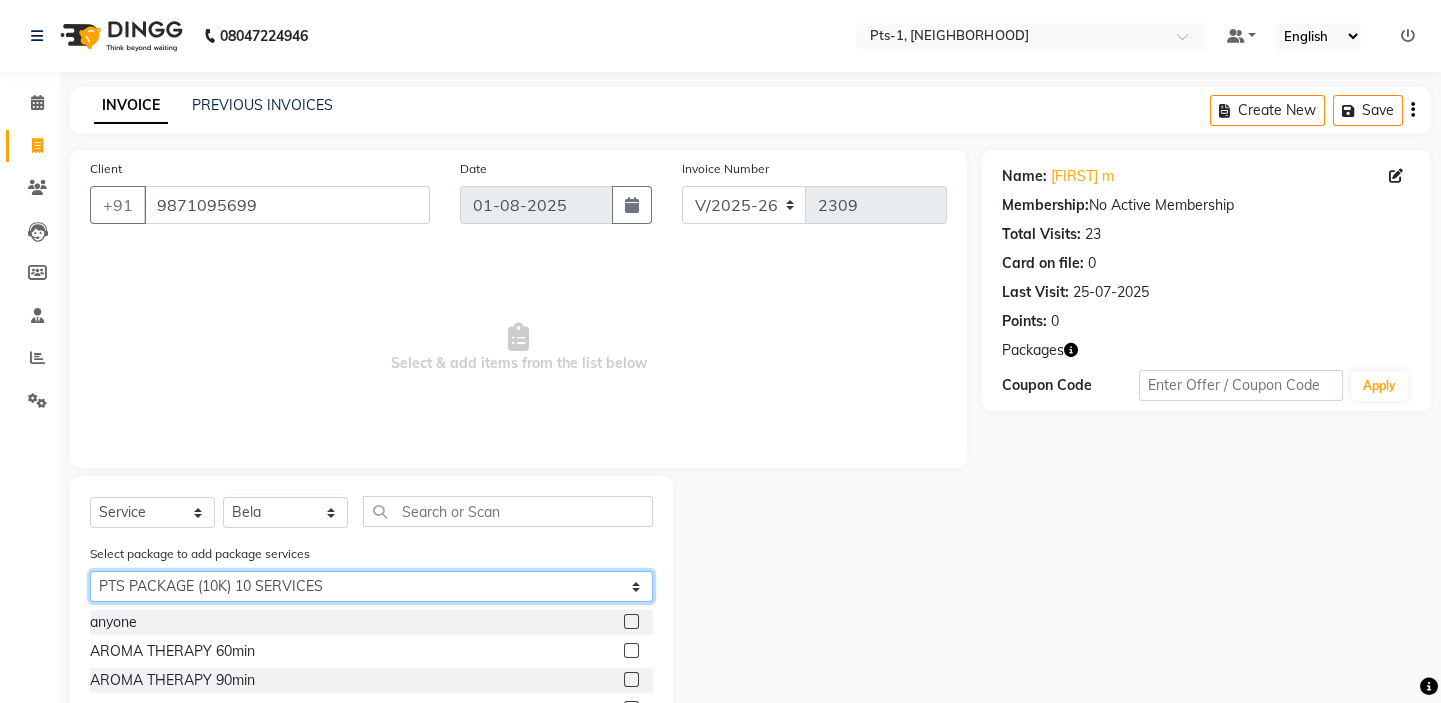 click on "Select PTS PACKAGE (10K) 10 SERVICES PTS PACKAGE (10K) 10 SERVICES PTS PACKAGE (10K) 10 SERVICES" 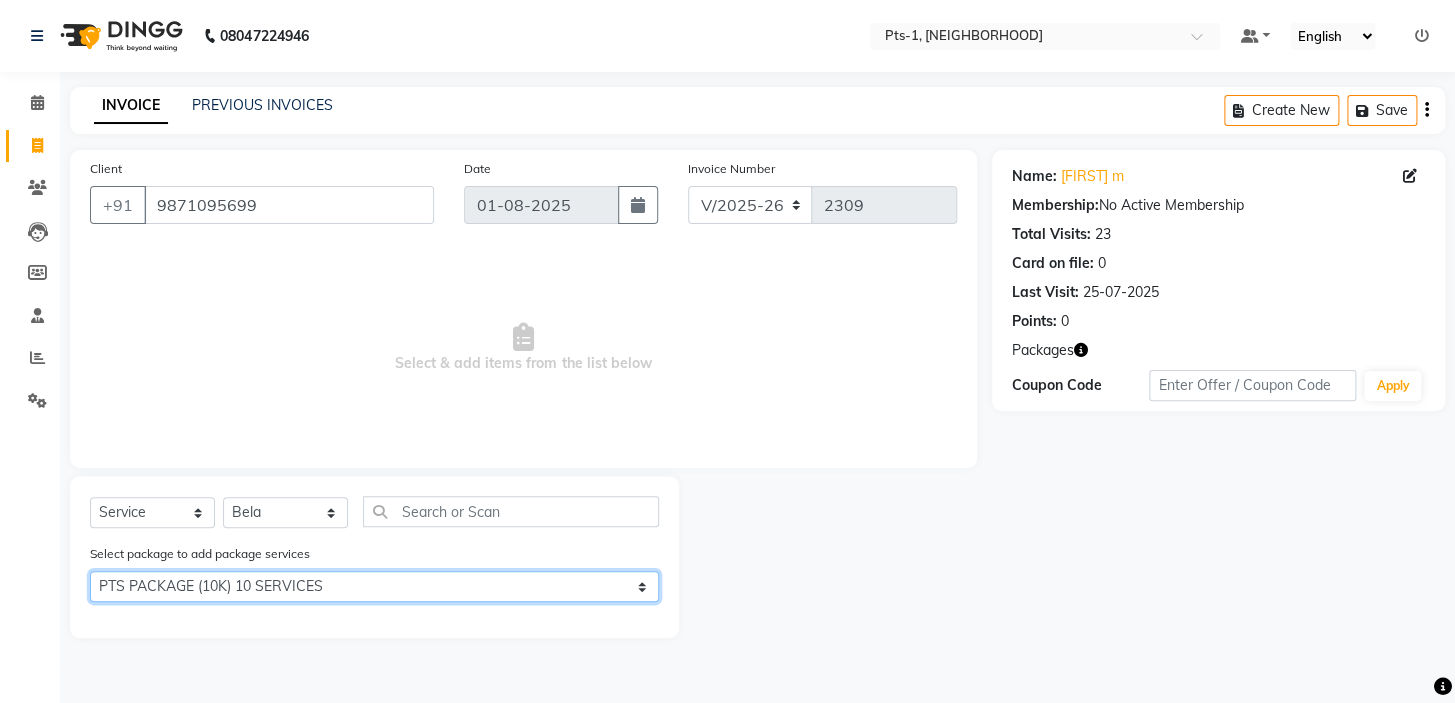 click on "Select PTS PACKAGE (10K) 10 SERVICES PTS PACKAGE (10K) 10 SERVICES PTS PACKAGE (10K) 10 SERVICES" 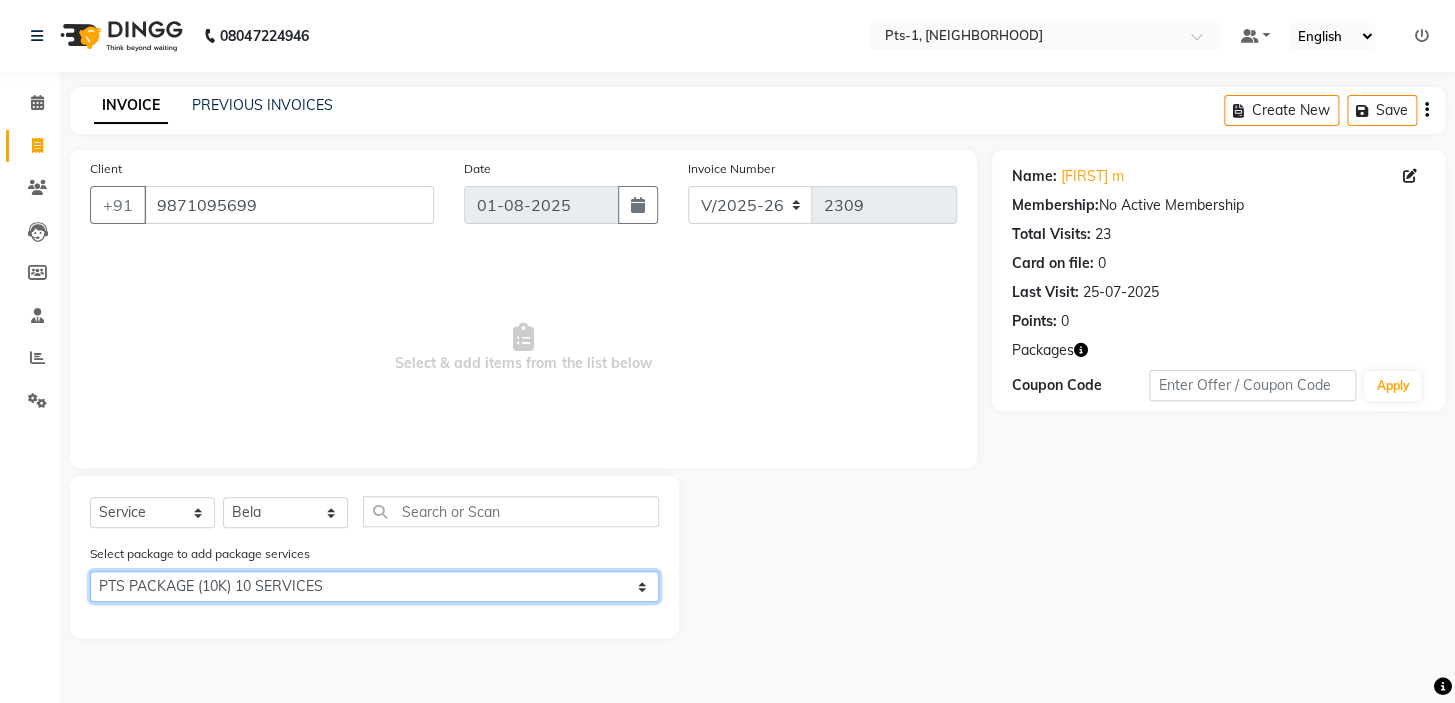 click on "Select PTS PACKAGE (10K) 10 SERVICES PTS PACKAGE (10K) 10 SERVICES PTS PACKAGE (10K) 10 SERVICES" 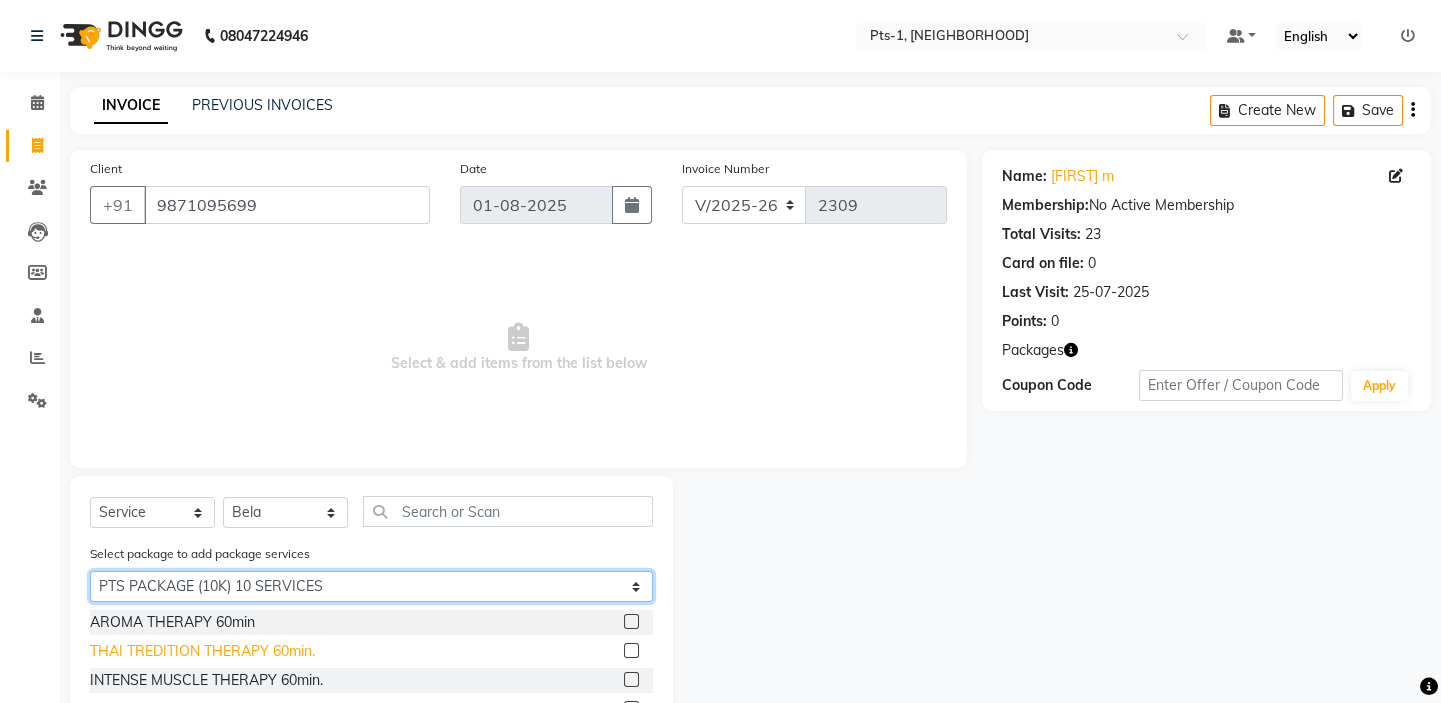 scroll, scrollTop: 90, scrollLeft: 0, axis: vertical 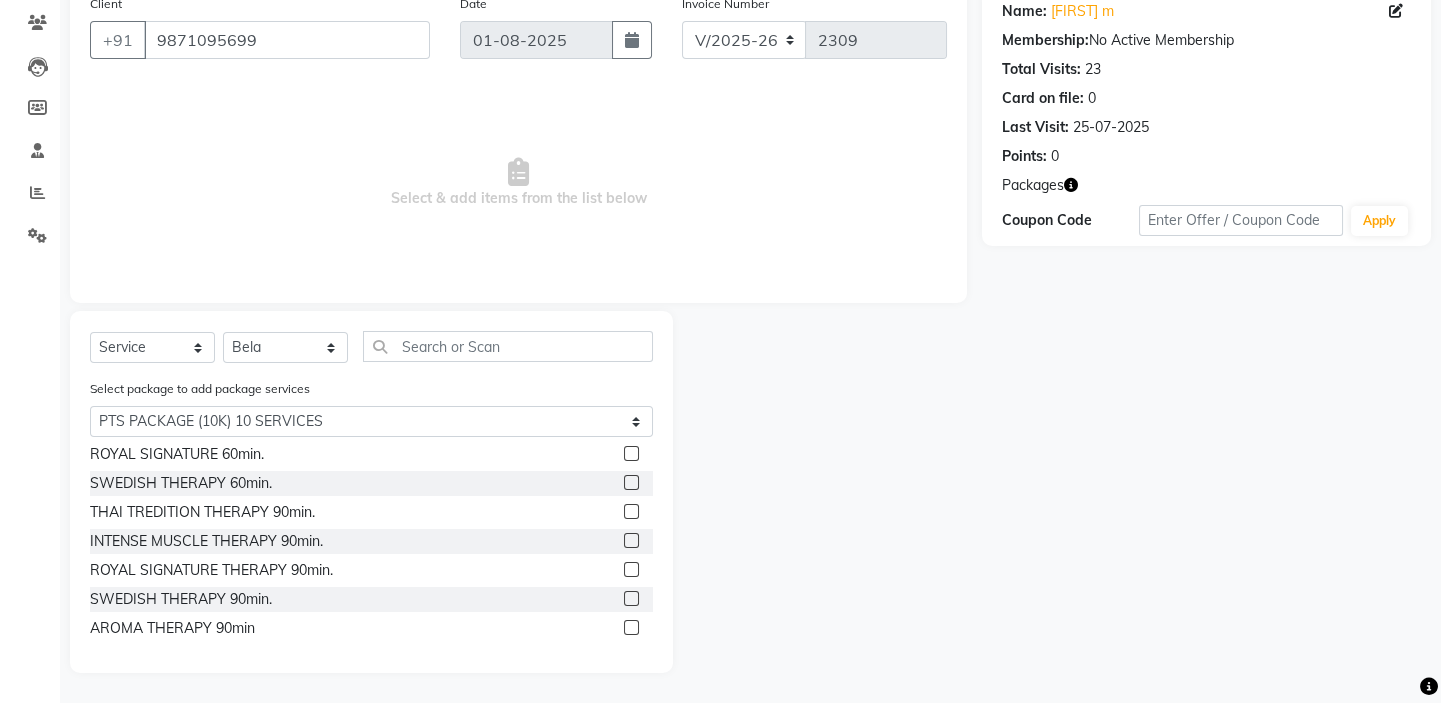 click 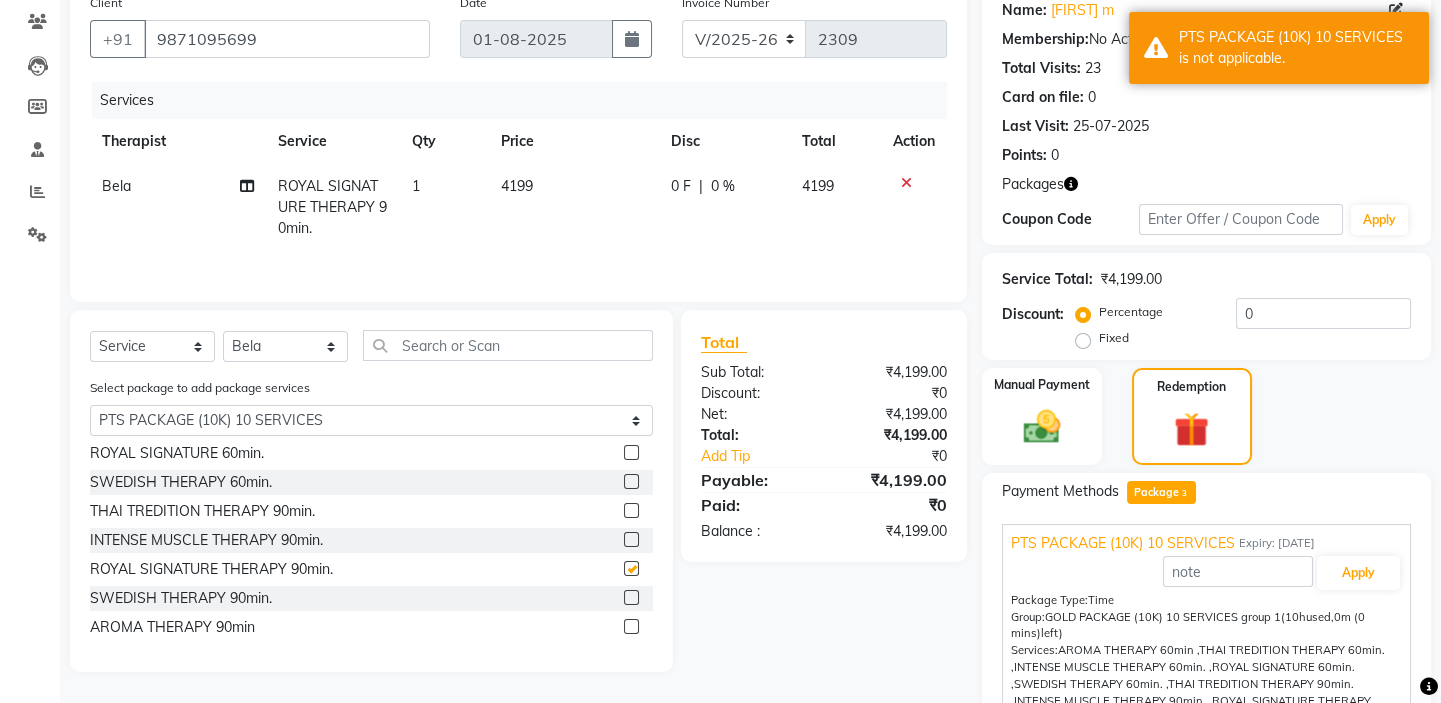 checkbox on "false" 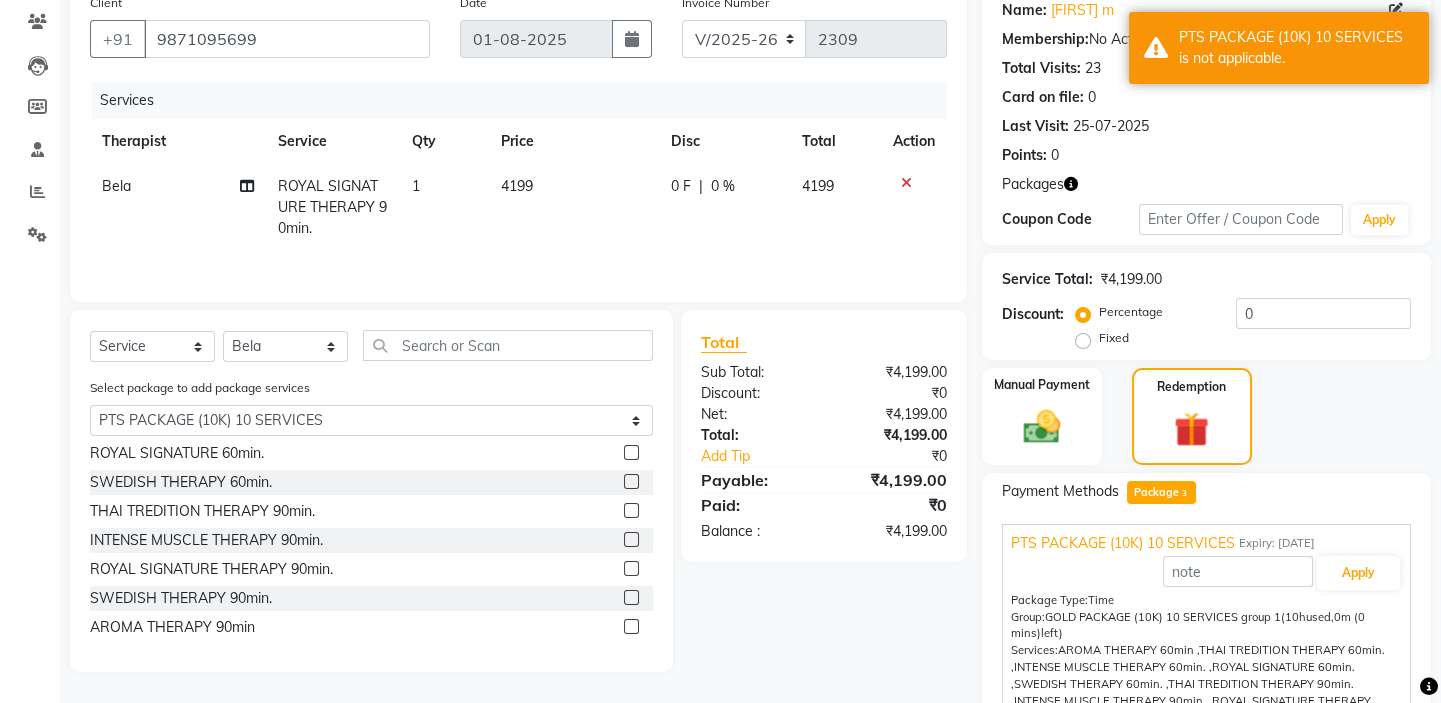 click 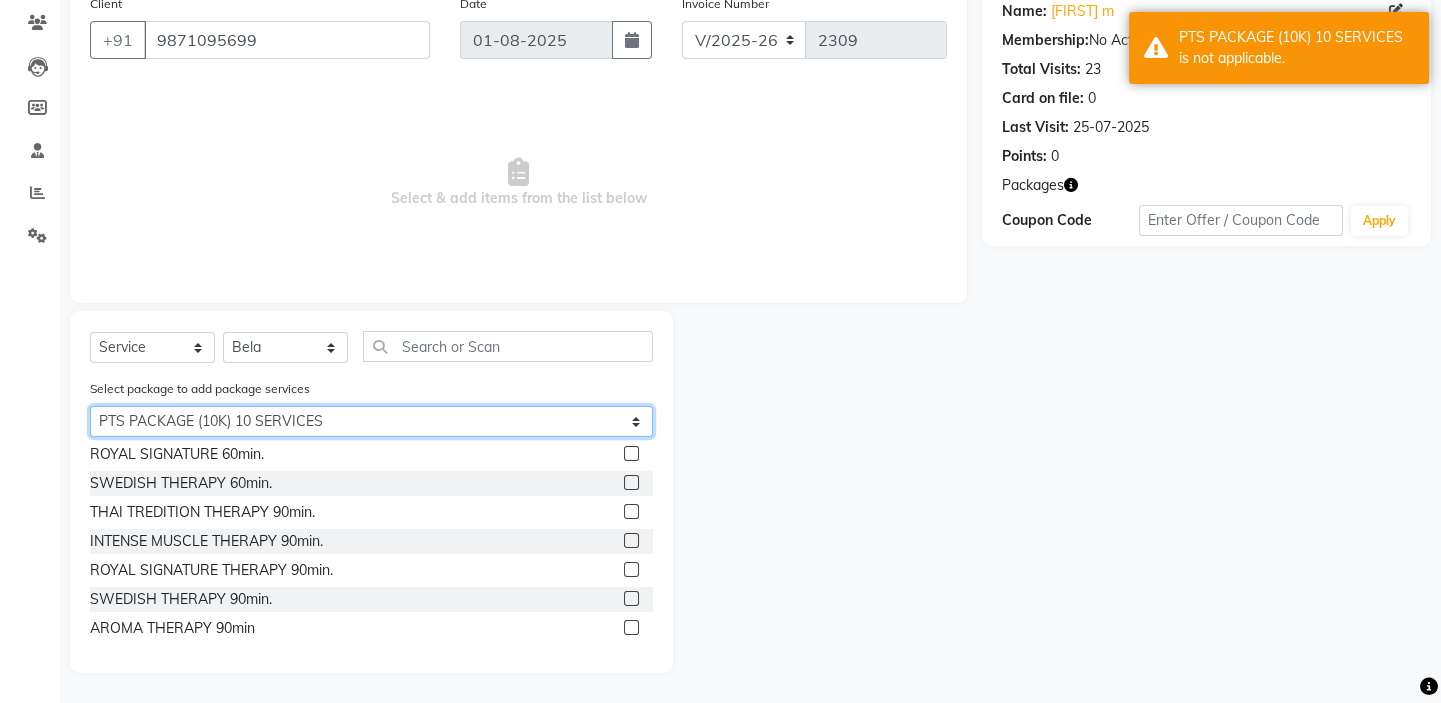 click on "Select PTS PACKAGE (10K) 10 SERVICES PTS PACKAGE (10K) 10 SERVICES PTS PACKAGE (10K) 10 SERVICES" 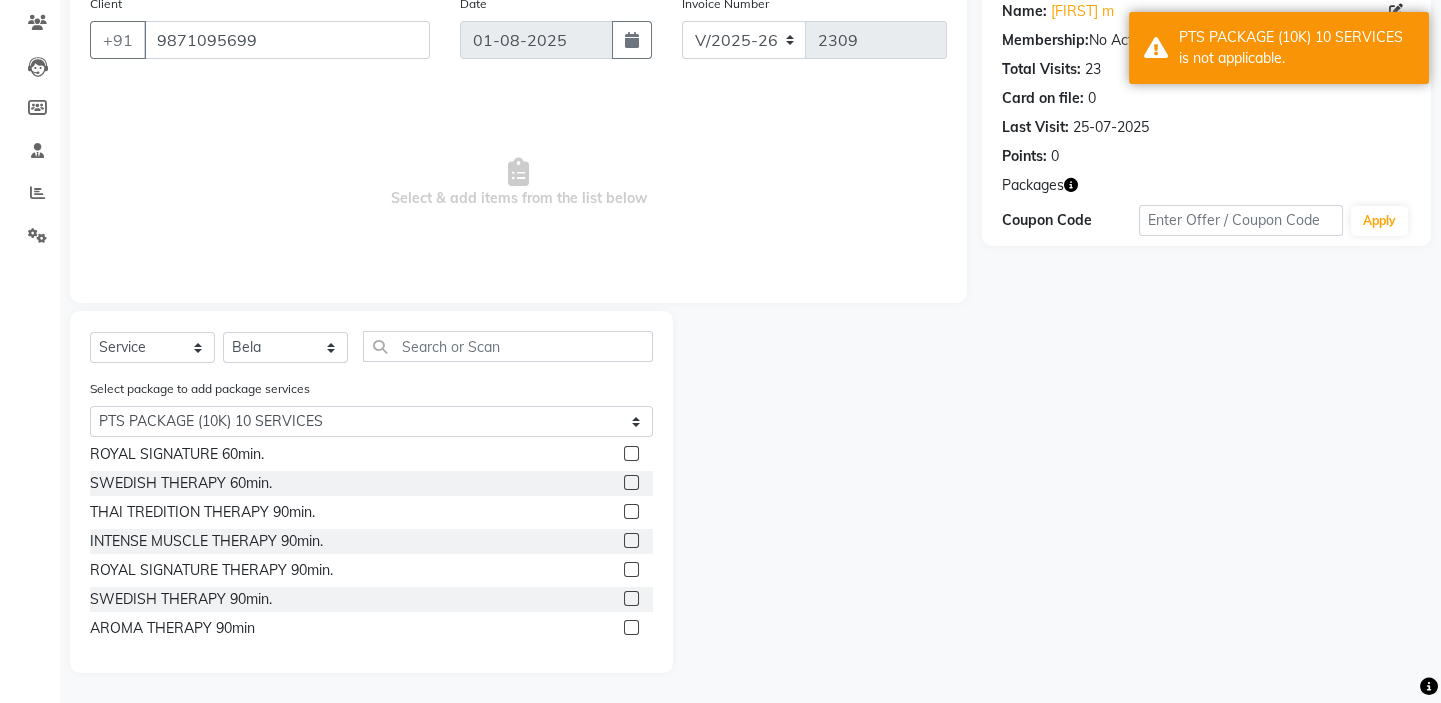 click 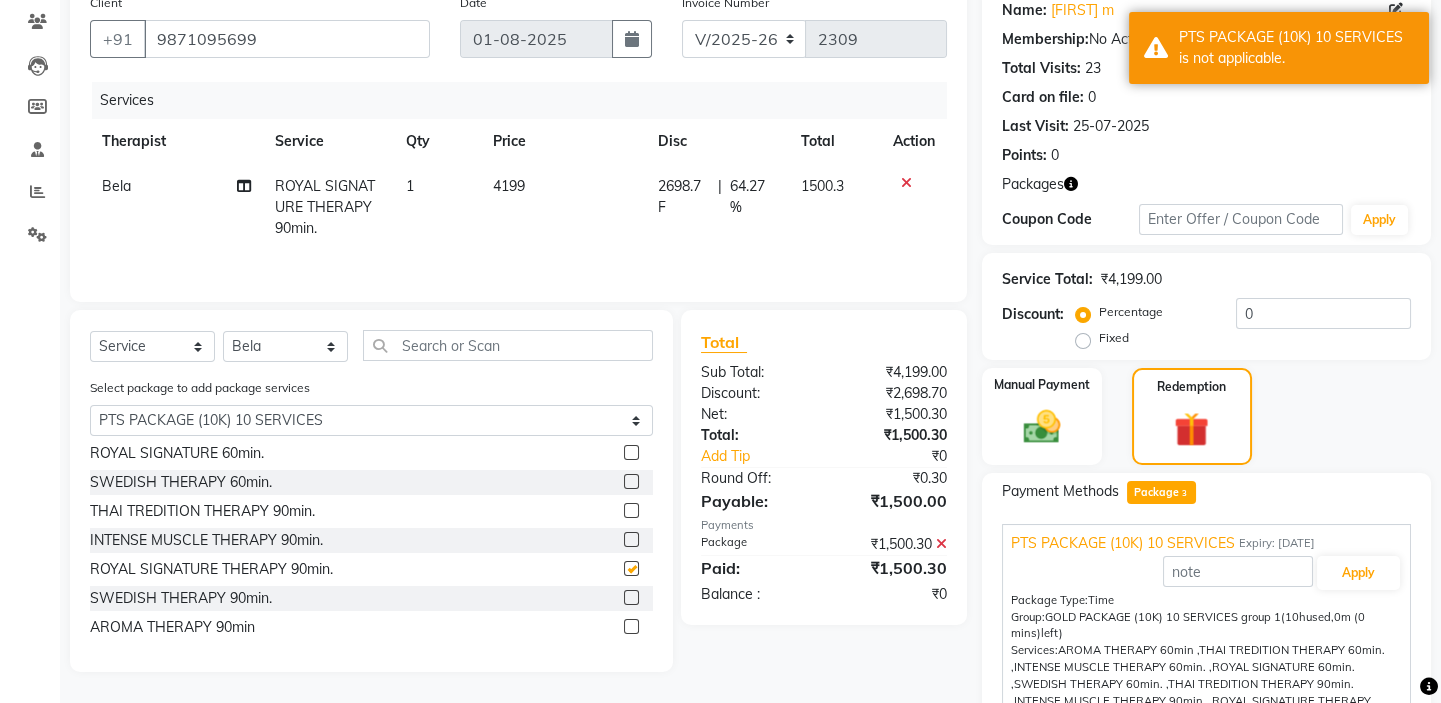 checkbox on "false" 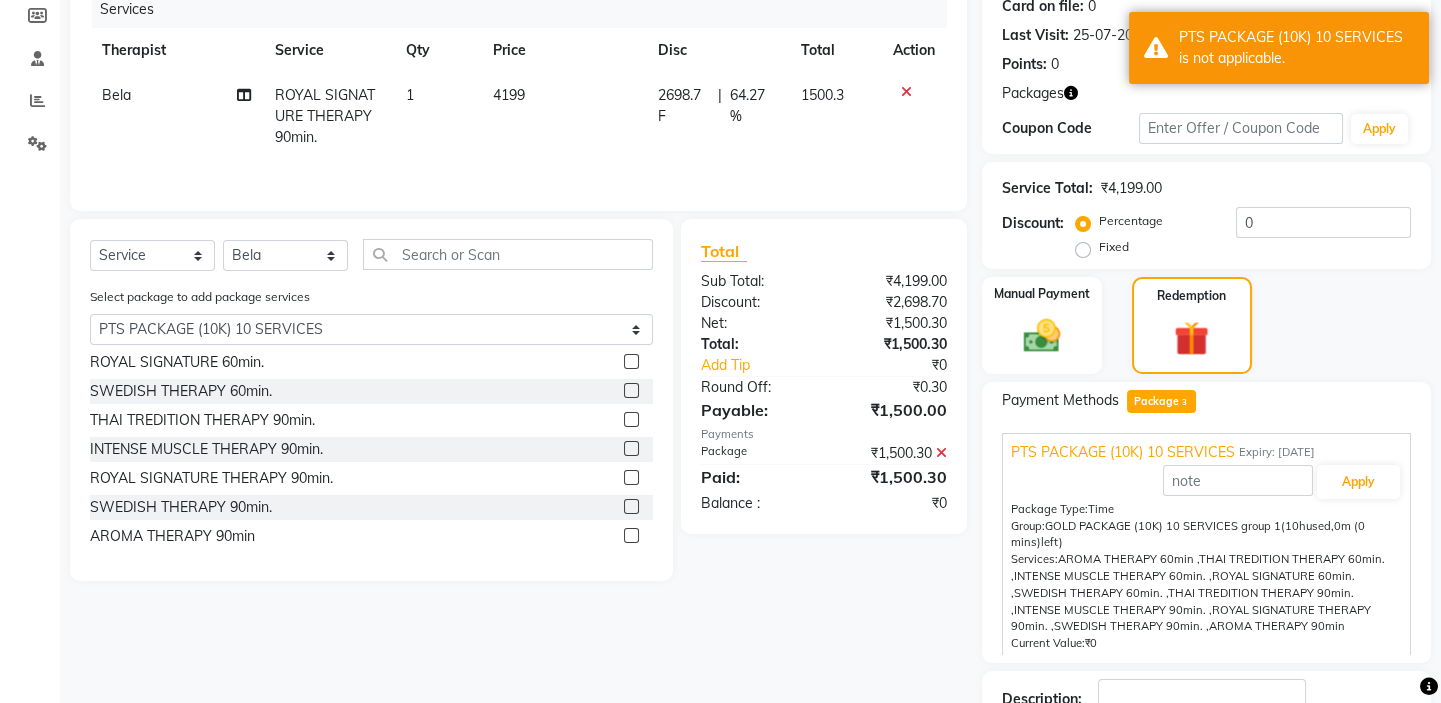 scroll, scrollTop: 400, scrollLeft: 0, axis: vertical 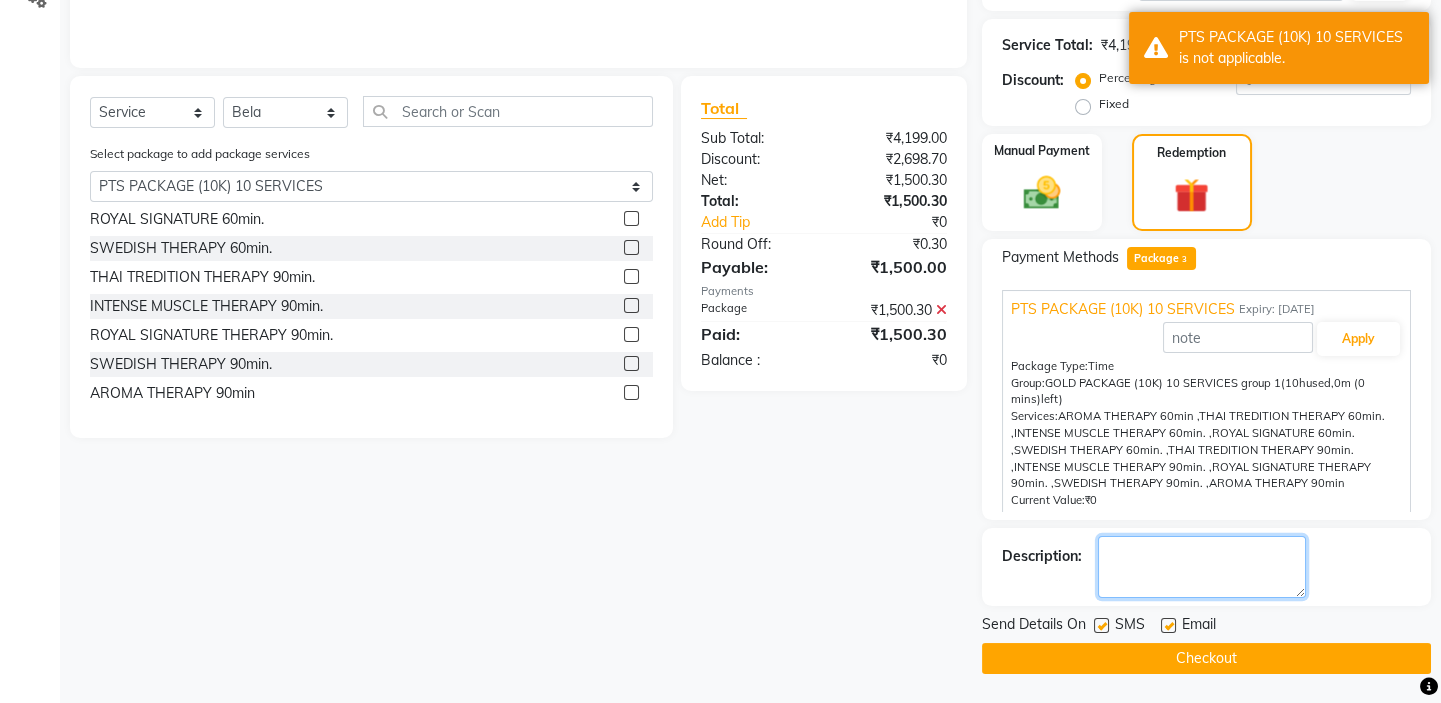 click 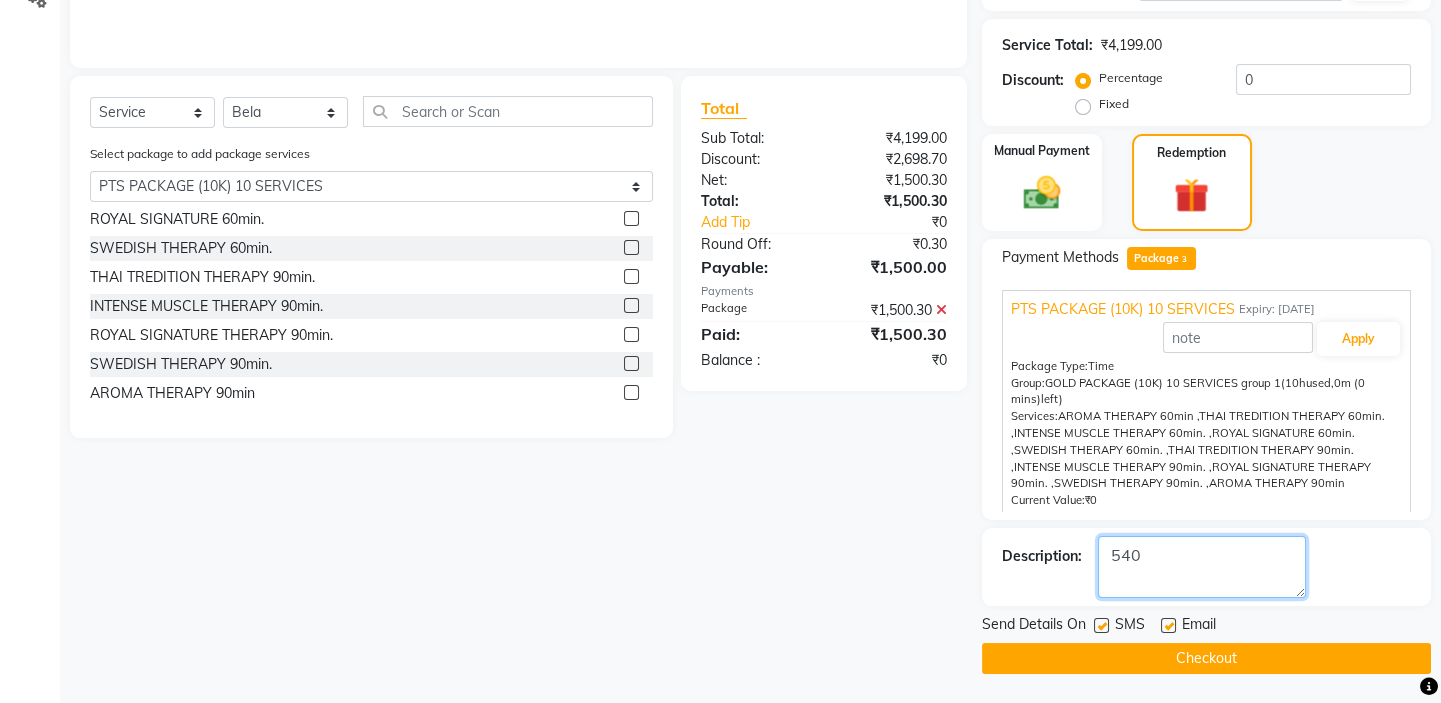 type on "540" 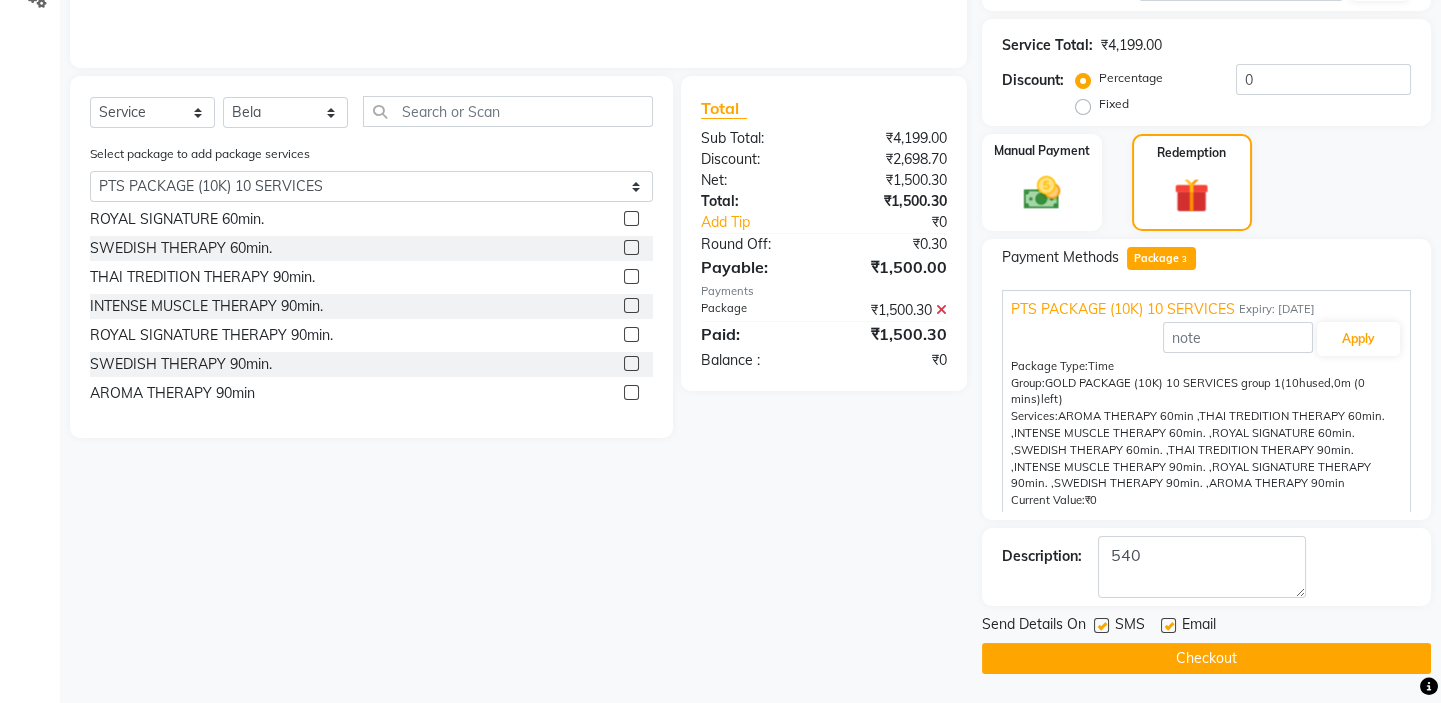 click 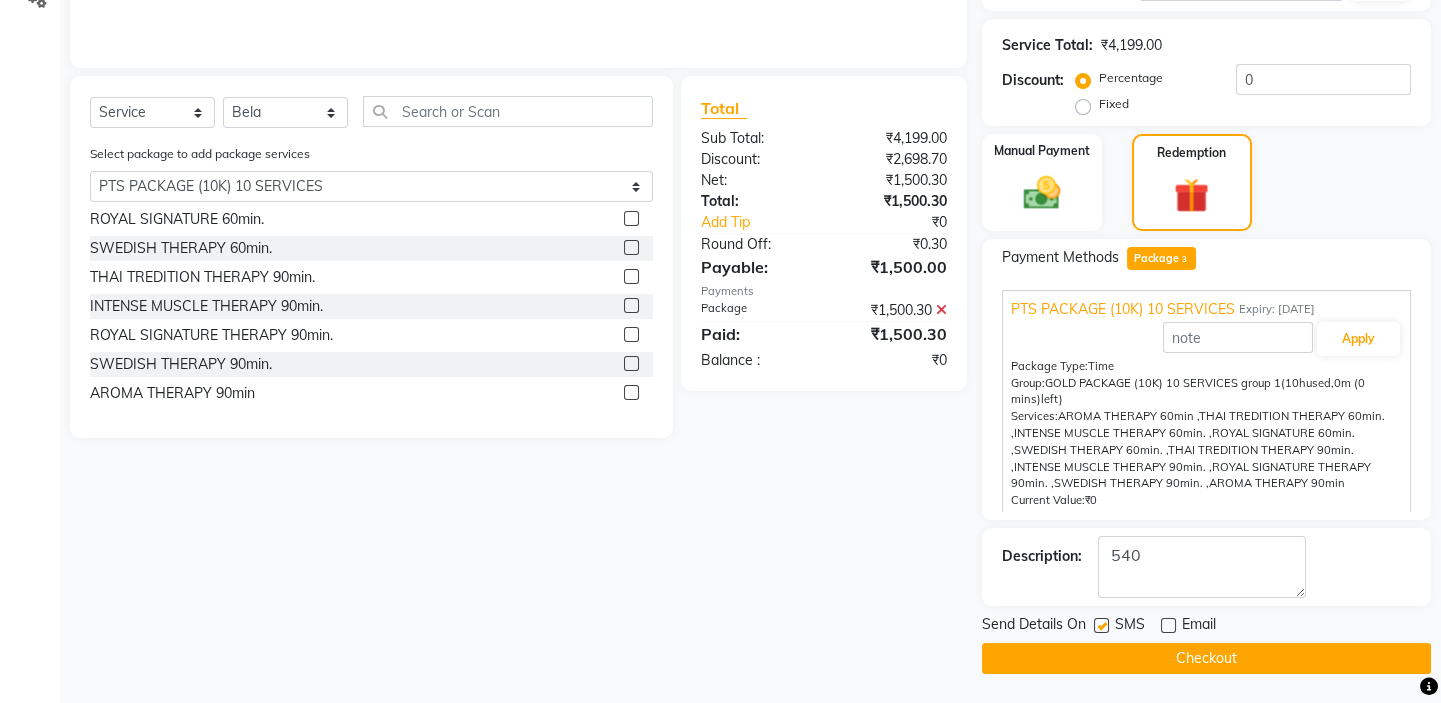 click 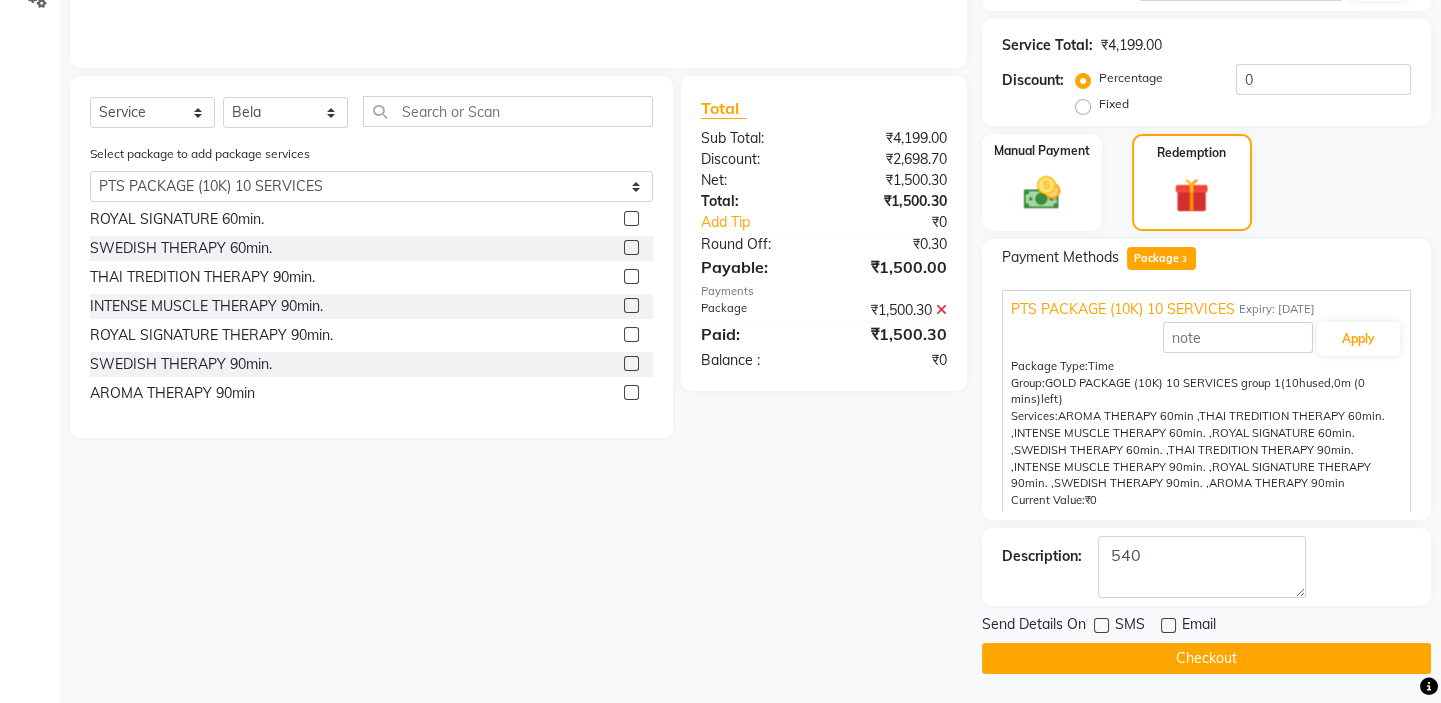 click on "Checkout" 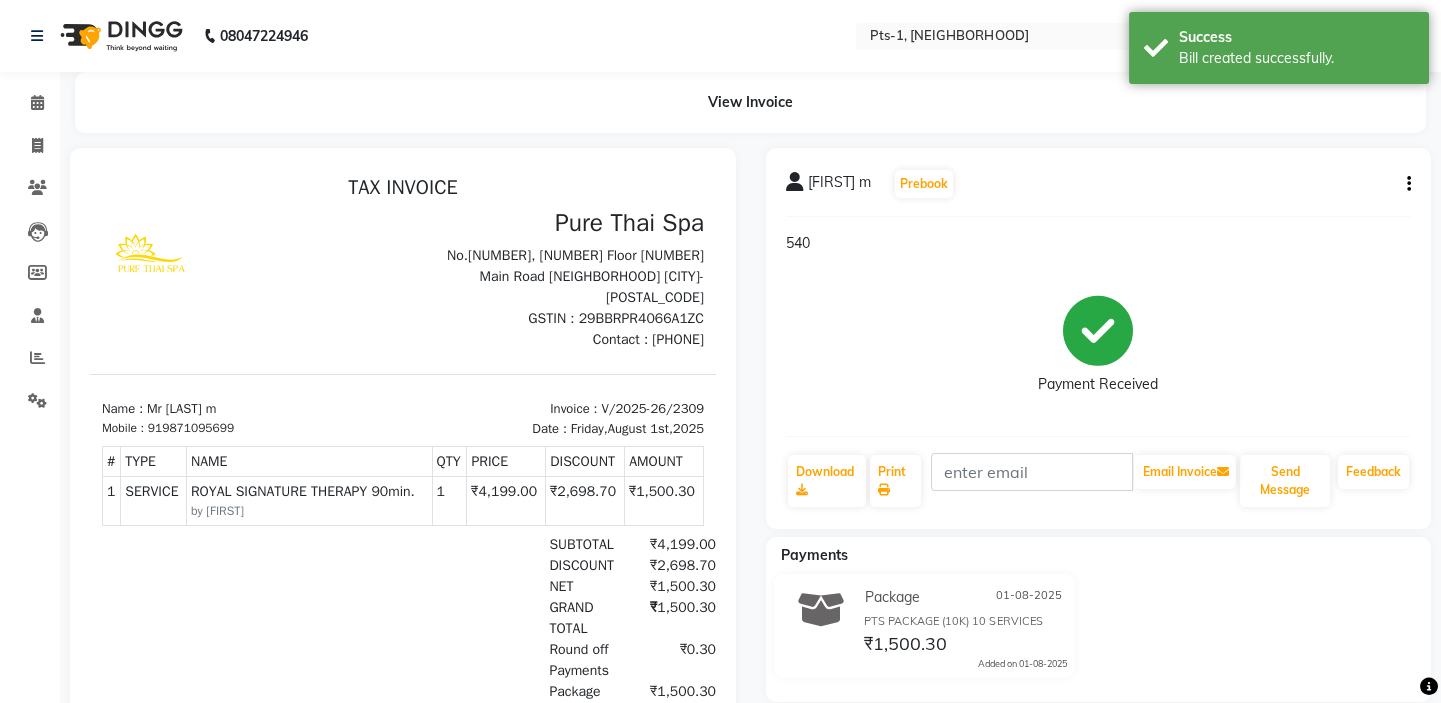scroll, scrollTop: 0, scrollLeft: 0, axis: both 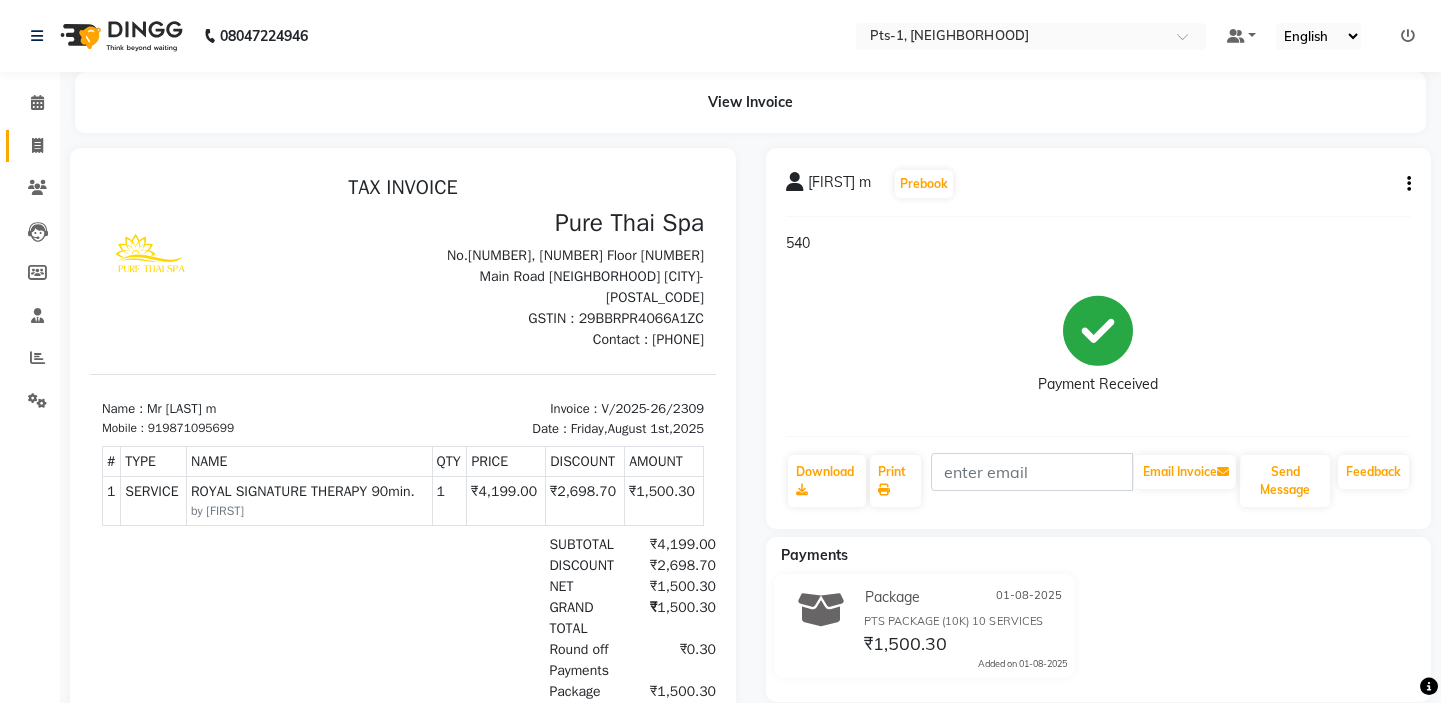 click 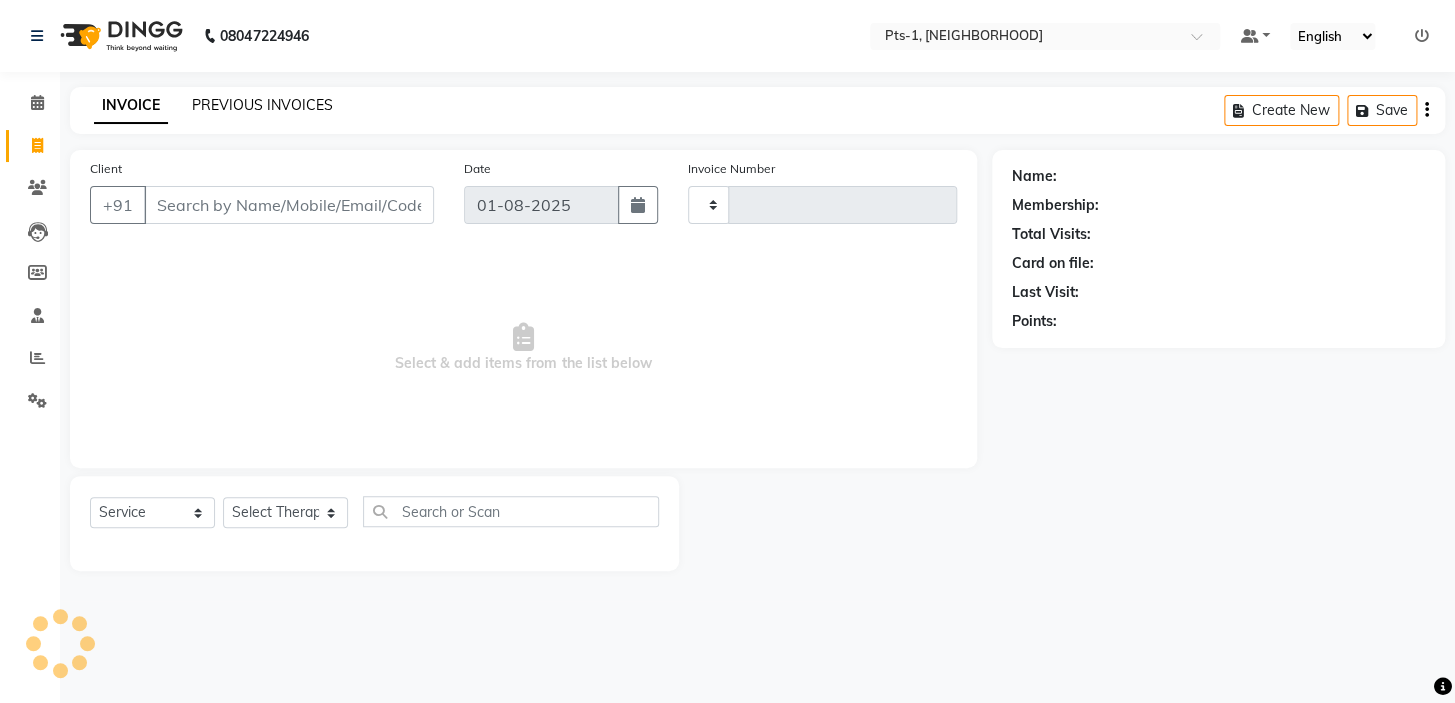 type on "2310" 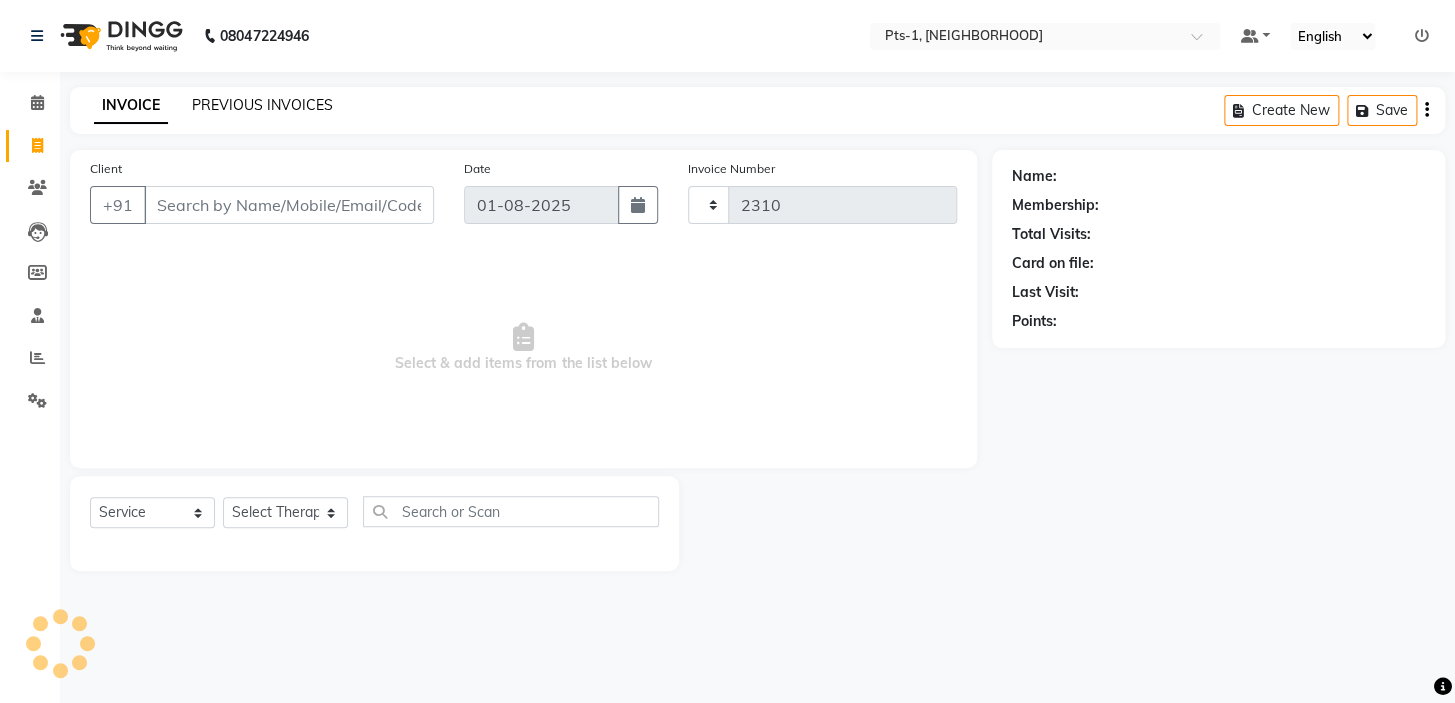 select on "5296" 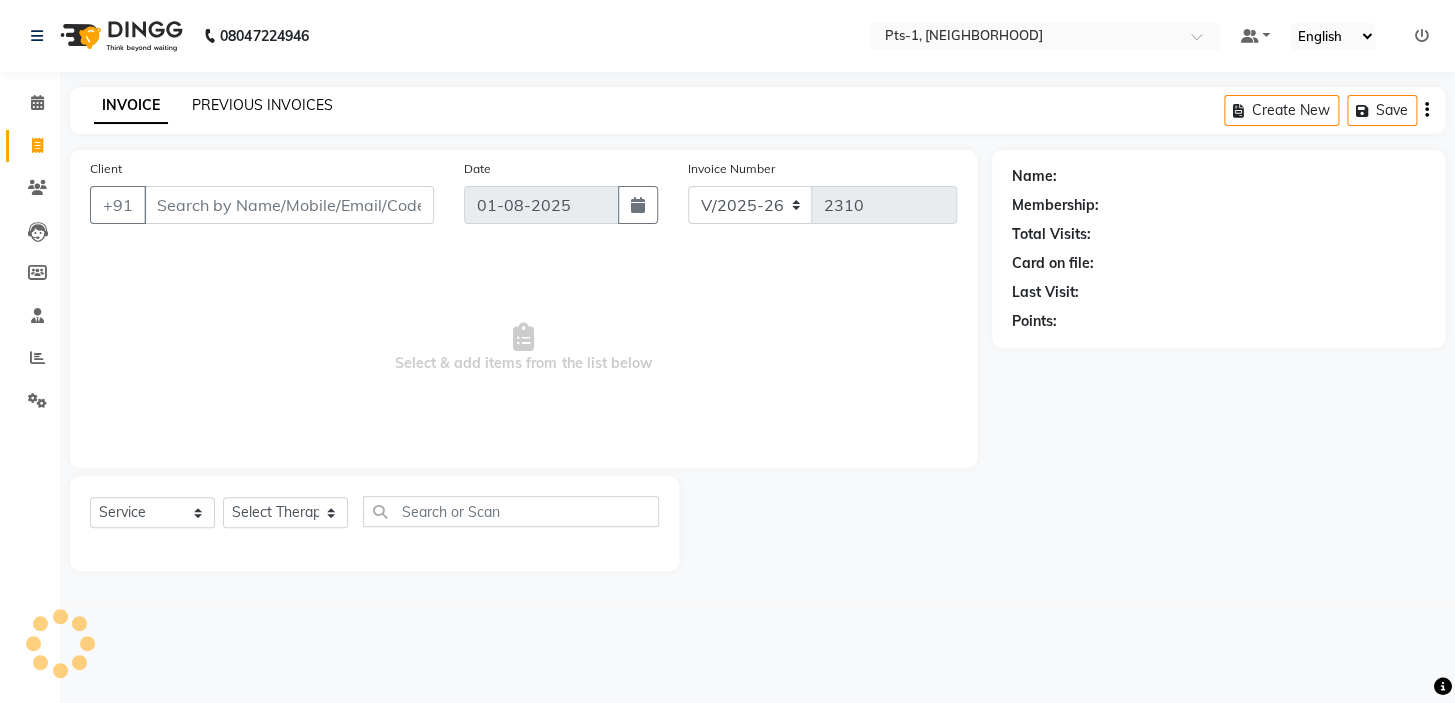 click on "PREVIOUS INVOICES" 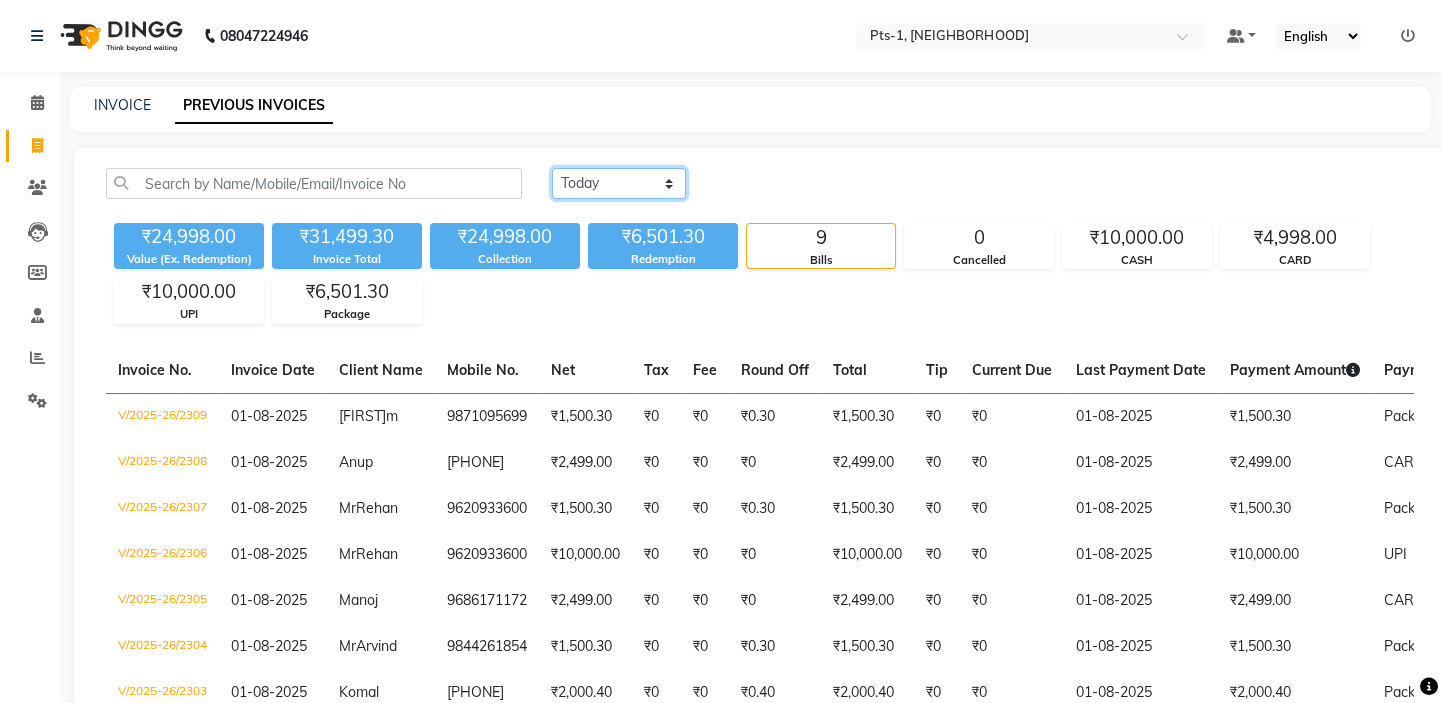 click on "Today Yesterday Custom Range" 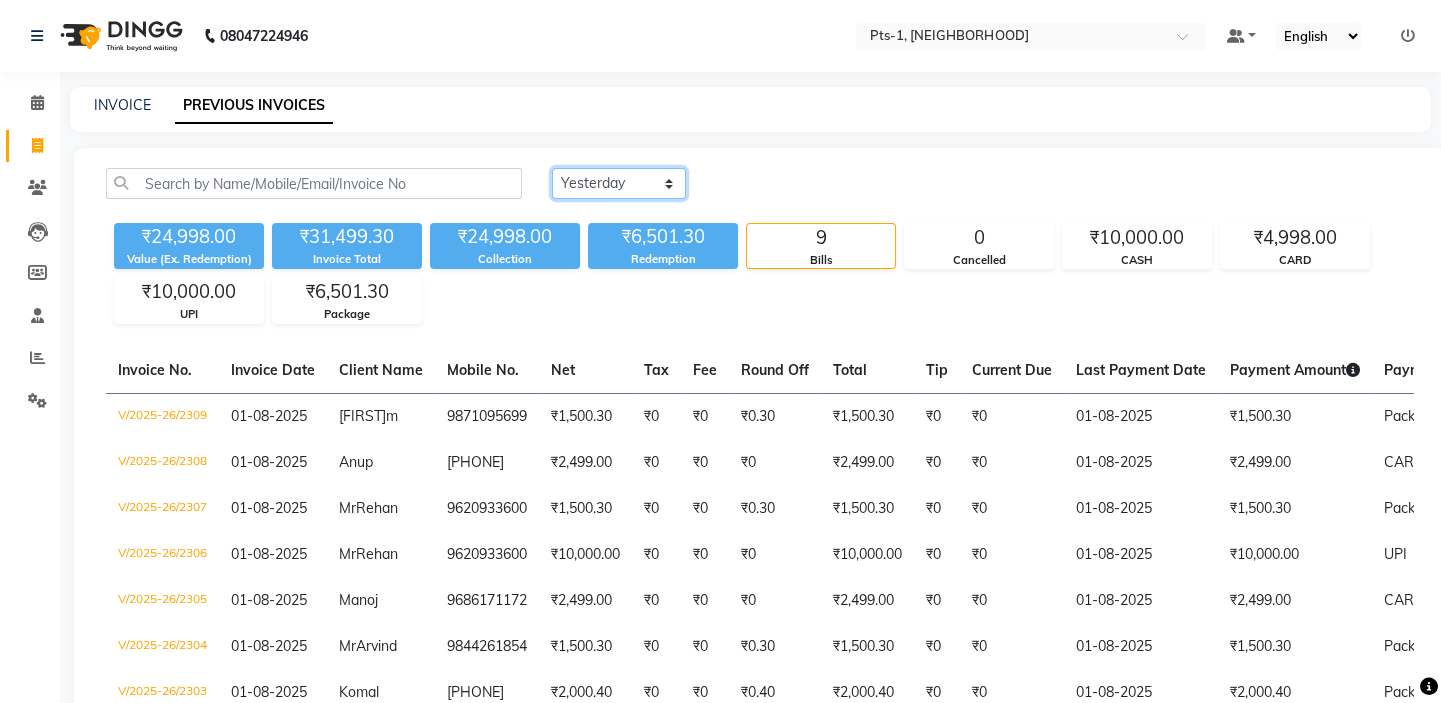 click on "Today Yesterday Custom Range" 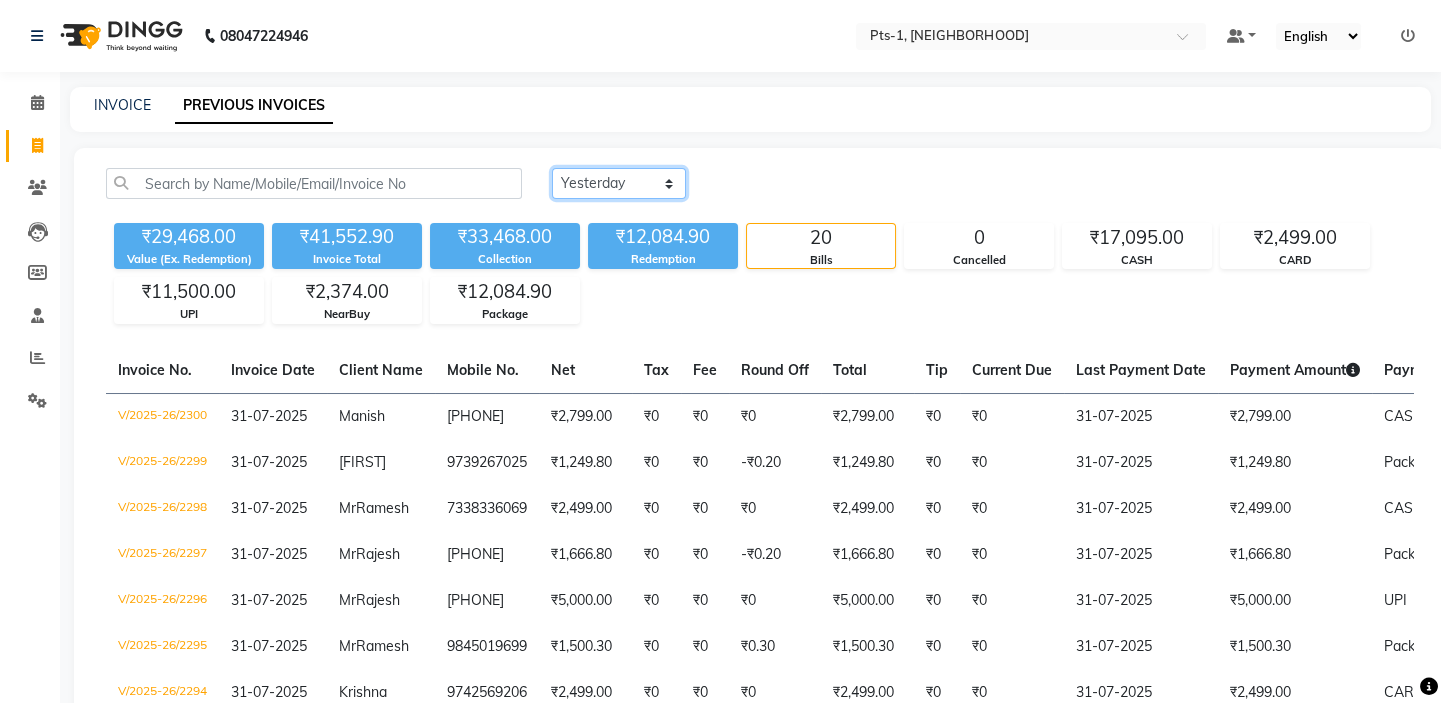 click on "Today Yesterday Custom Range" 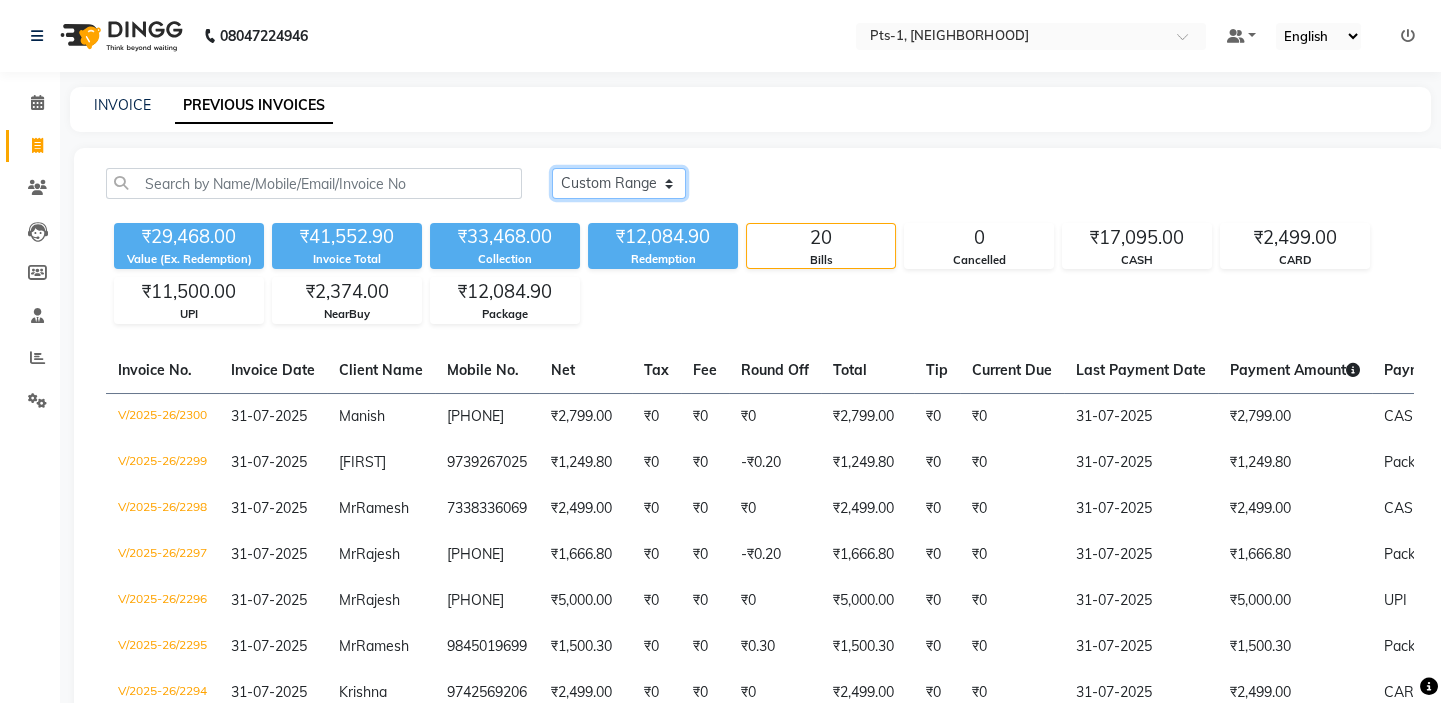 click on "Today Yesterday Custom Range" 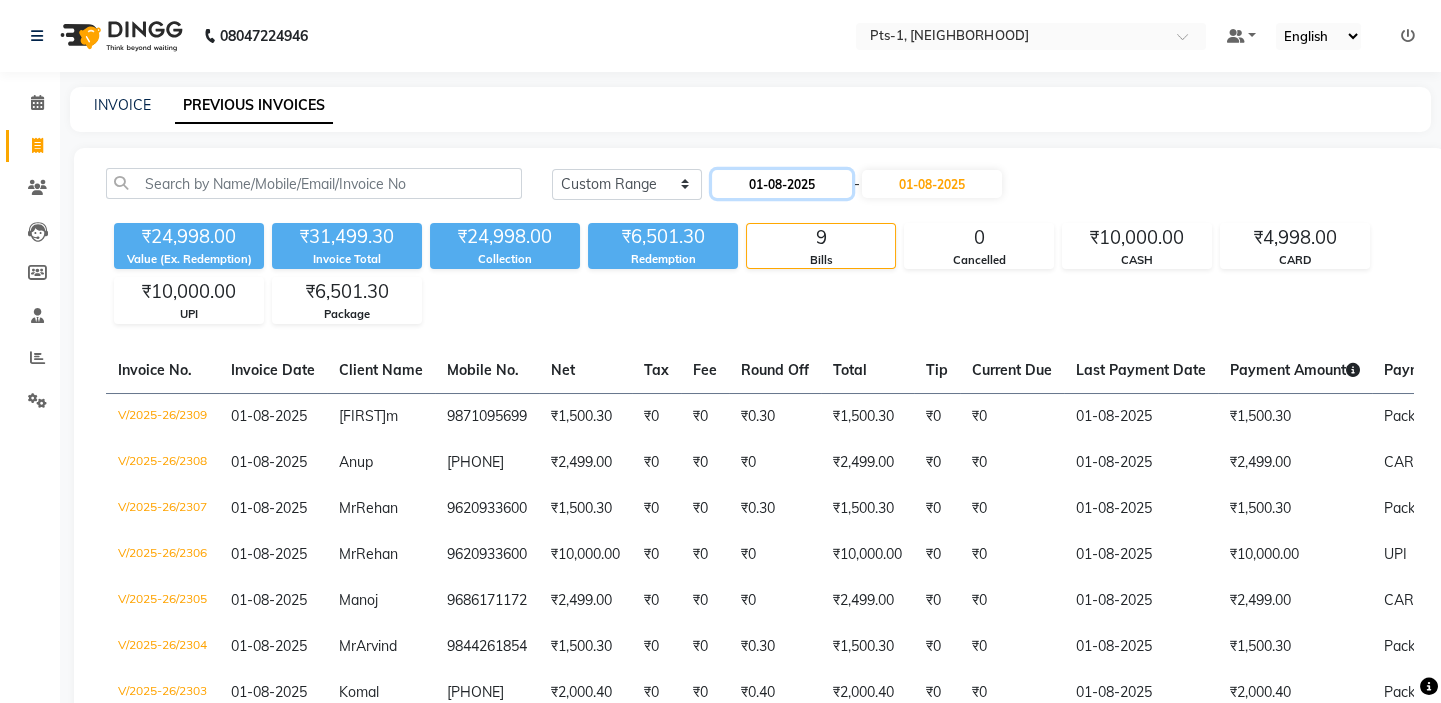click on "01-08-2025" 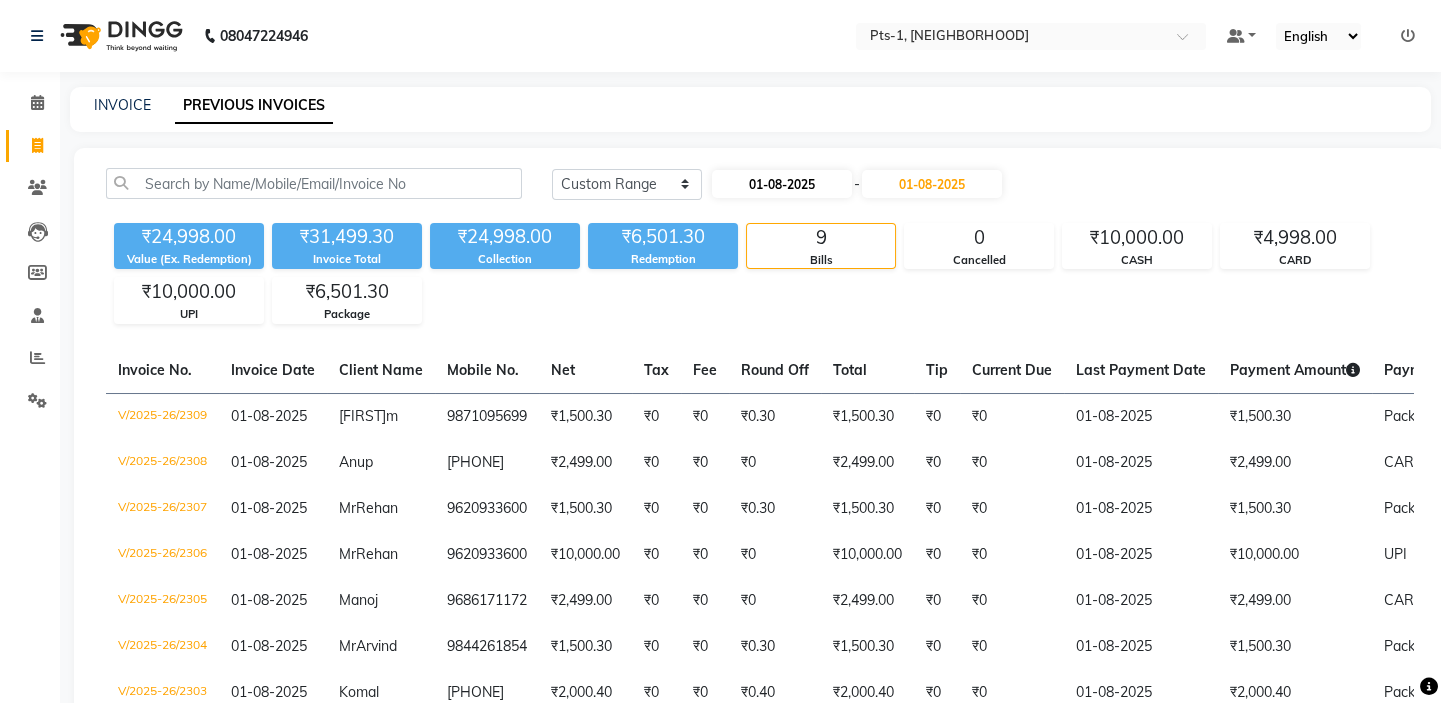 select on "8" 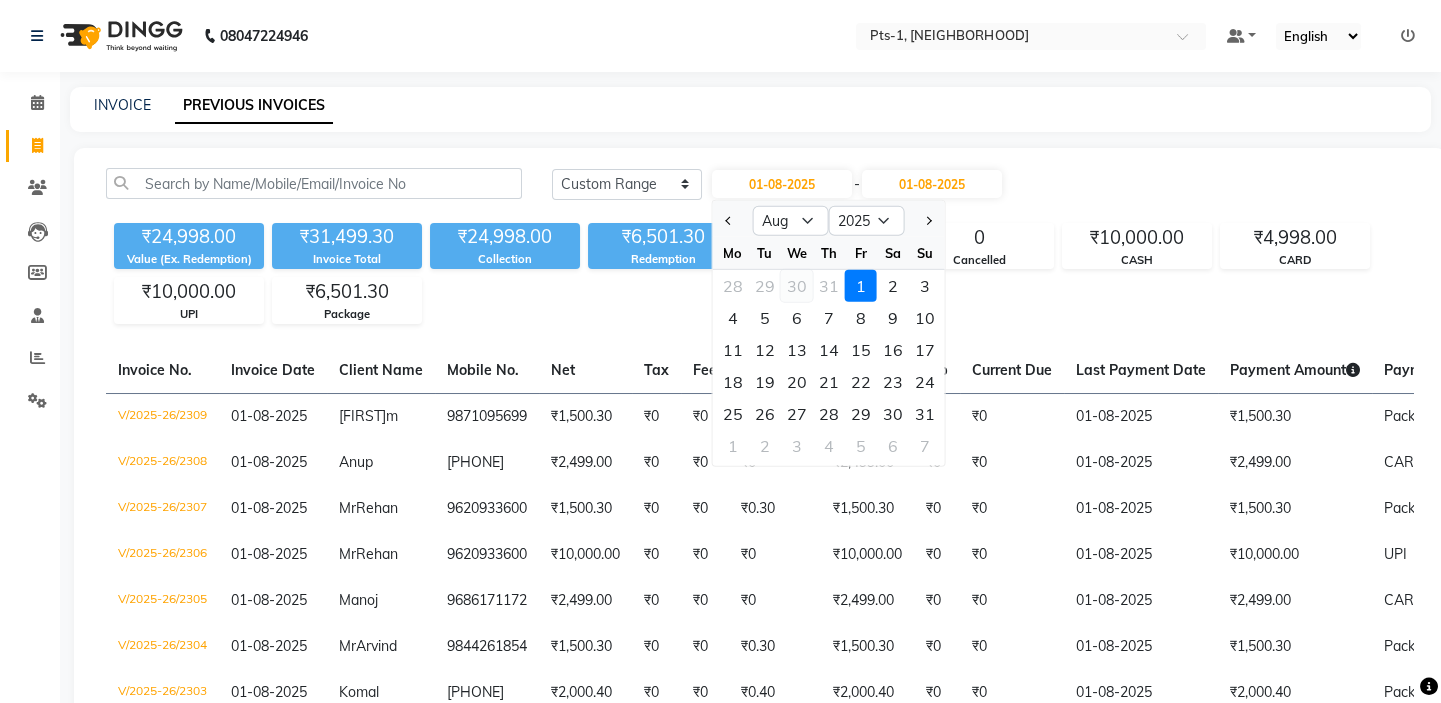 click on "30" 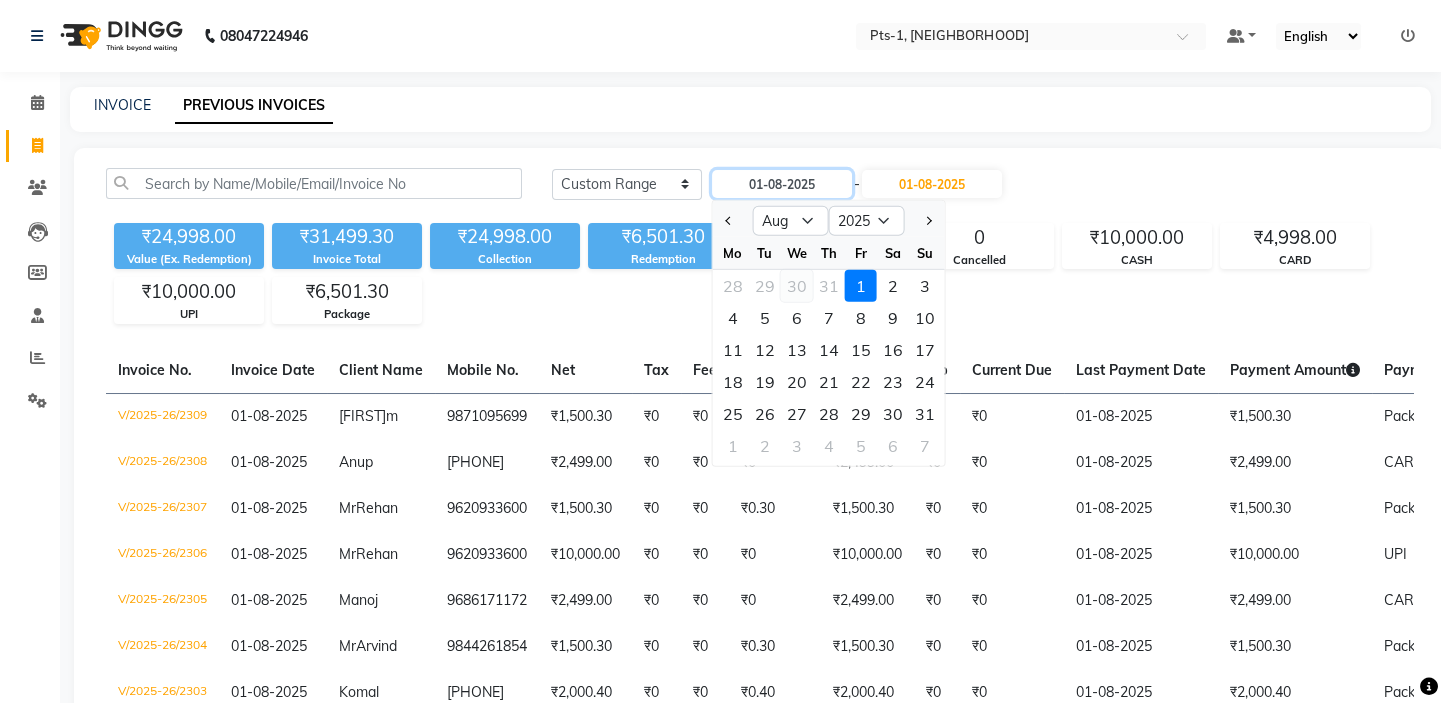 type on "30-07-2025" 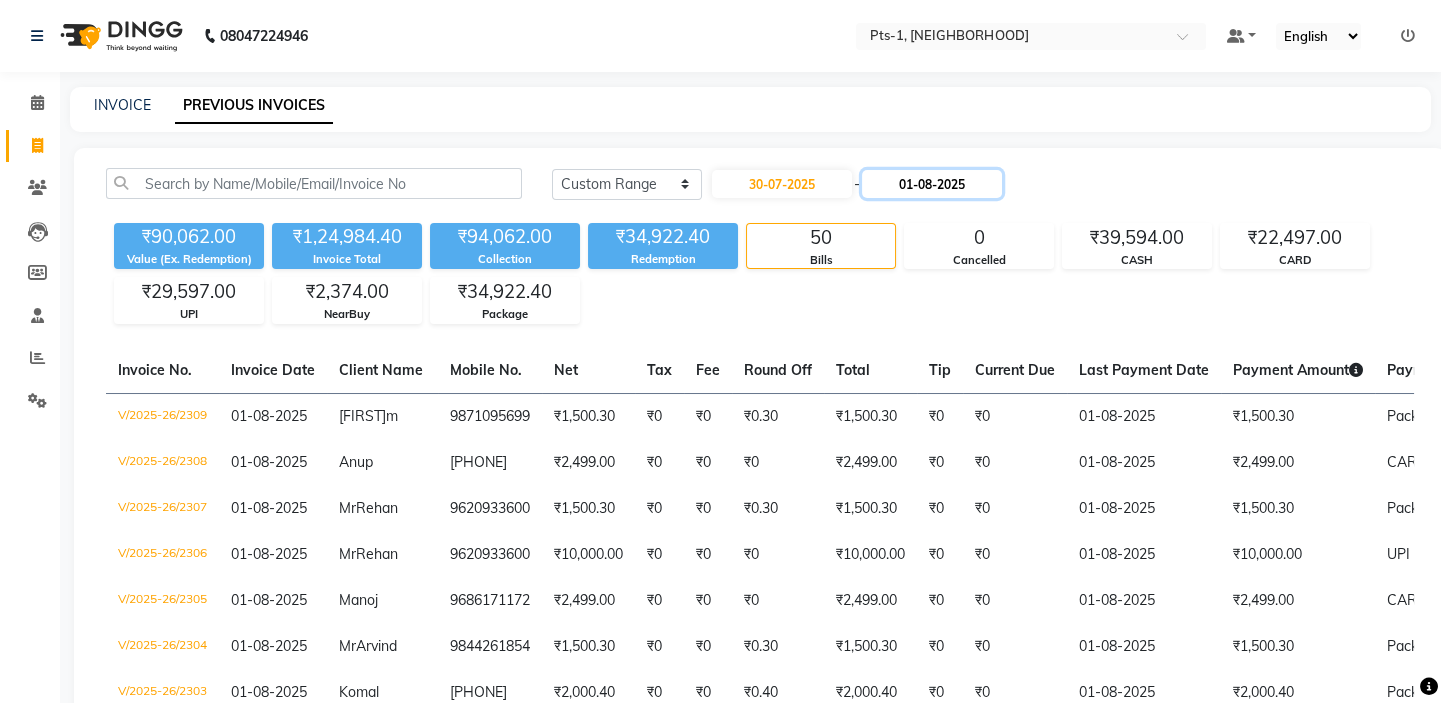 click on "01-08-2025" 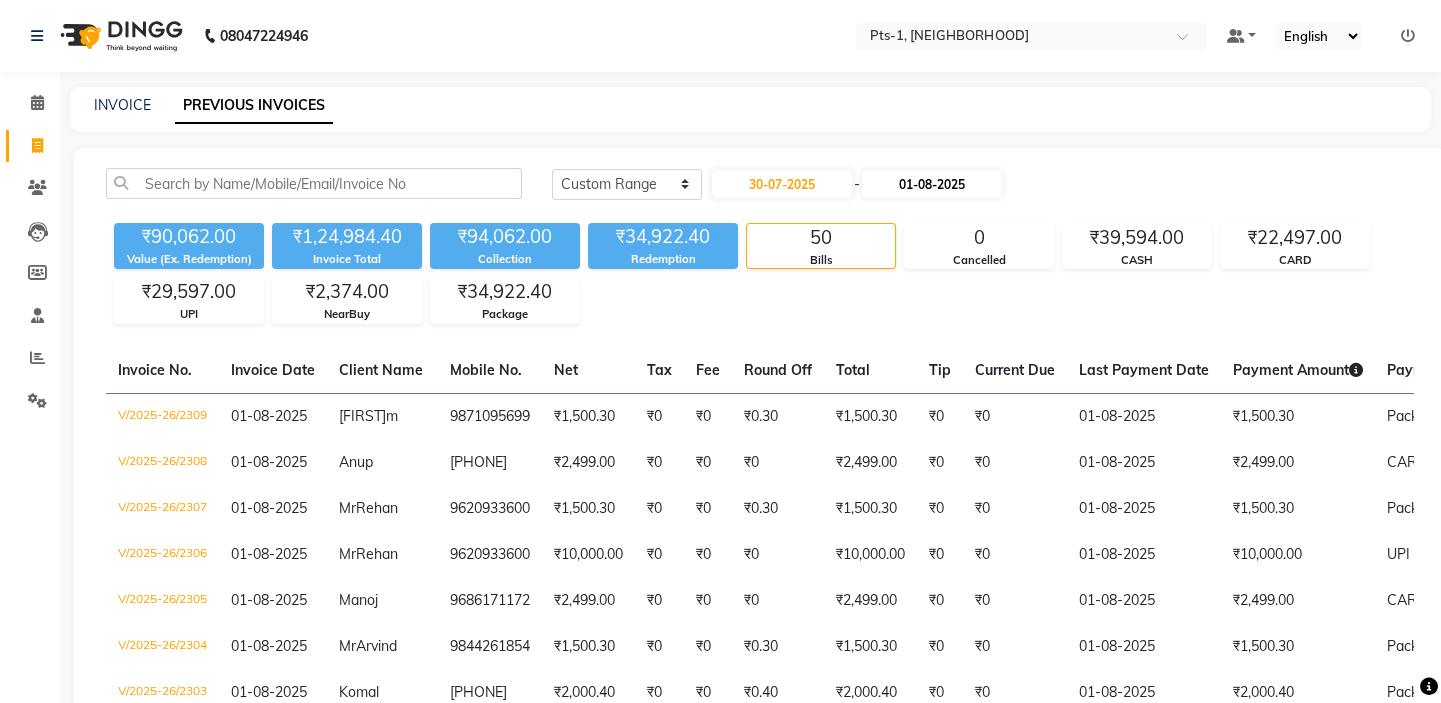 select on "8" 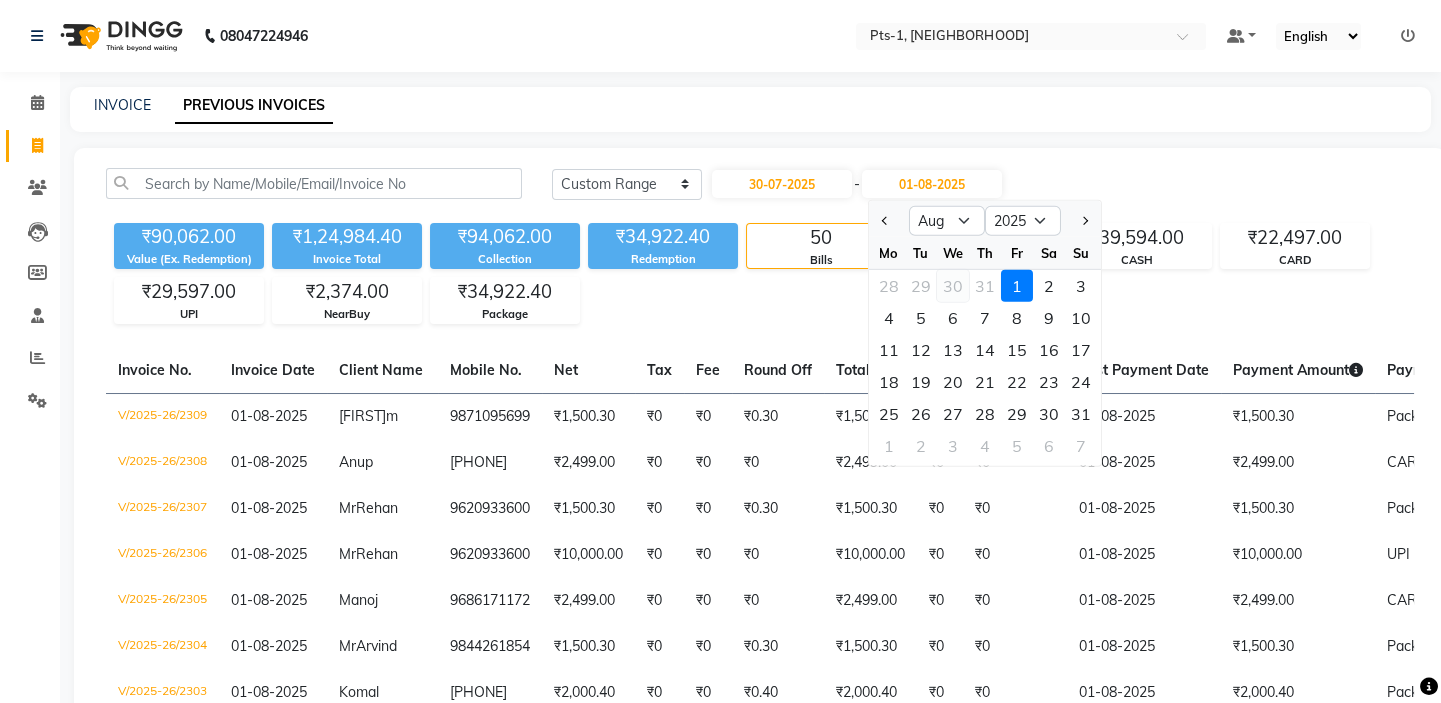 click on "30" 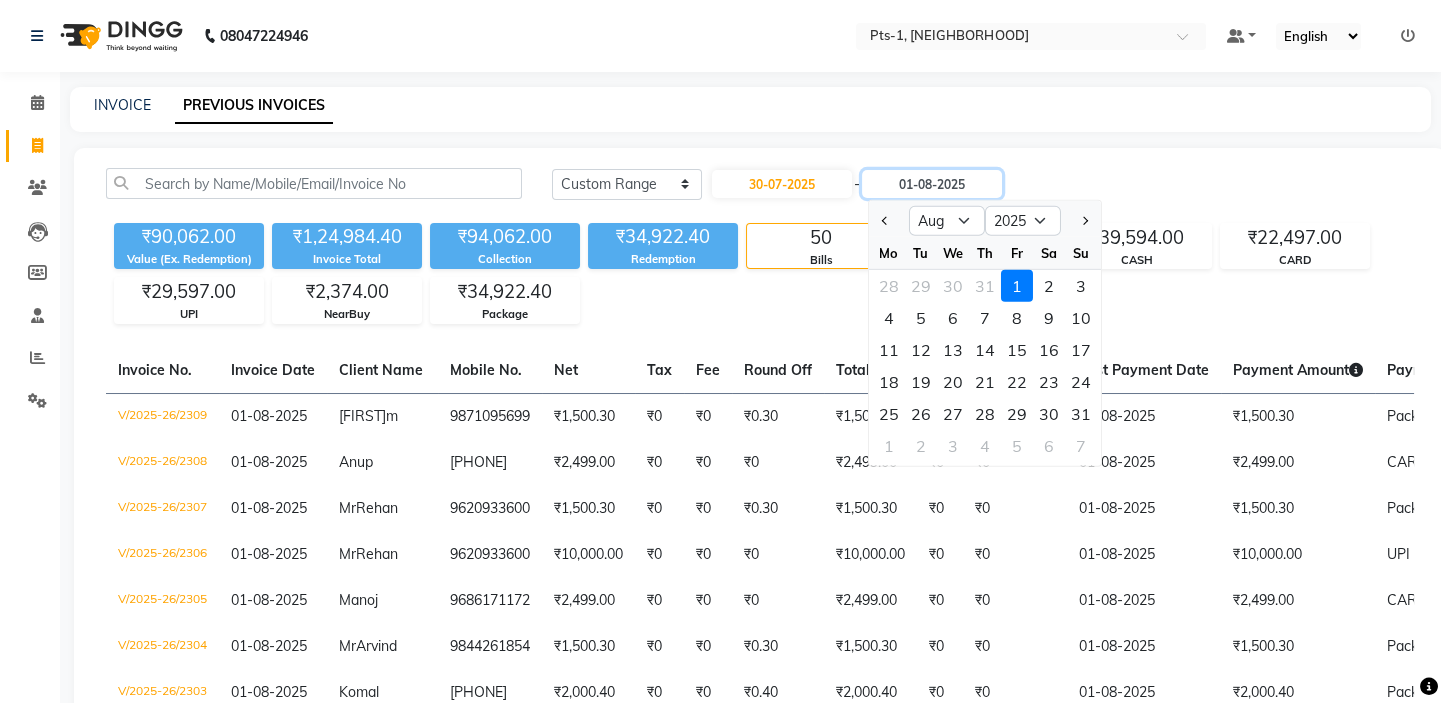 type on "30-07-2025" 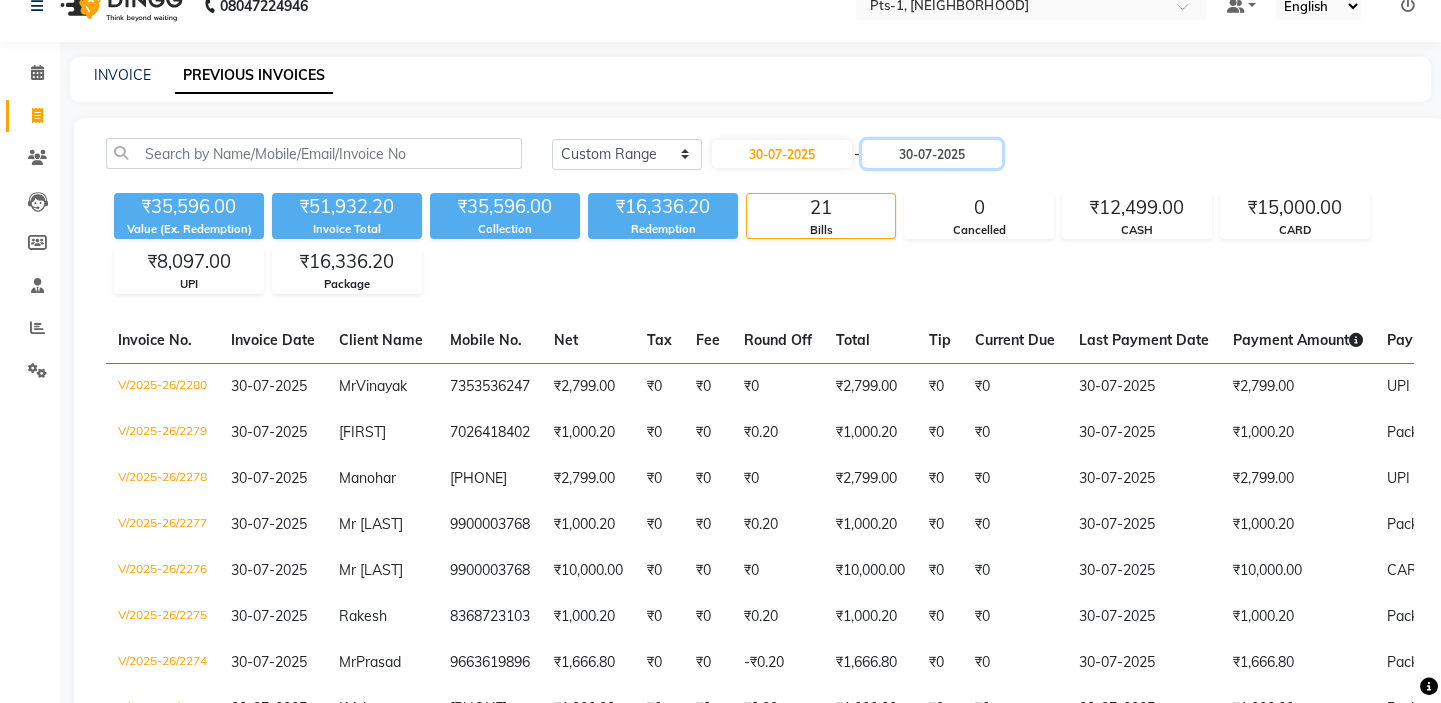 scroll, scrollTop: 0, scrollLeft: 0, axis: both 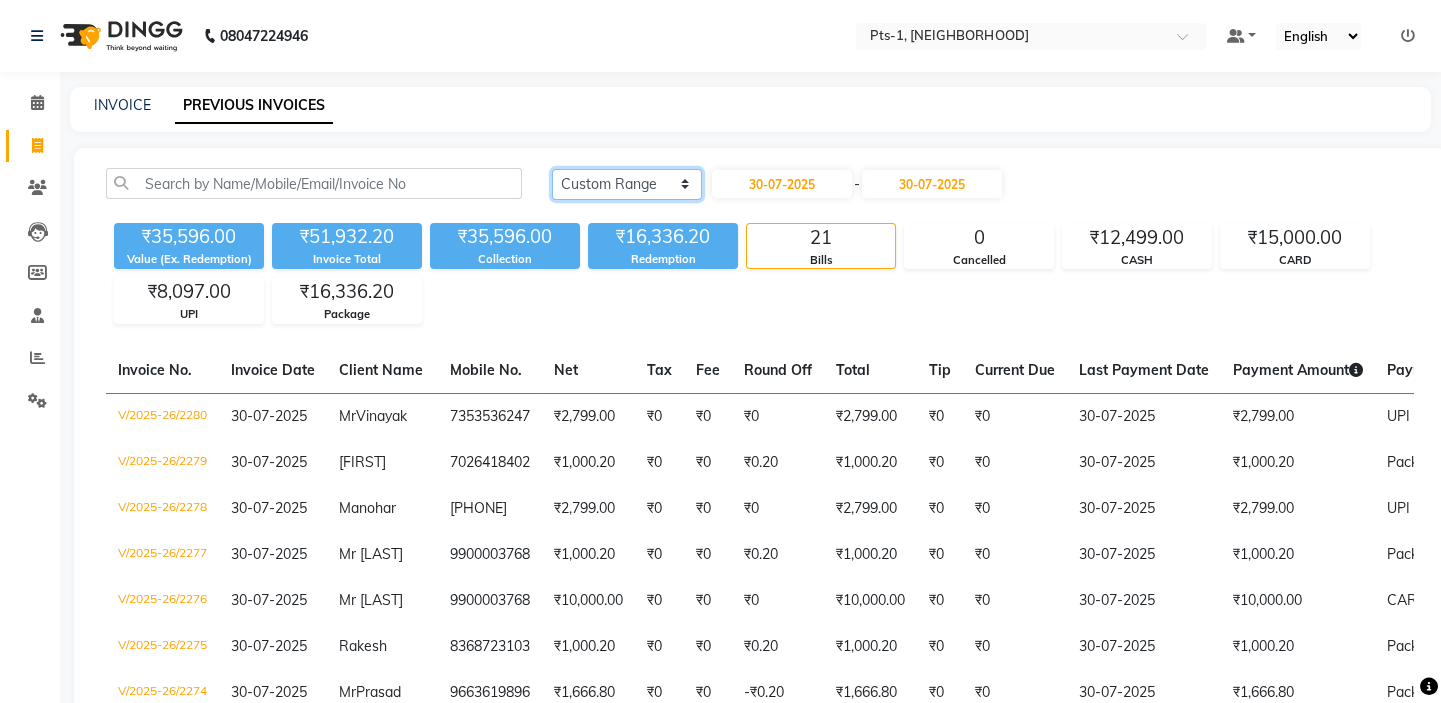 click on "Today Yesterday Custom Range" 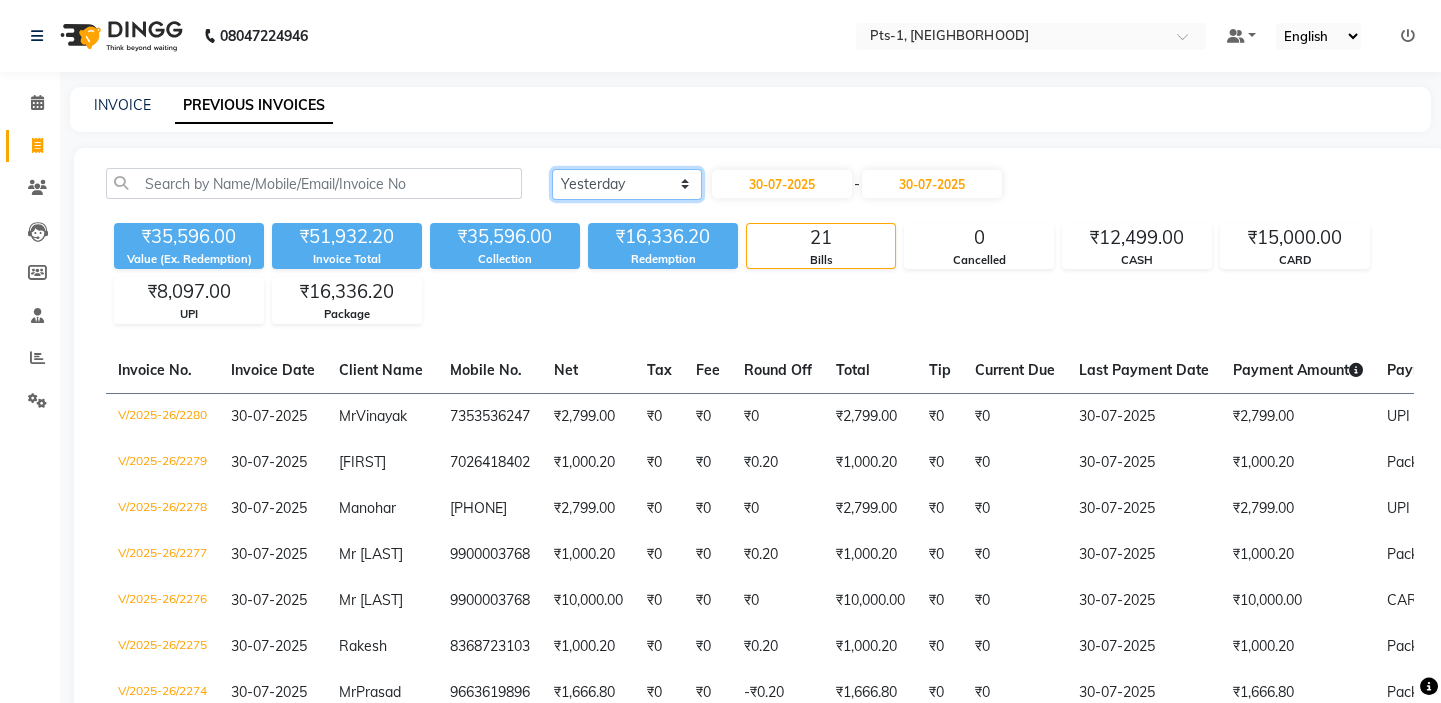 click on "Today Yesterday Custom Range" 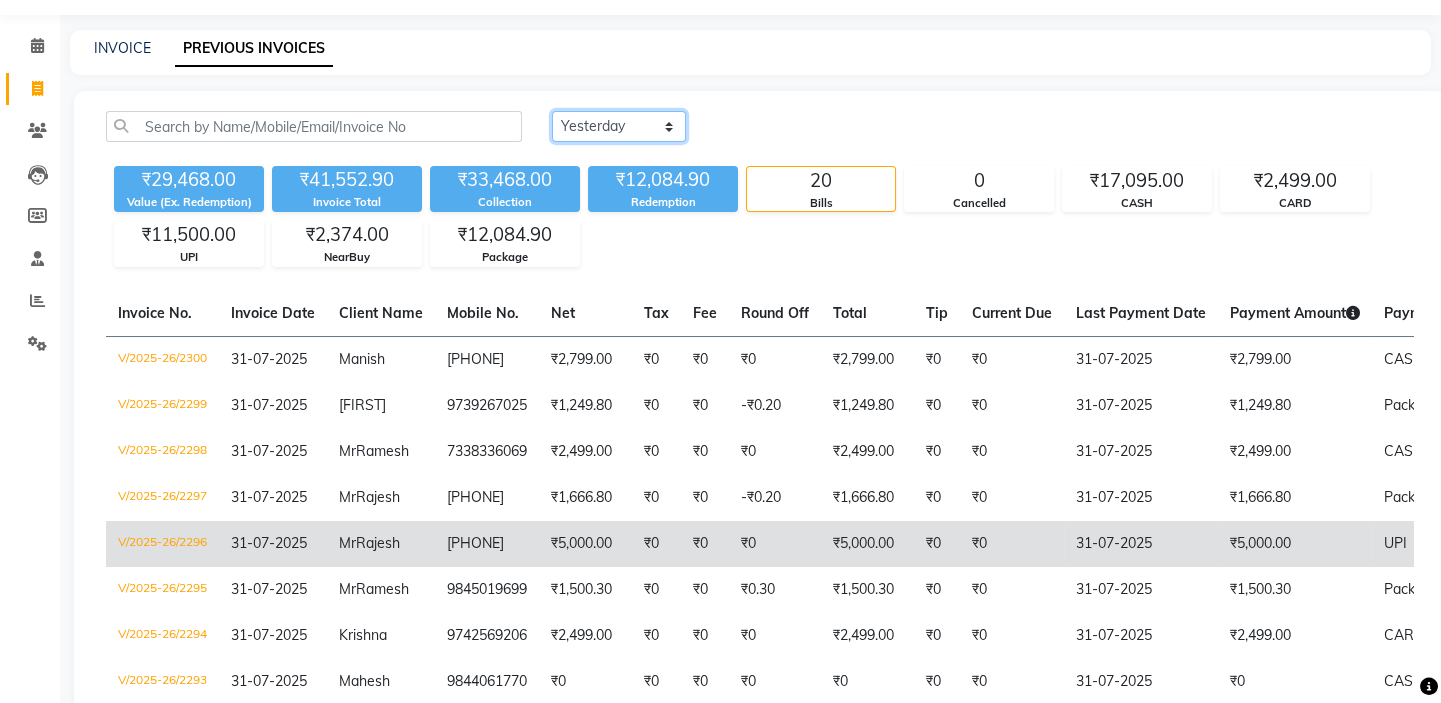 scroll, scrollTop: 0, scrollLeft: 0, axis: both 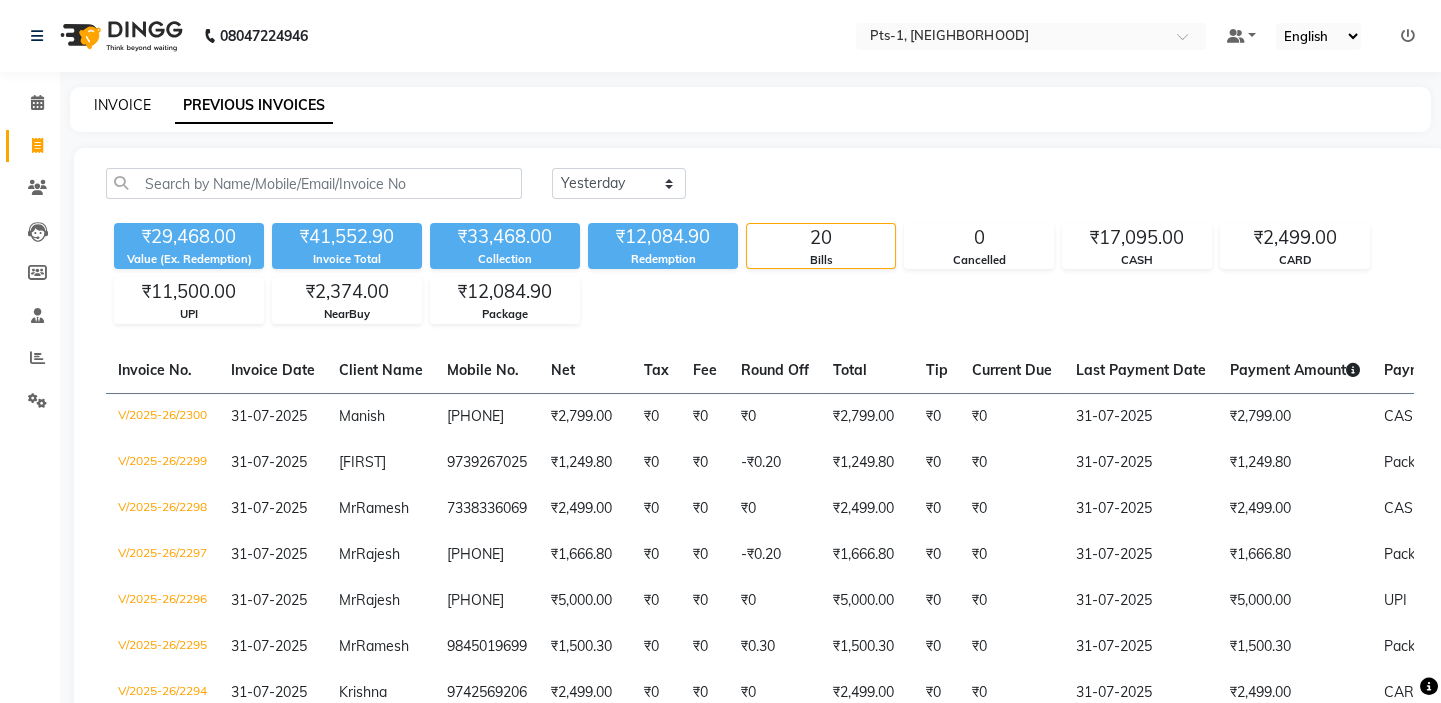 click on "INVOICE" 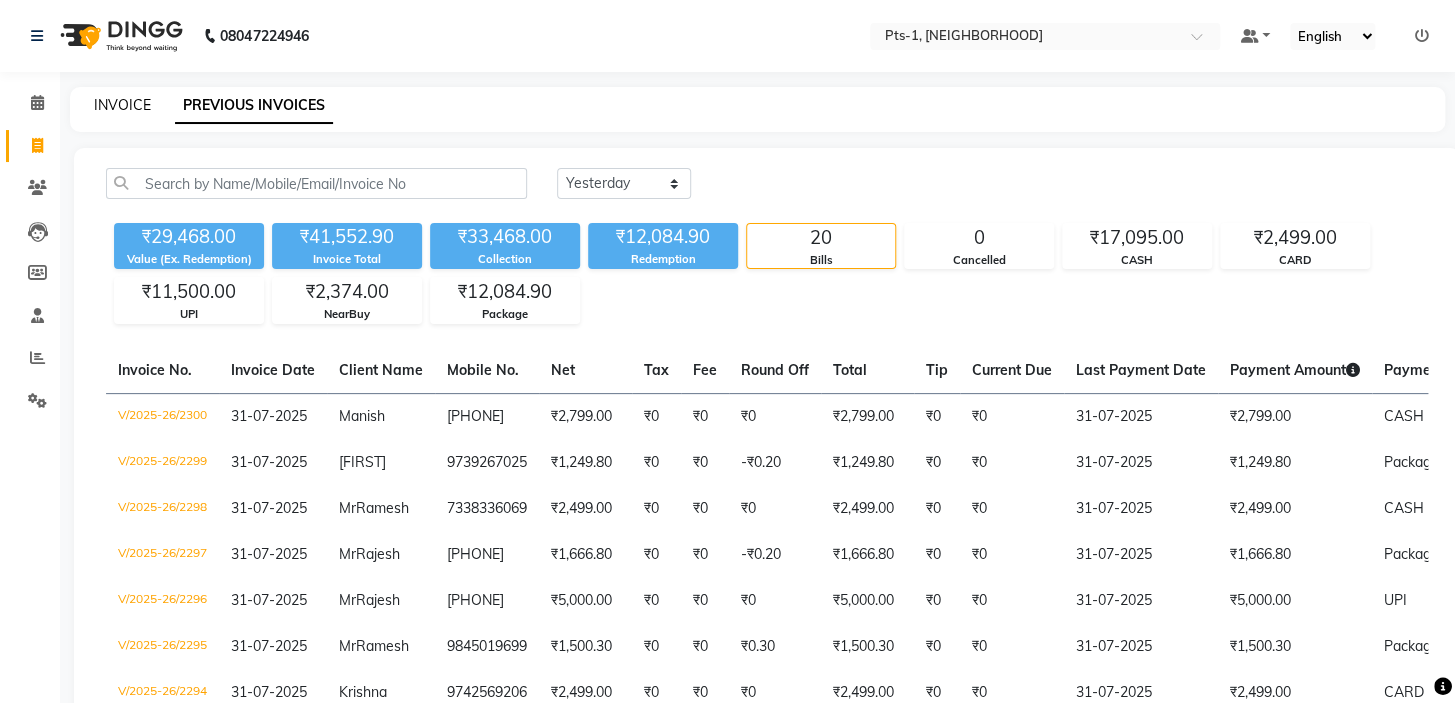 select on "5296" 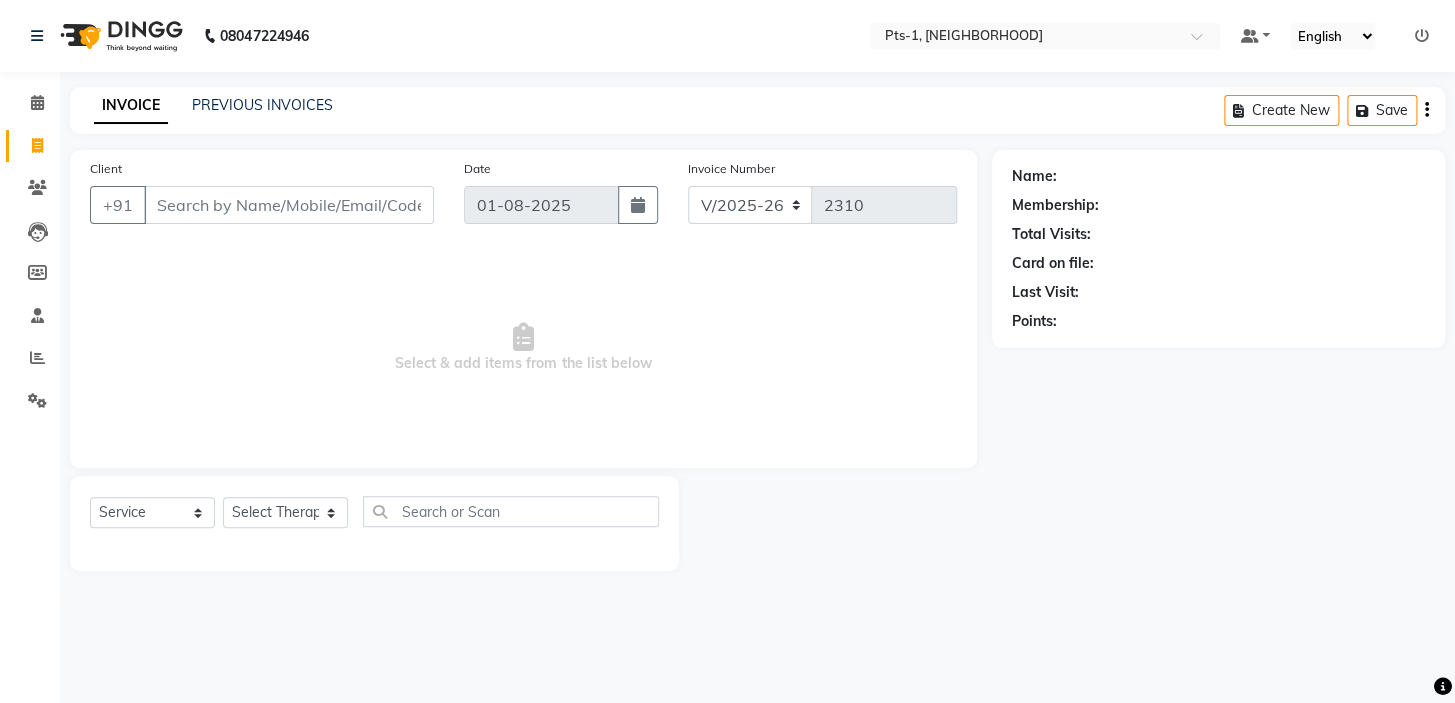 click on "Client" at bounding box center (289, 205) 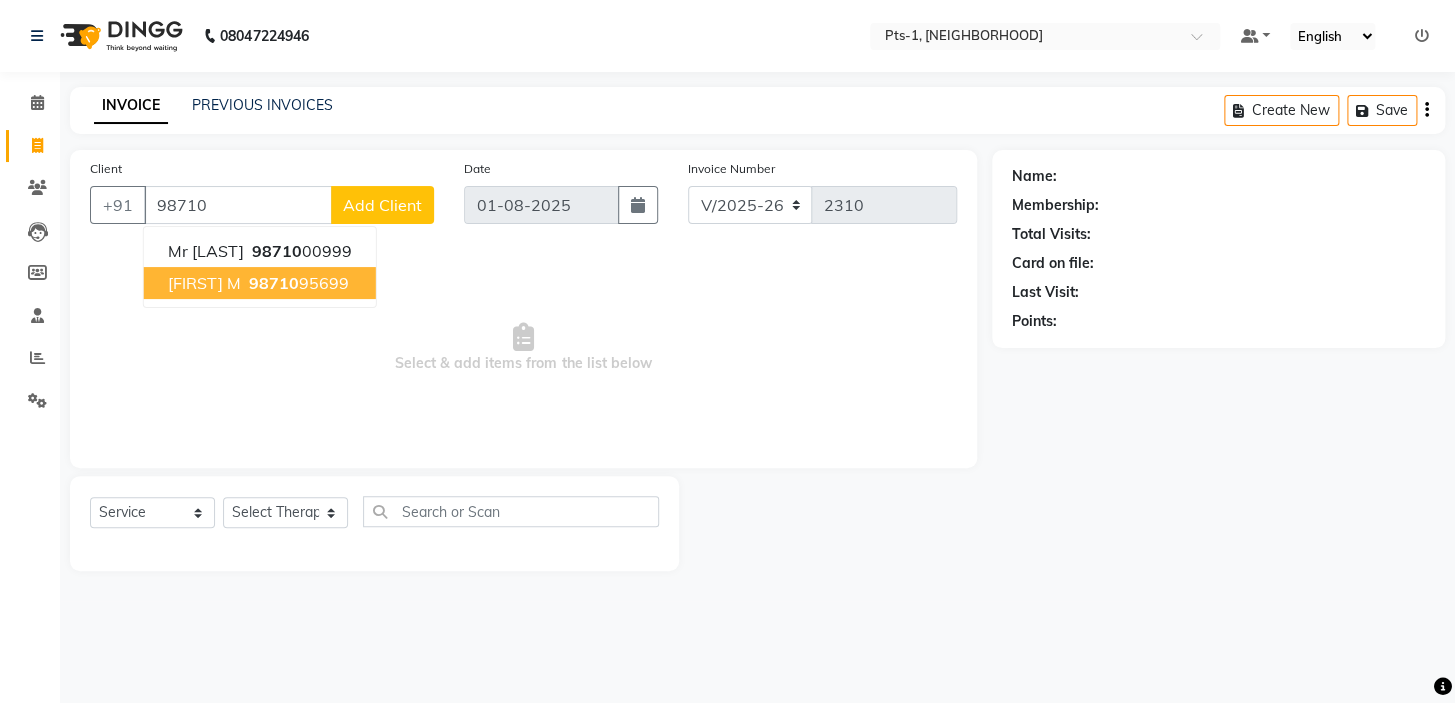 click on "[PHONE]" at bounding box center (297, 283) 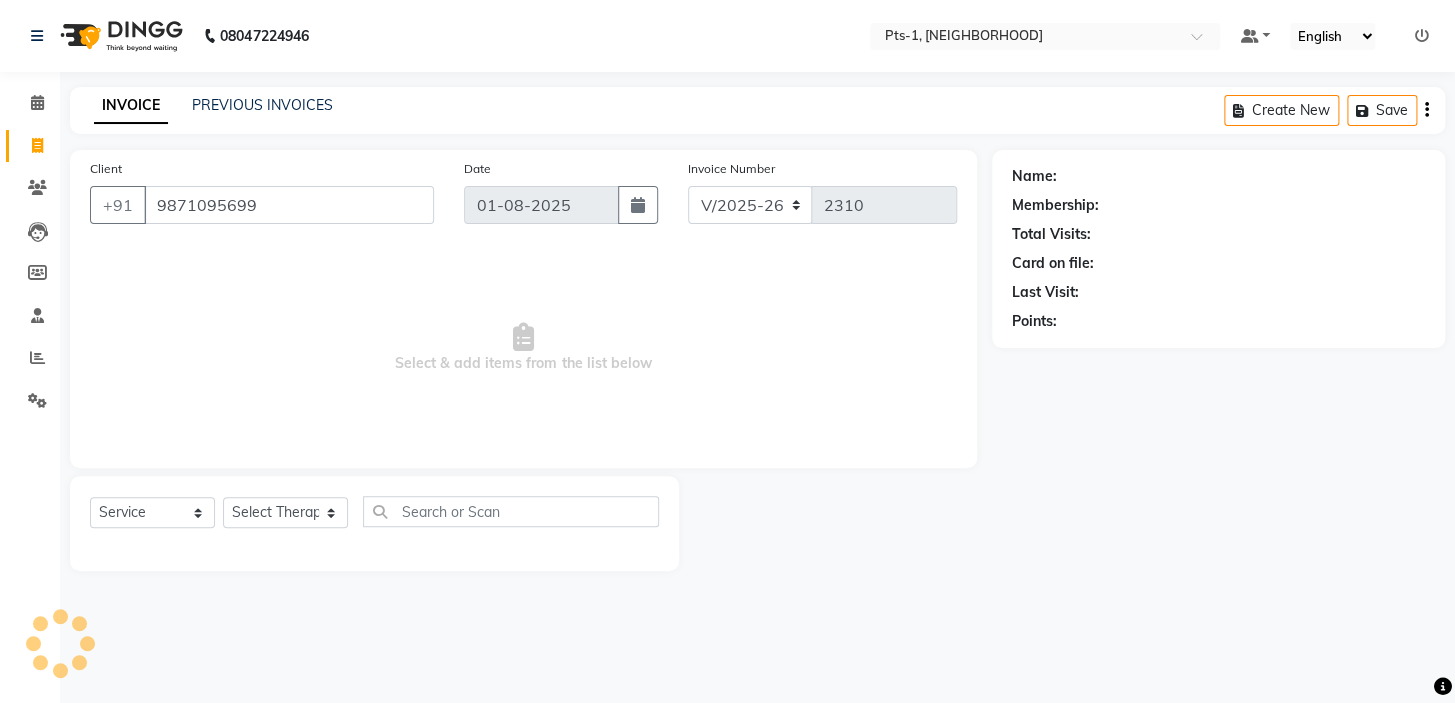 type on "9871095699" 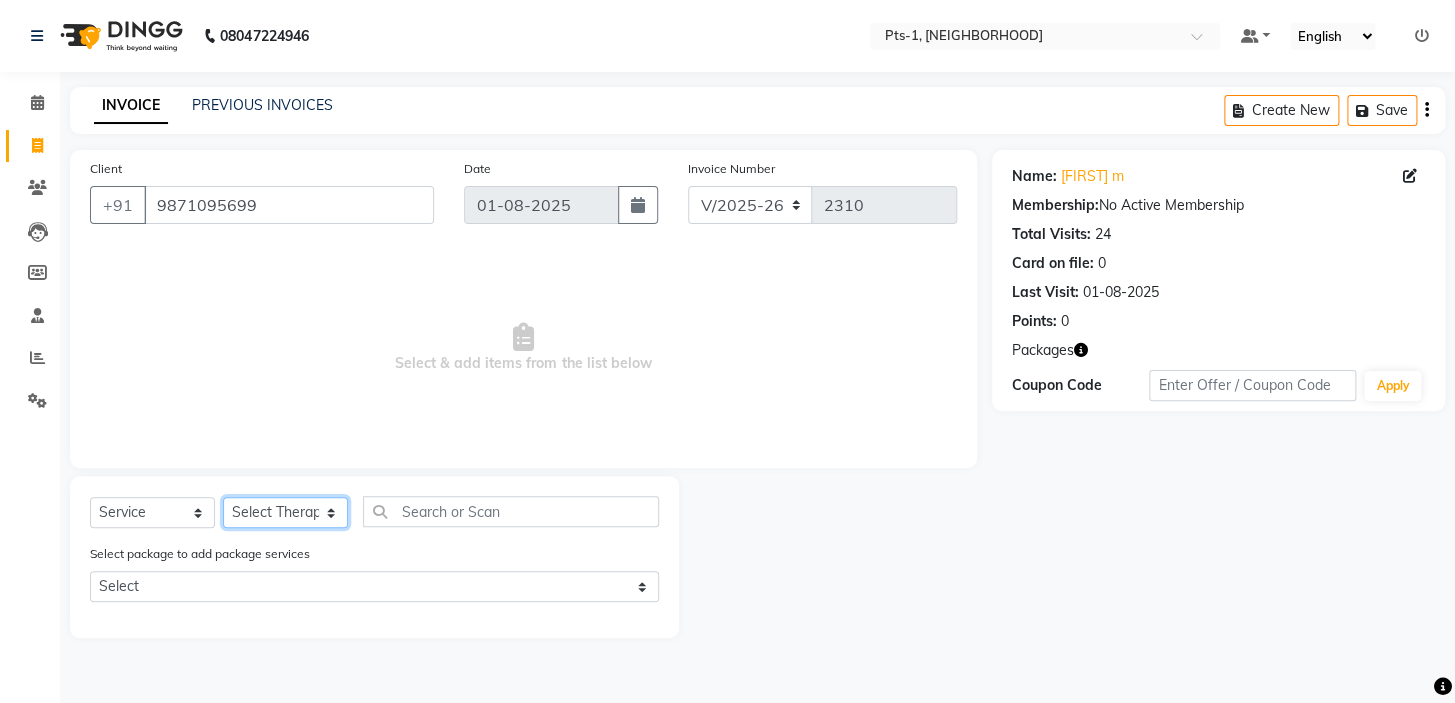 click on "Select Therapist Anand Annie anyone Babu Bela Gia Jeje Jenny Jincy JOE Lilly Nanny Rita Shodika Sun Tashi VINOD KUMAR" 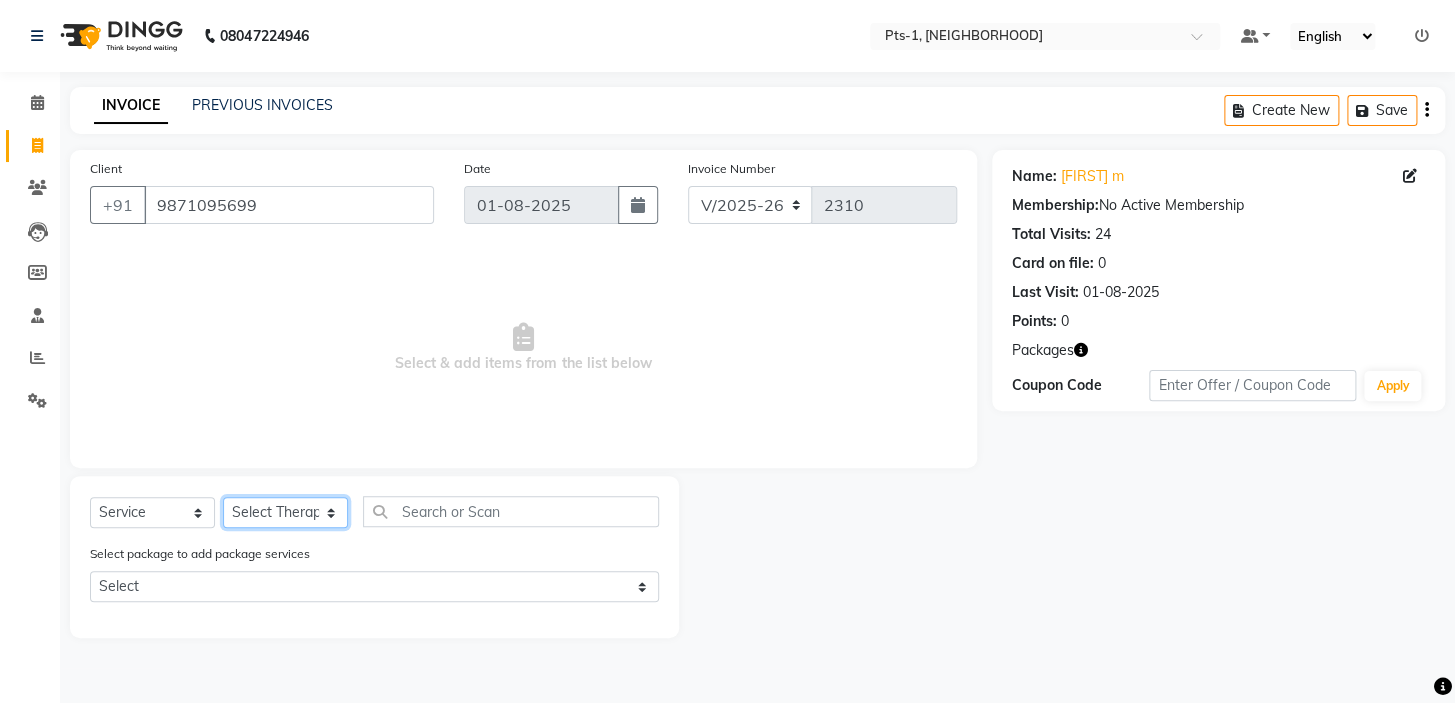 select on "34866" 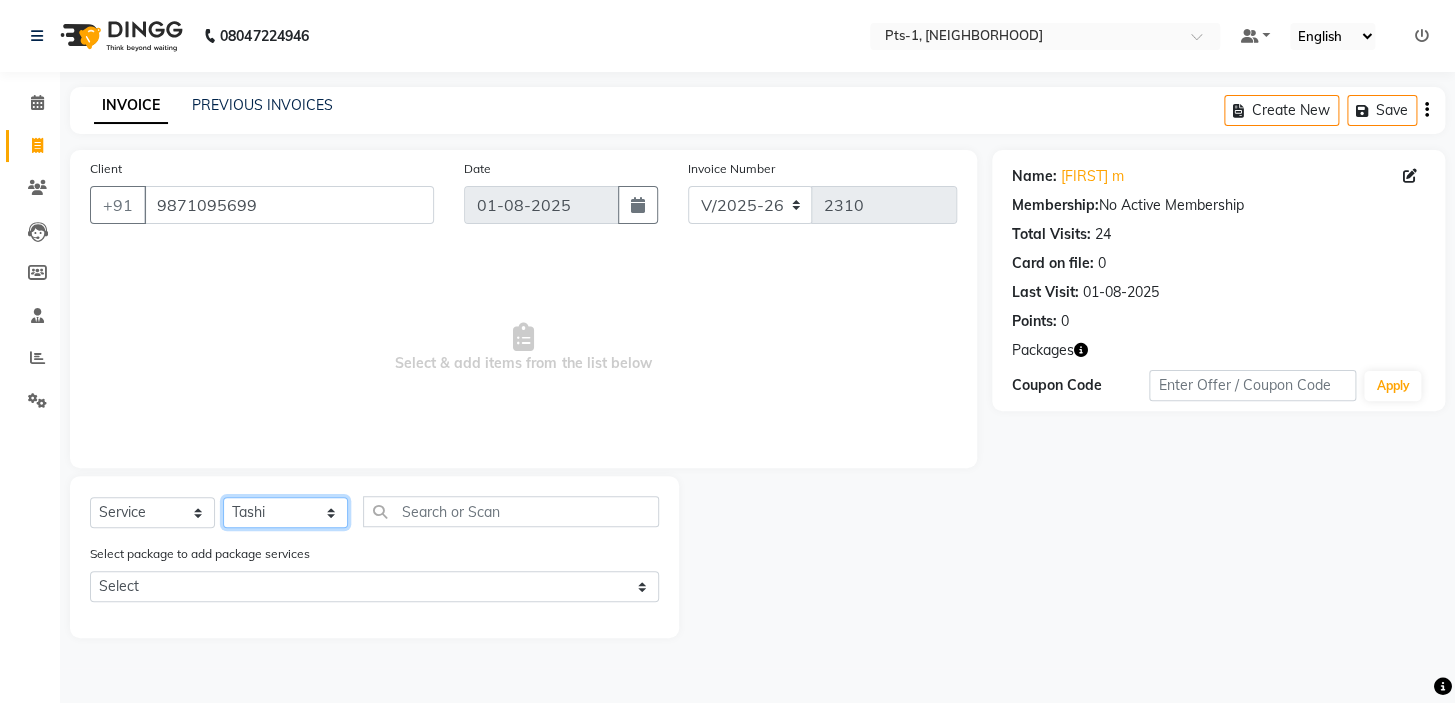 click on "Select Therapist Anand Annie anyone Babu Bela Gia Jeje Jenny Jincy JOE Lilly Nanny Rita Shodika Sun Tashi VINOD KUMAR" 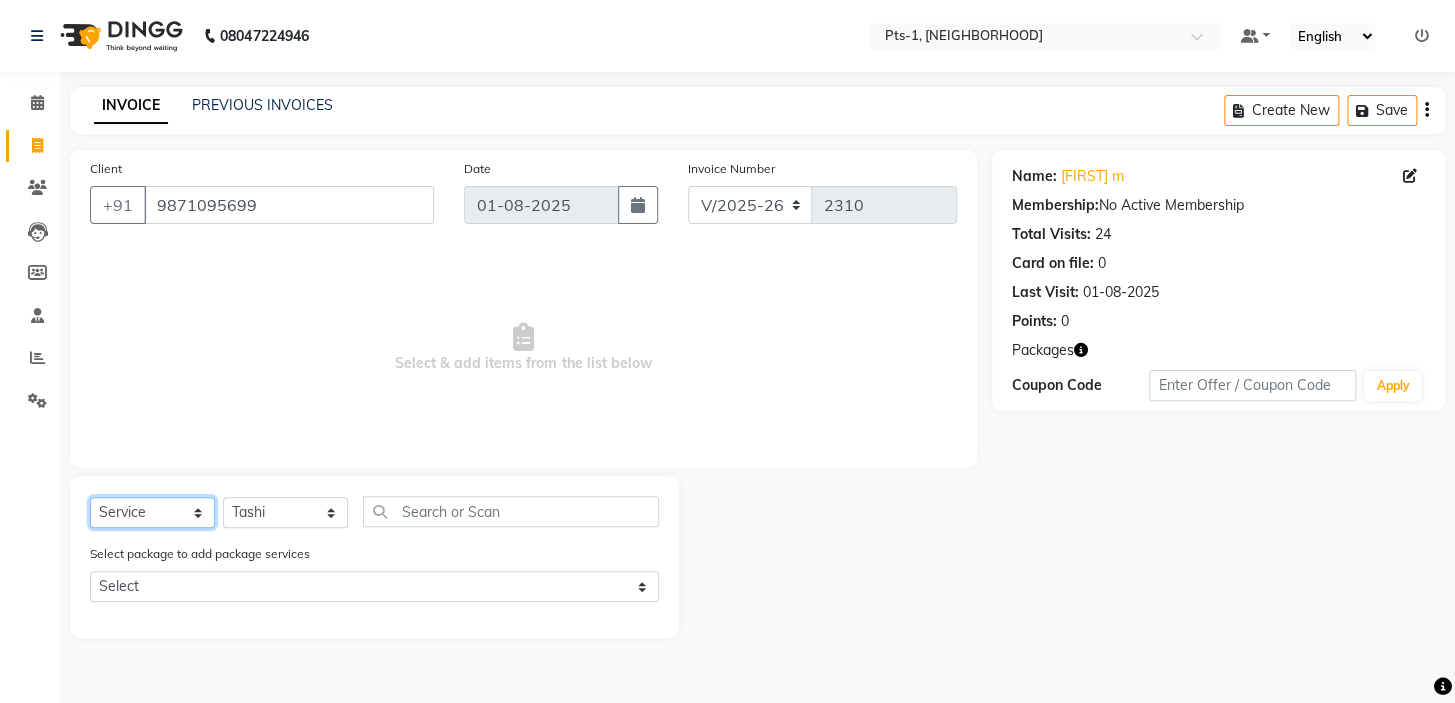 click on "Select  Service  Product  Membership  Package Voucher Prepaid Gift Card" 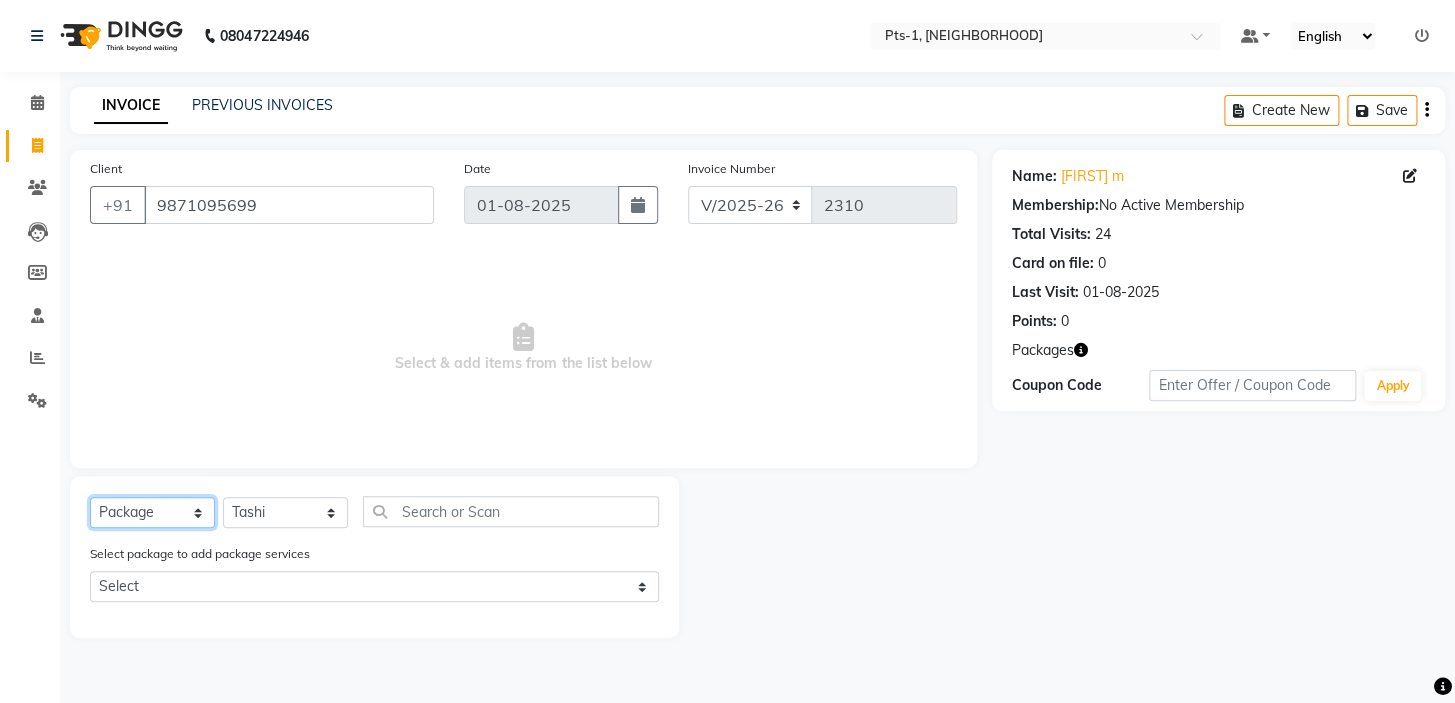 click on "Select  Service  Product  Membership  Package Voucher Prepaid Gift Card" 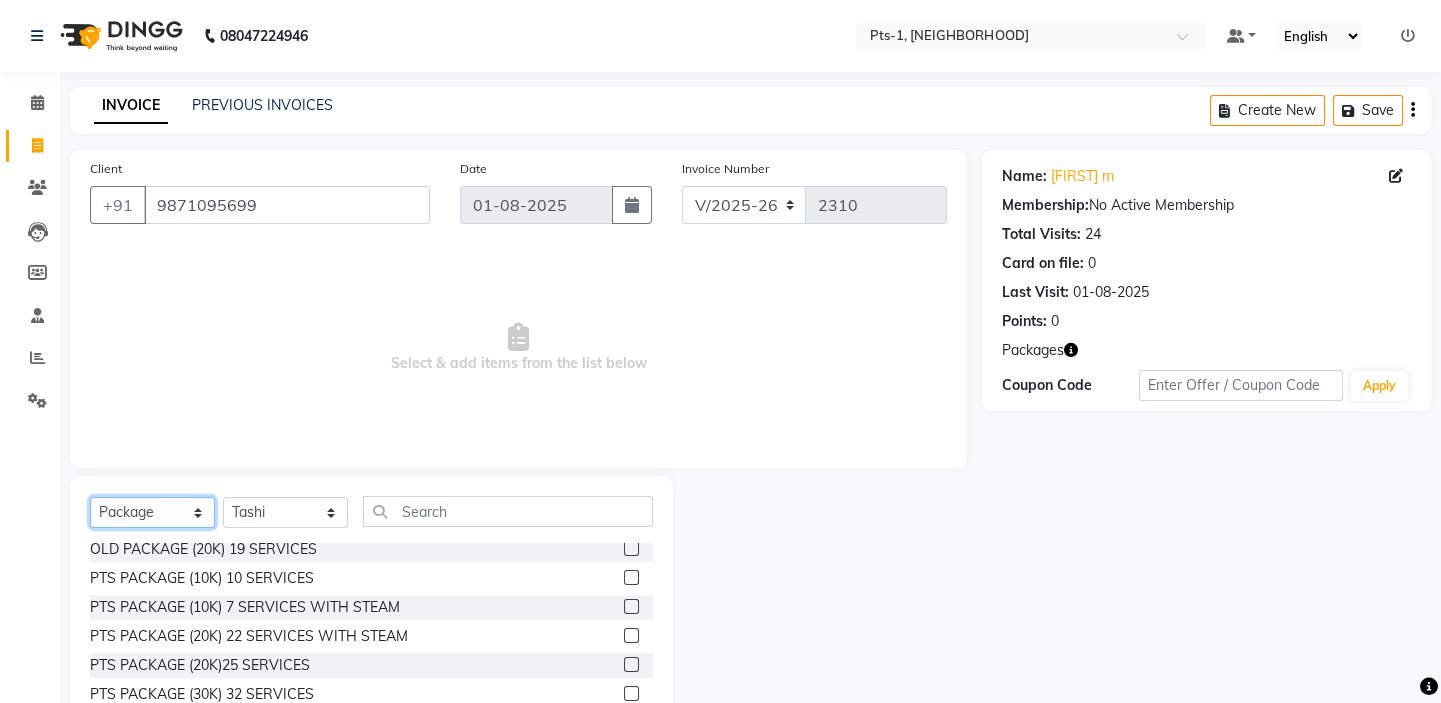 scroll, scrollTop: 181, scrollLeft: 0, axis: vertical 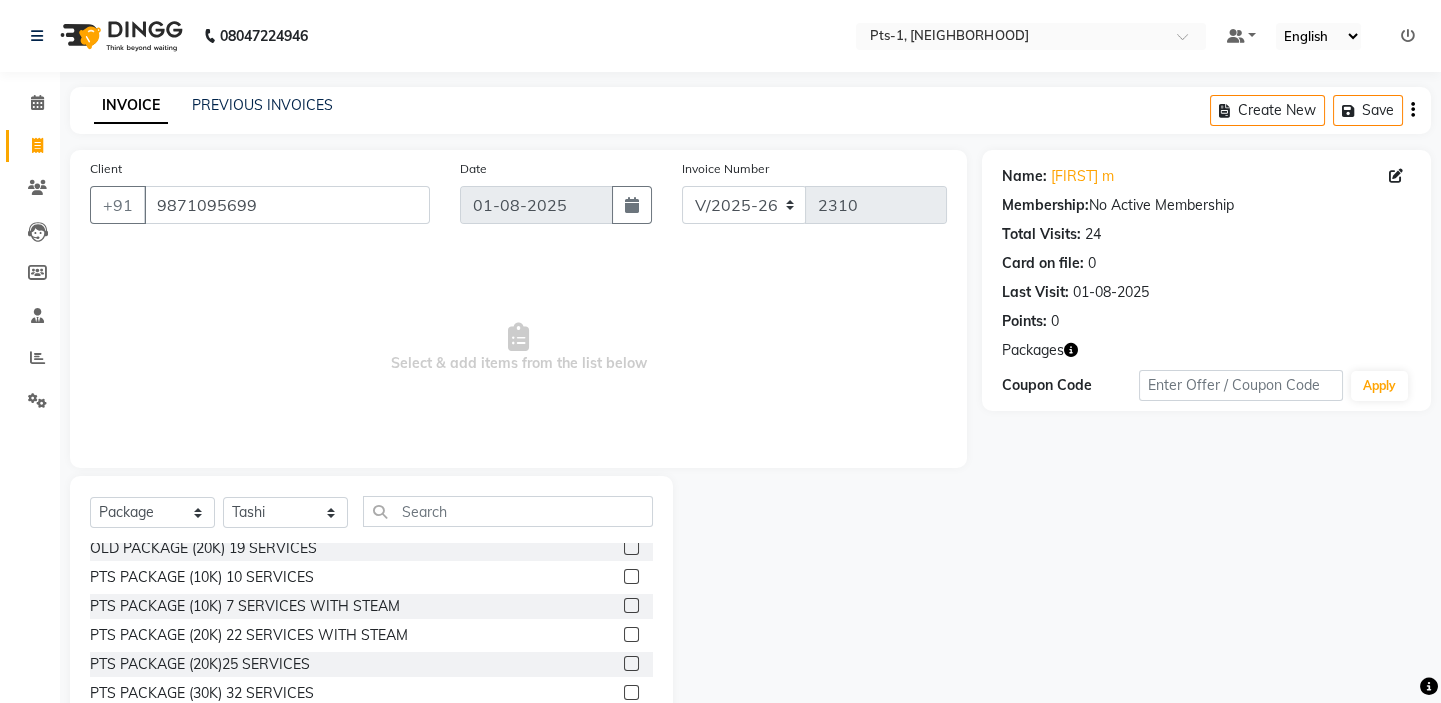 click 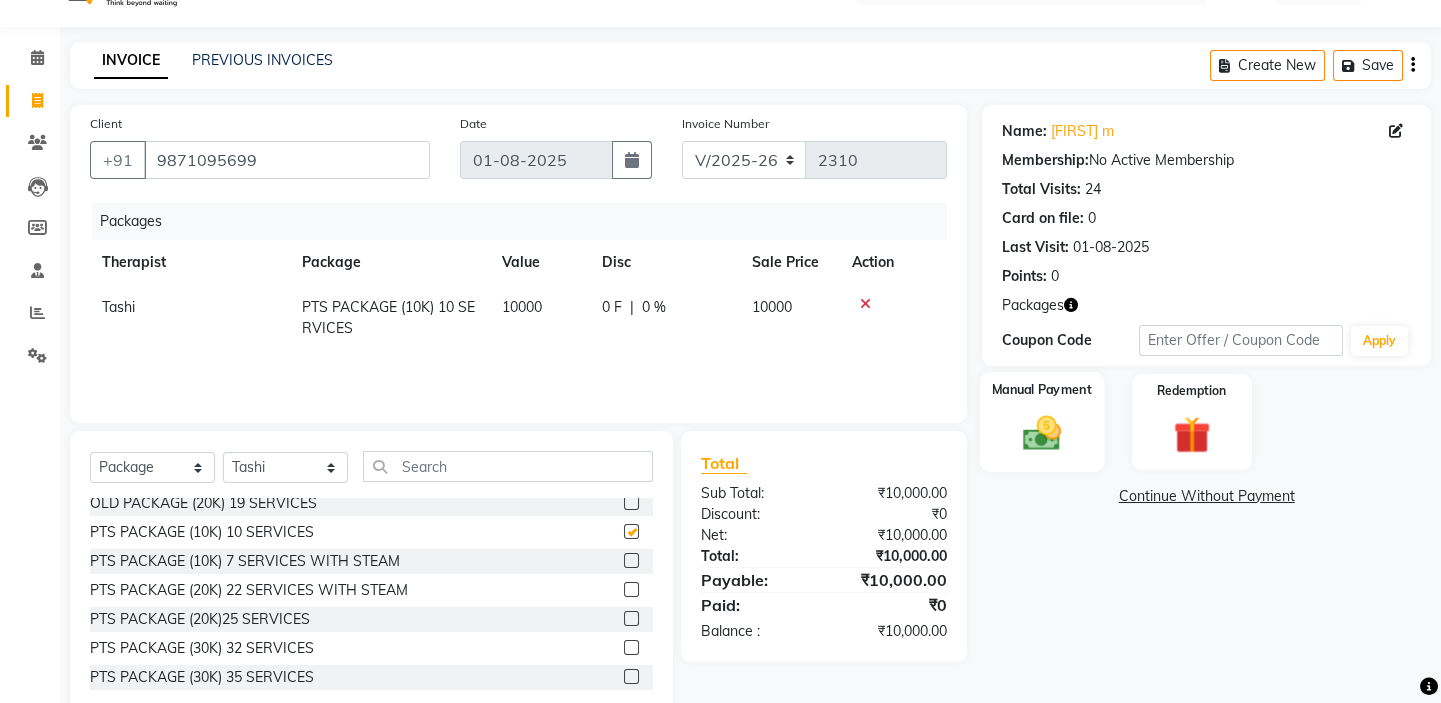 checkbox on "false" 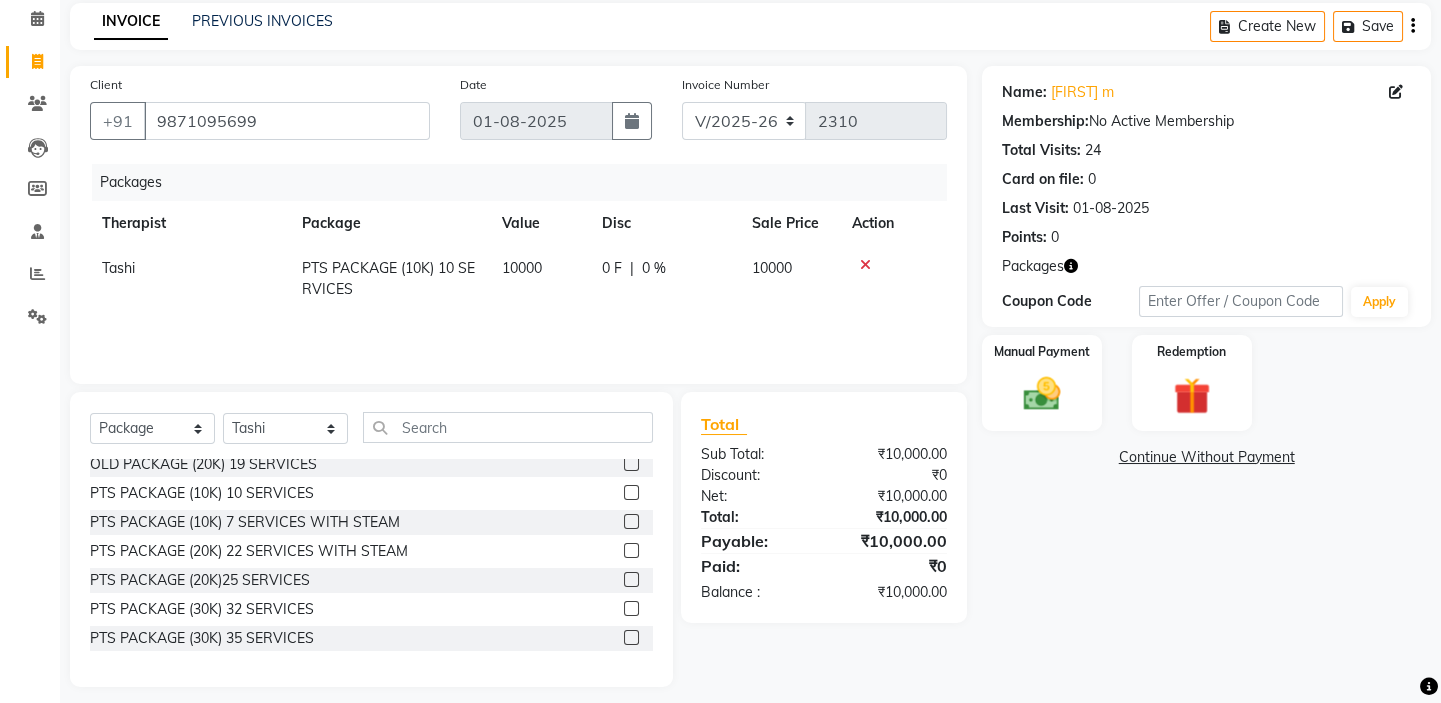 scroll, scrollTop: 99, scrollLeft: 0, axis: vertical 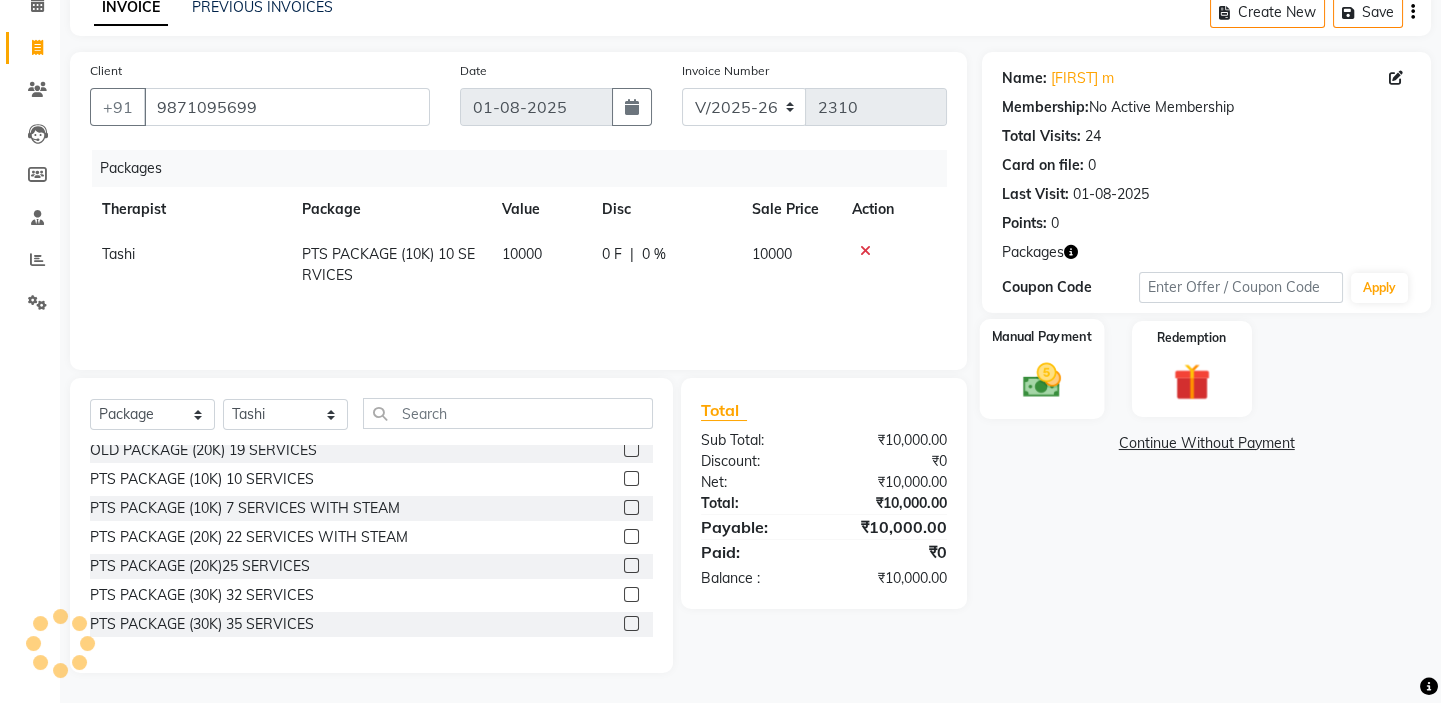 click 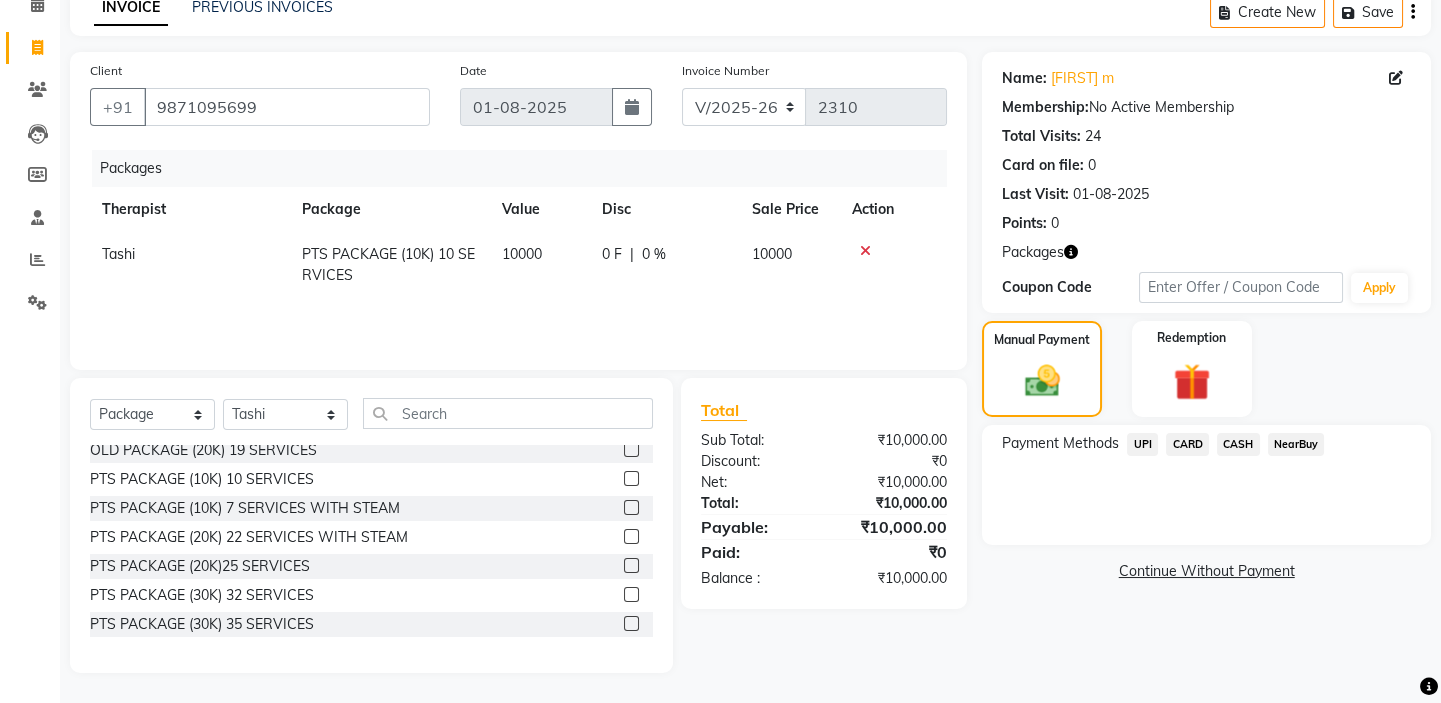 click on "CARD" 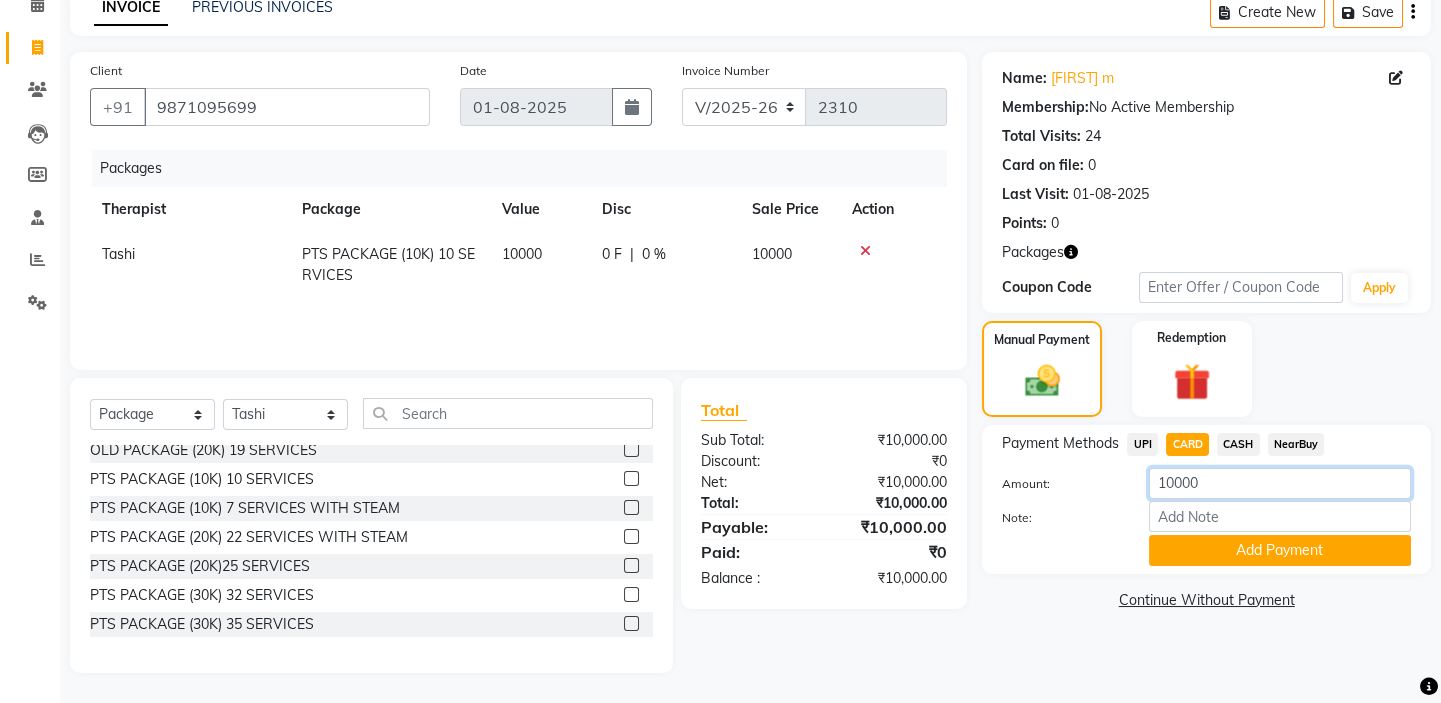 drag, startPoint x: 1223, startPoint y: 476, endPoint x: 1012, endPoint y: 496, distance: 211.94576 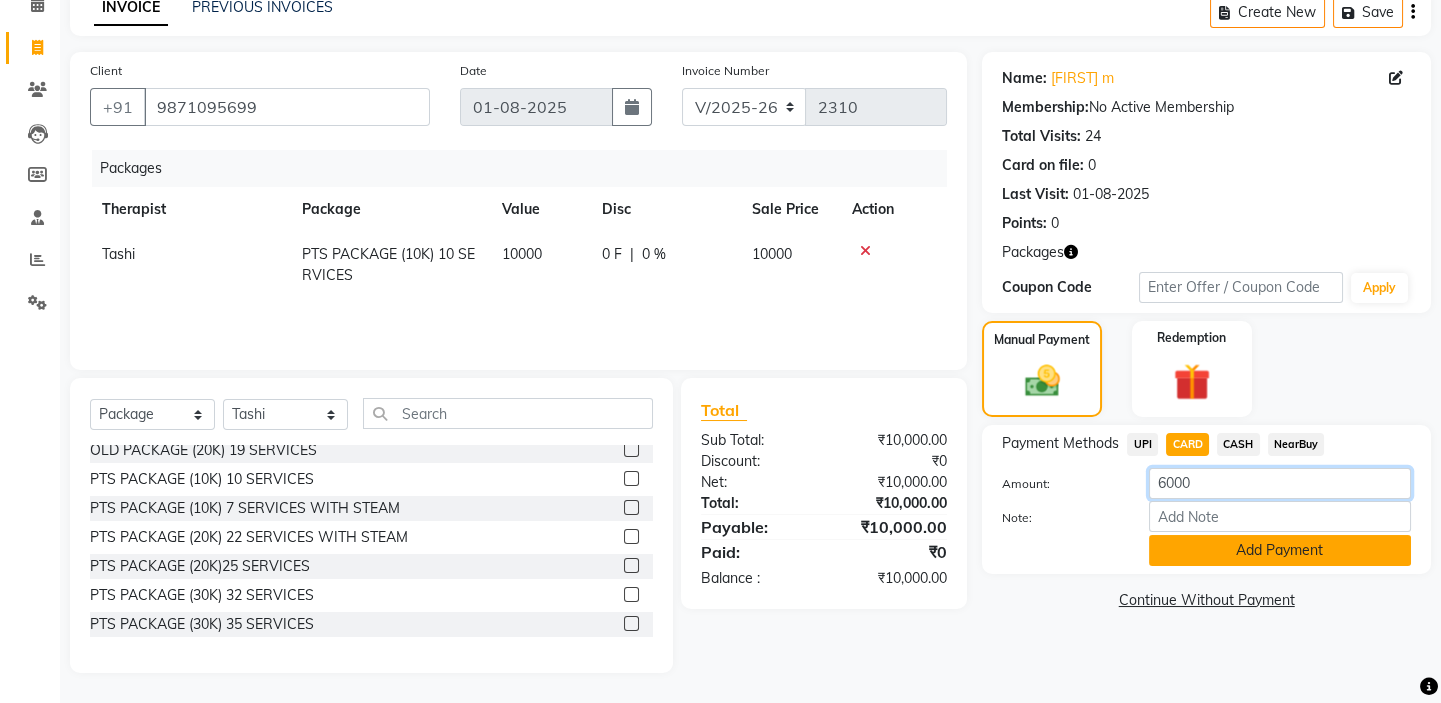 type on "6000" 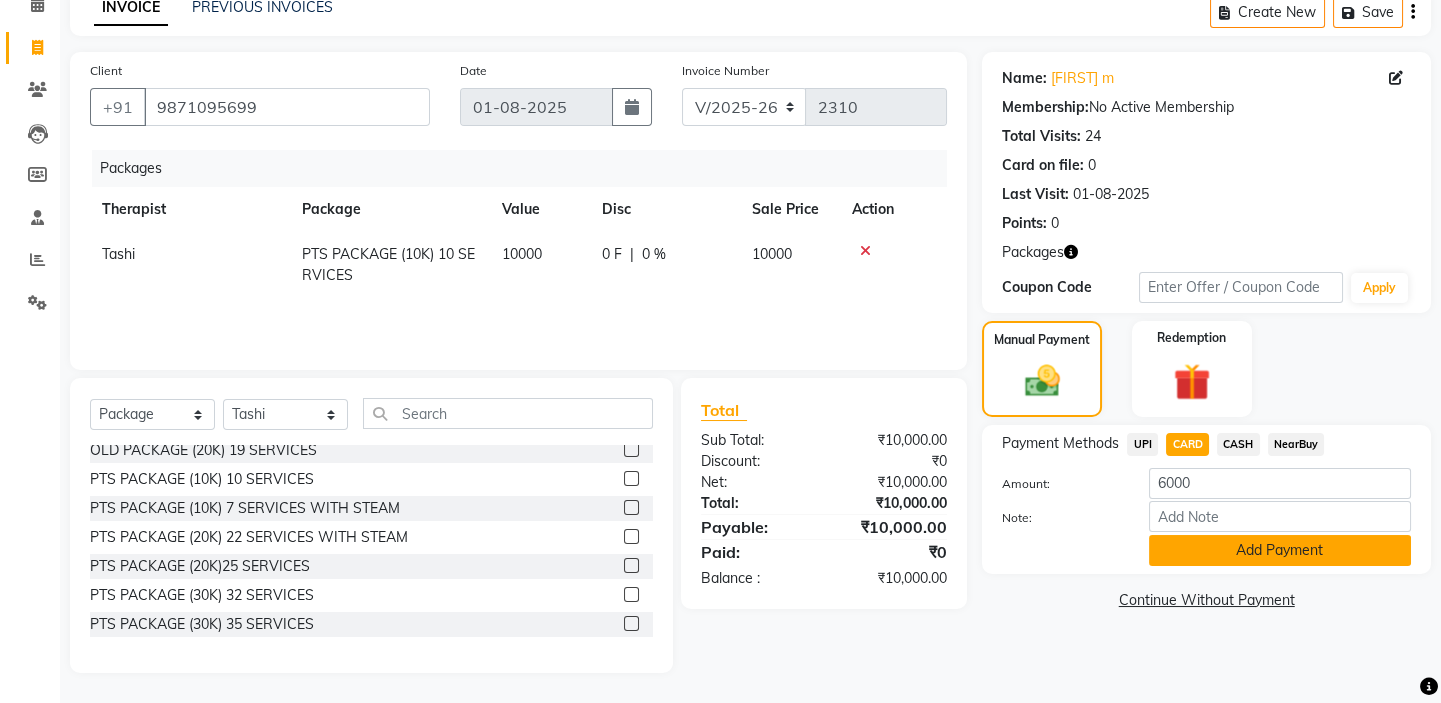 click on "Add Payment" 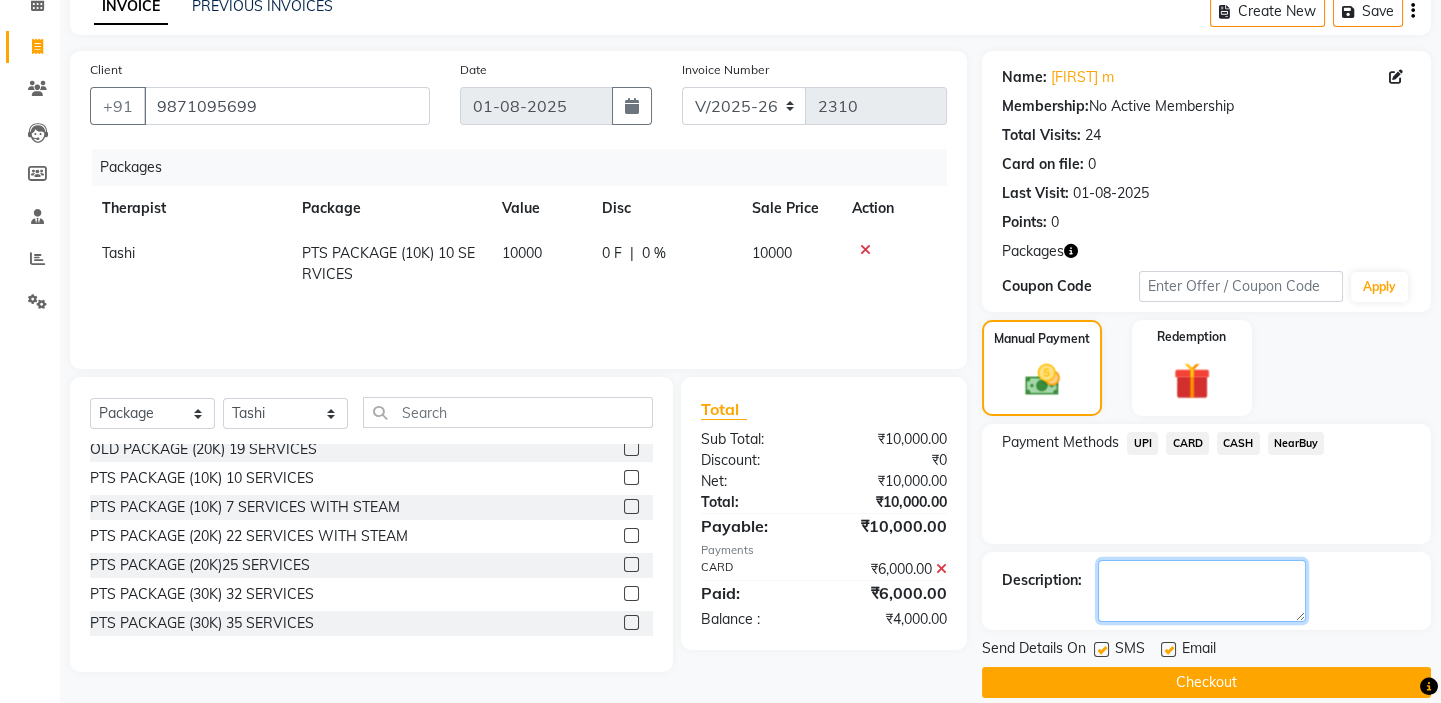 click 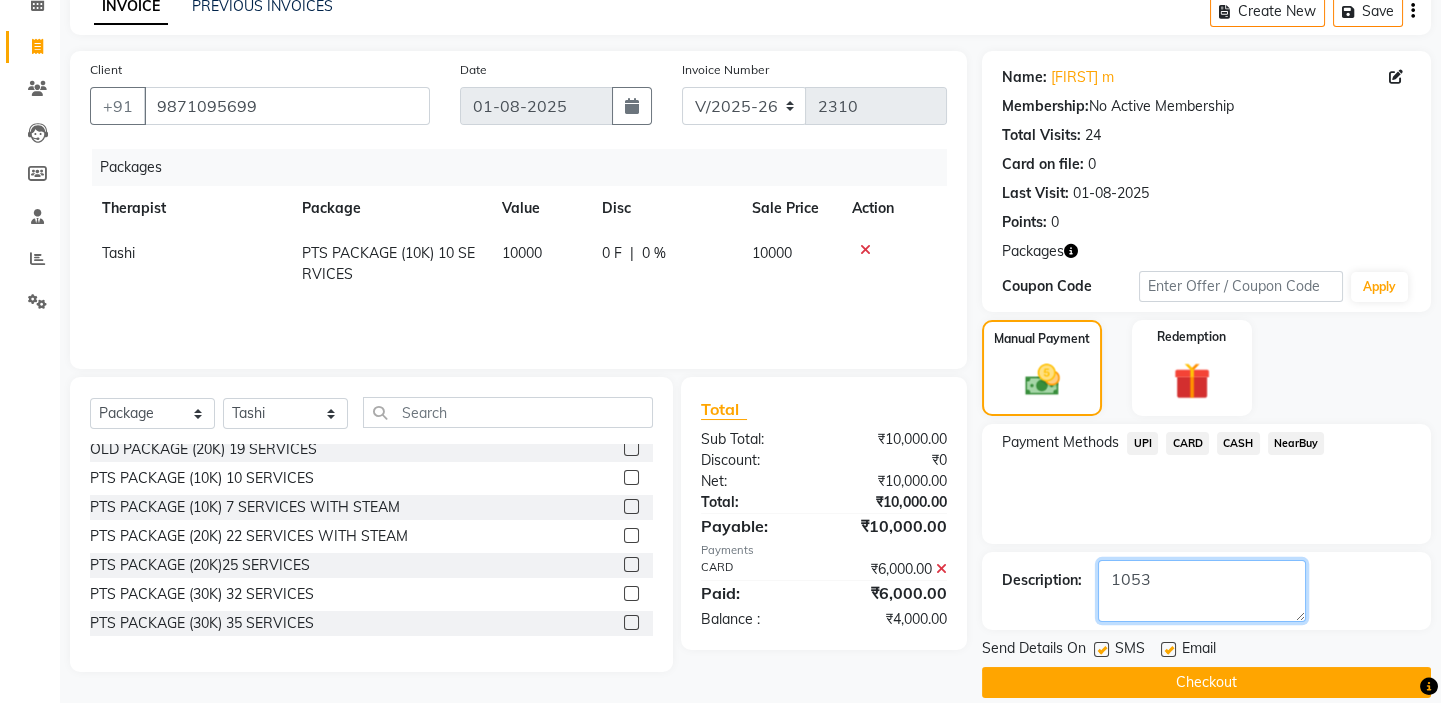 type on "1053" 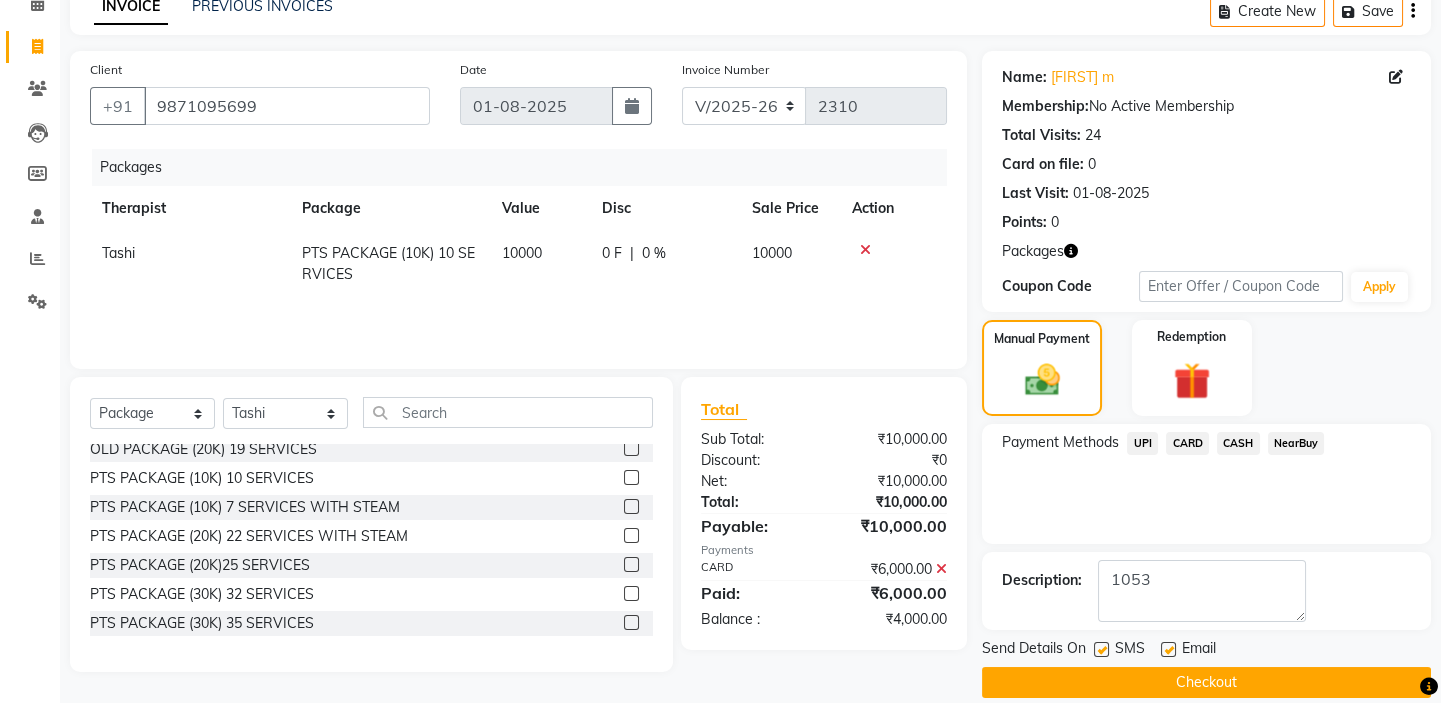 click 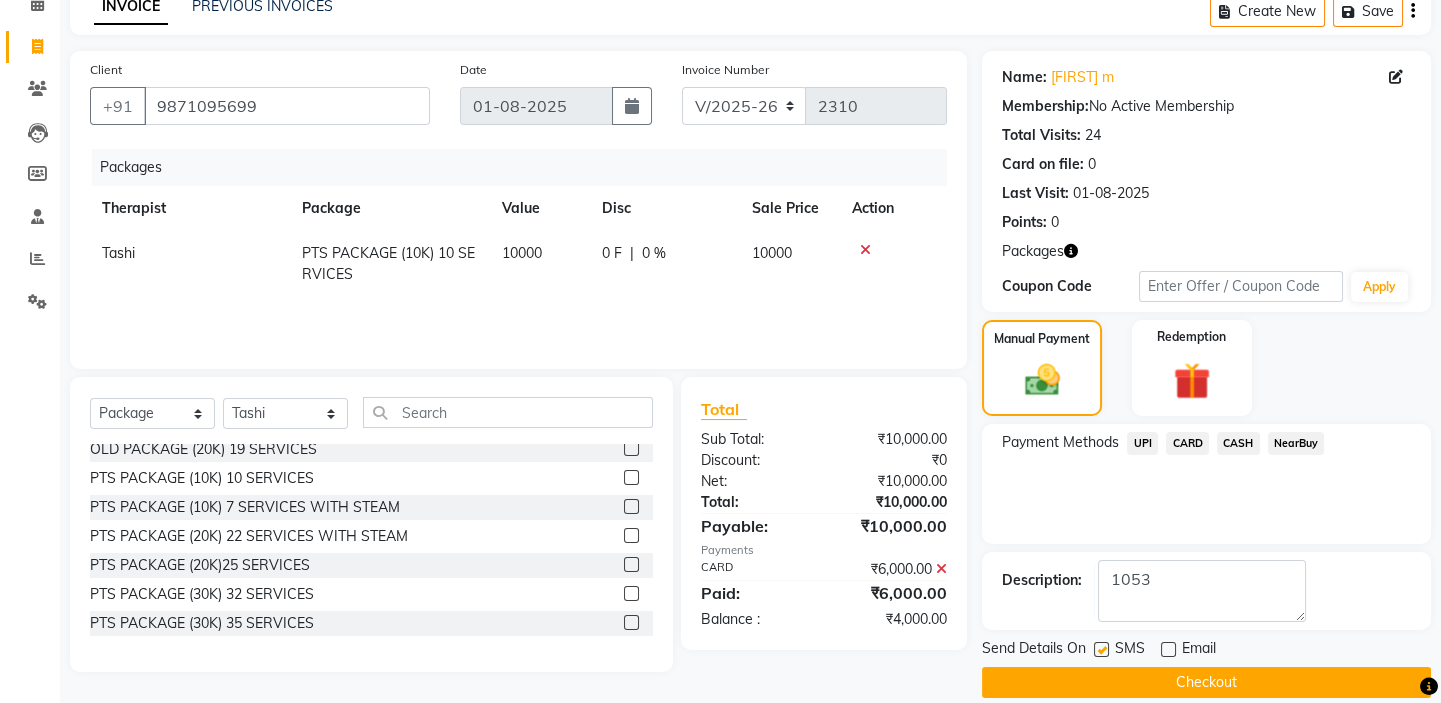 click 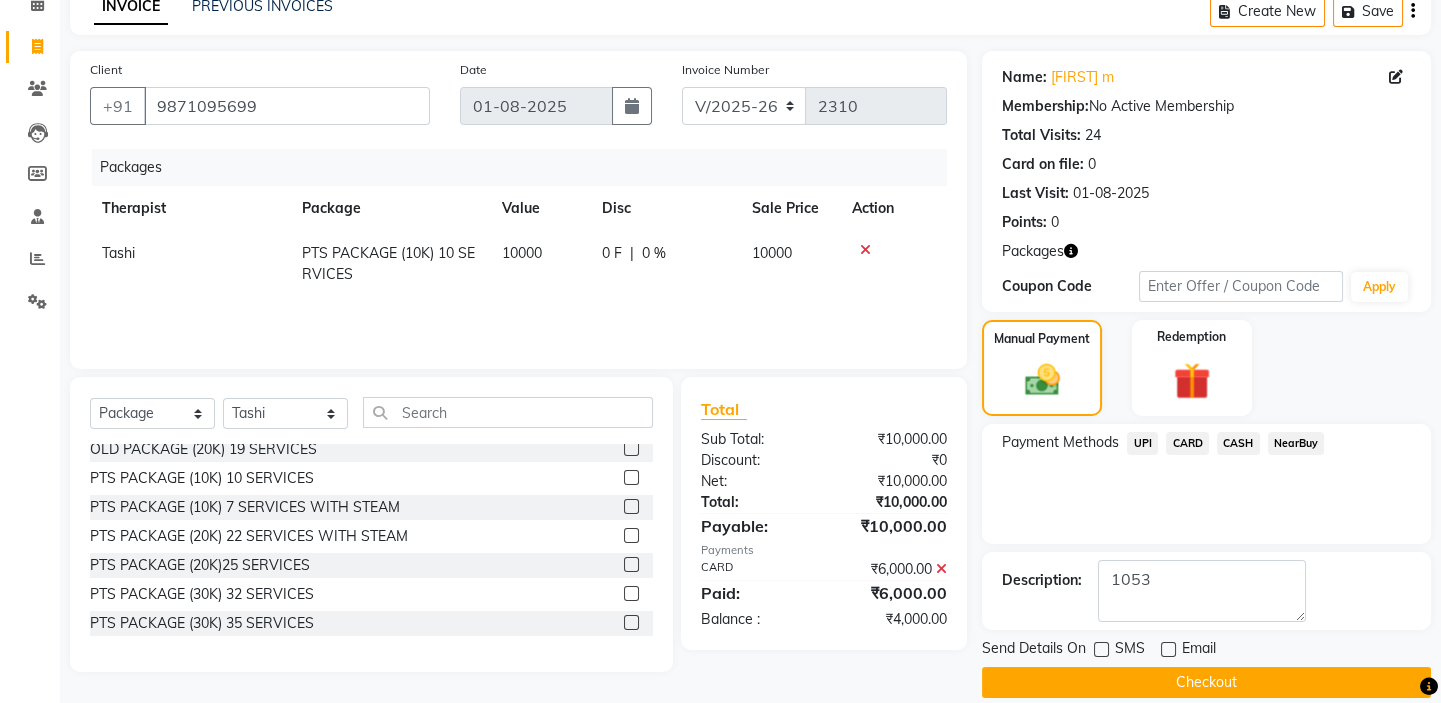click on "Checkout" 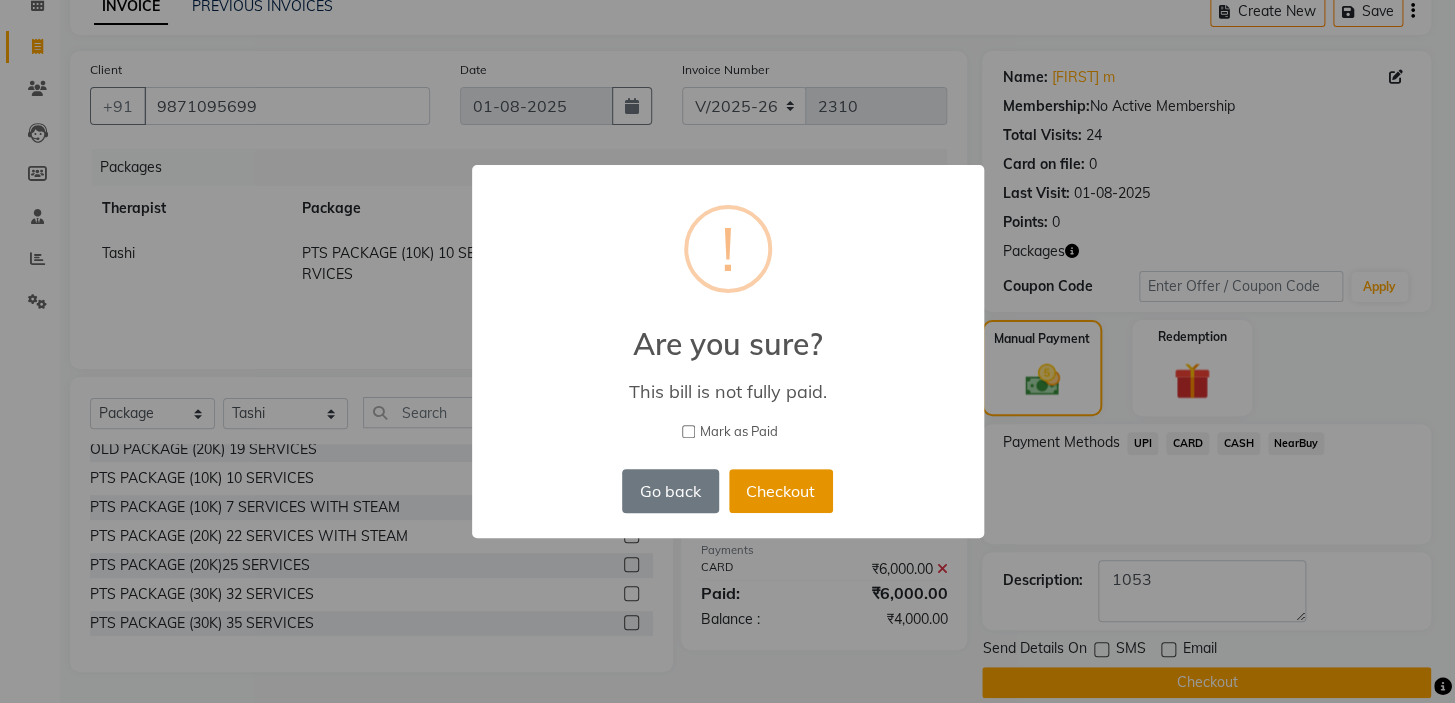click on "Checkout" at bounding box center [781, 491] 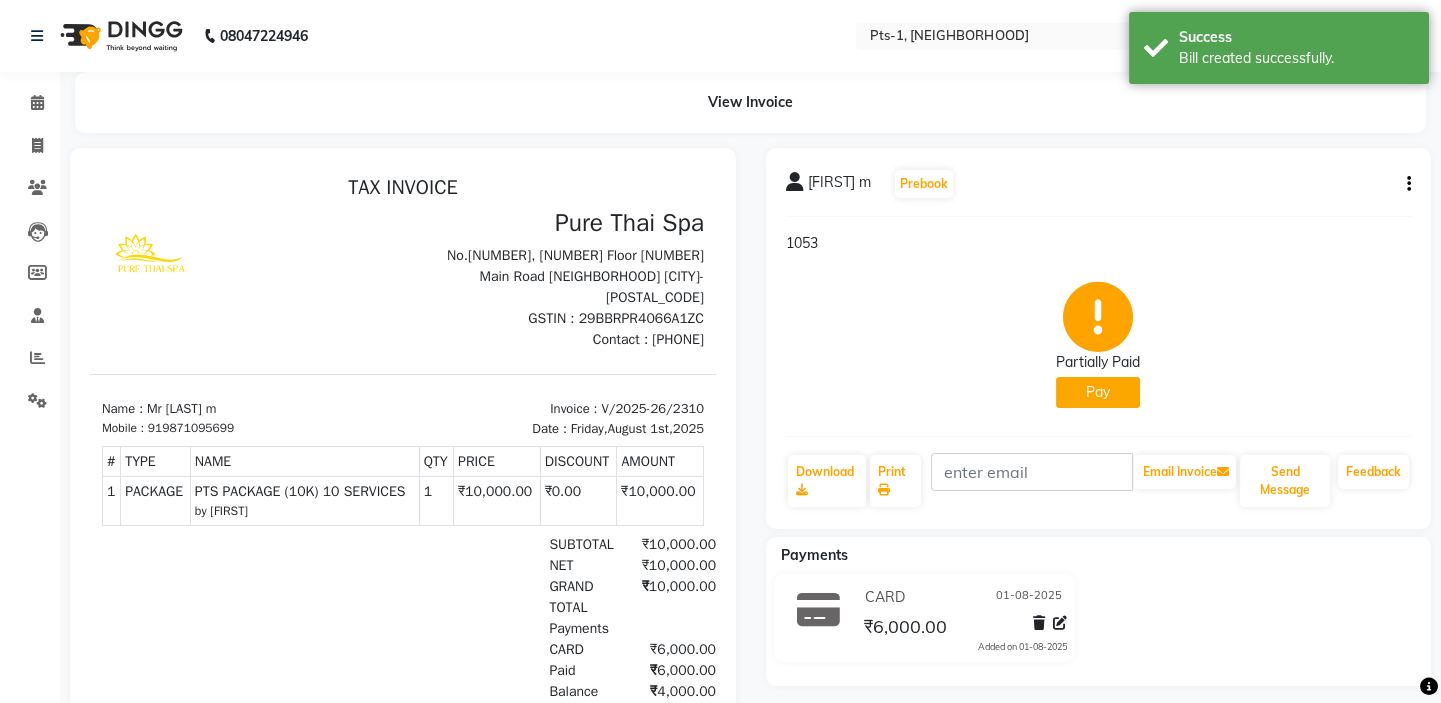 scroll, scrollTop: 0, scrollLeft: 0, axis: both 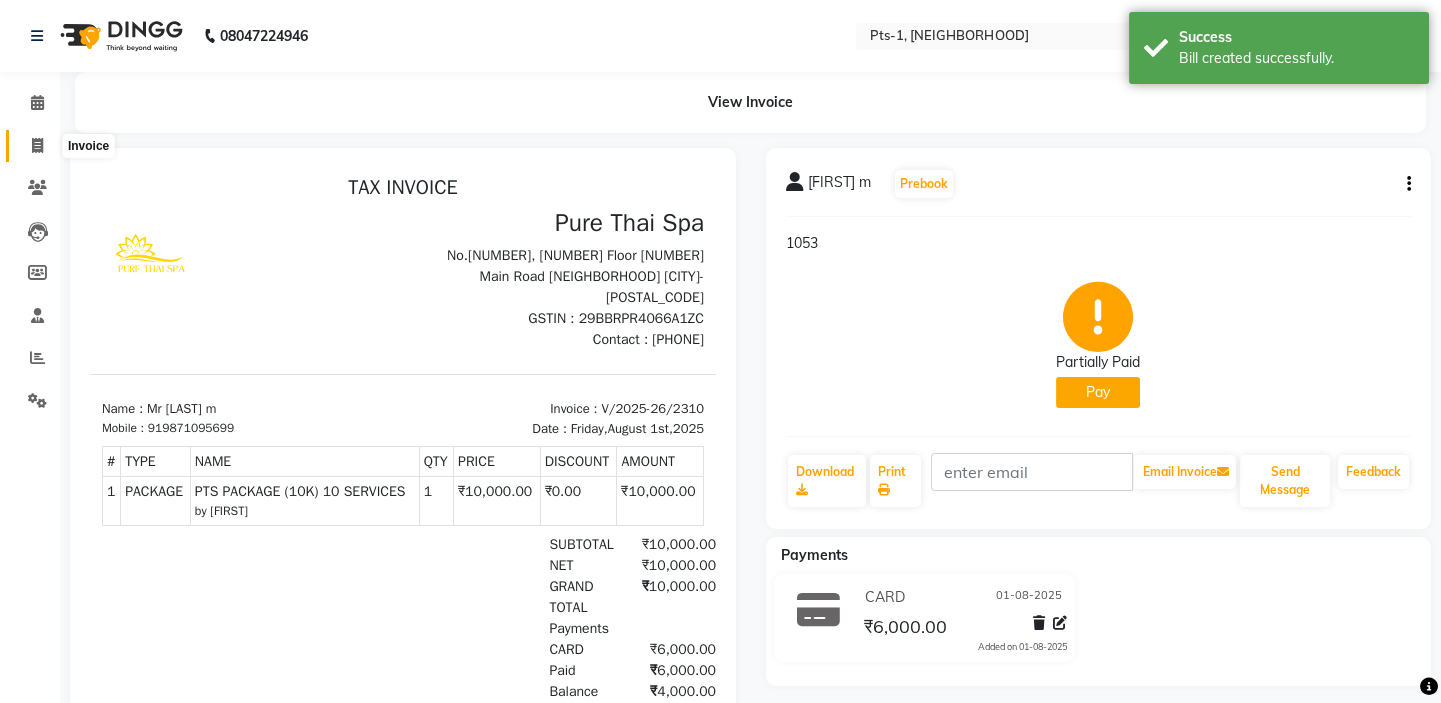 click 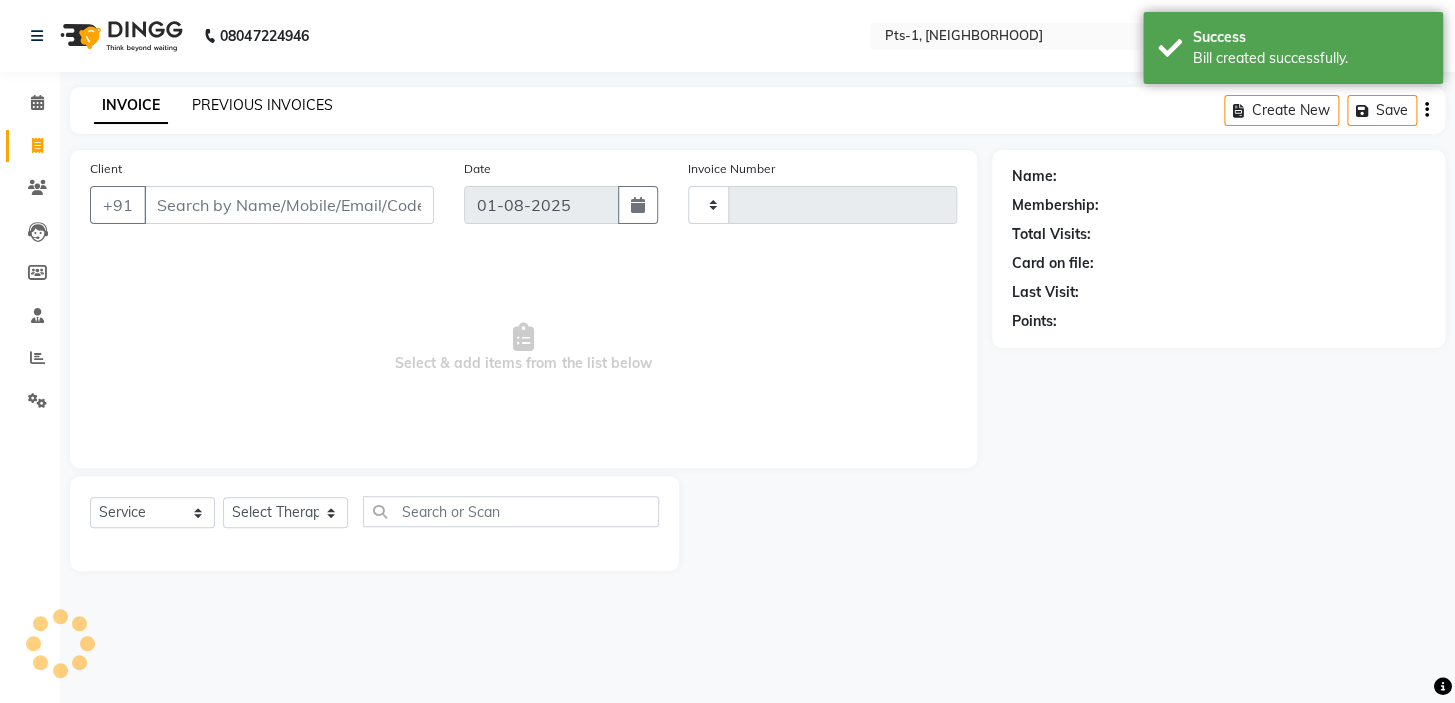 type on "2311" 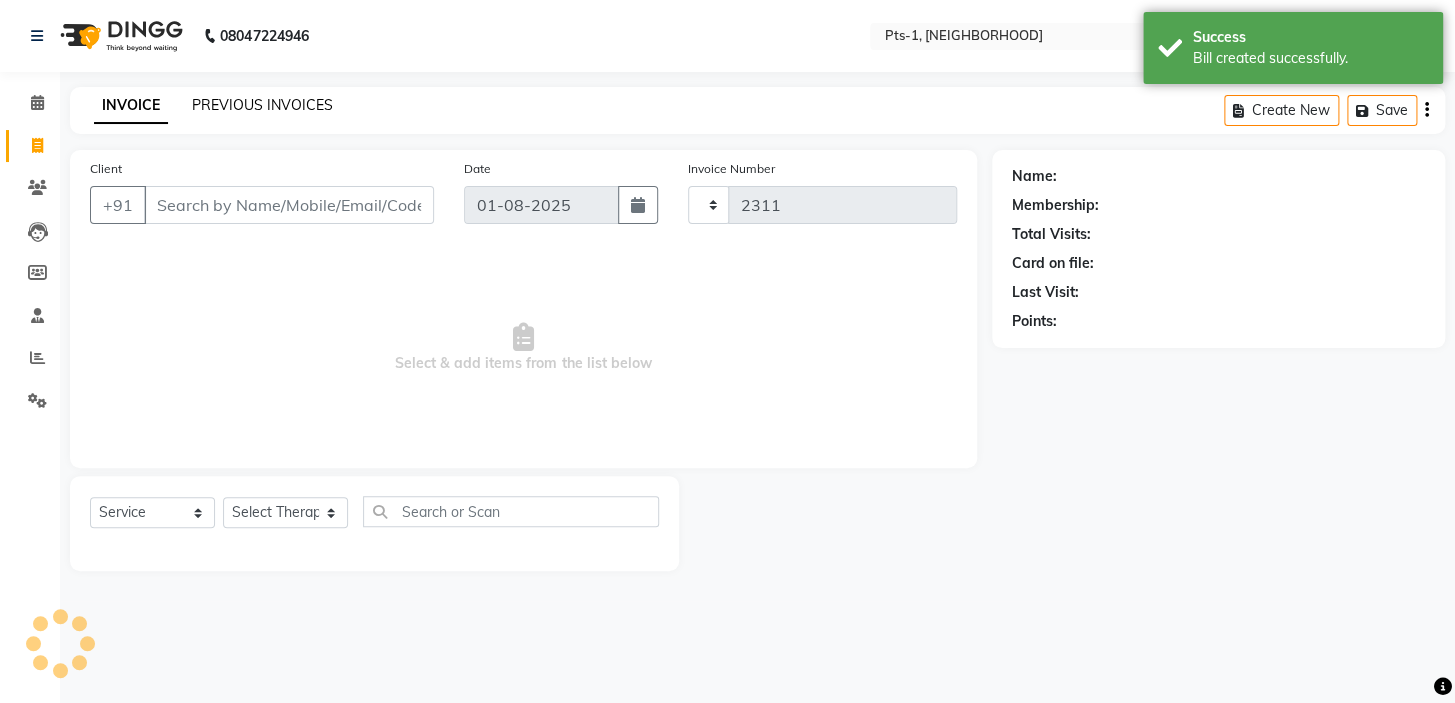 select on "5296" 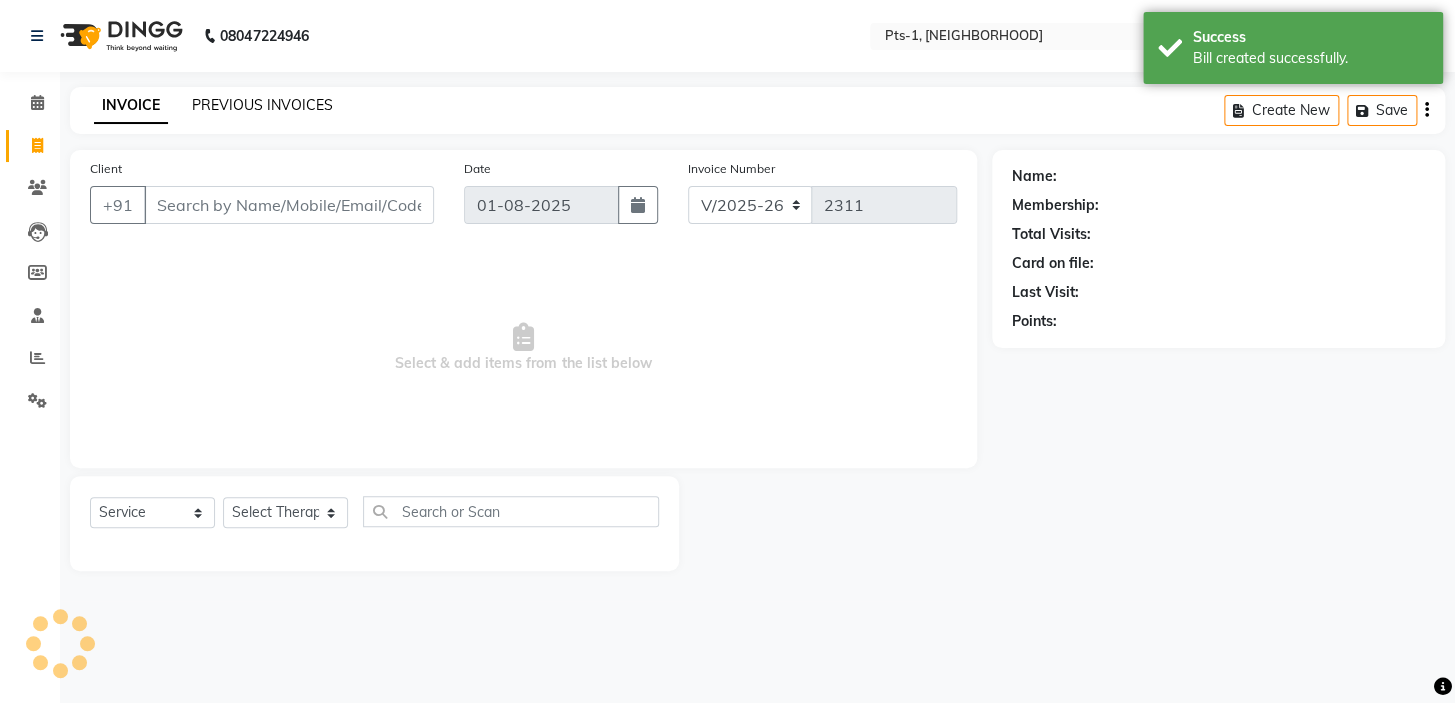 click on "PREVIOUS INVOICES" 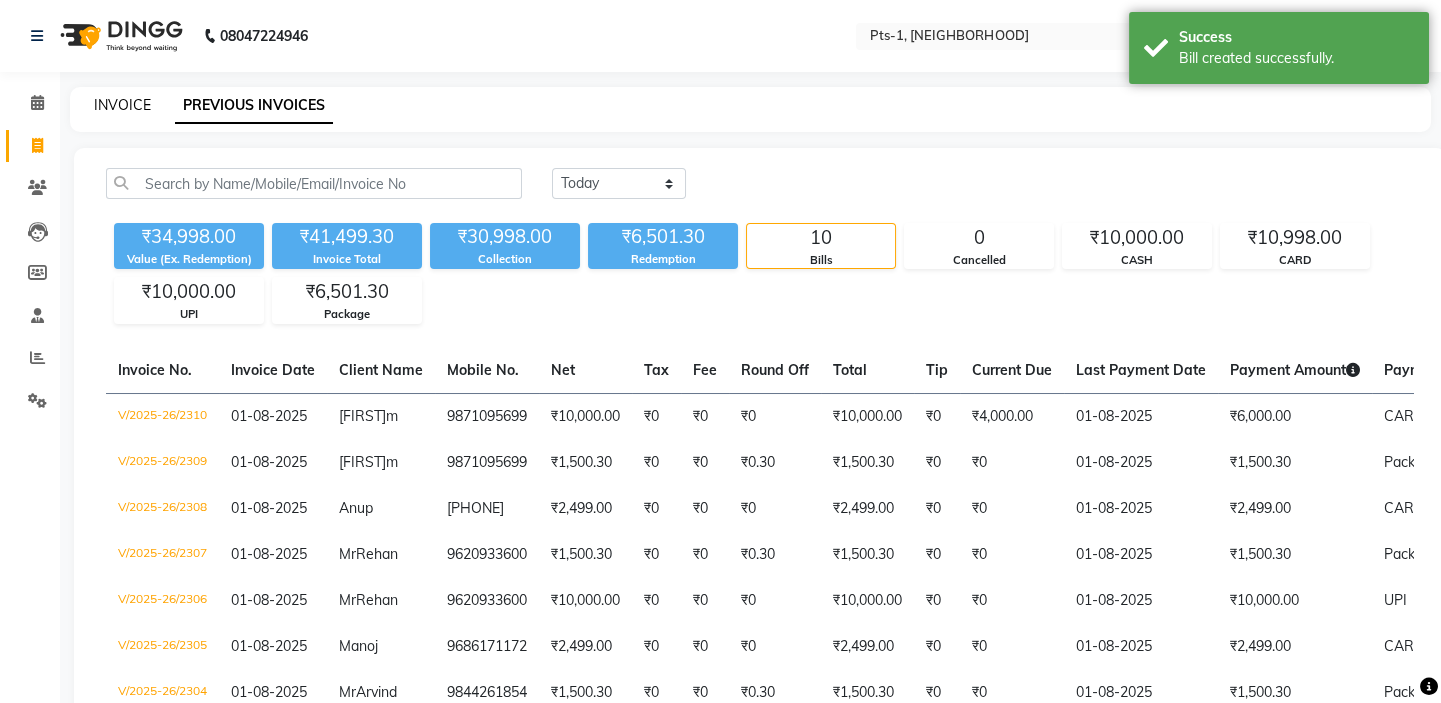 click on "INVOICE" 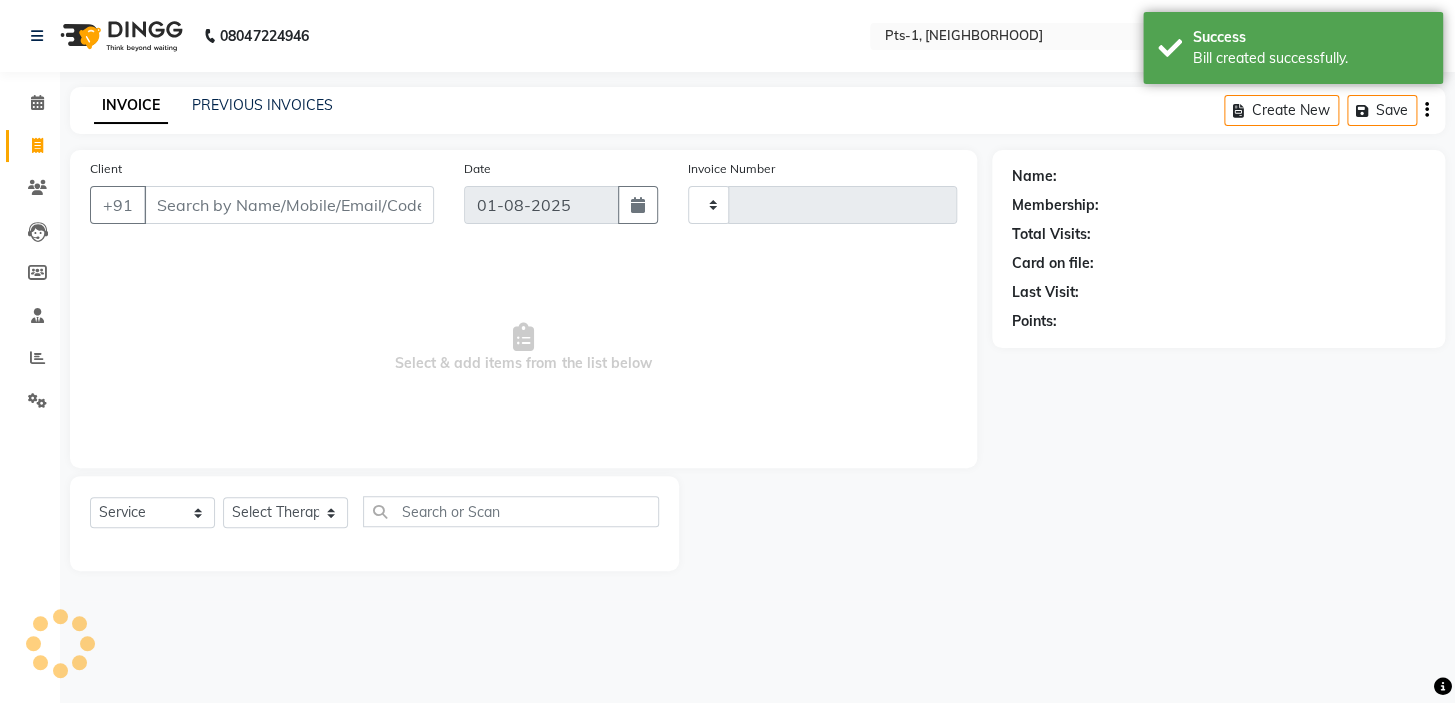 type on "2311" 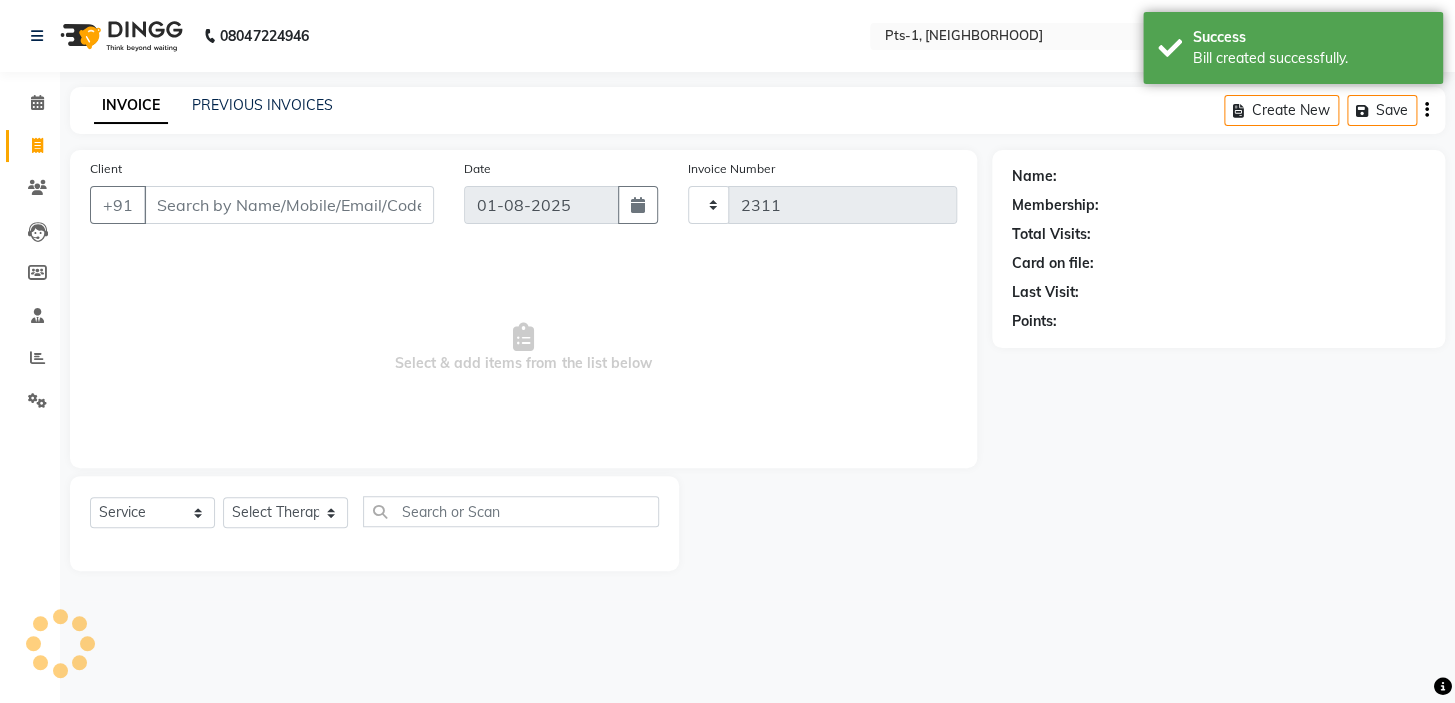 select on "5296" 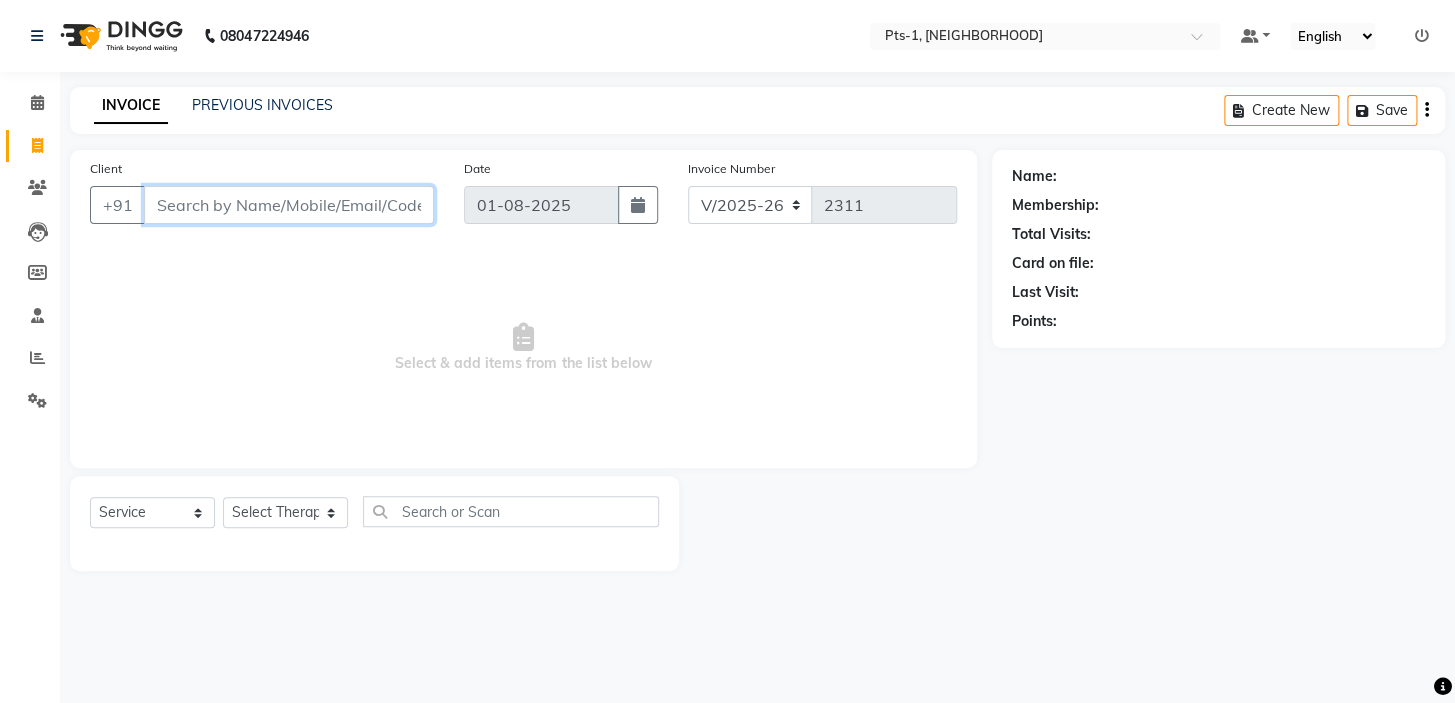 click on "Client" at bounding box center [289, 205] 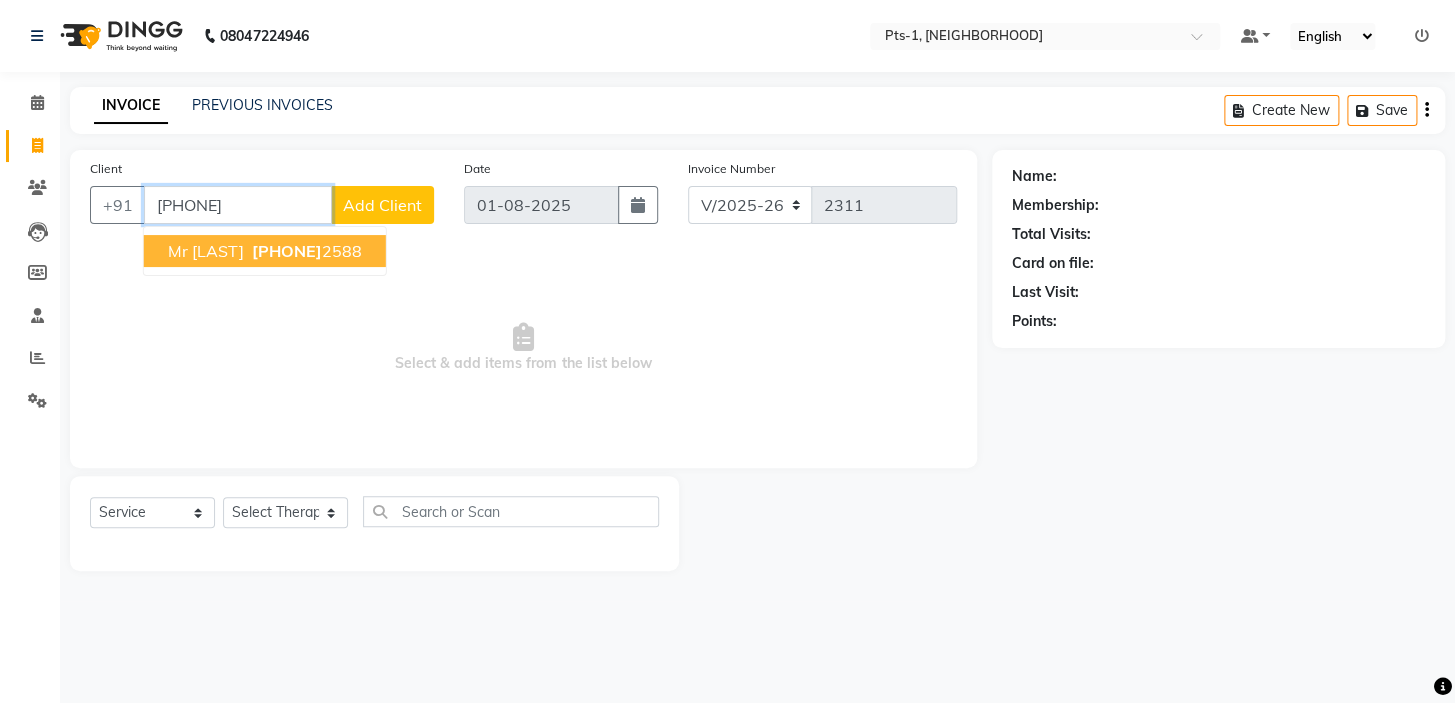 click on "Mr [LAST]   [PHONE]" at bounding box center [265, 251] 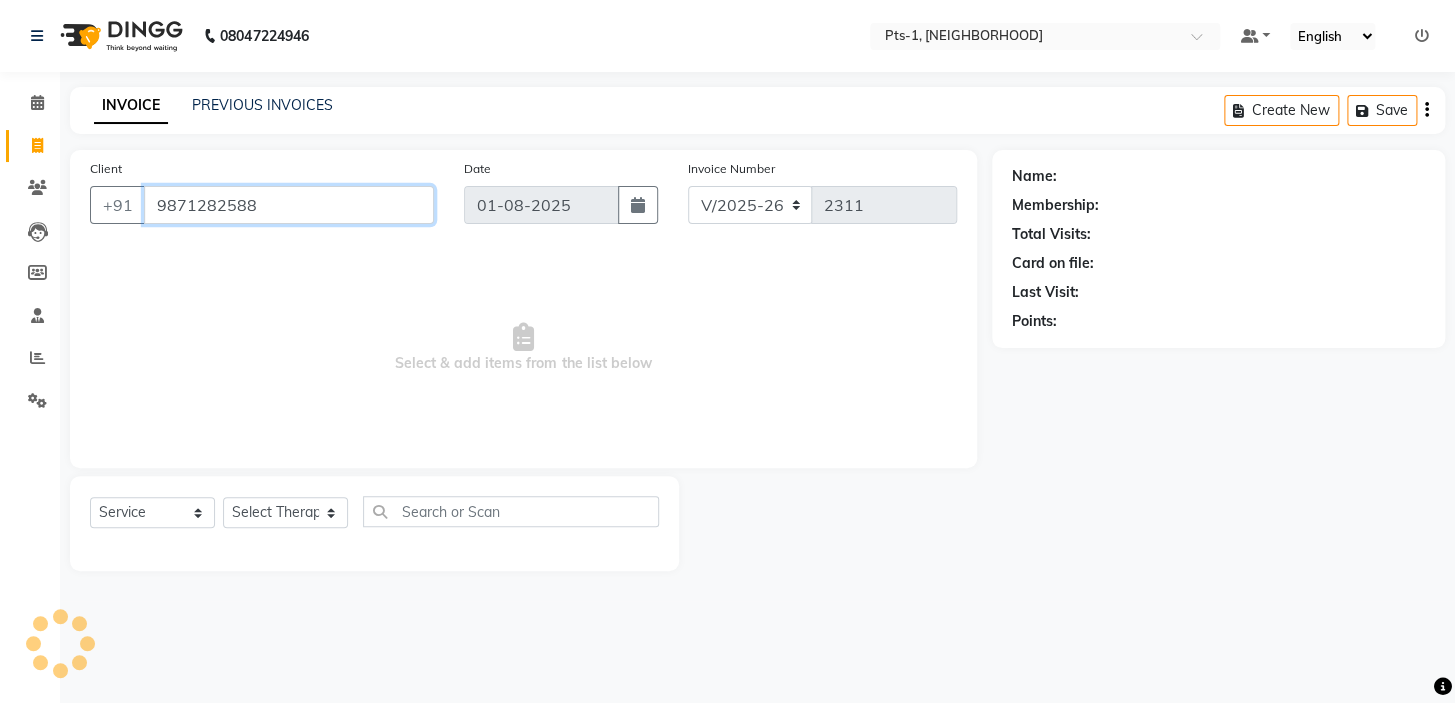 type on "9871282588" 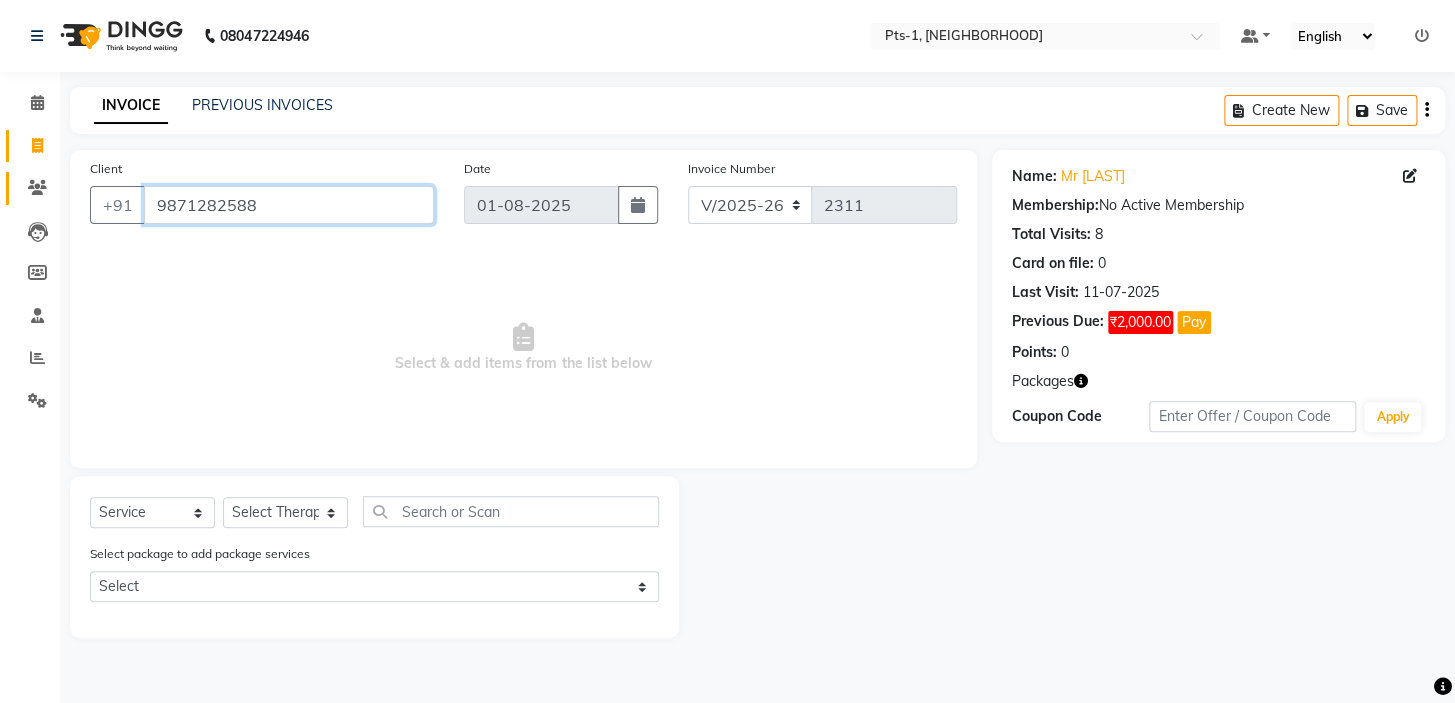 drag, startPoint x: 270, startPoint y: 200, endPoint x: 13, endPoint y: 200, distance: 257 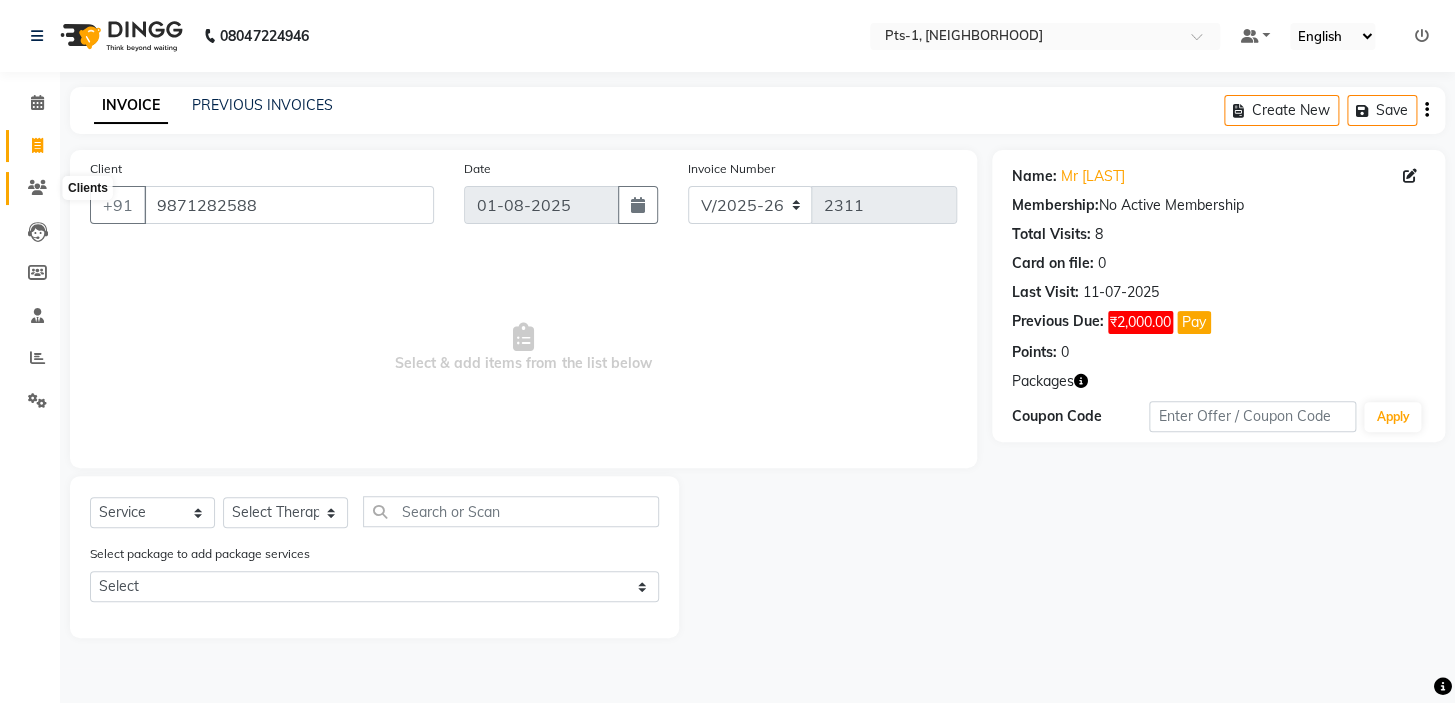 click 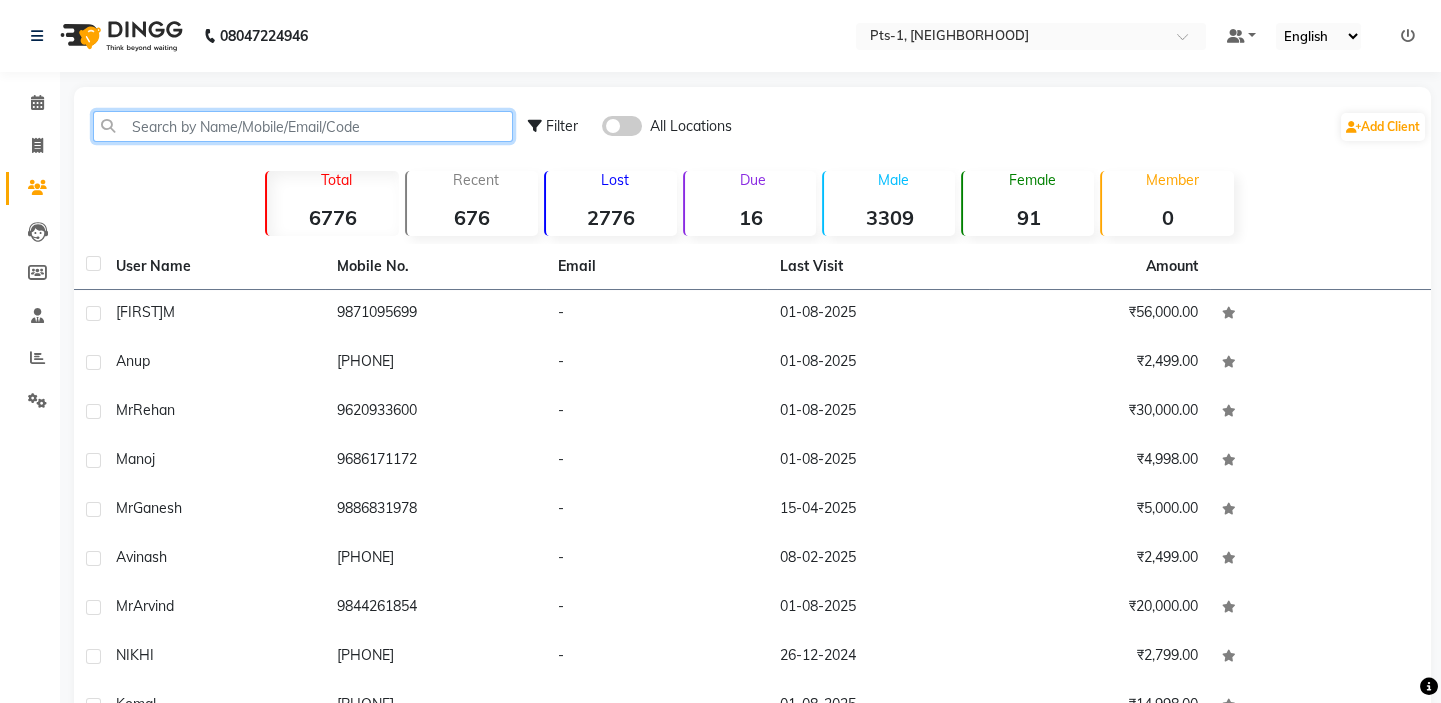 click 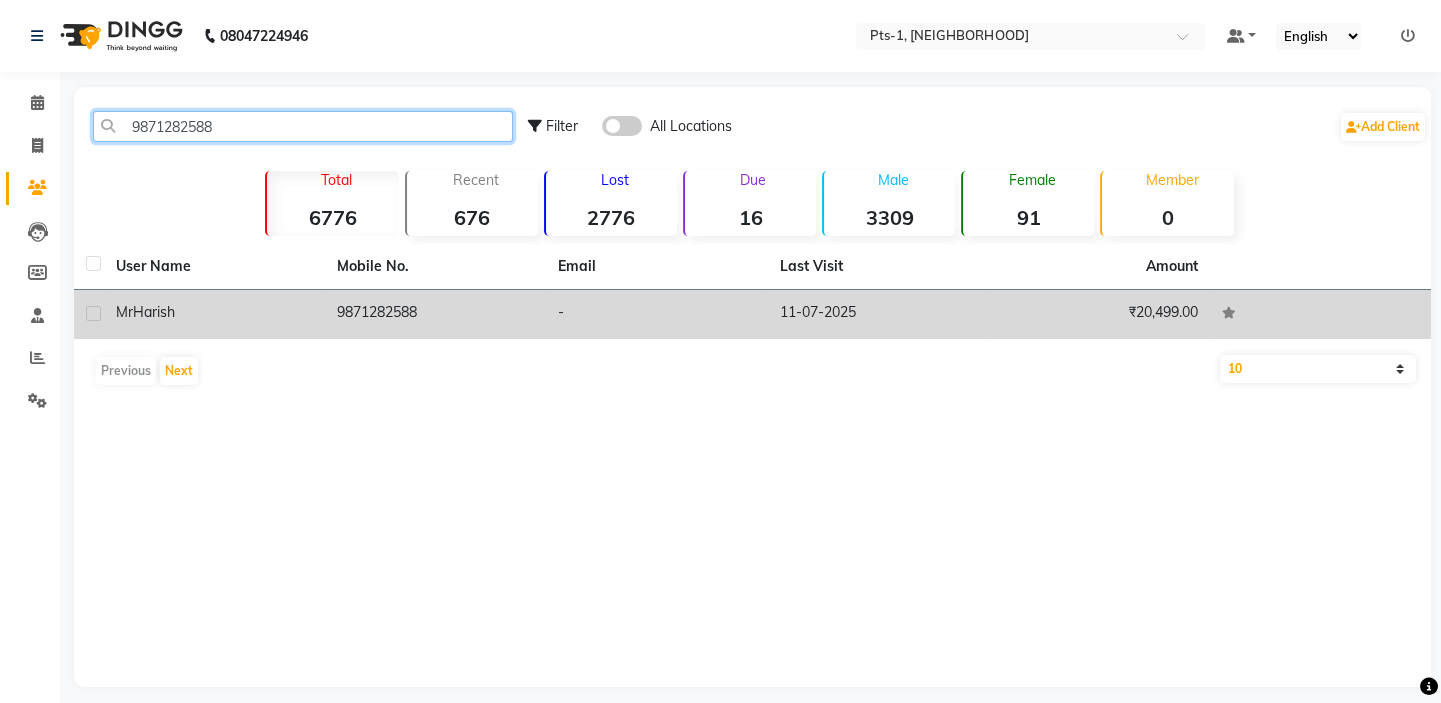 type on "9871282588" 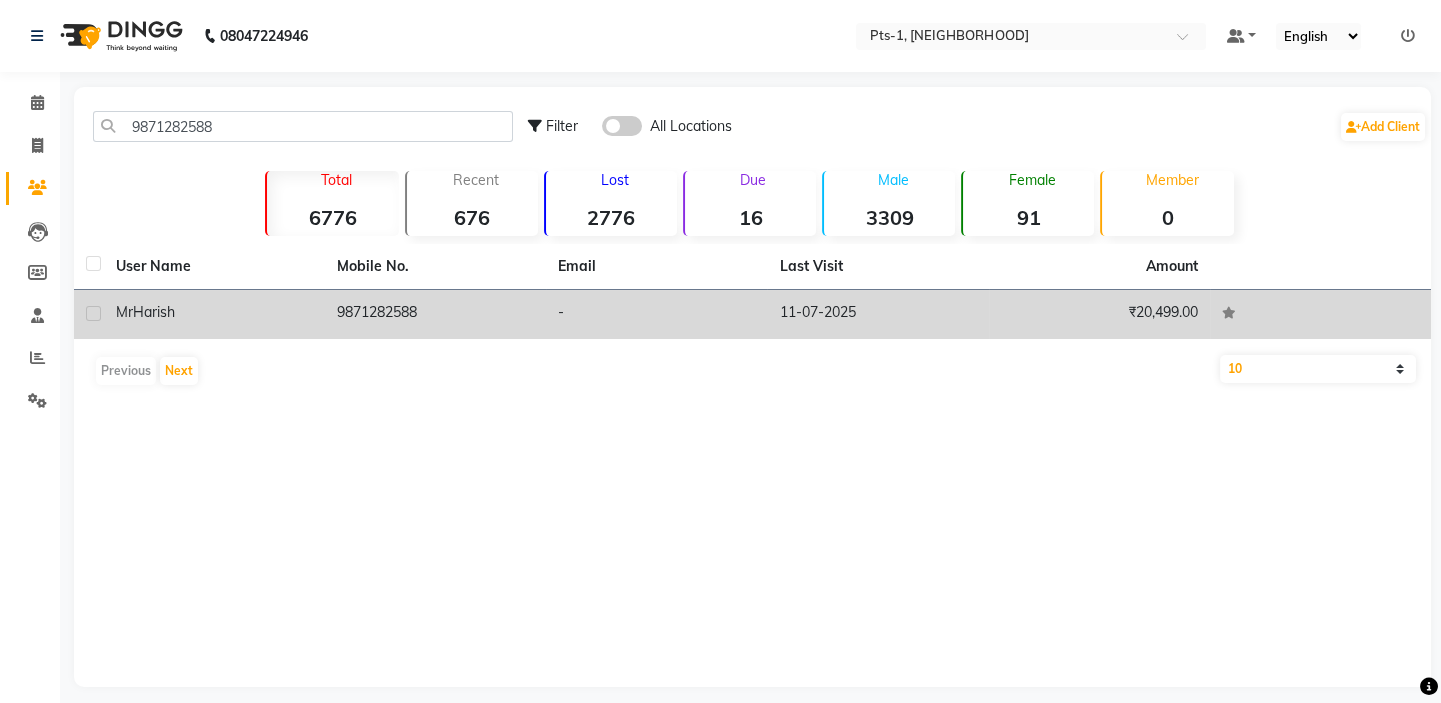 drag, startPoint x: 395, startPoint y: 314, endPoint x: 415, endPoint y: 321, distance: 21.189621 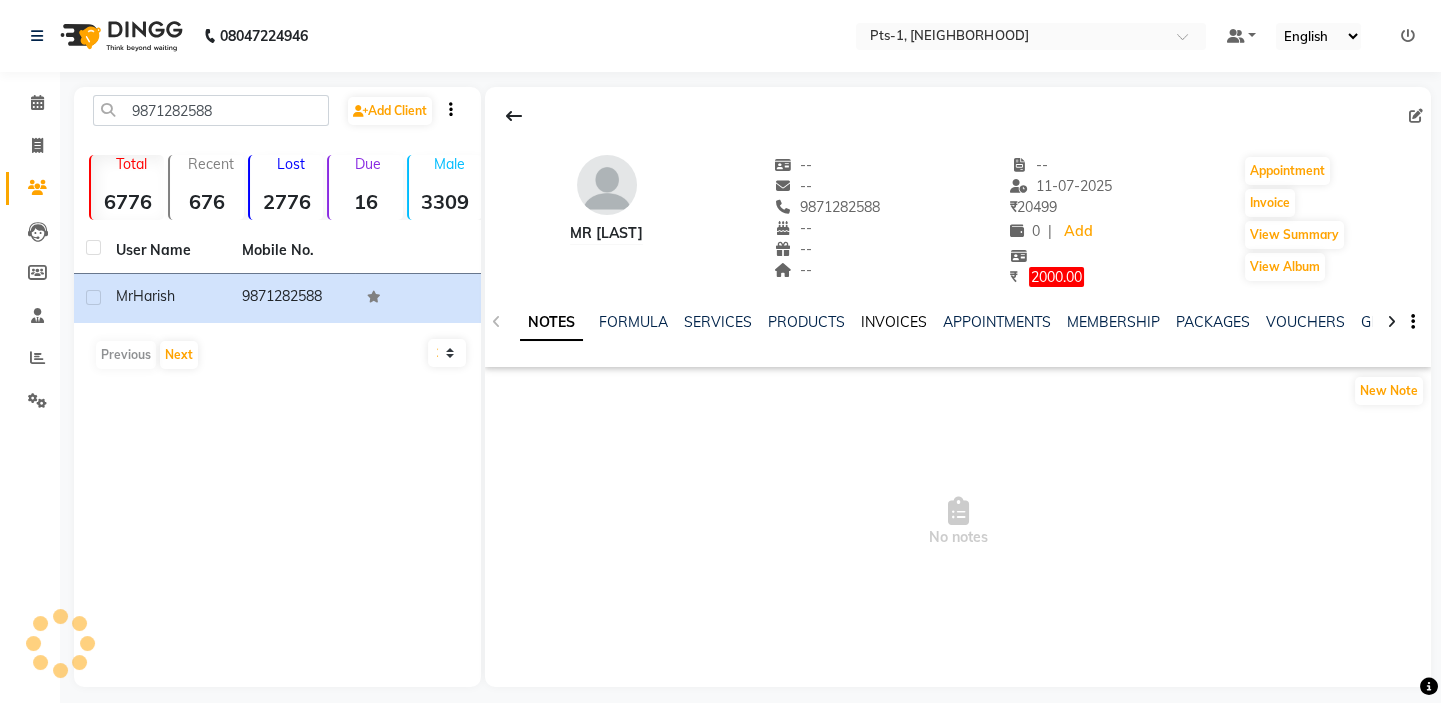 click on "INVOICES" 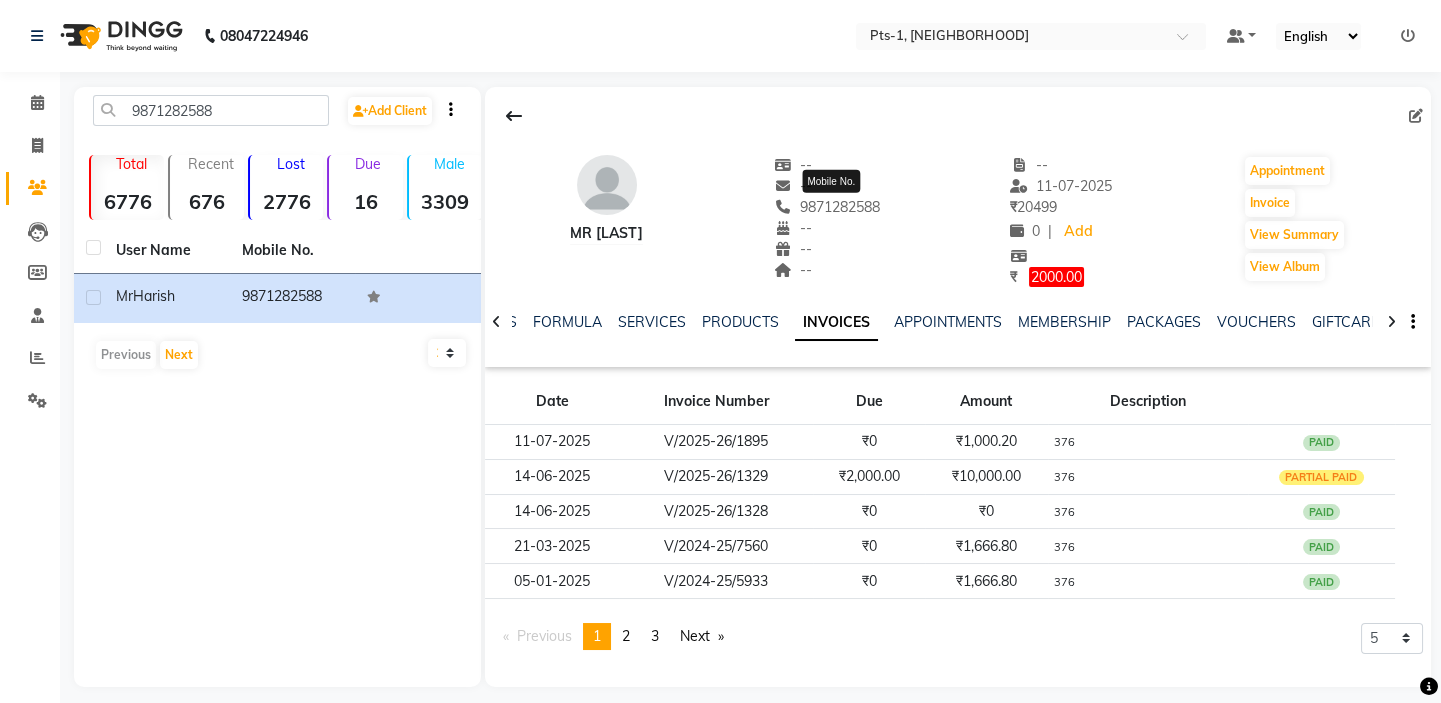 drag, startPoint x: 893, startPoint y: 208, endPoint x: 803, endPoint y: 203, distance: 90.13878 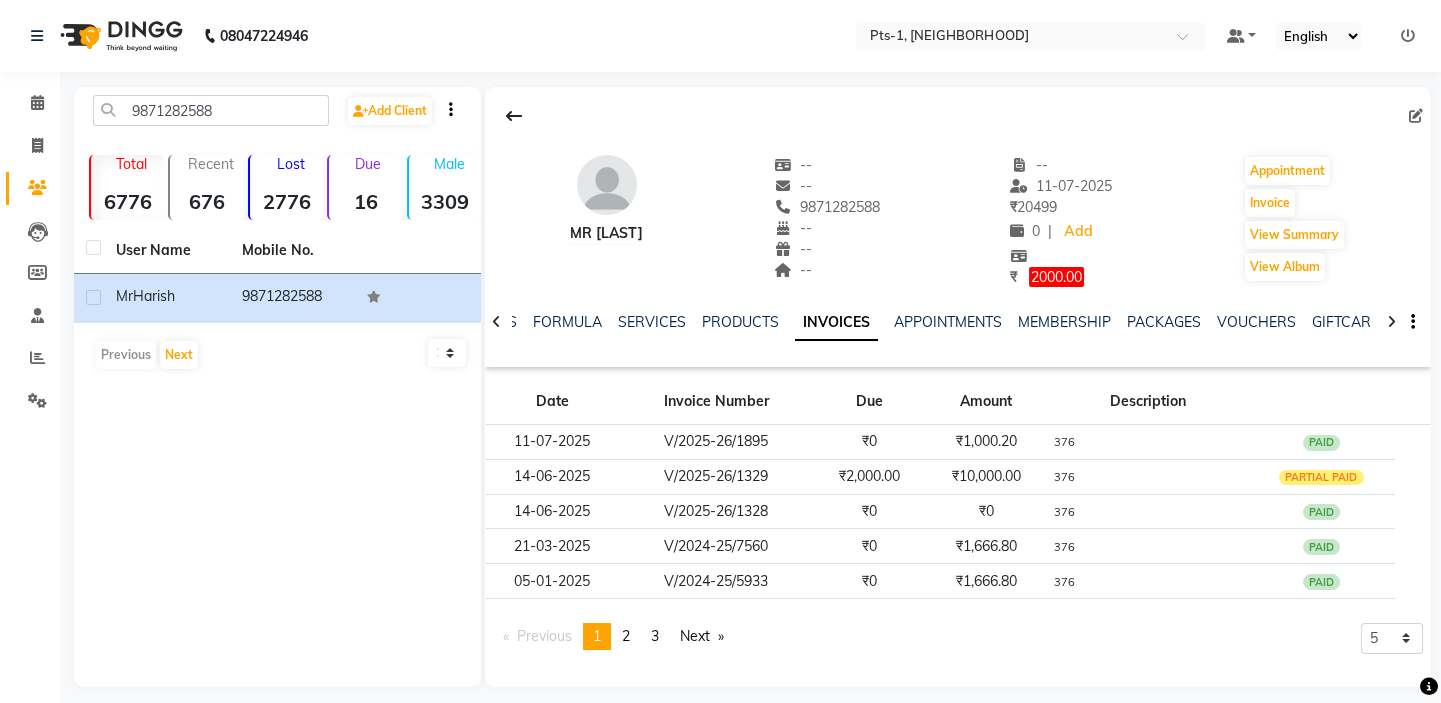 copy on "9871282588" 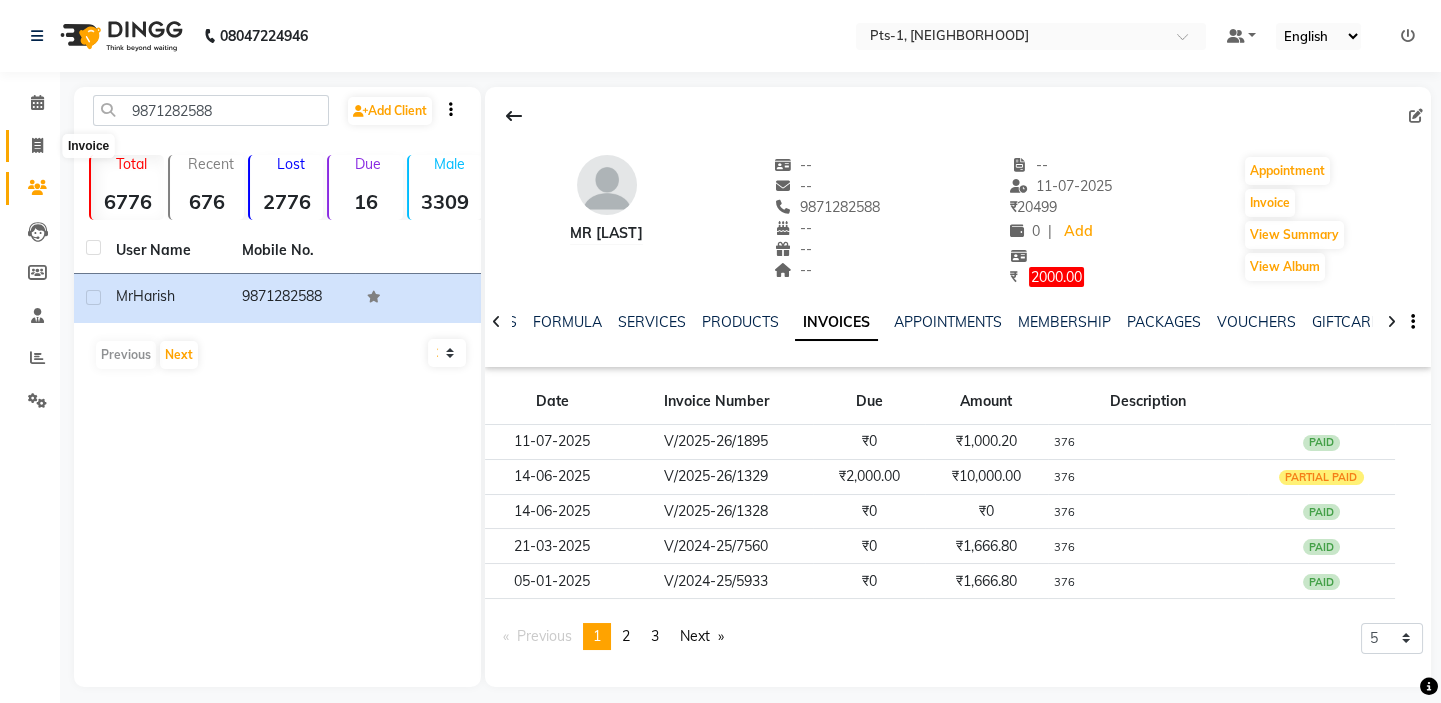 click 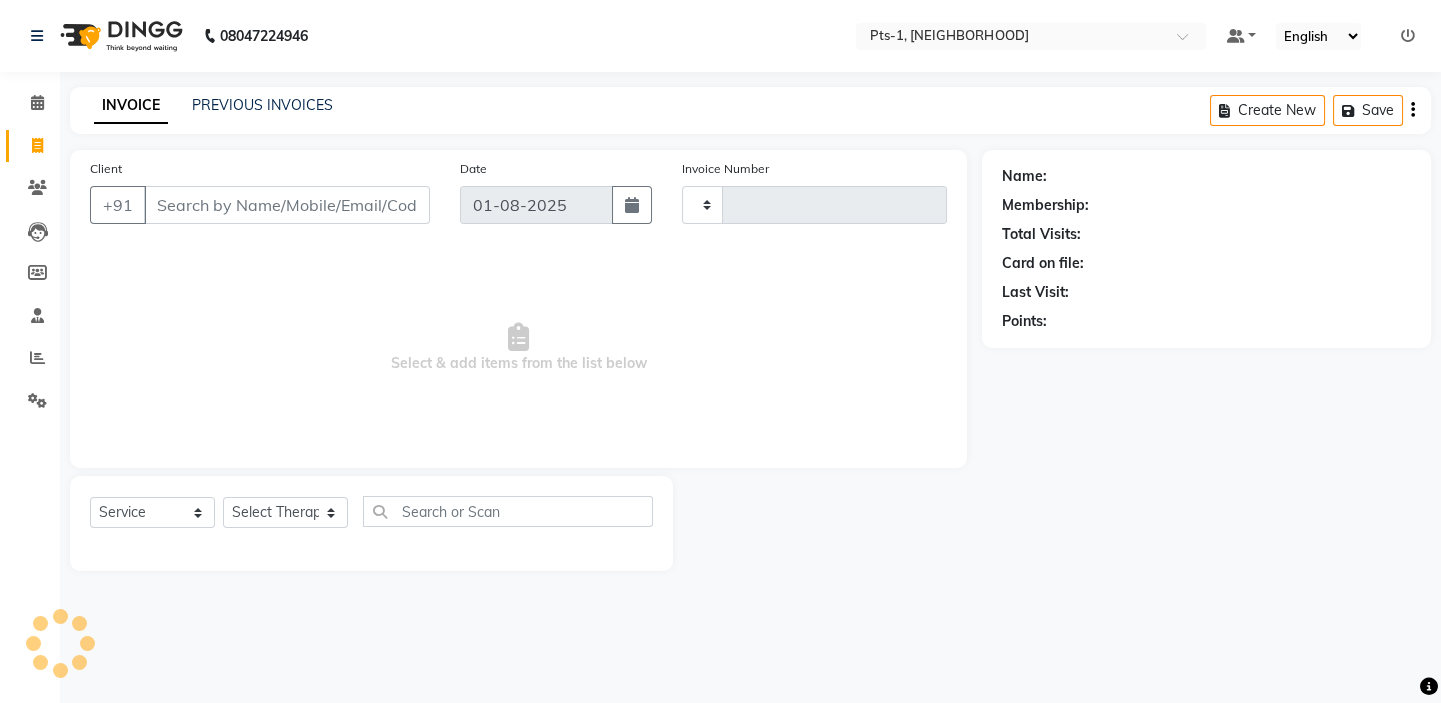 type on "2311" 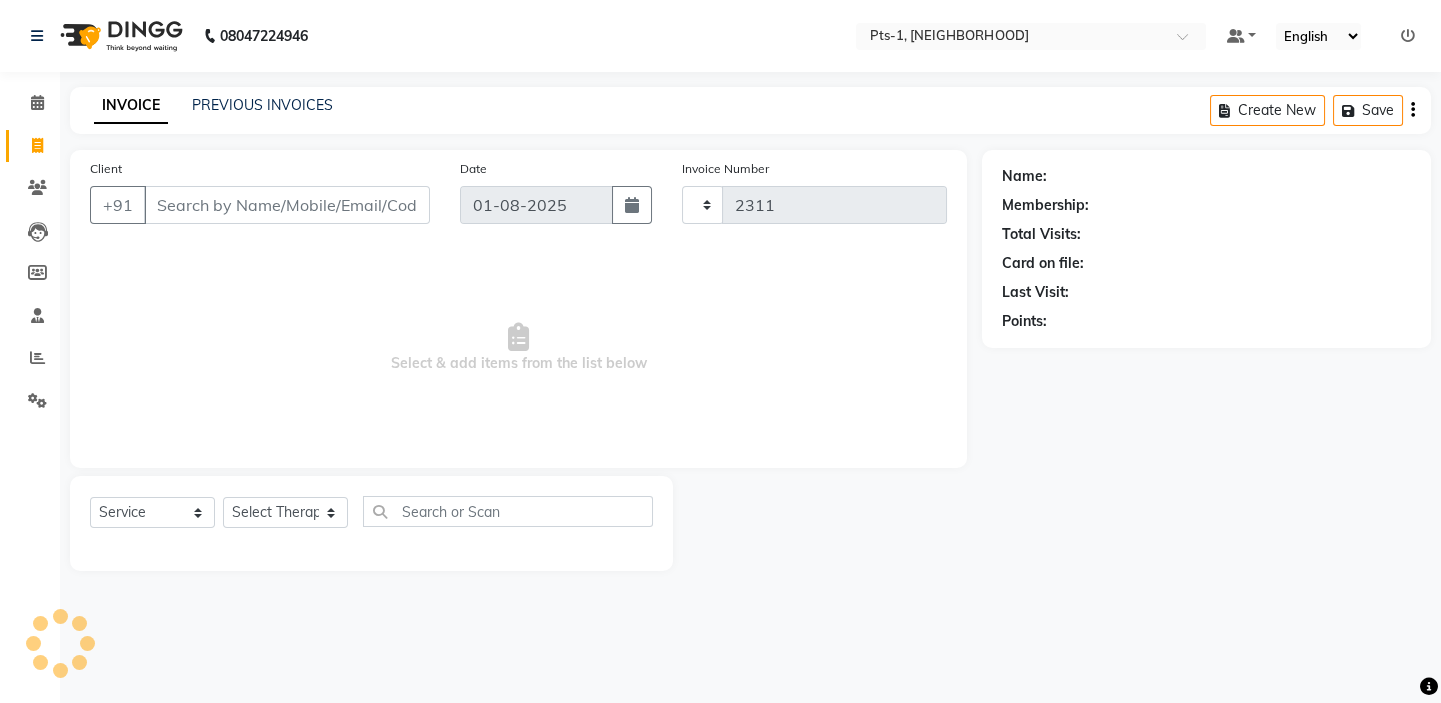 select on "5296" 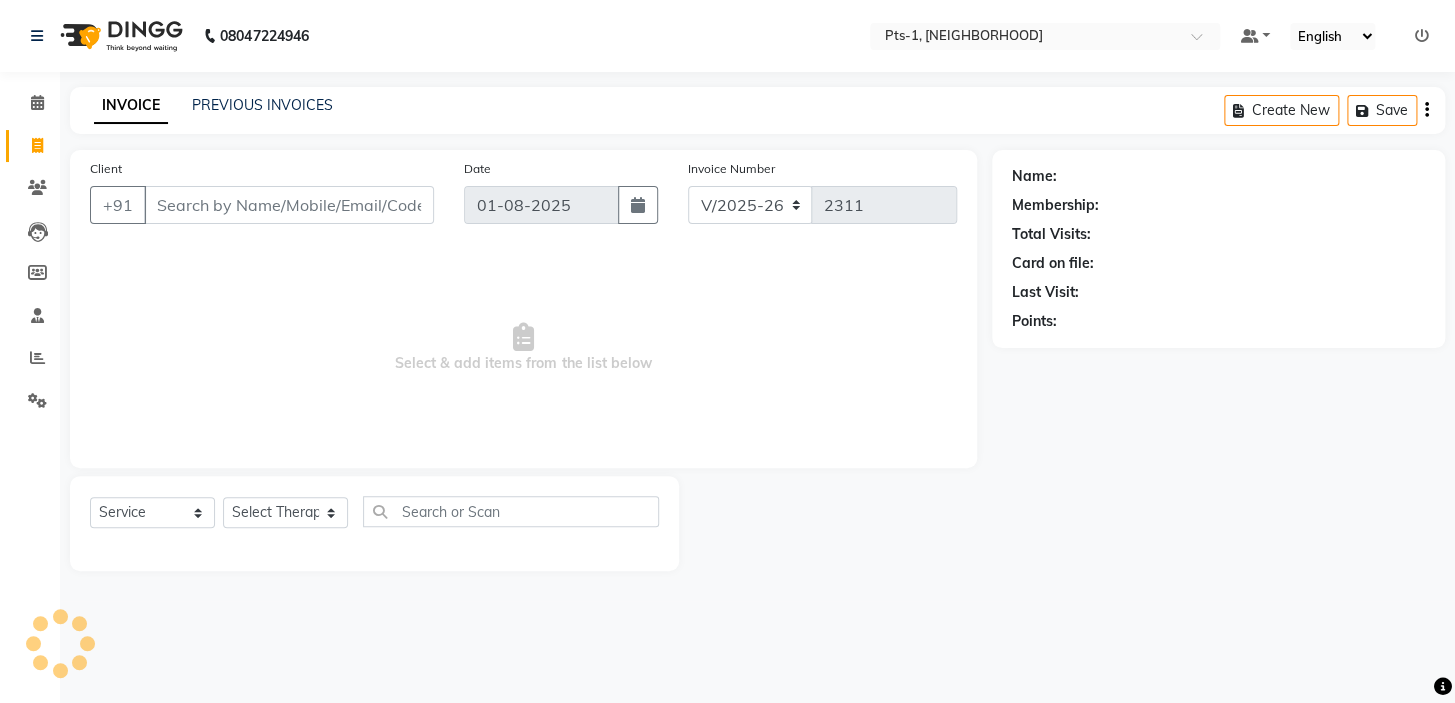 click on "Client" at bounding box center [289, 205] 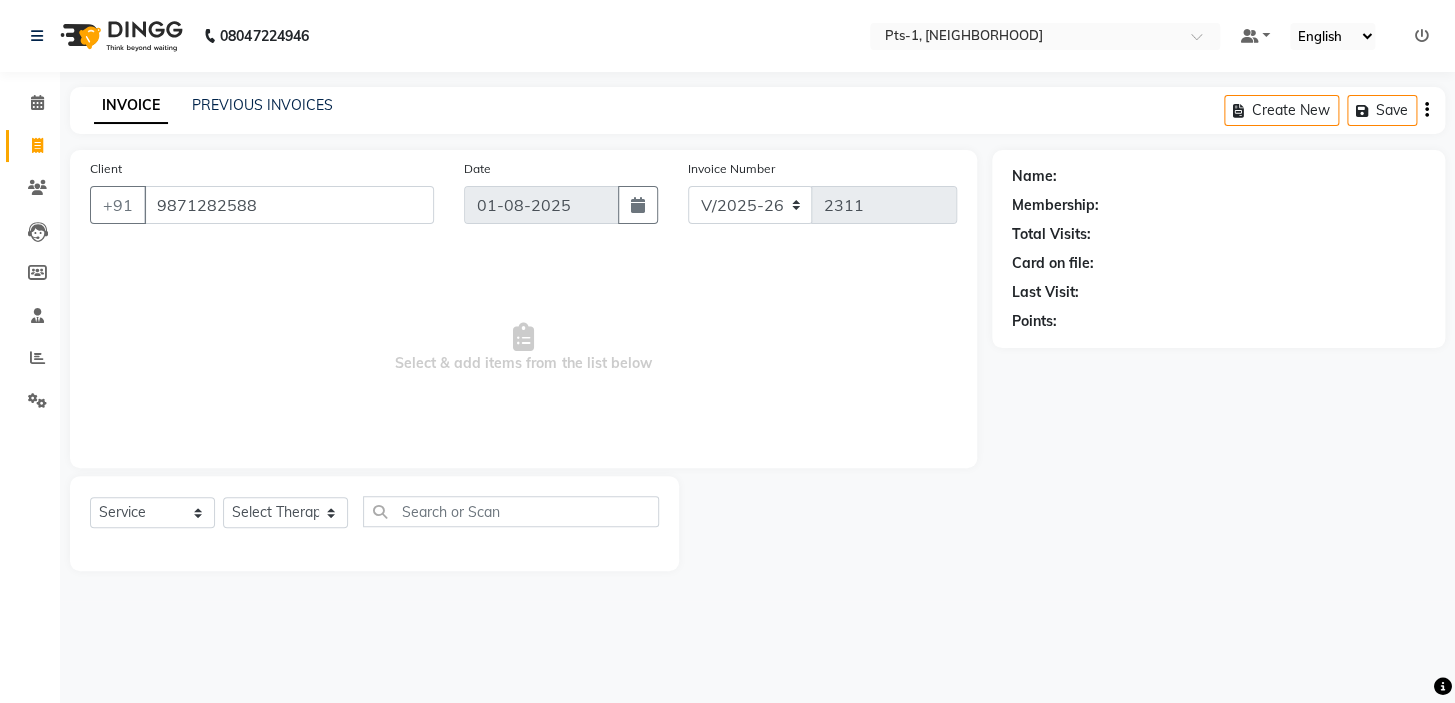 type on "9871282588" 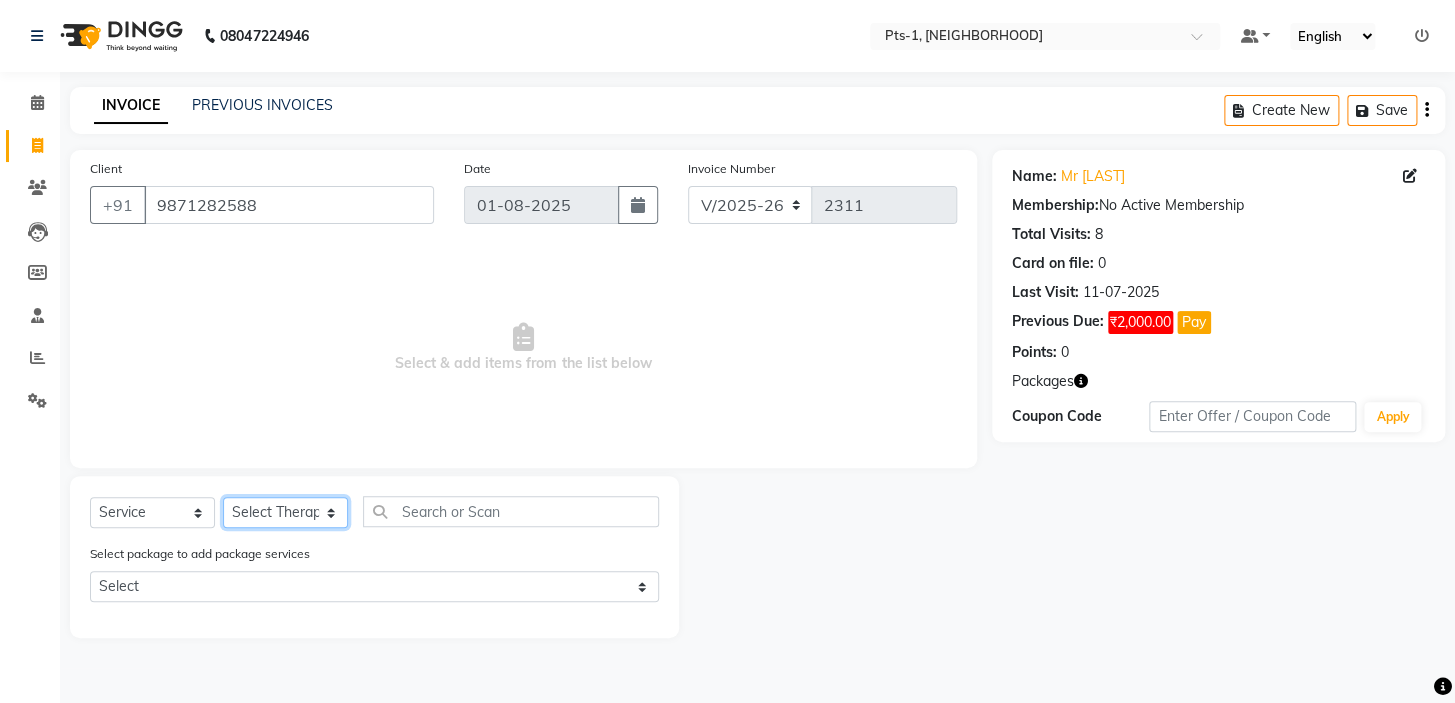 click on "Select Therapist Anand Annie anyone Babu Bela Gia Jeje Jenny Jincy JOE Lilly Nanny Rita Shodika Sun Tashi VINOD KUMAR" 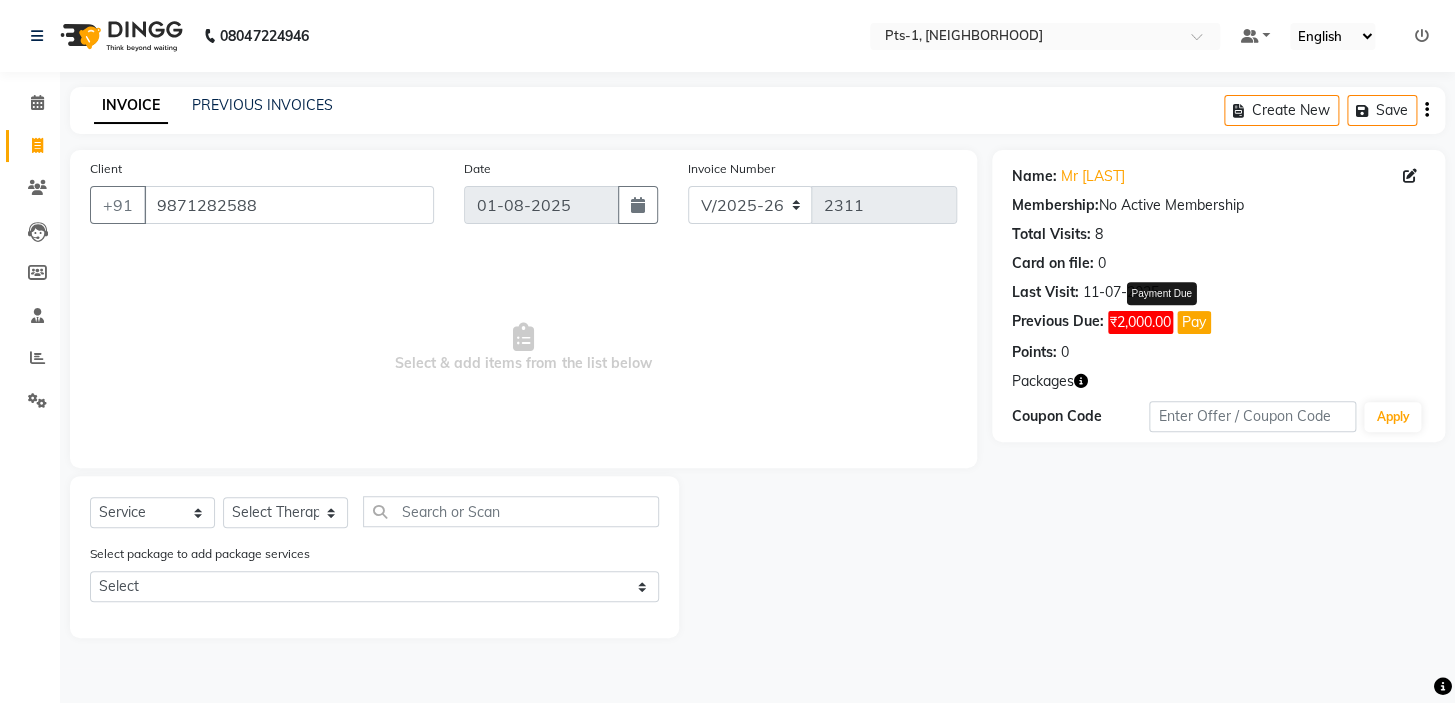 click on "Pay" 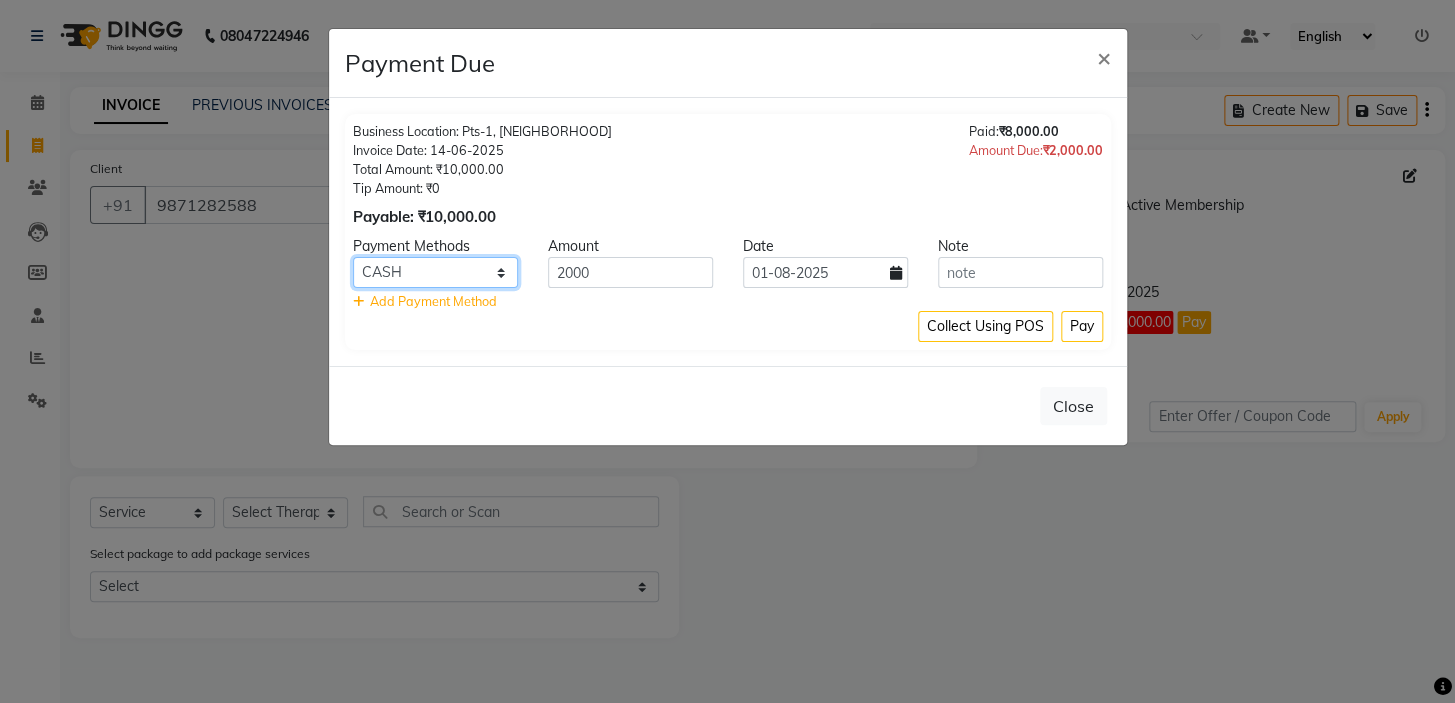 click on "UPI CARD CASH NearBuy" 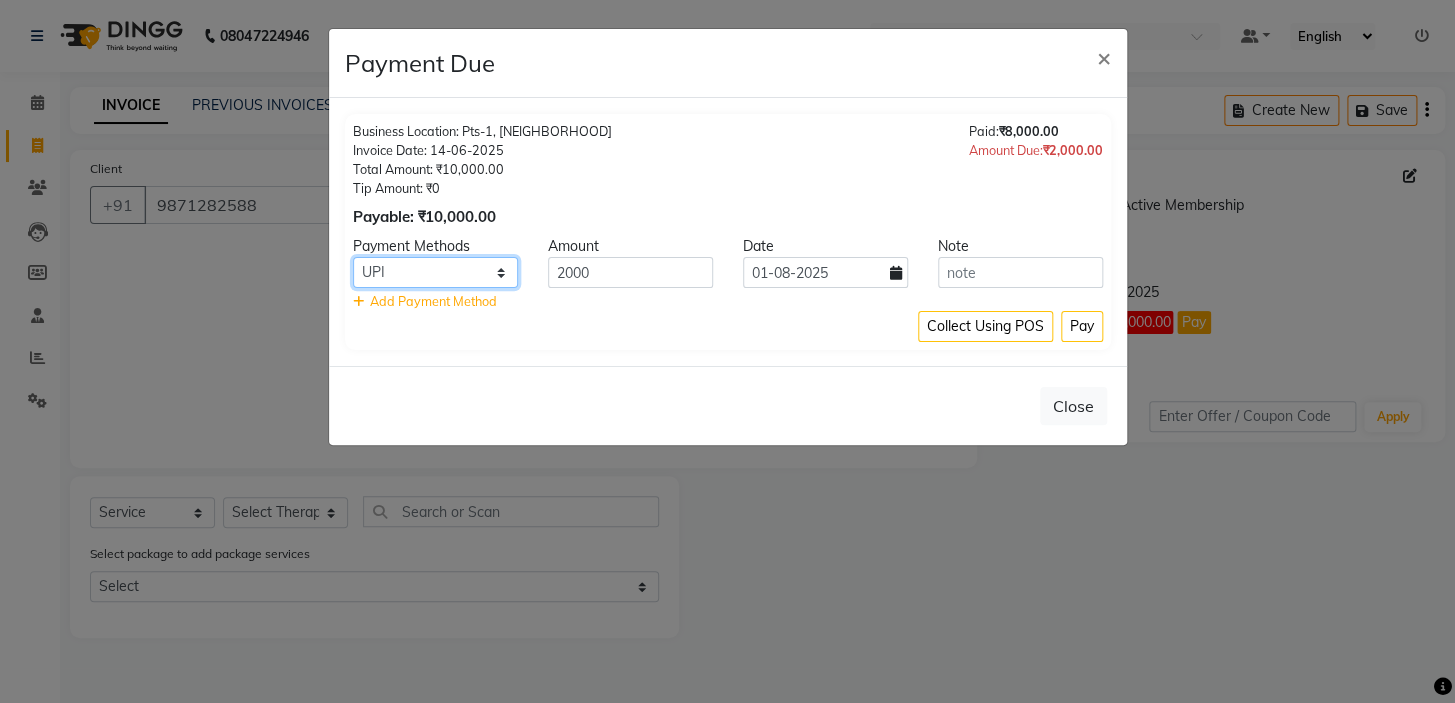 click on "UPI CARD CASH NearBuy" 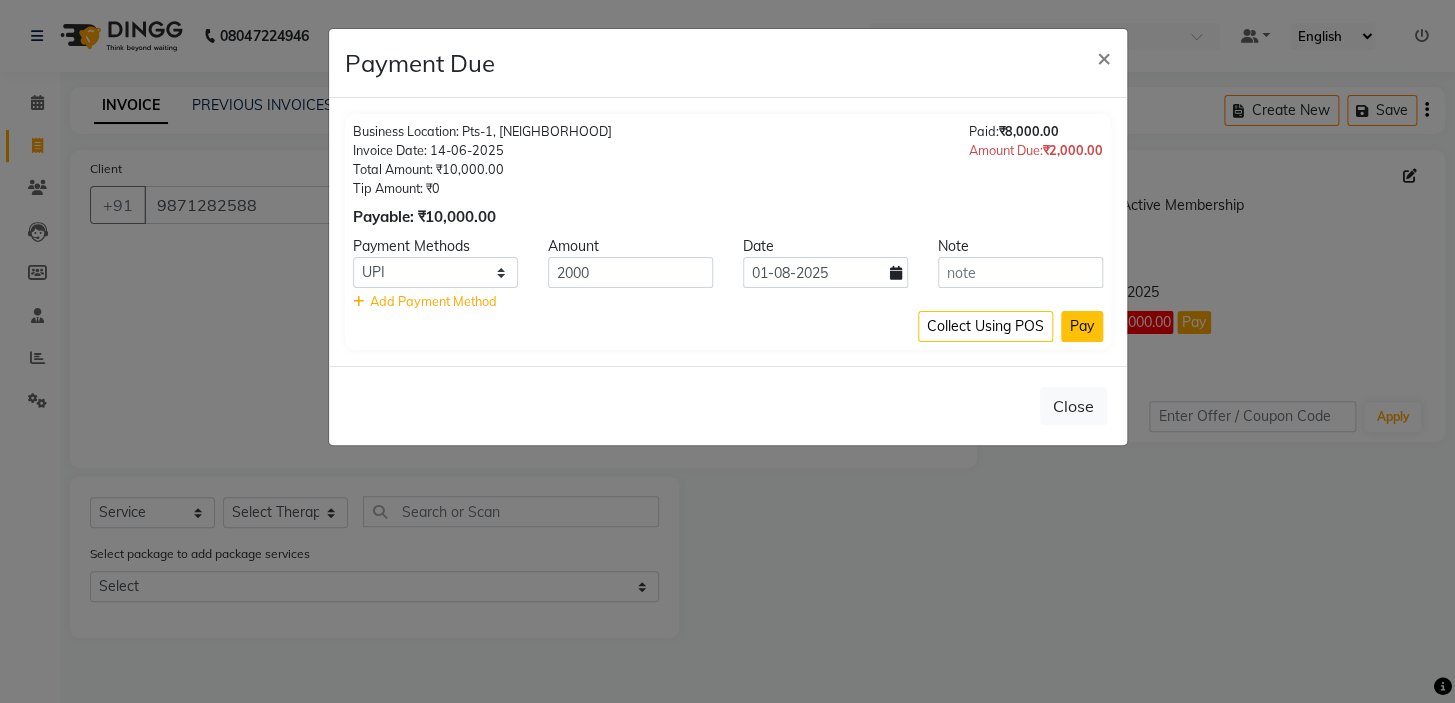 click on "Pay" 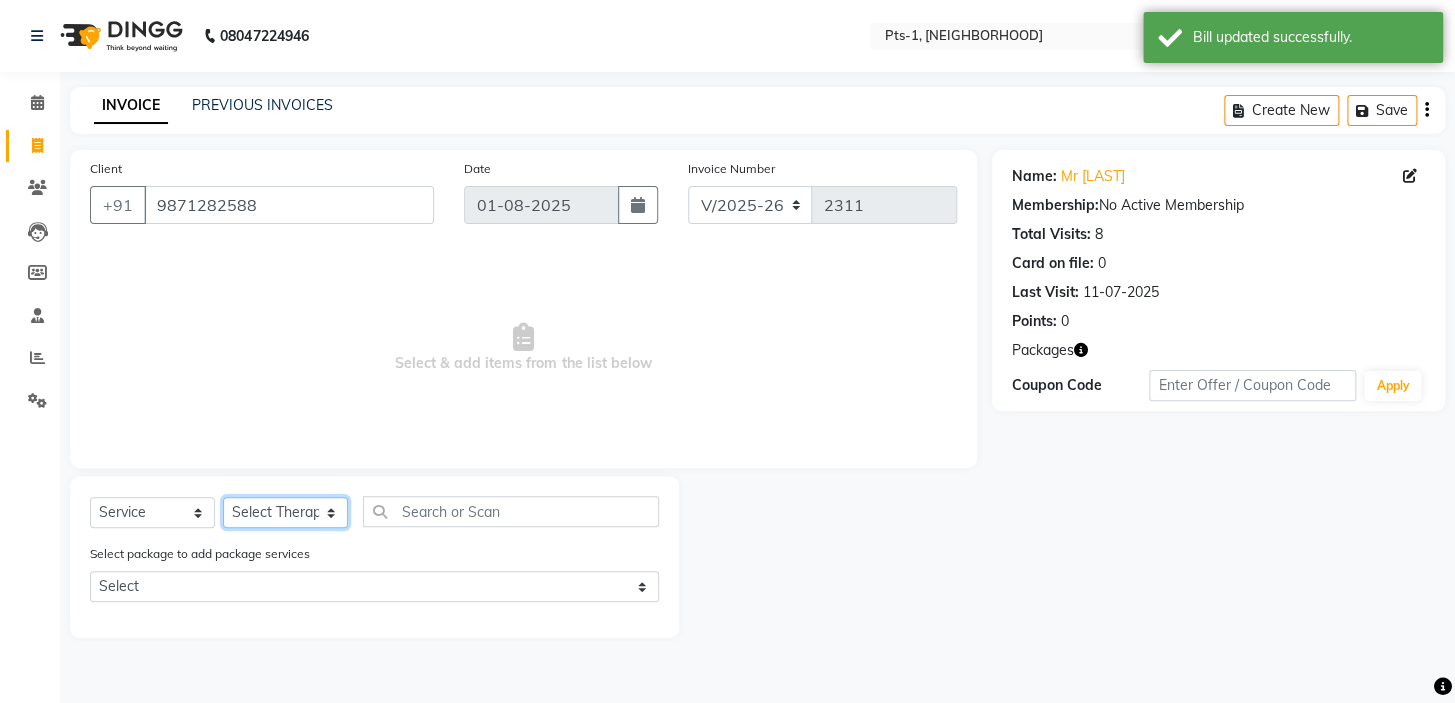 click on "Select Therapist Anand Annie anyone Babu Bela Gia Jeje Jenny Jincy JOE Lilly Nanny Rita Shodika Sun Tashi VINOD KUMAR" 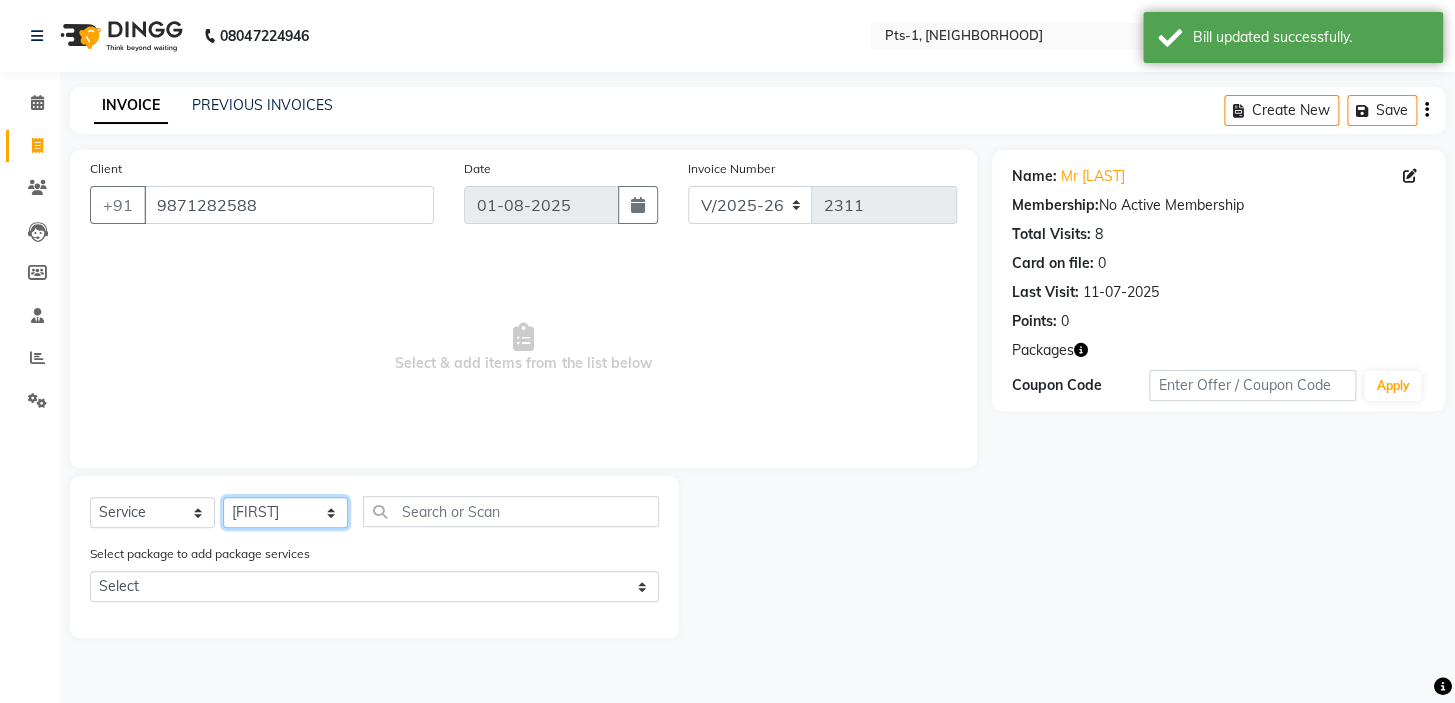 click on "Select Therapist Anand Annie anyone Babu Bela Gia Jeje Jenny Jincy JOE Lilly Nanny Rita Shodika Sun Tashi VINOD KUMAR" 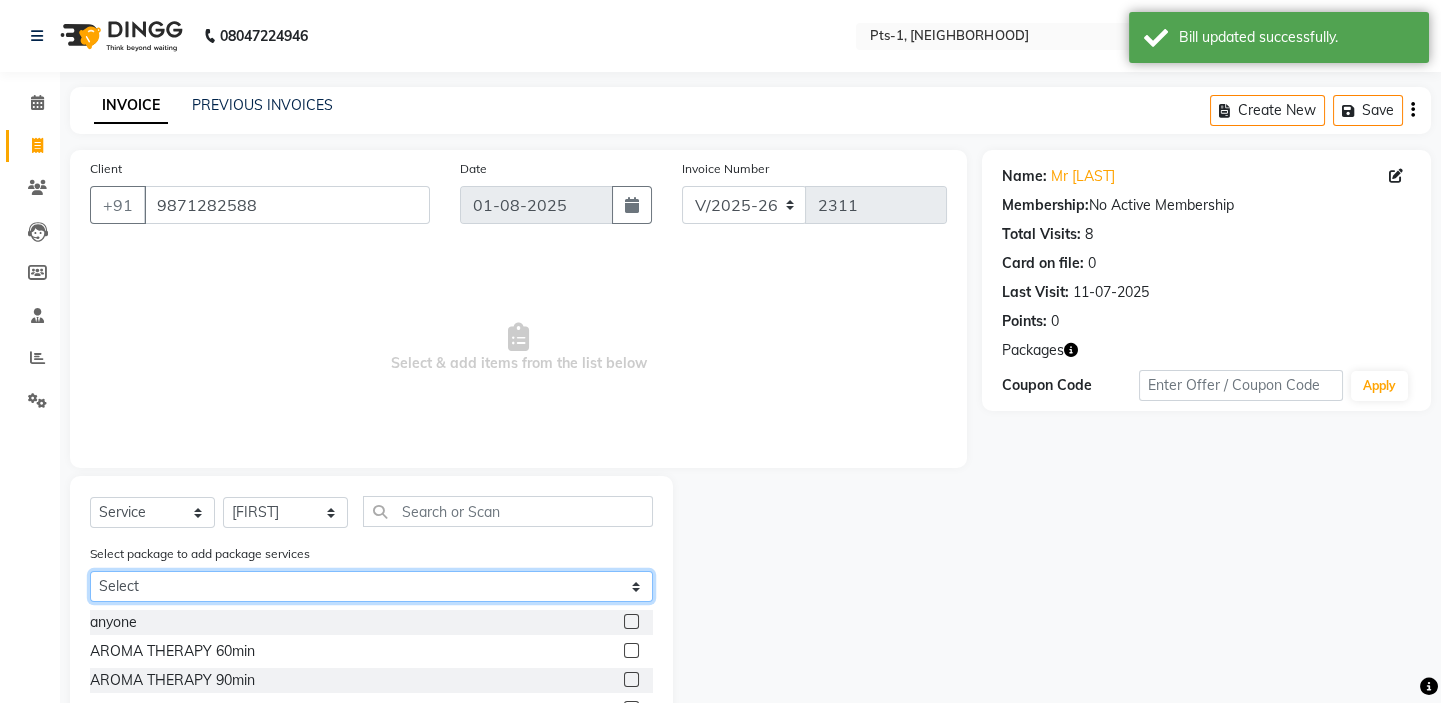 click on "Select PTS PACKAGE (10K) 10 SERVICES" 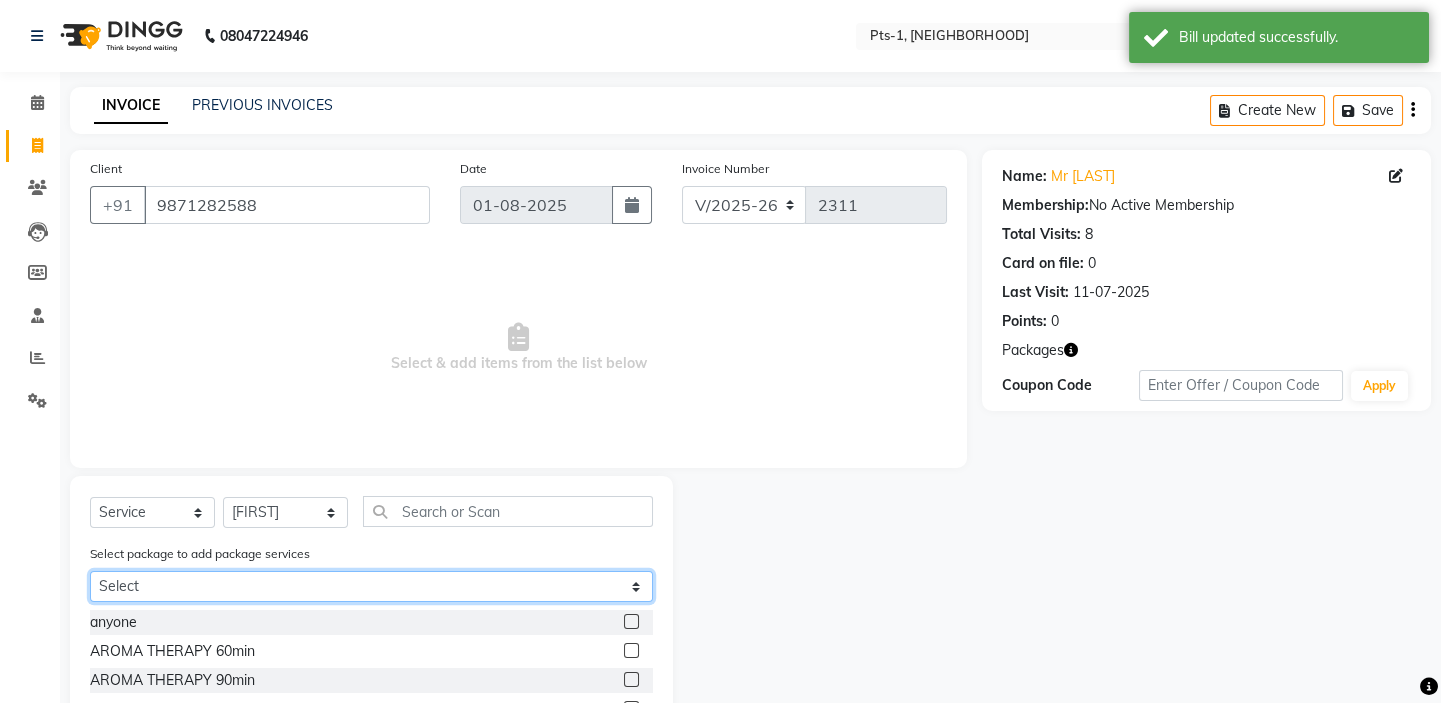select on "1: Object" 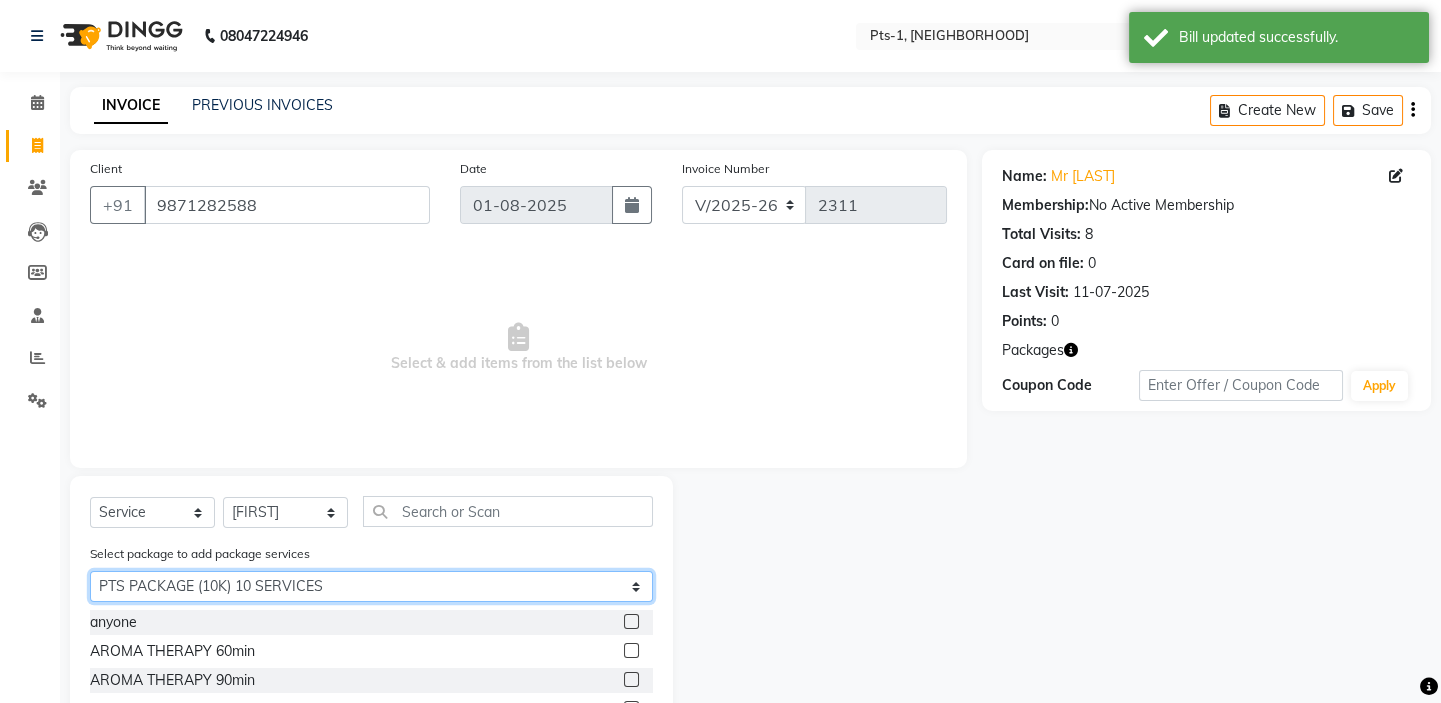 click on "Select PTS PACKAGE (10K) 10 SERVICES" 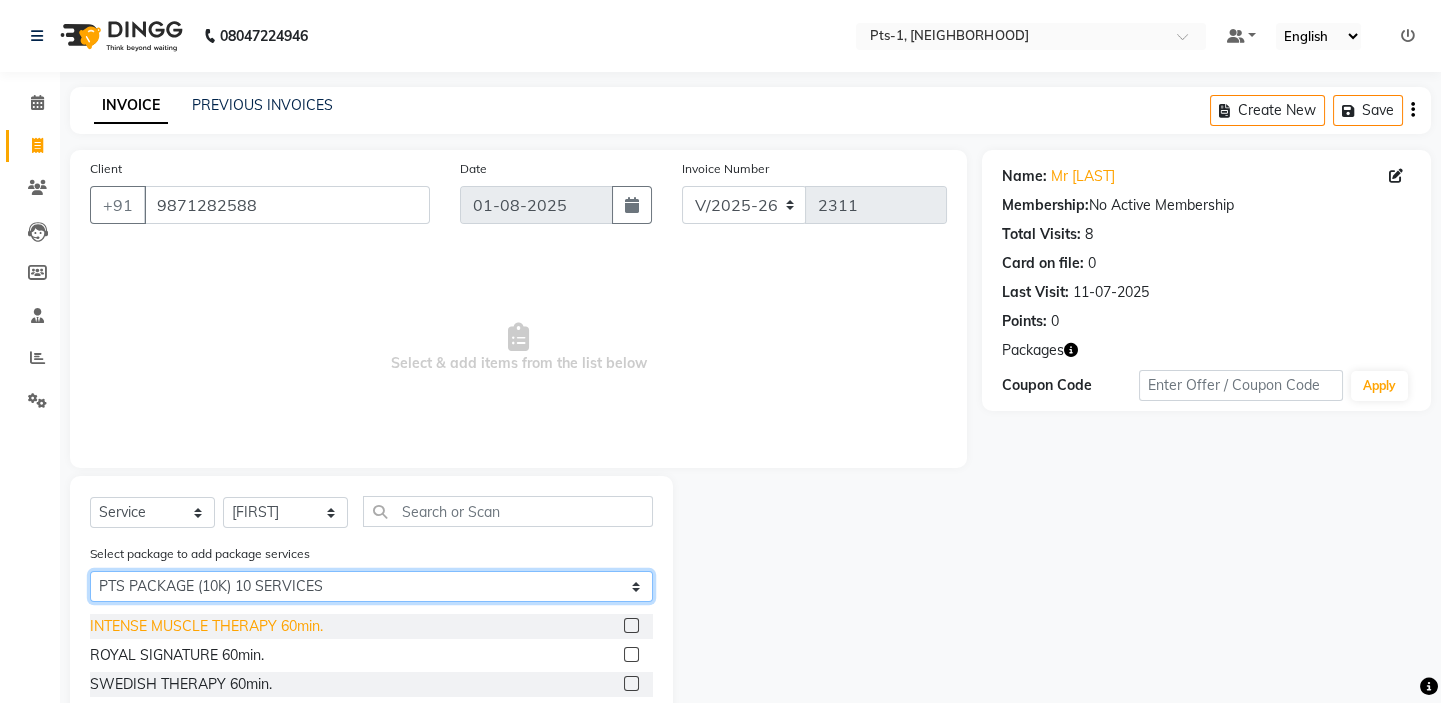 scroll, scrollTop: 90, scrollLeft: 0, axis: vertical 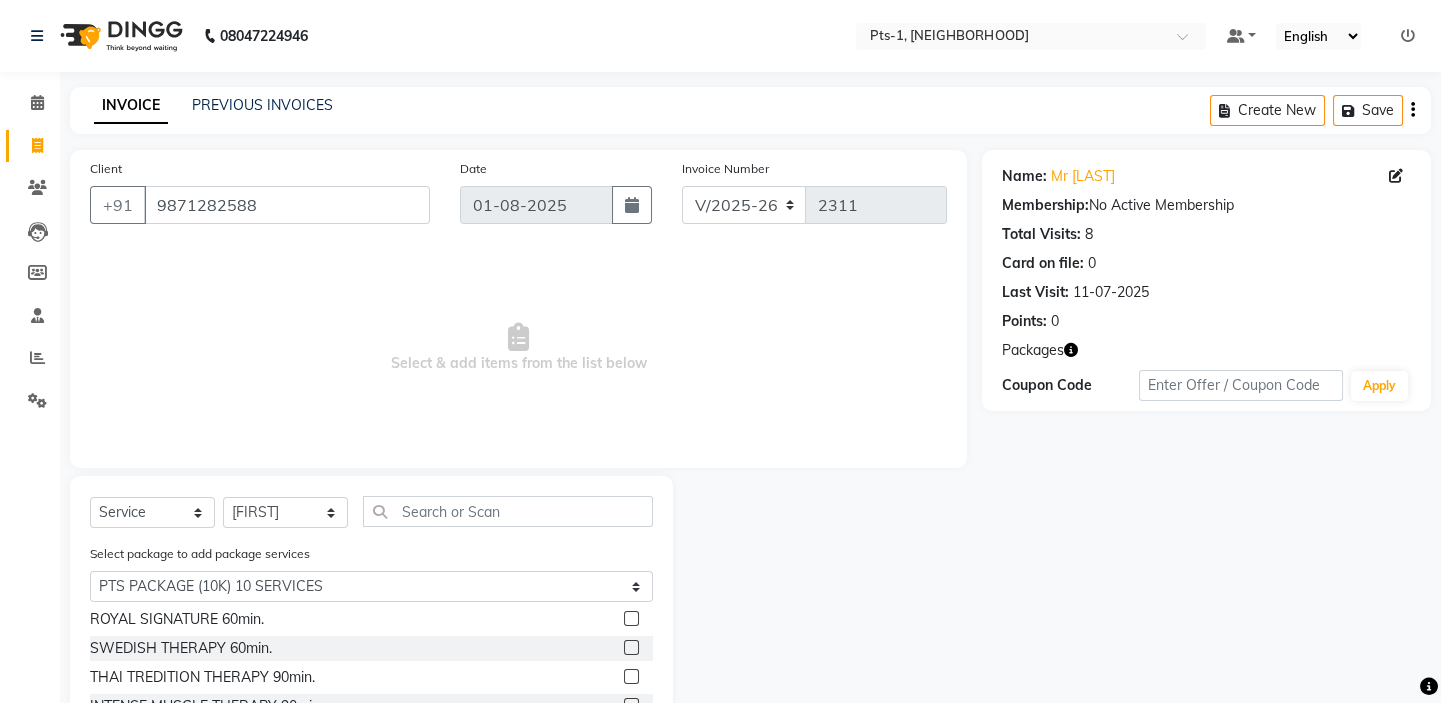 click 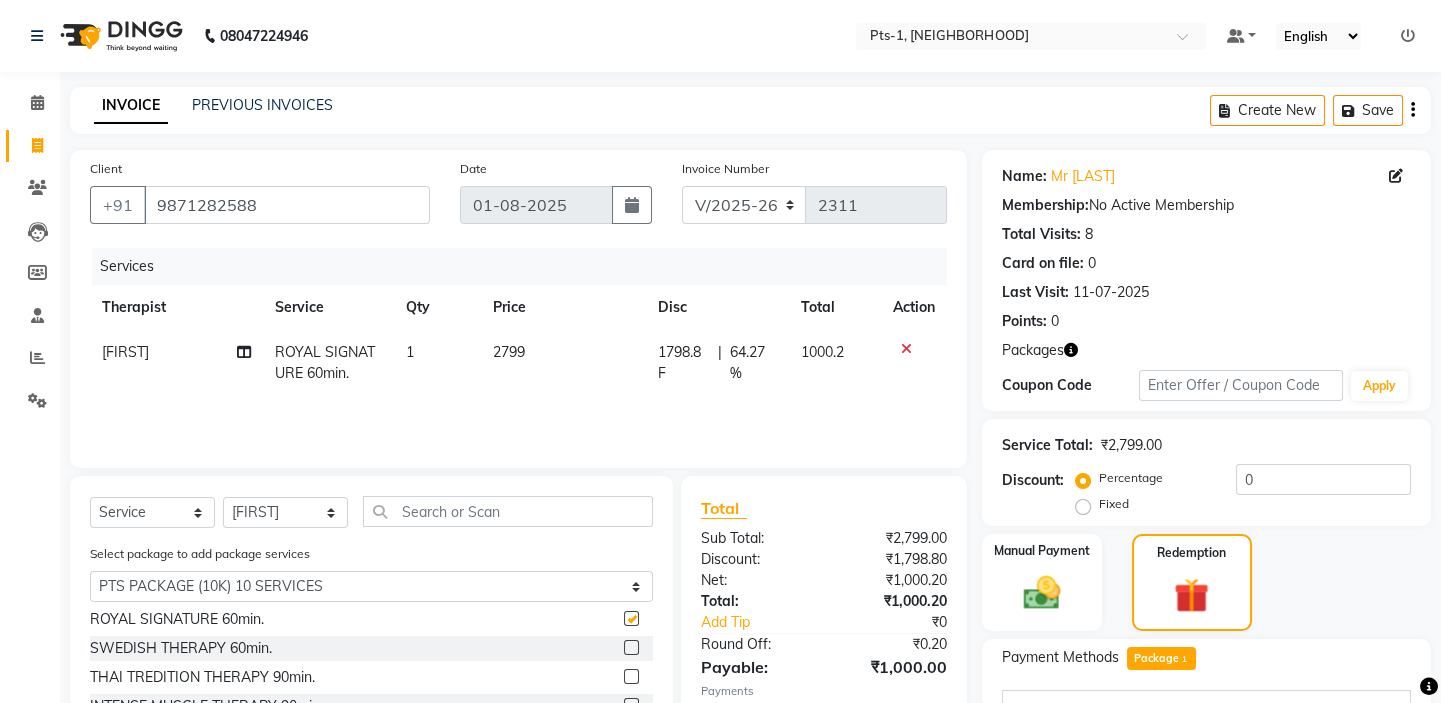 checkbox on "false" 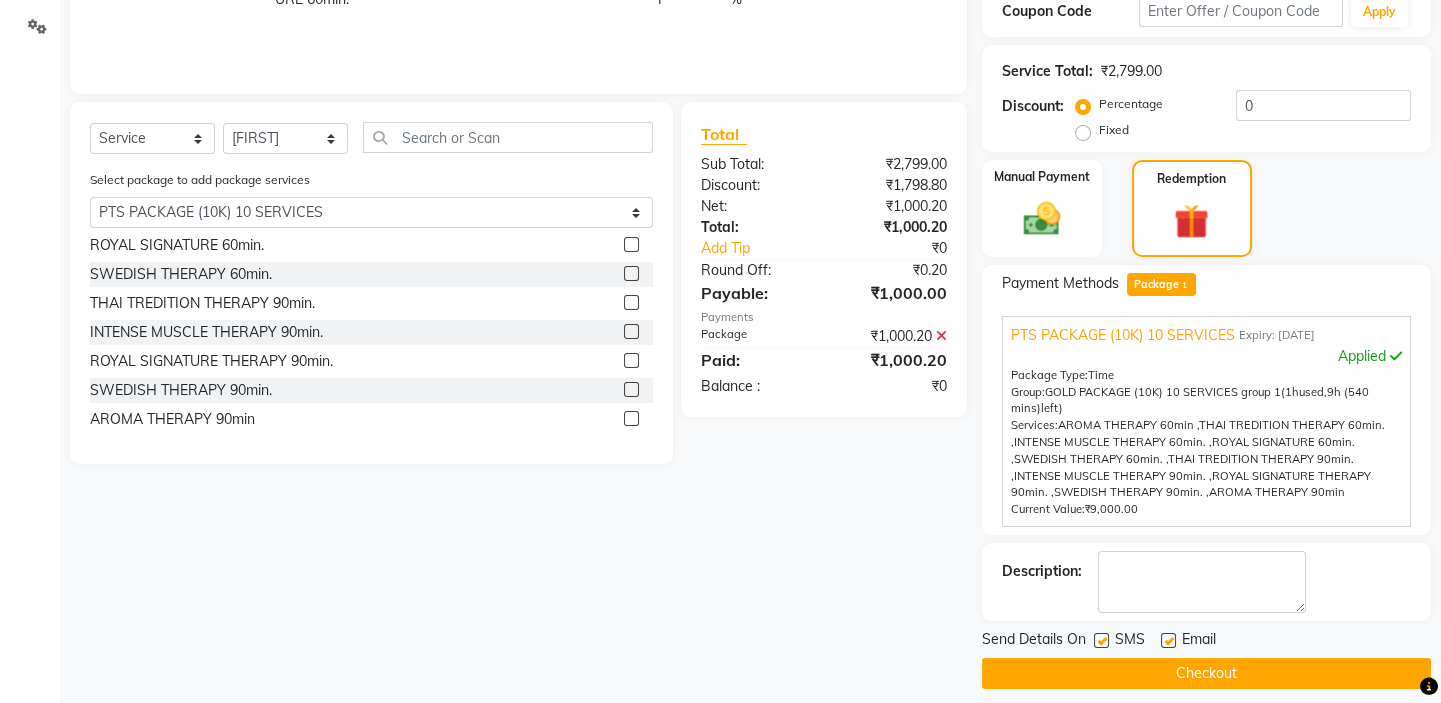 scroll, scrollTop: 389, scrollLeft: 0, axis: vertical 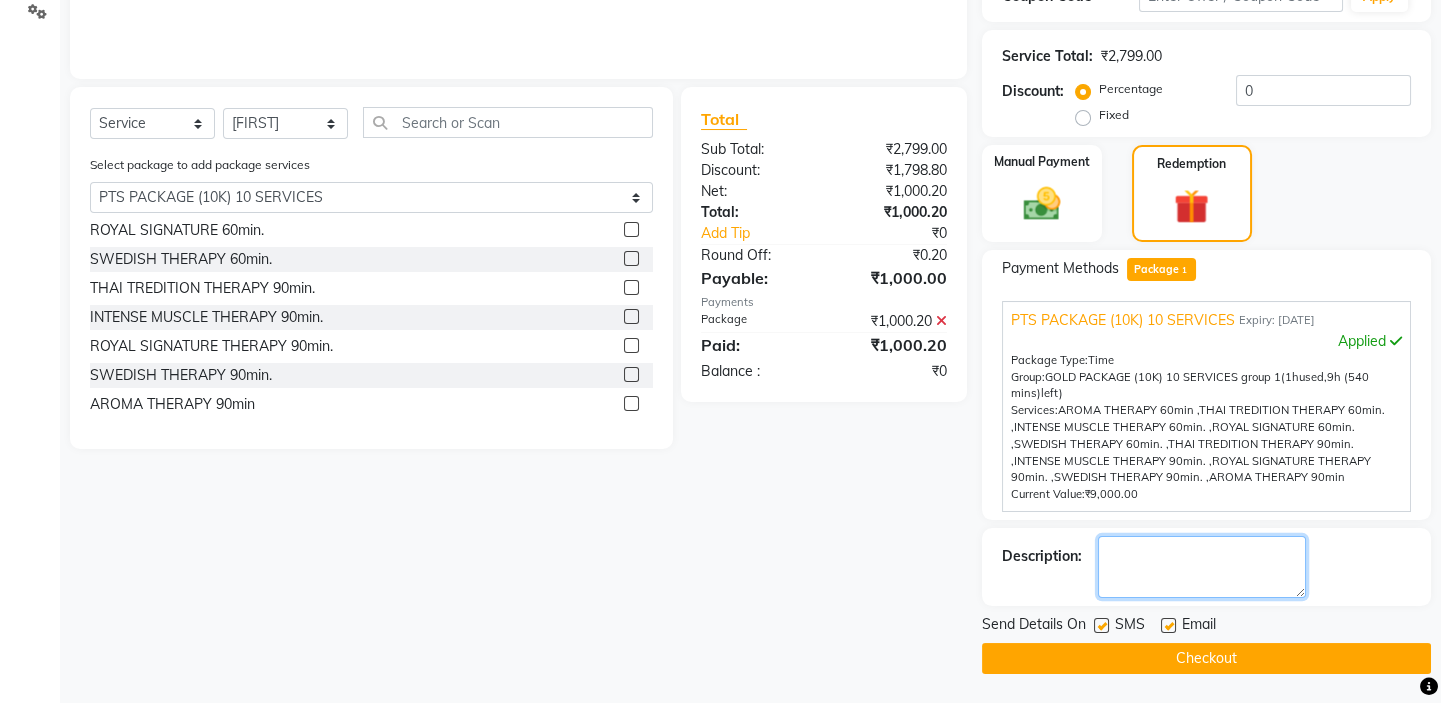 click 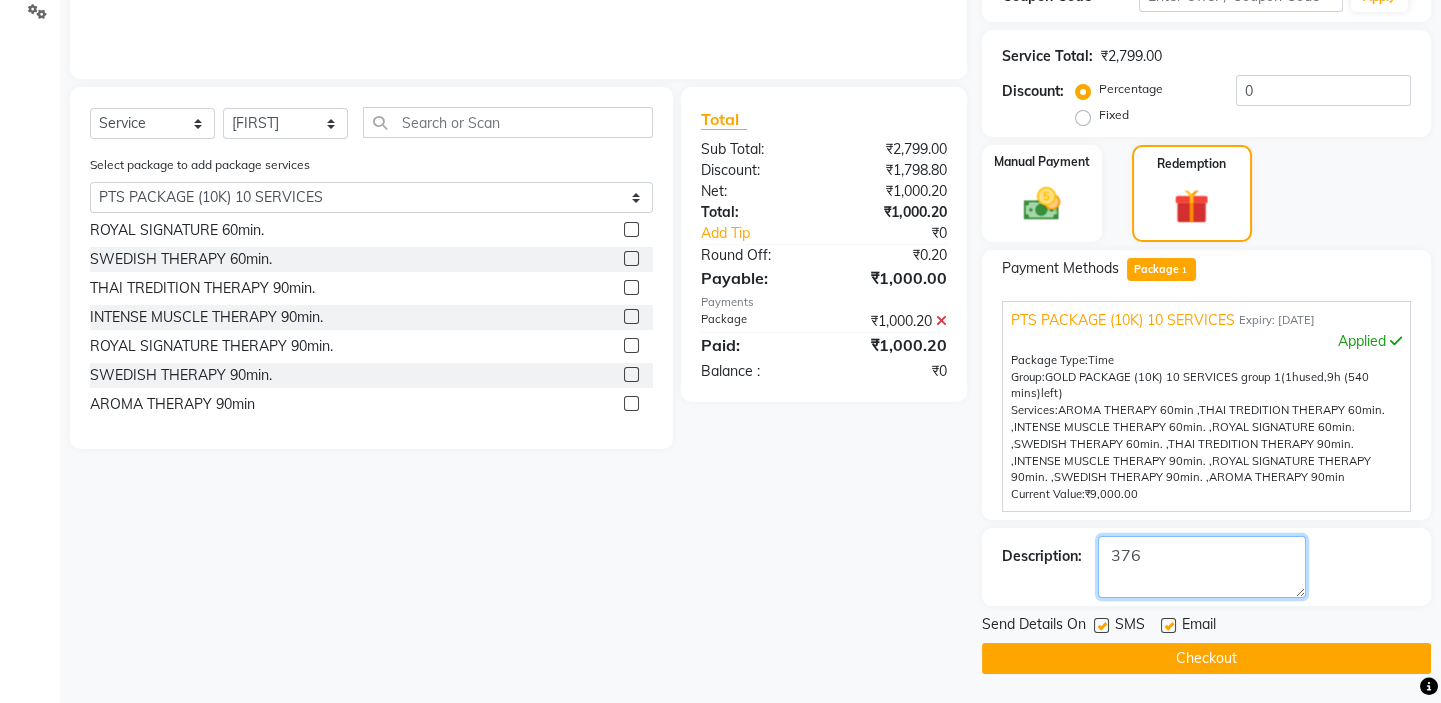 type on "376" 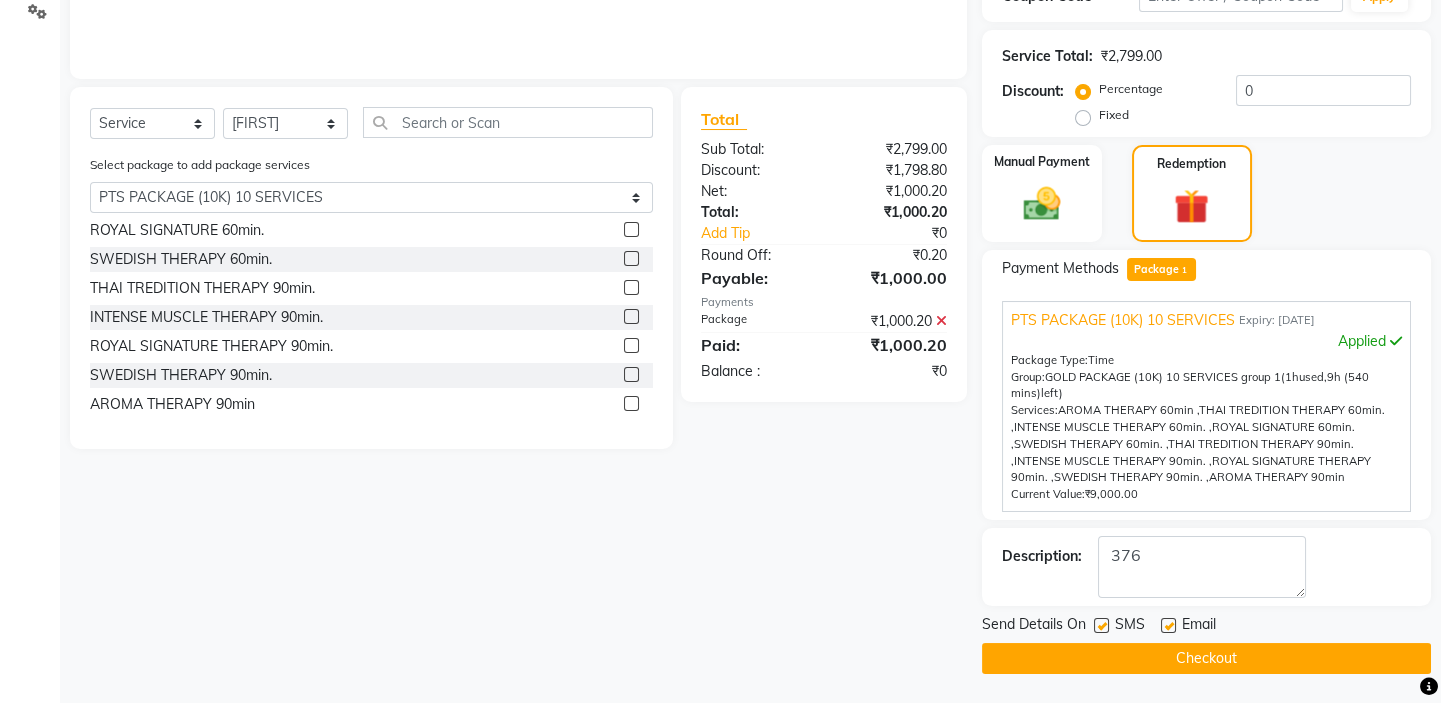 click 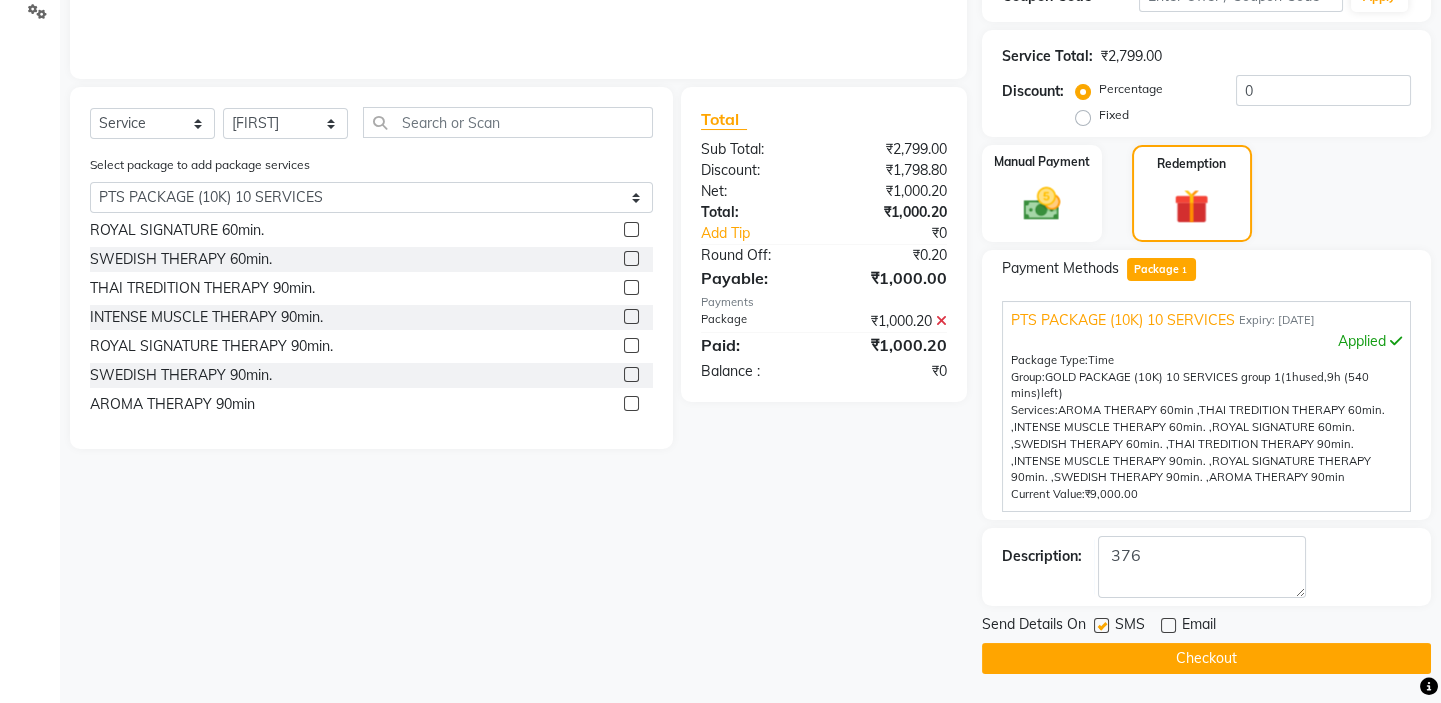 click 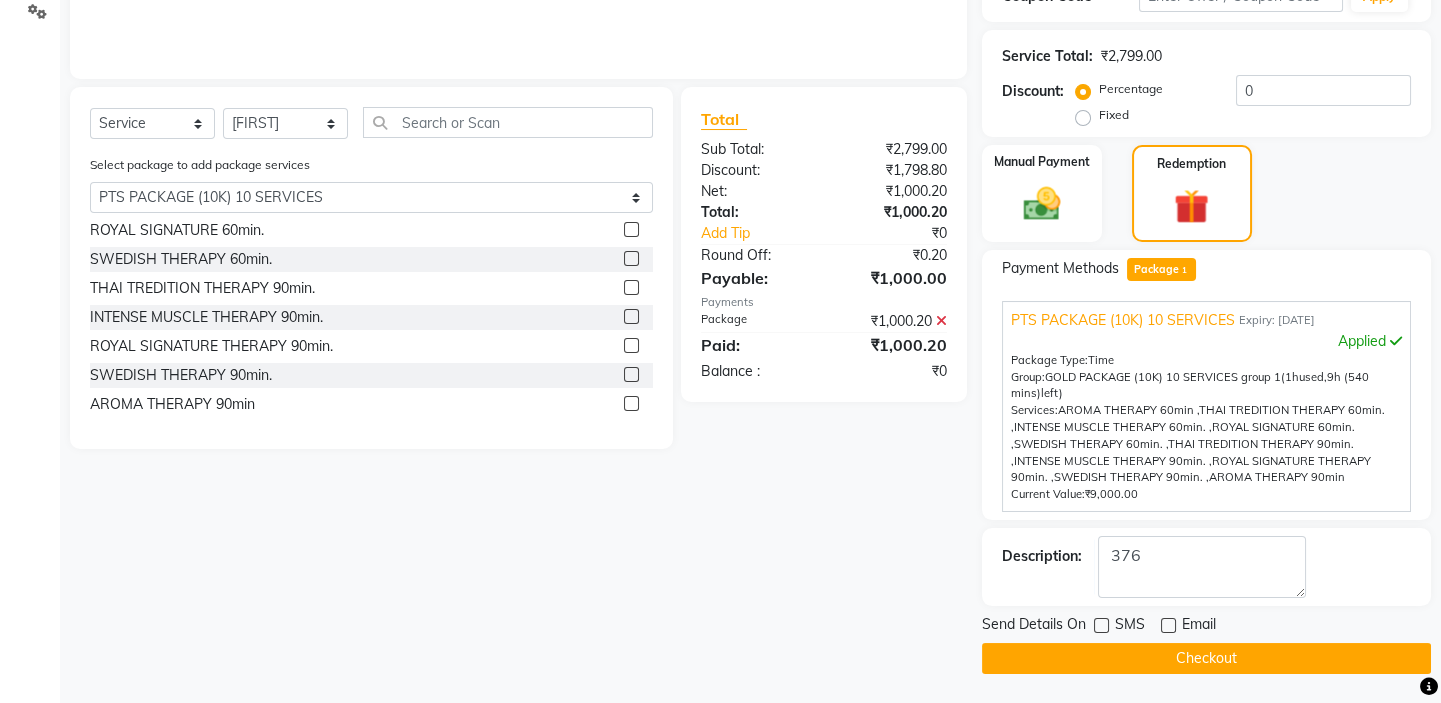 click on "Checkout" 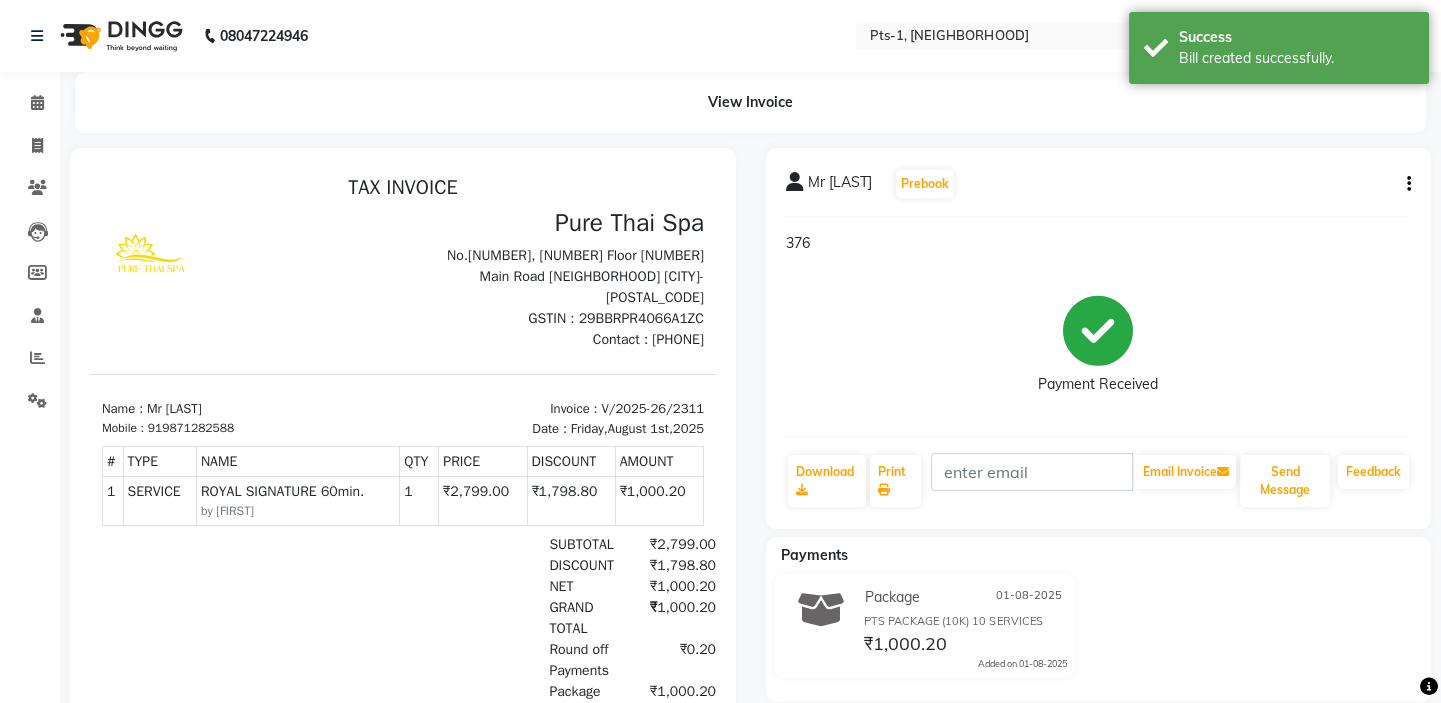scroll, scrollTop: 0, scrollLeft: 0, axis: both 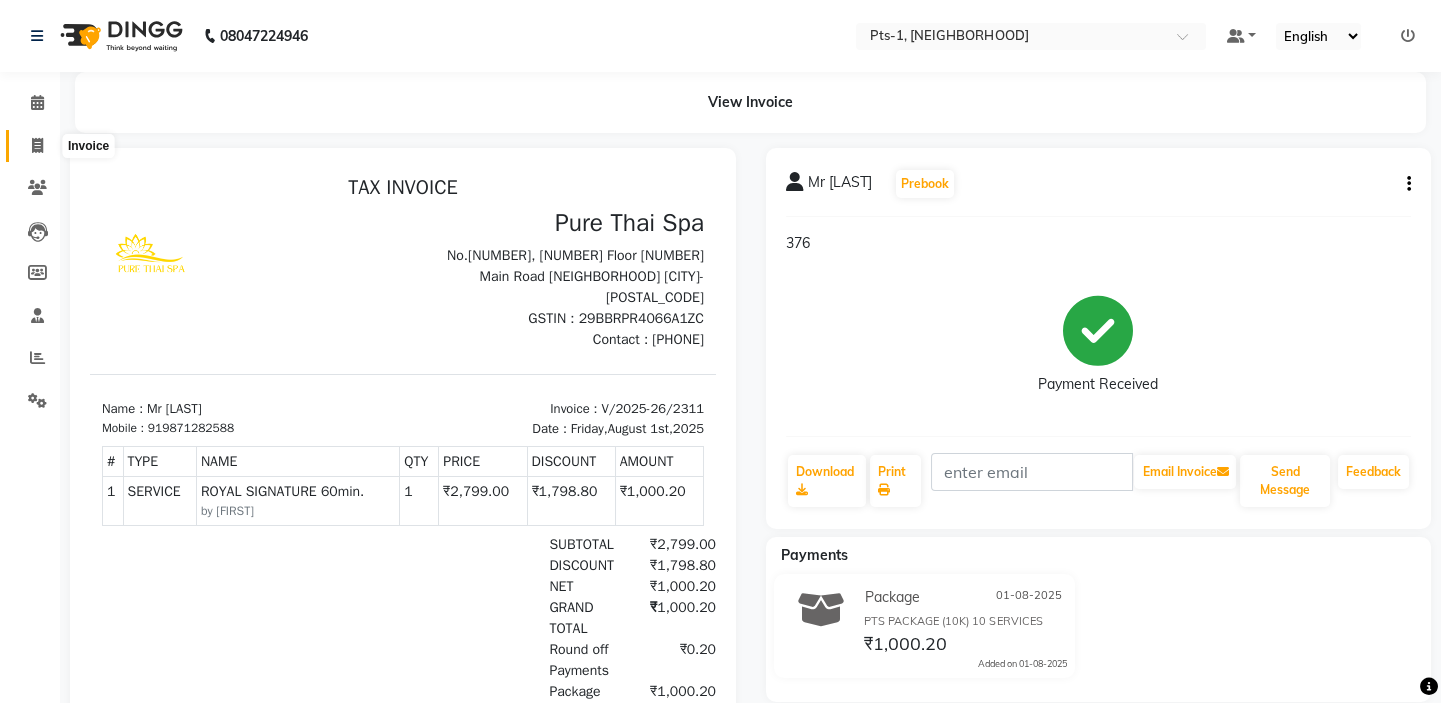 click 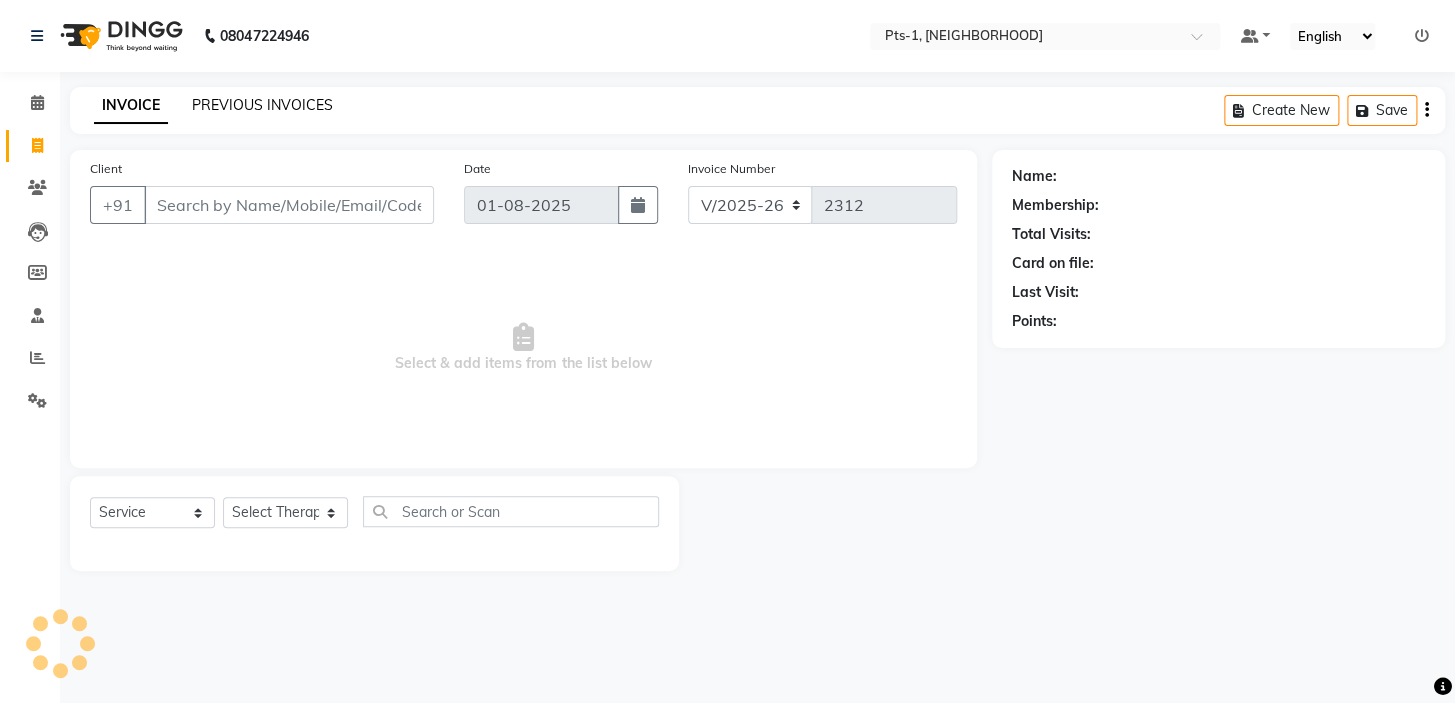 click on "PREVIOUS INVOICES" 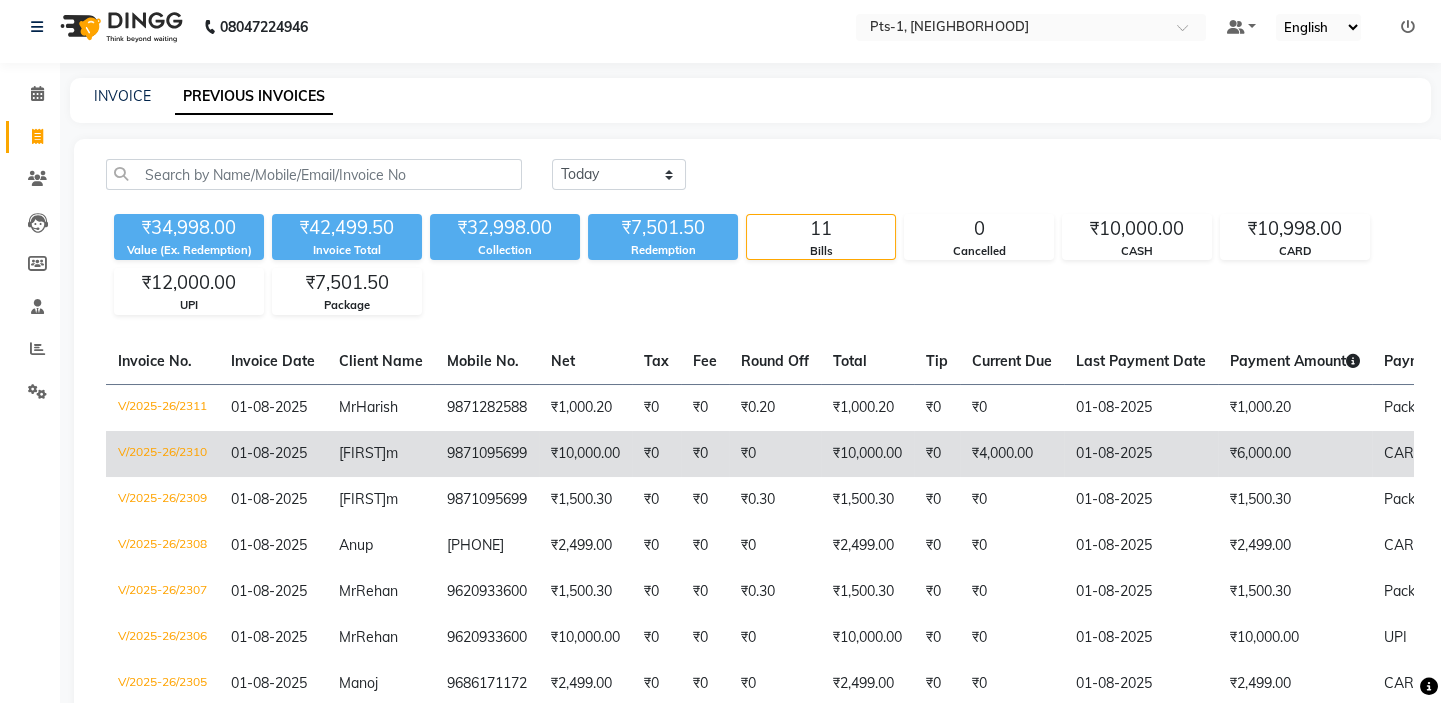 scroll, scrollTop: 4, scrollLeft: 0, axis: vertical 